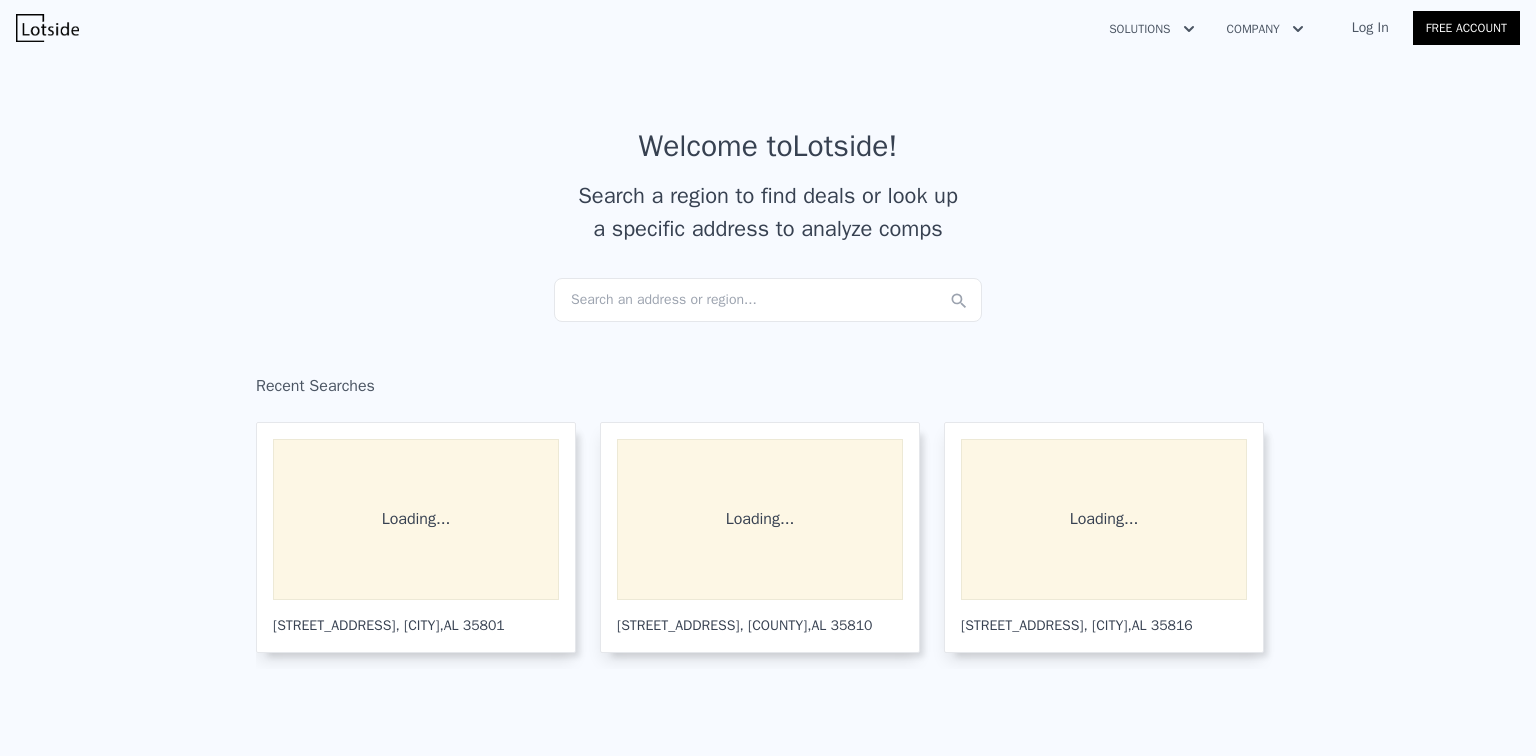 scroll, scrollTop: 0, scrollLeft: 0, axis: both 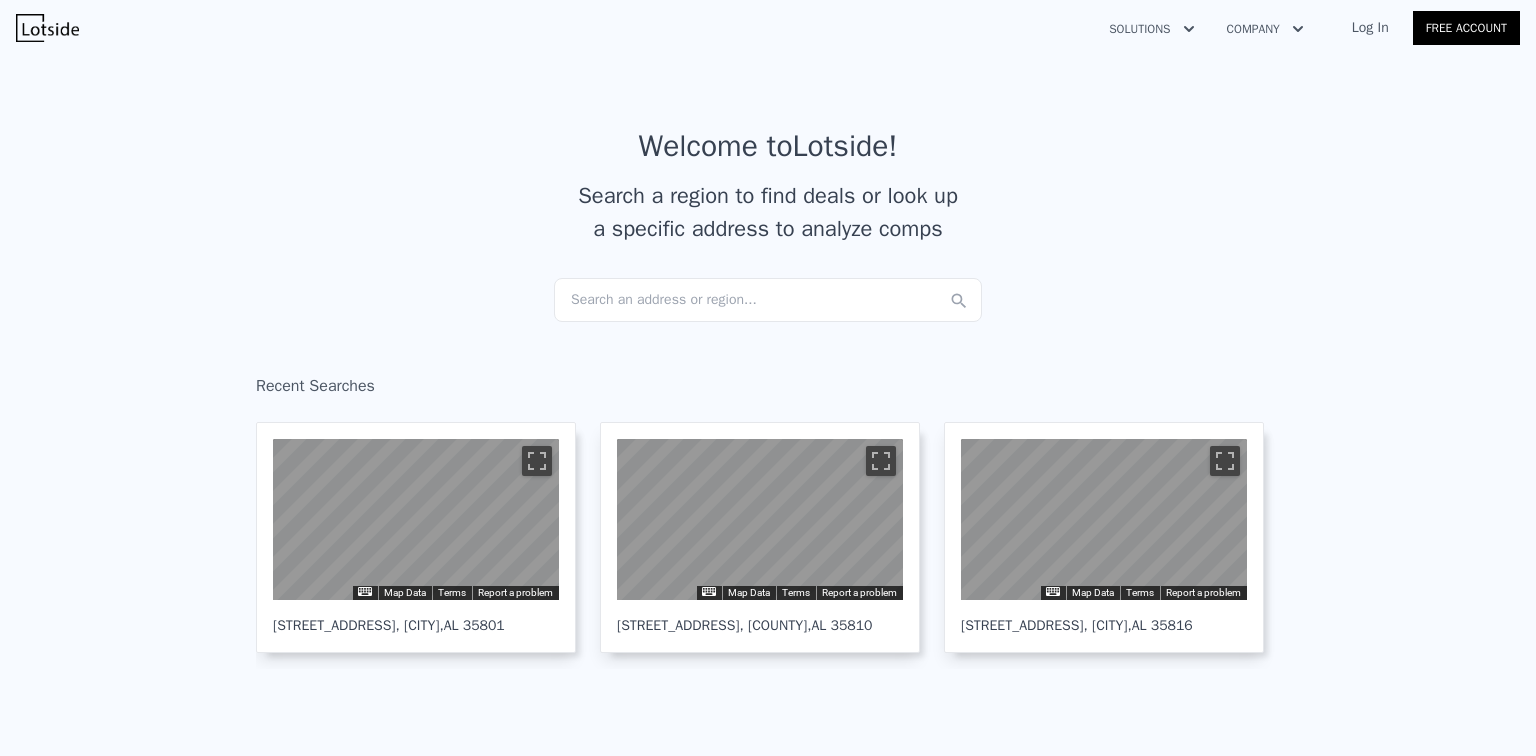 click on "Search an address or region..." at bounding box center [768, 300] 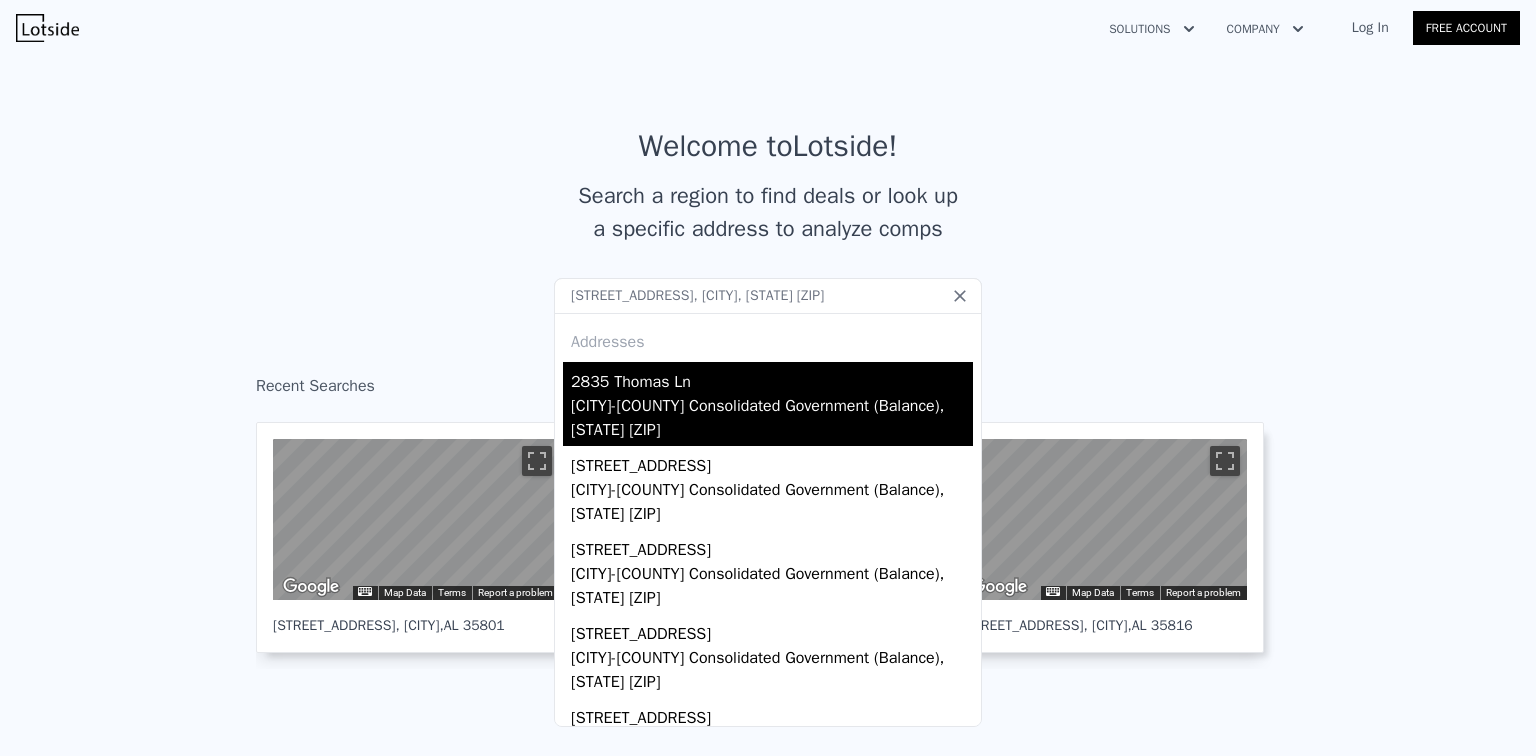 type on "[STREET_ADDRESS], [CITY], [STATE] [ZIP]" 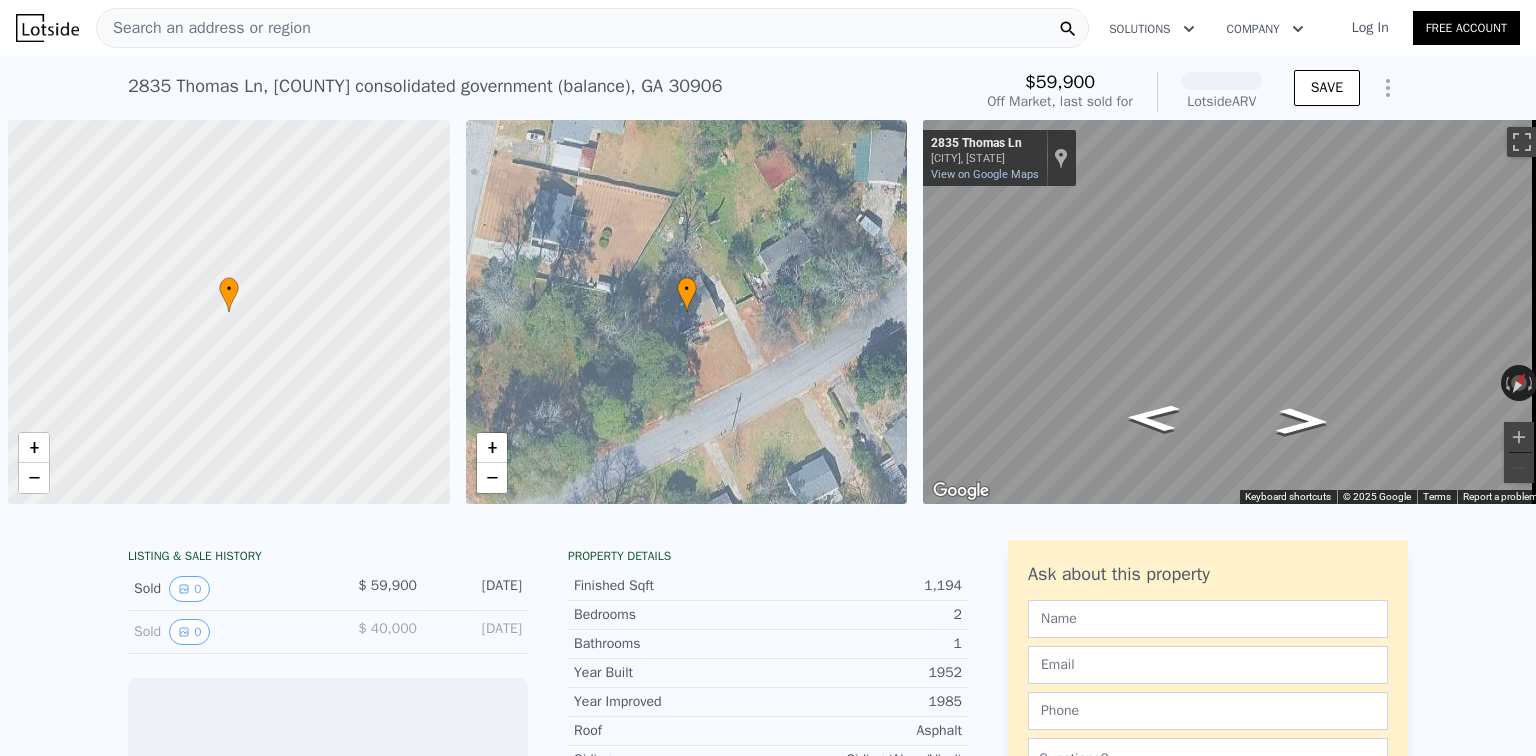 scroll, scrollTop: 0, scrollLeft: 8, axis: horizontal 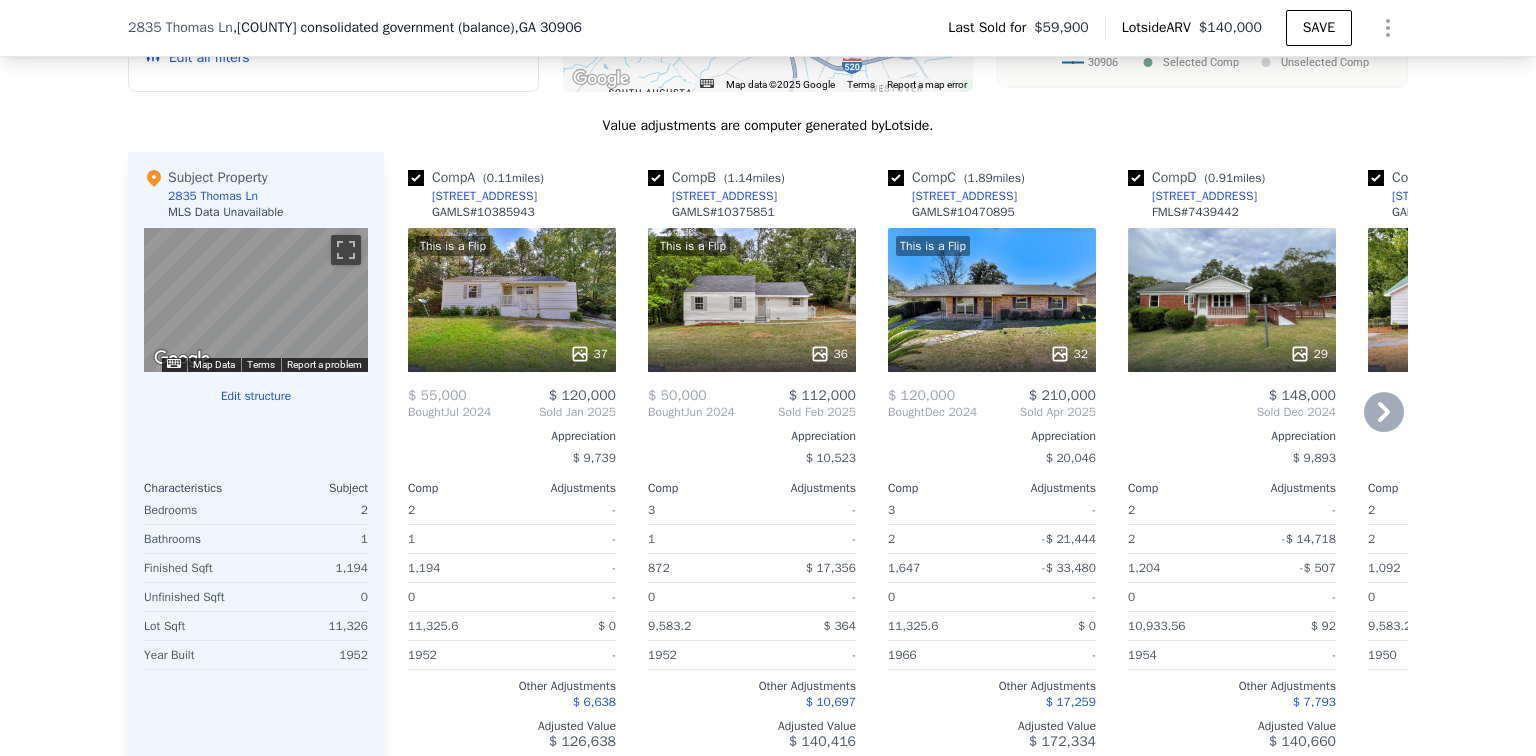 click on "Comp  A ( 0.11  miles)" at bounding box center (480, 178) 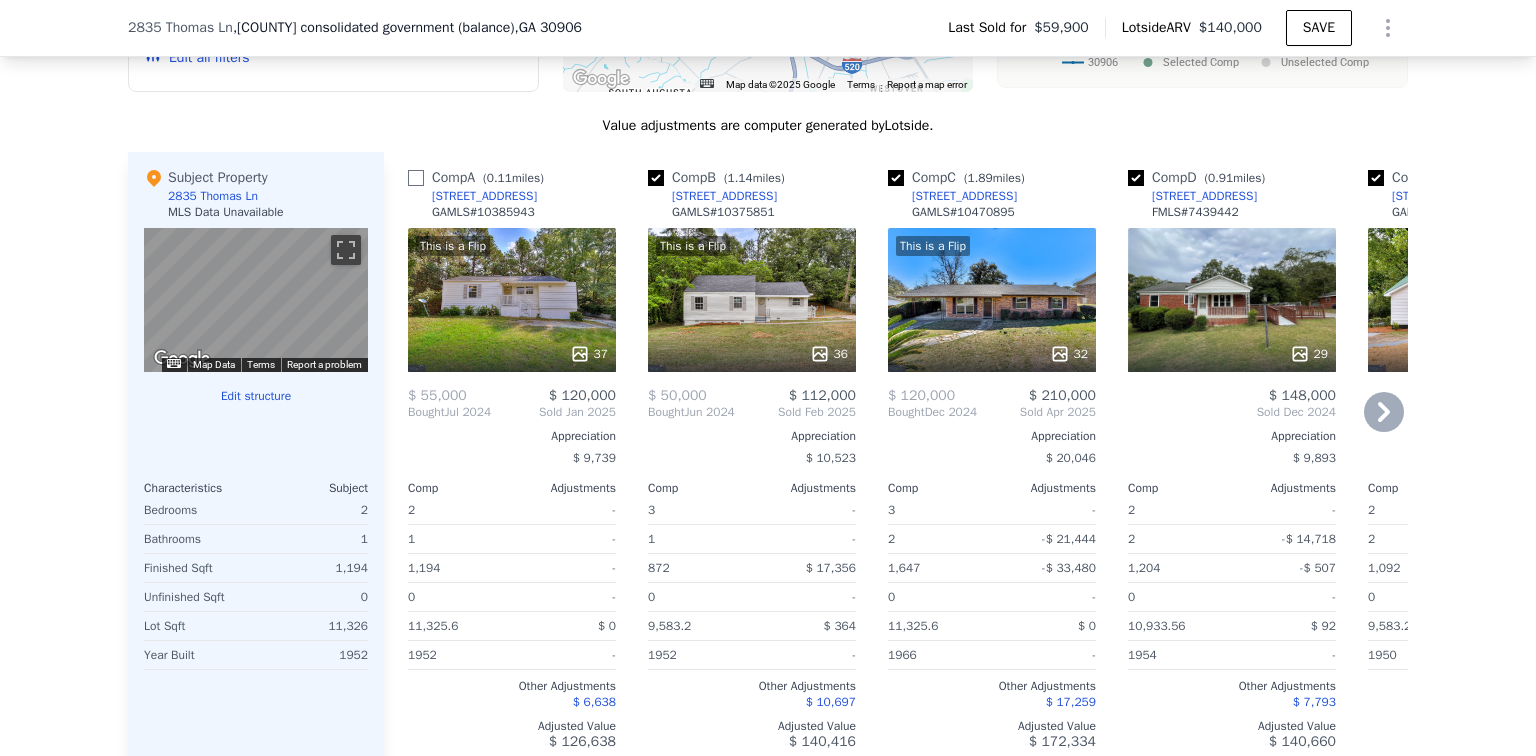 checkbox on "false" 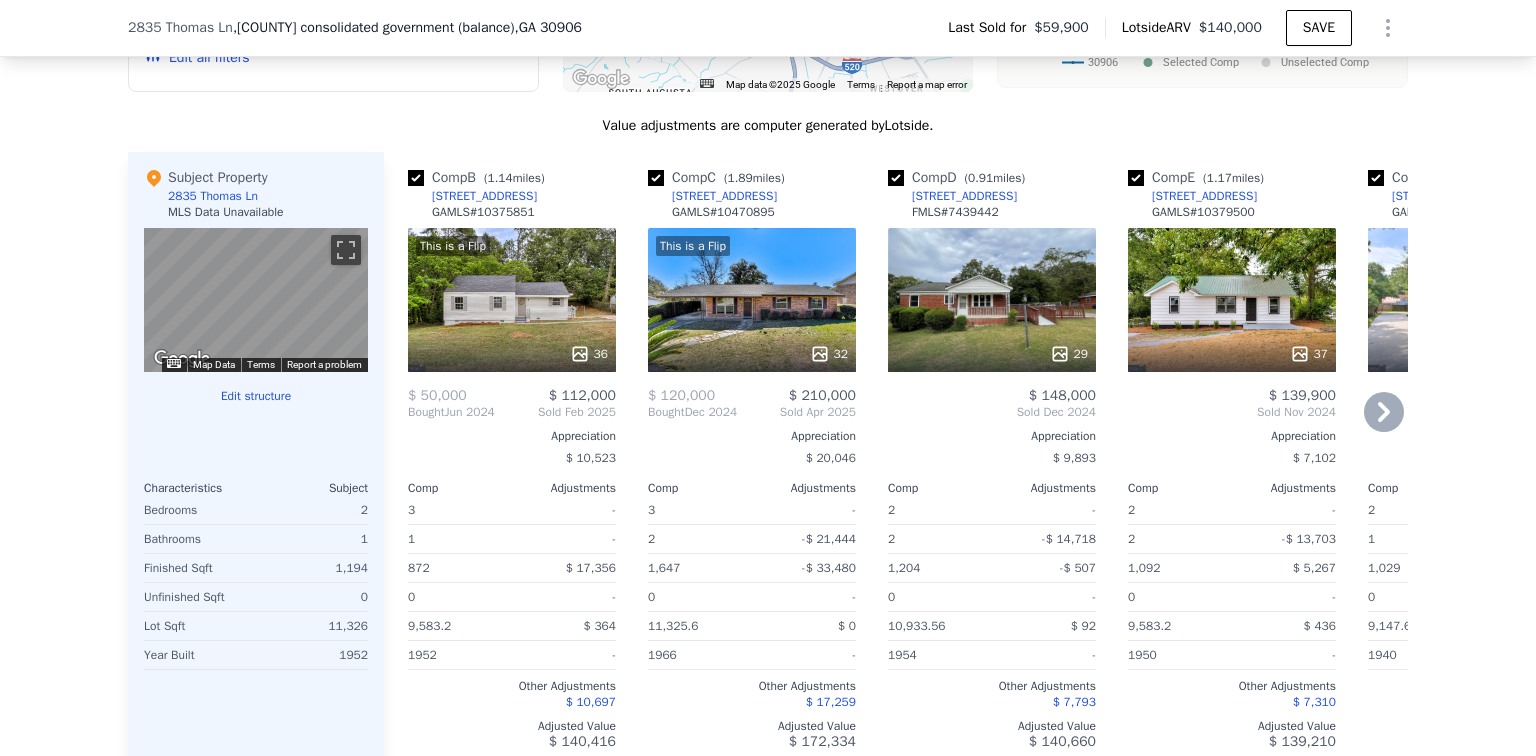 click at bounding box center (416, 178) 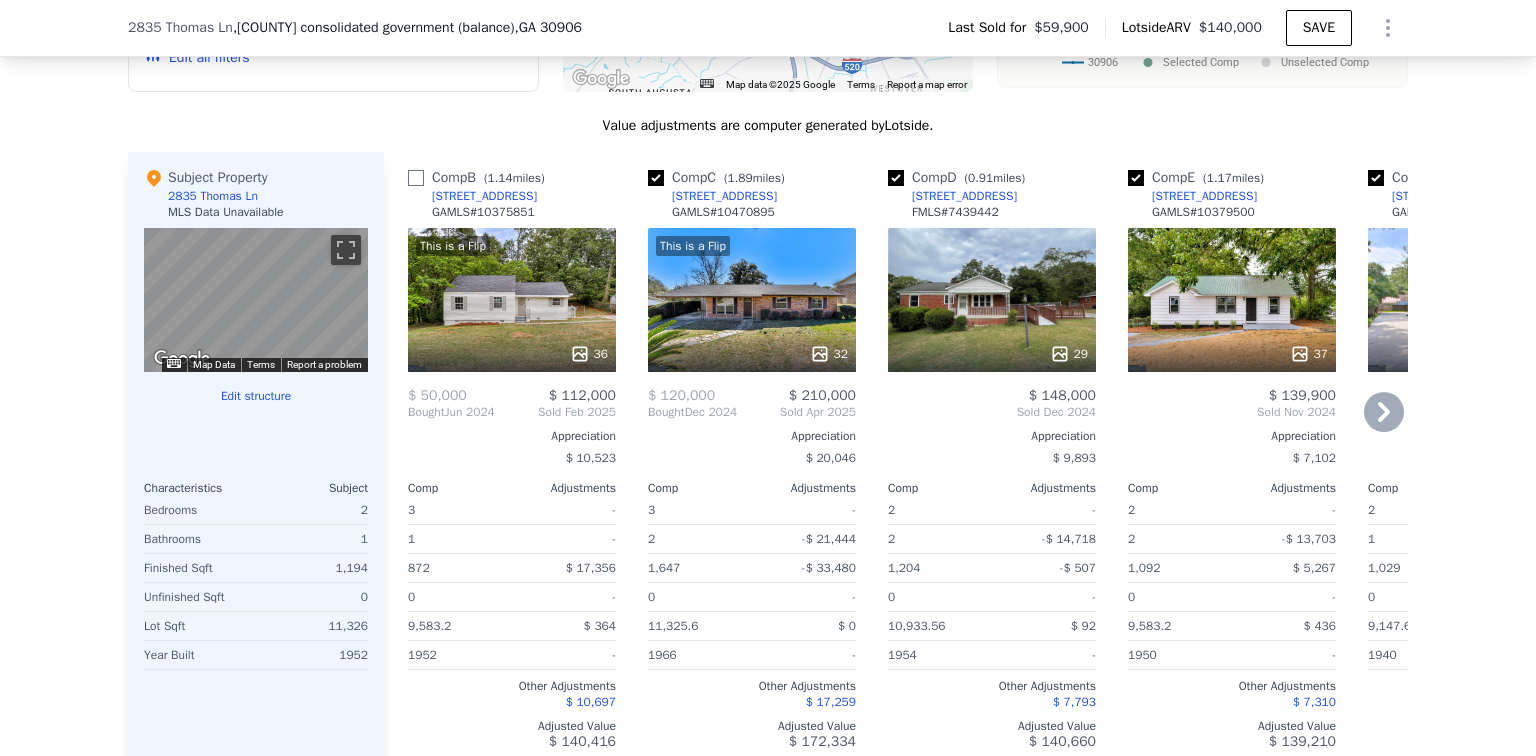 checkbox on "false" 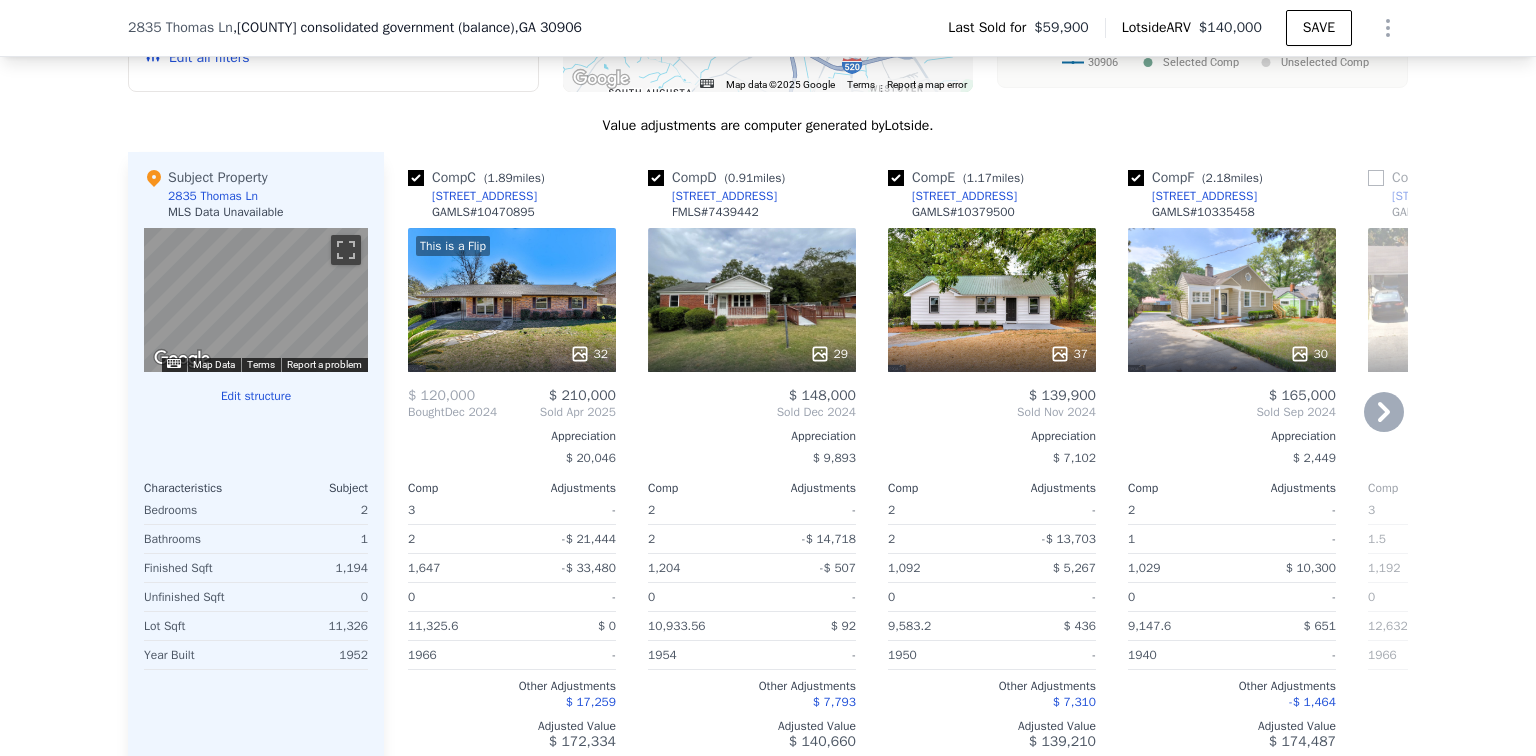 click at bounding box center [416, 178] 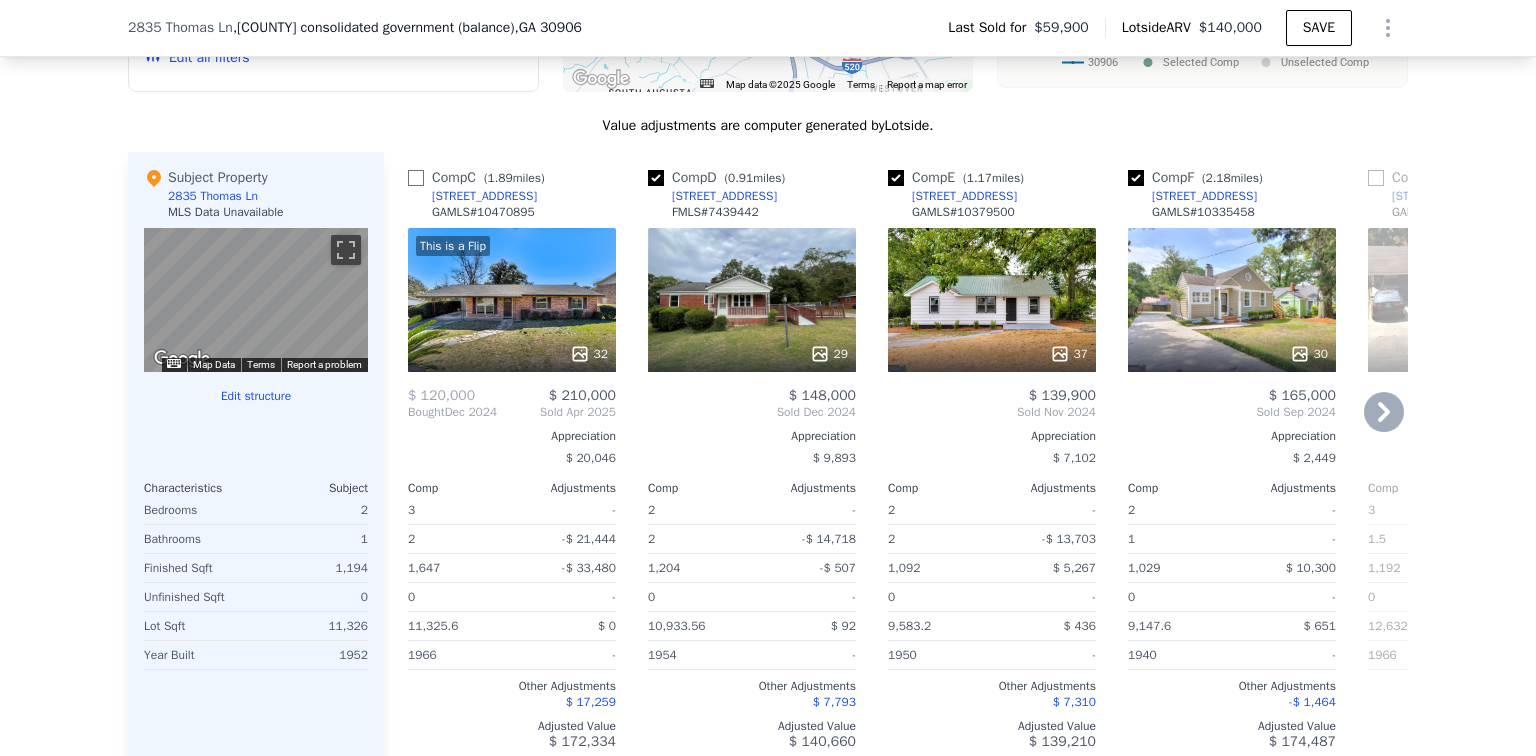 checkbox on "false" 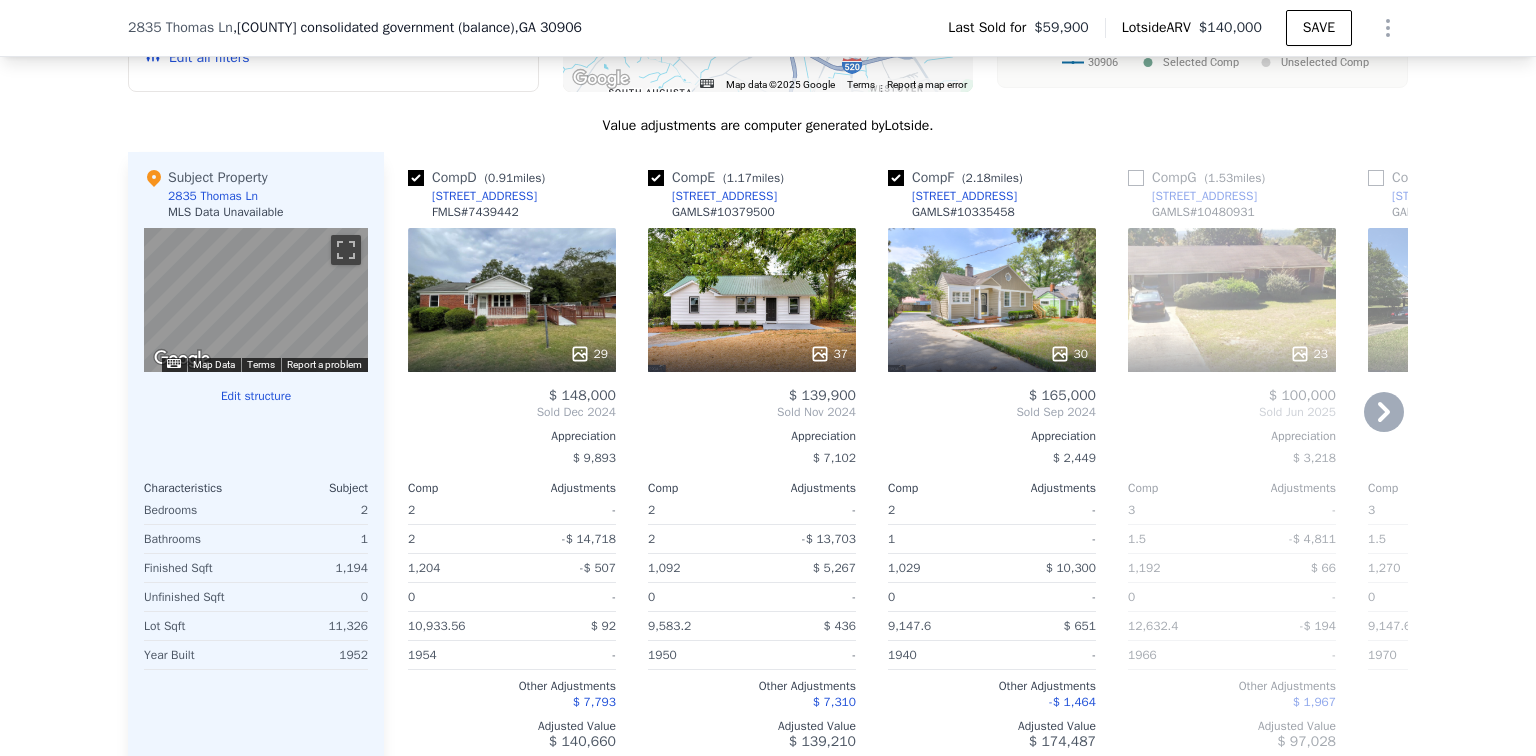 click at bounding box center (416, 178) 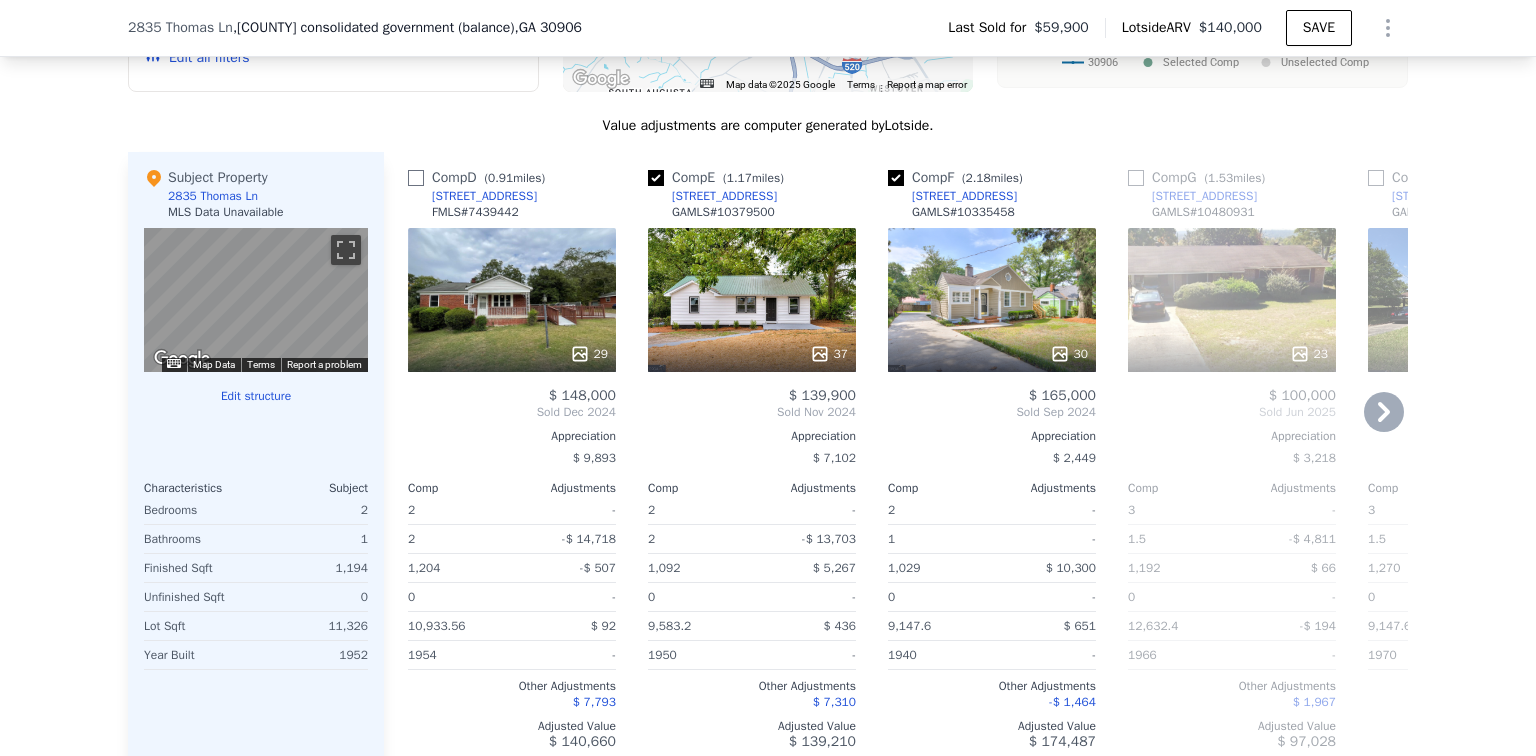 checkbox on "false" 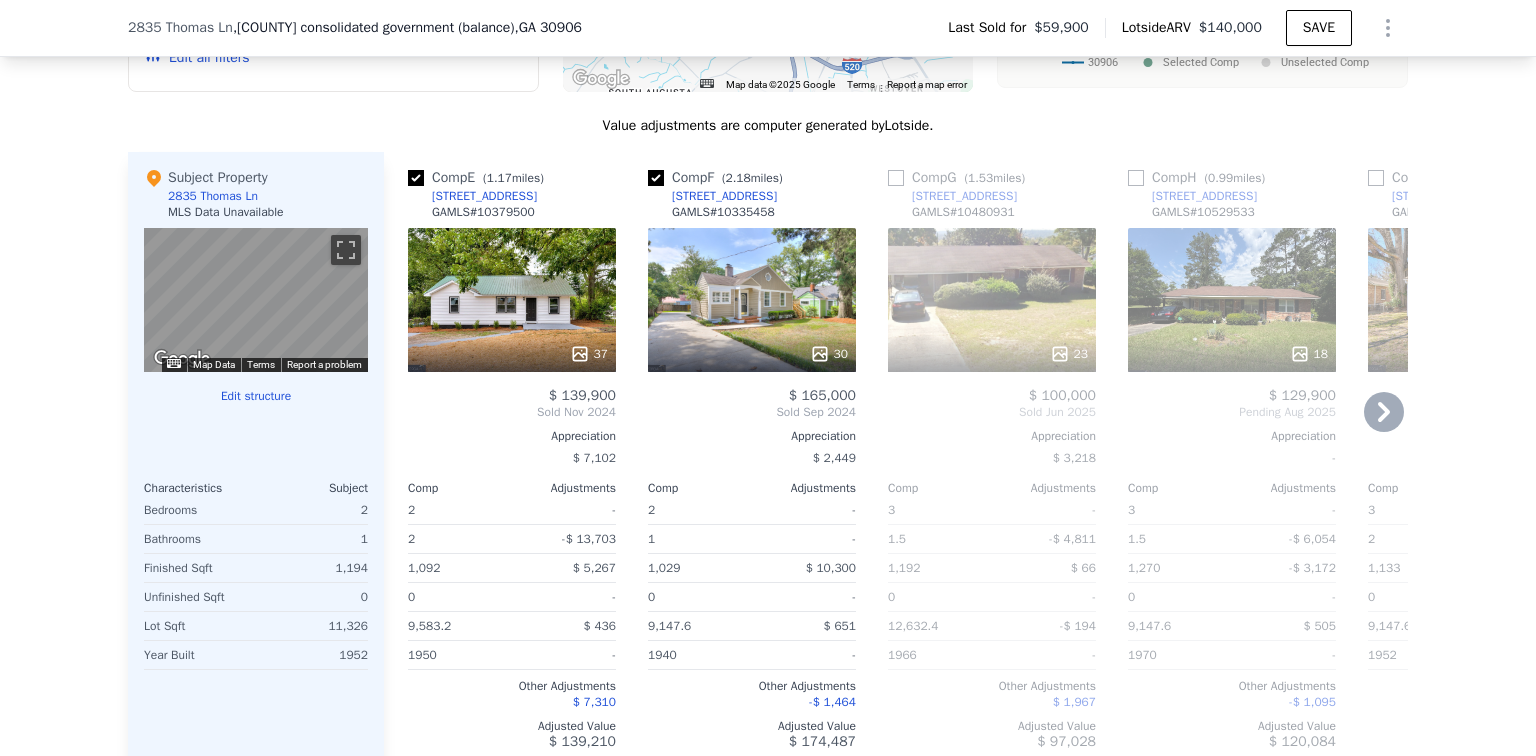 click at bounding box center [416, 178] 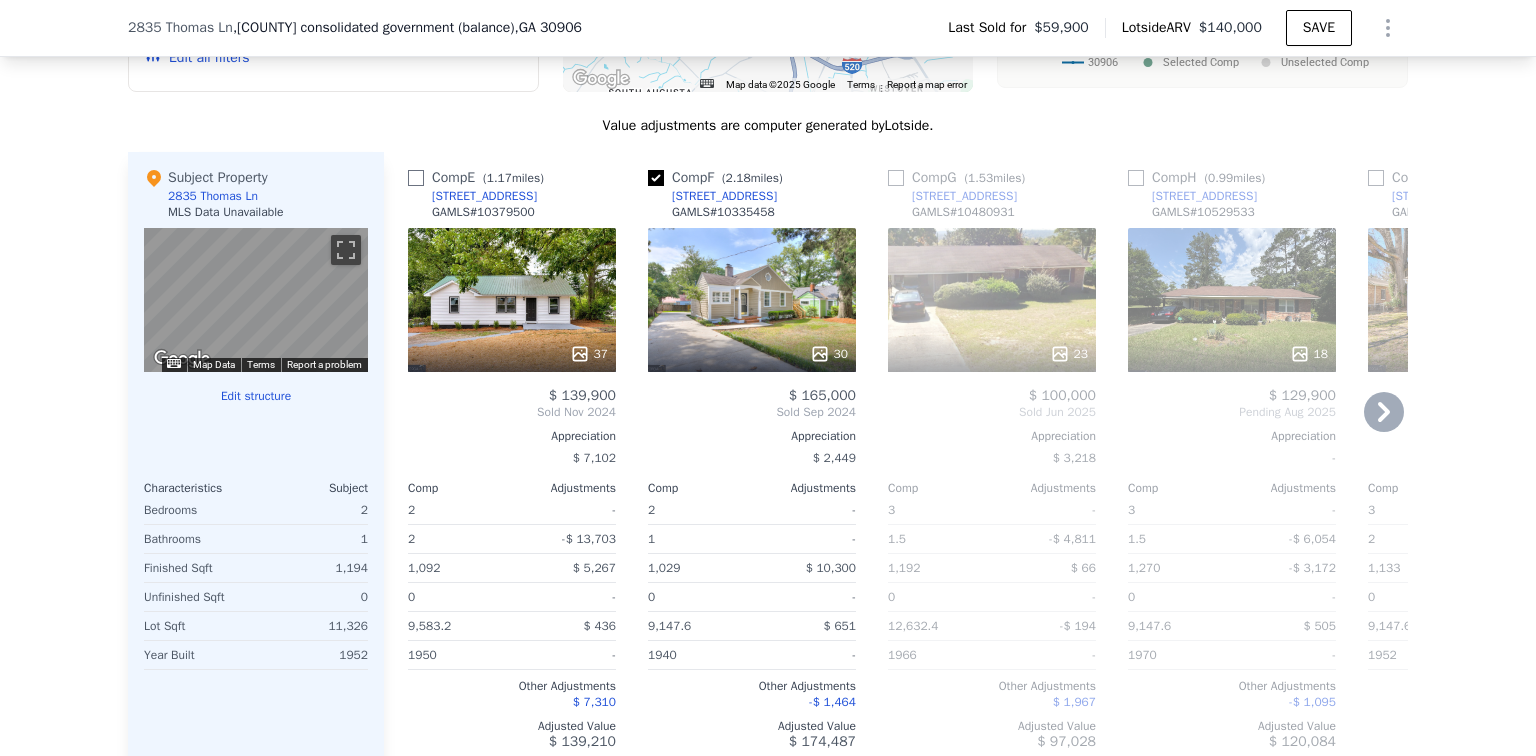 checkbox on "false" 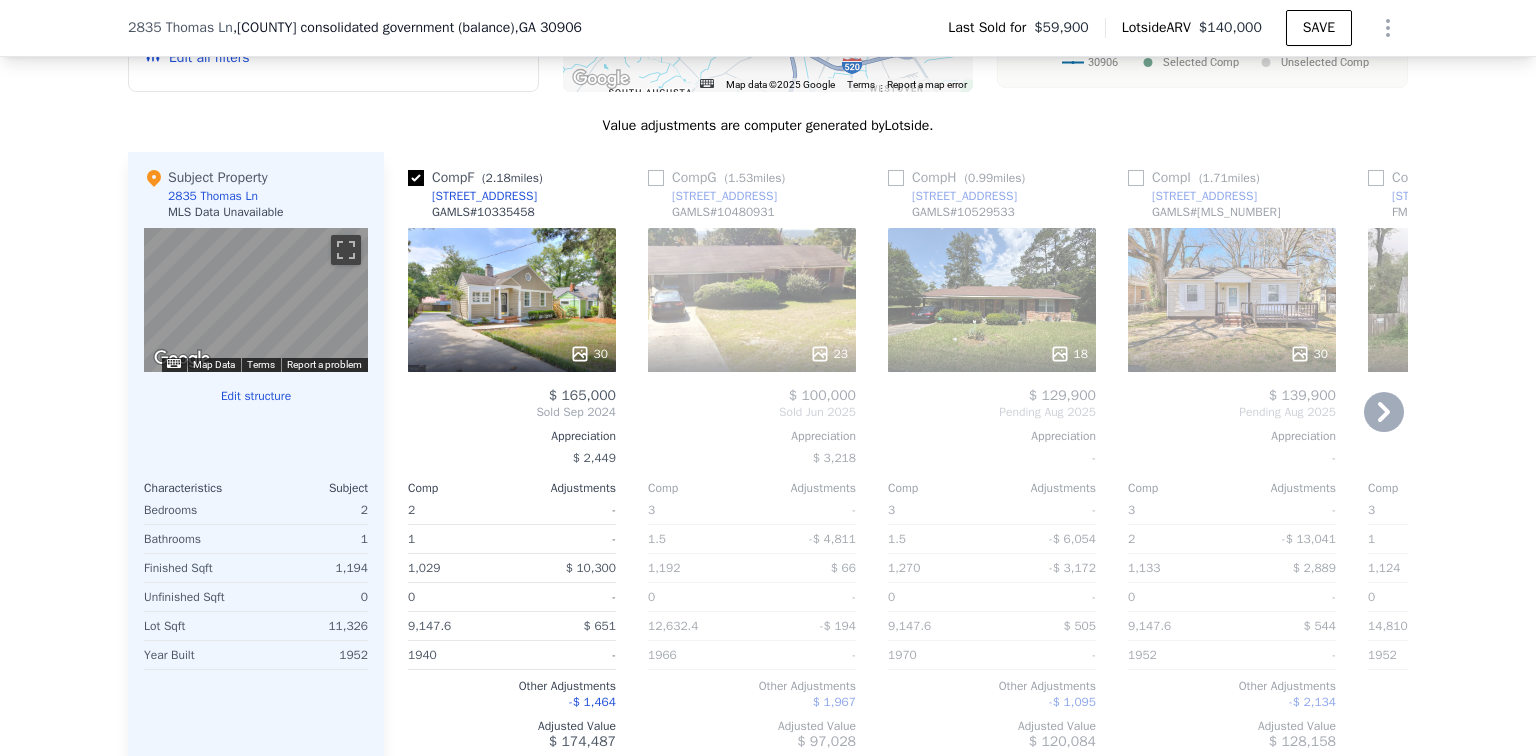 click at bounding box center (416, 178) 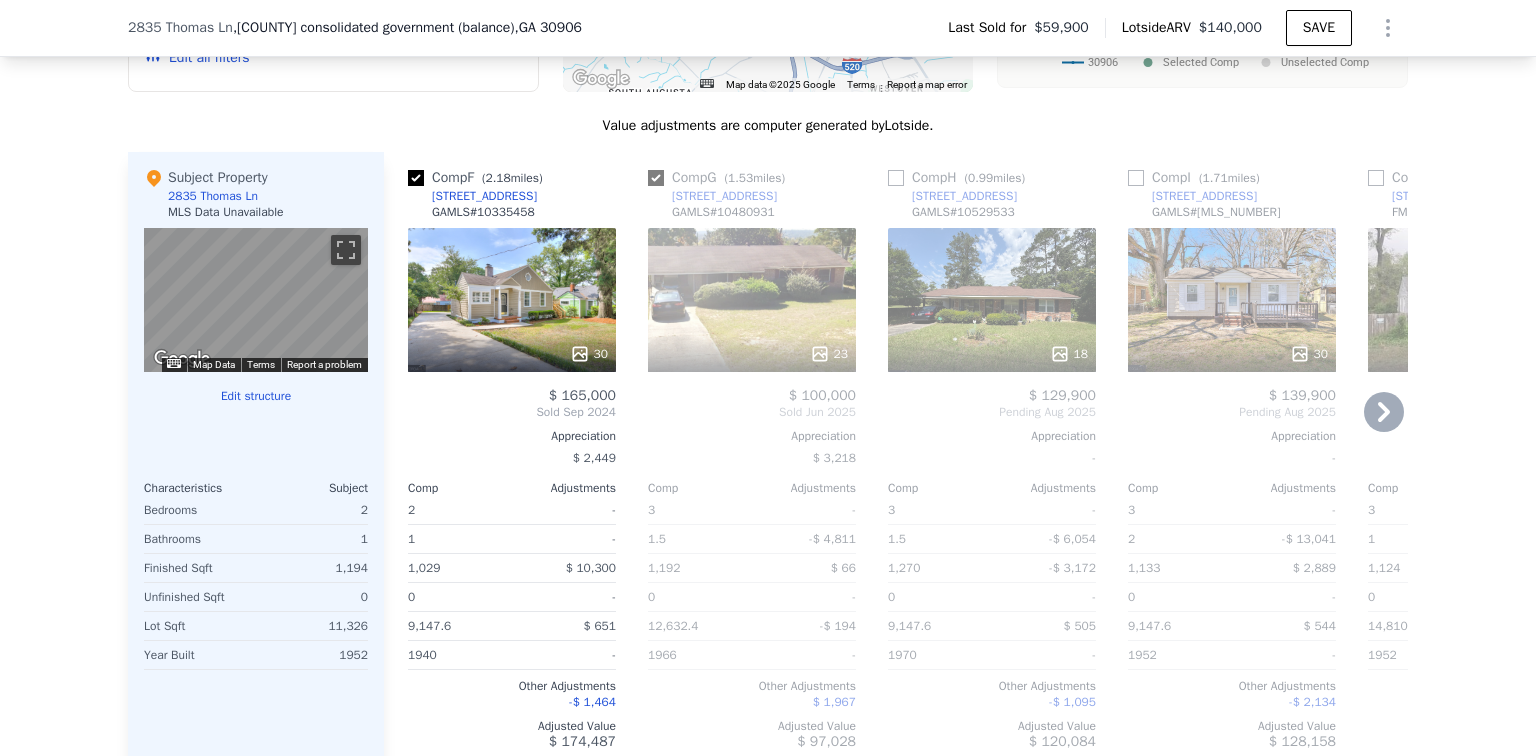 checkbox on "true" 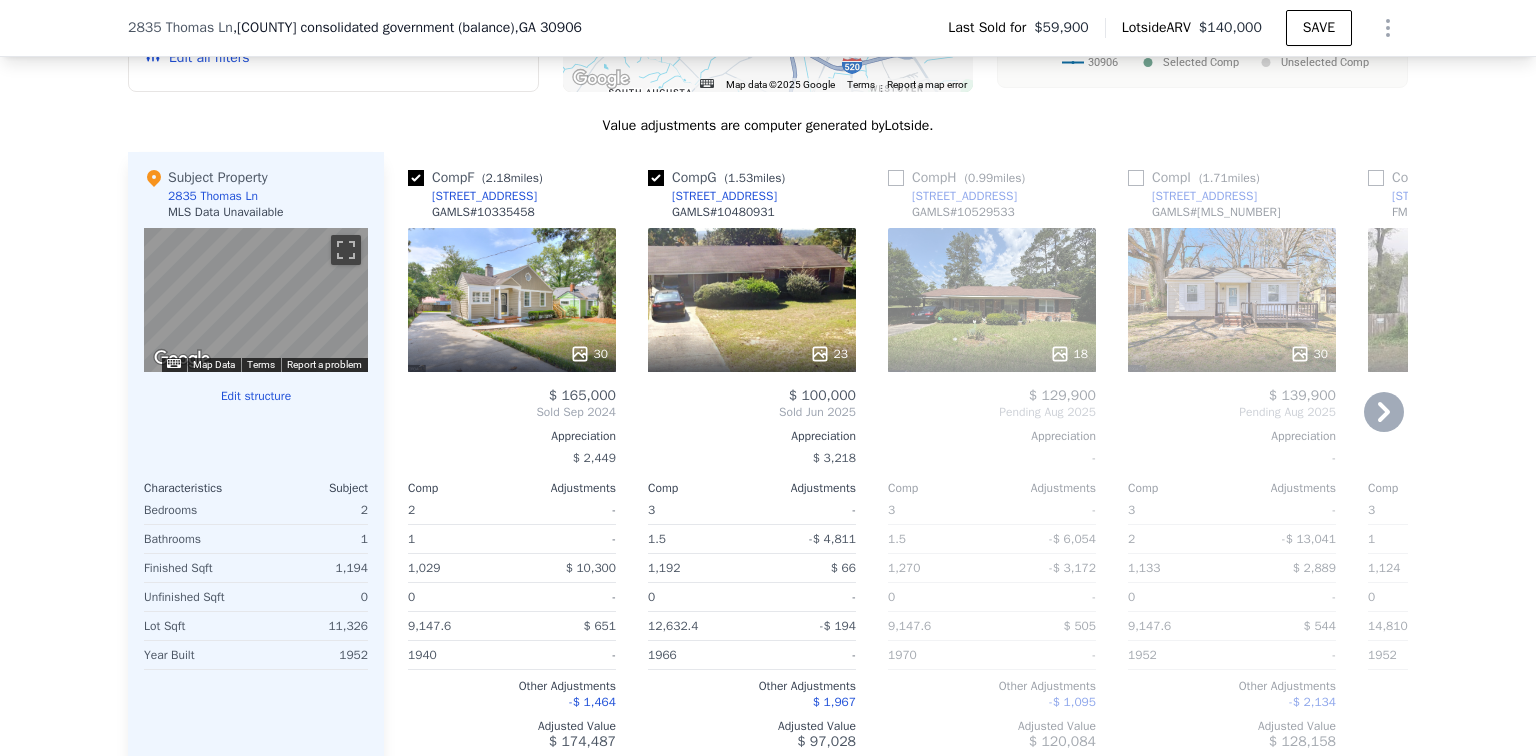 drag, startPoint x: 400, startPoint y: 193, endPoint x: 419, endPoint y: 188, distance: 19.646883 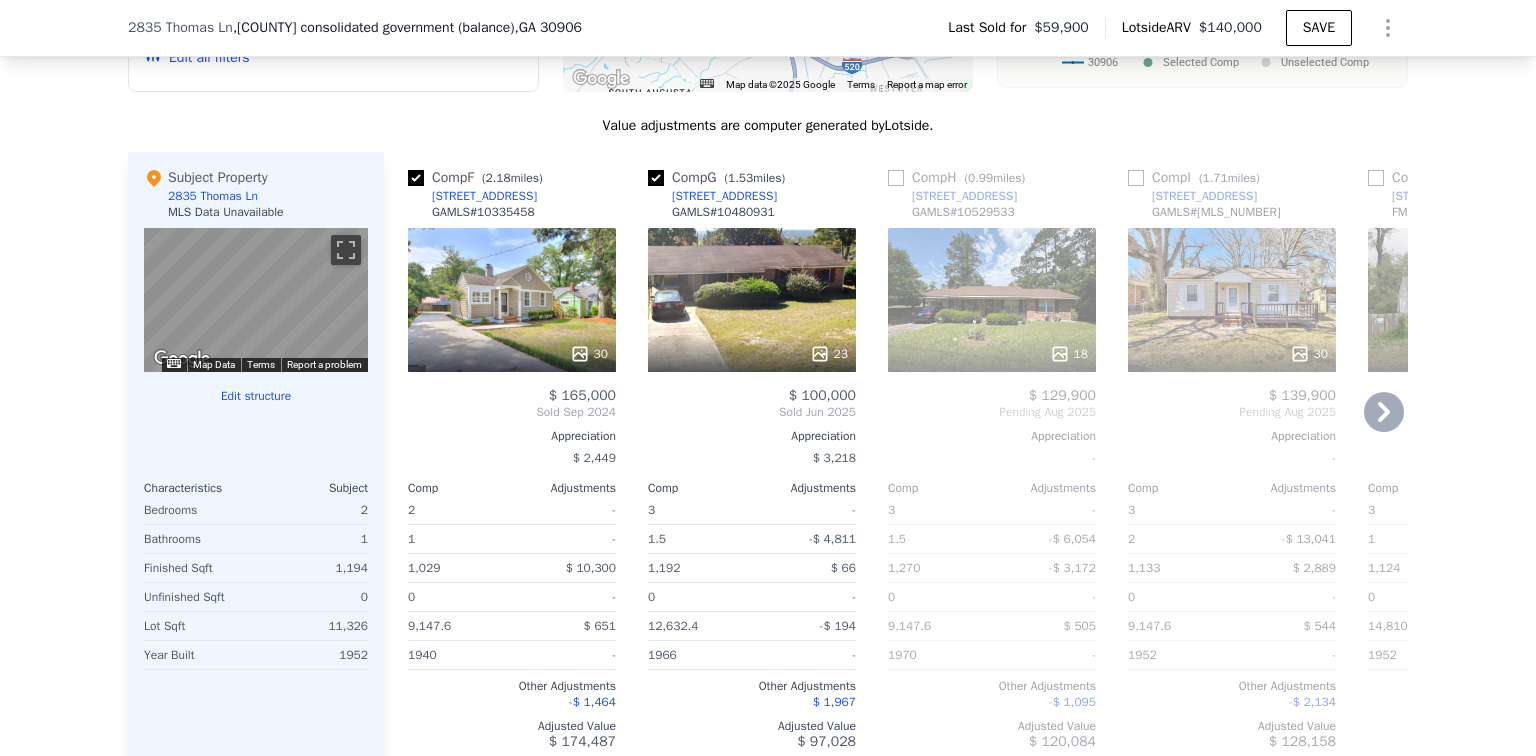 click at bounding box center [416, 178] 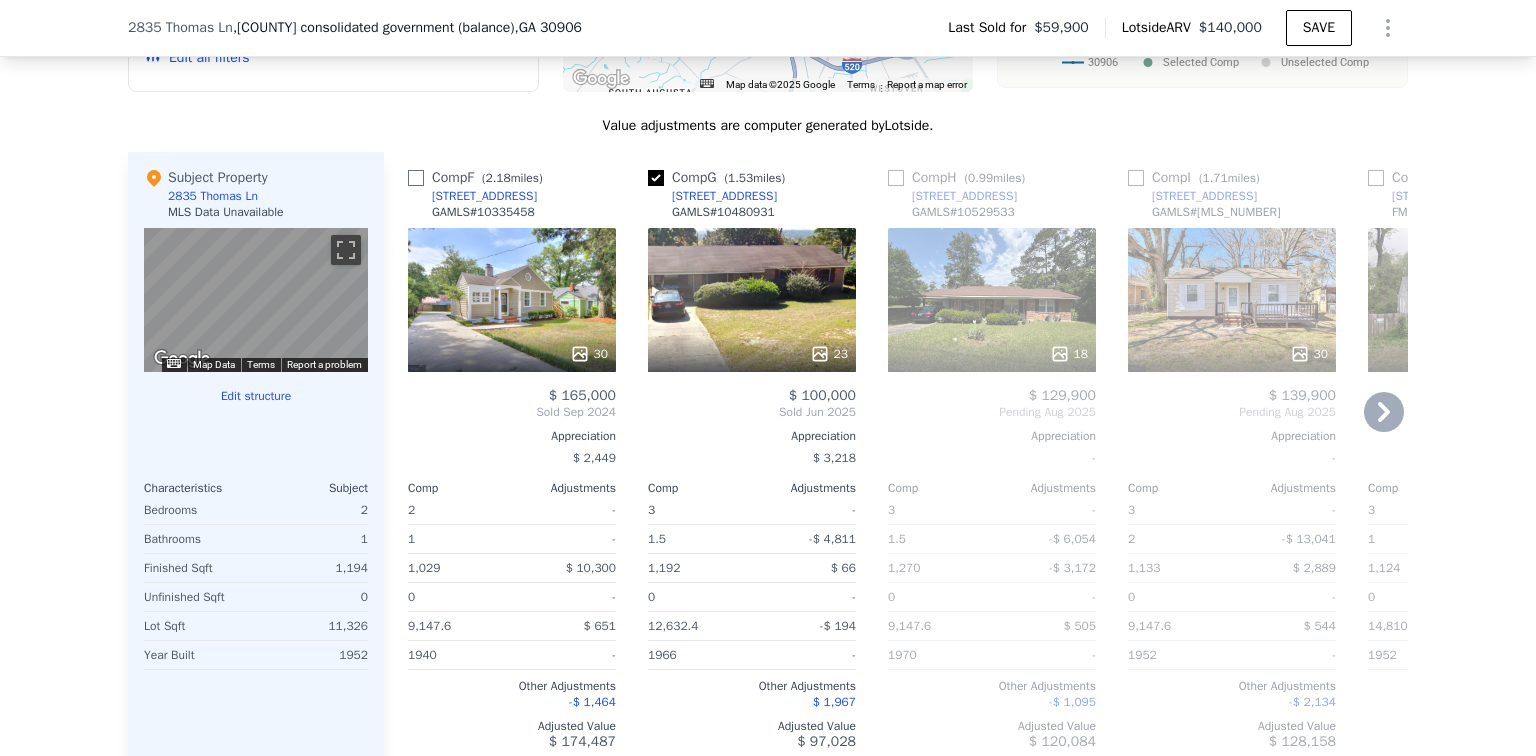 checkbox on "false" 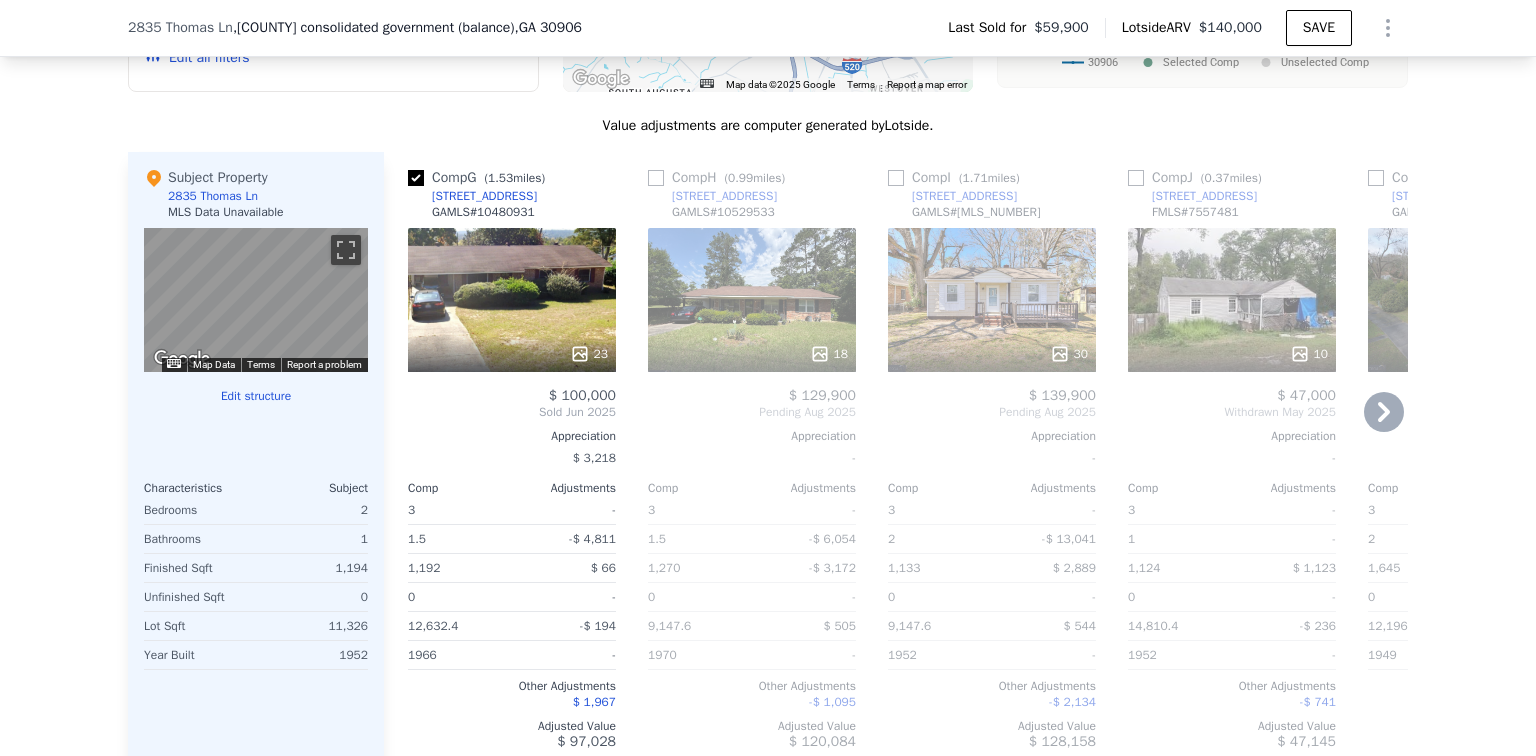 click 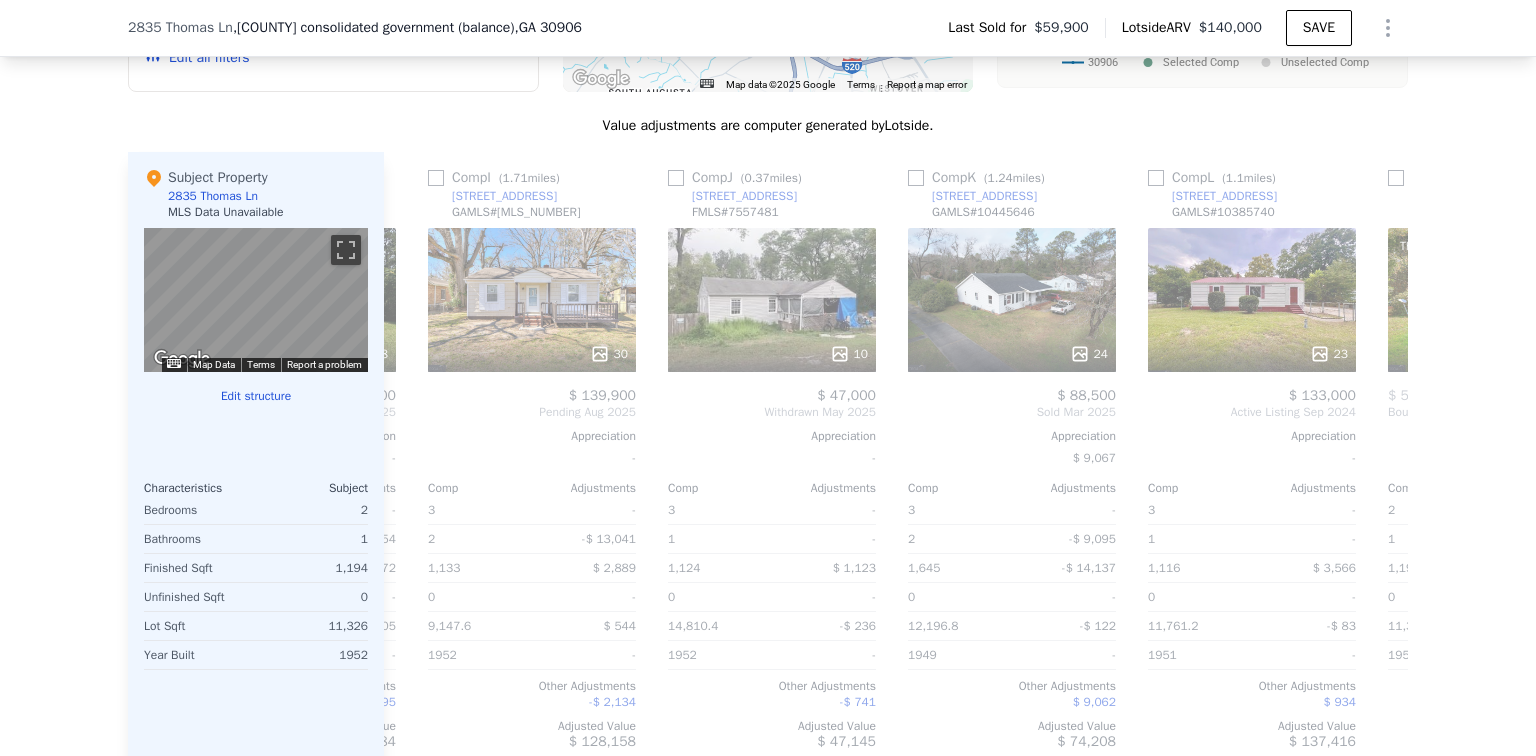 scroll, scrollTop: 0, scrollLeft: 480, axis: horizontal 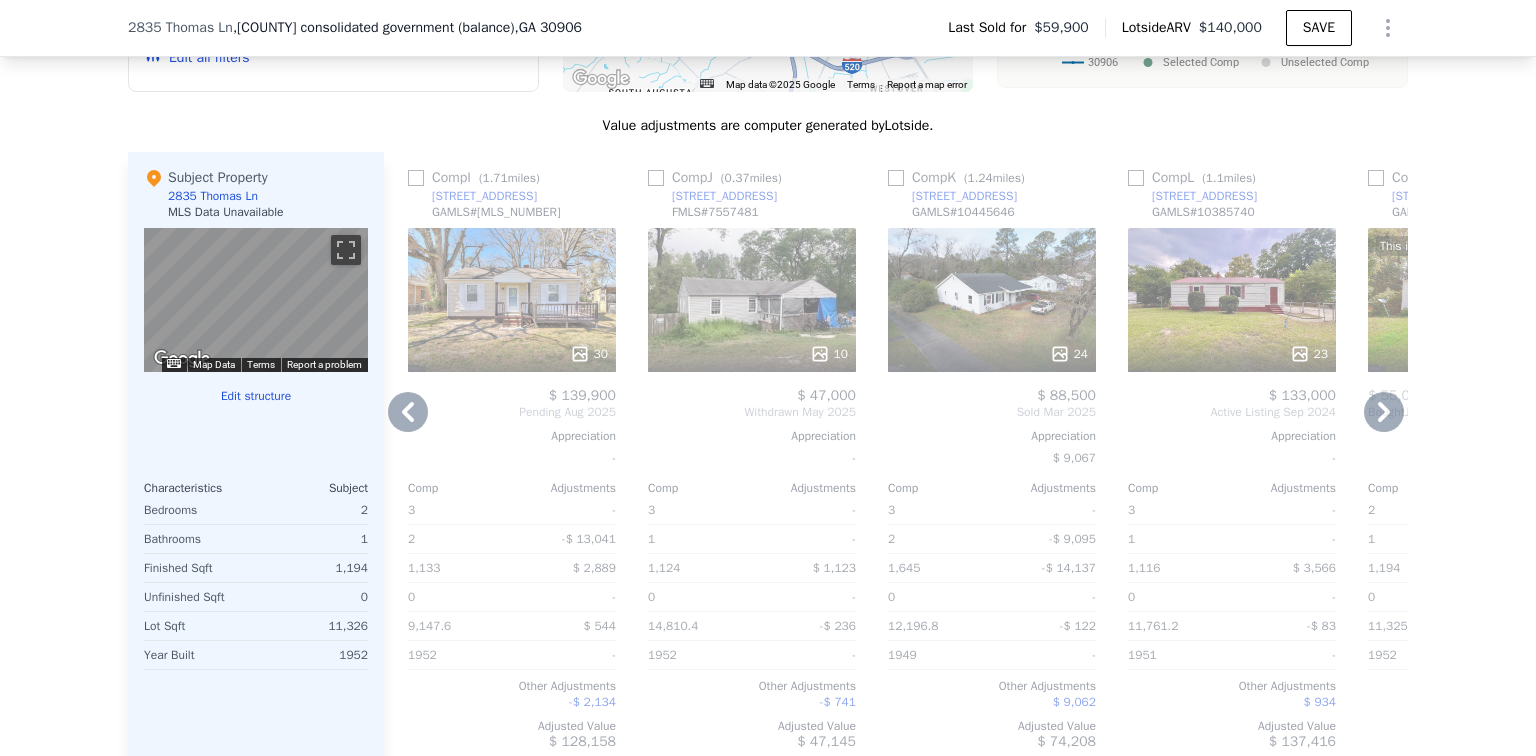 click 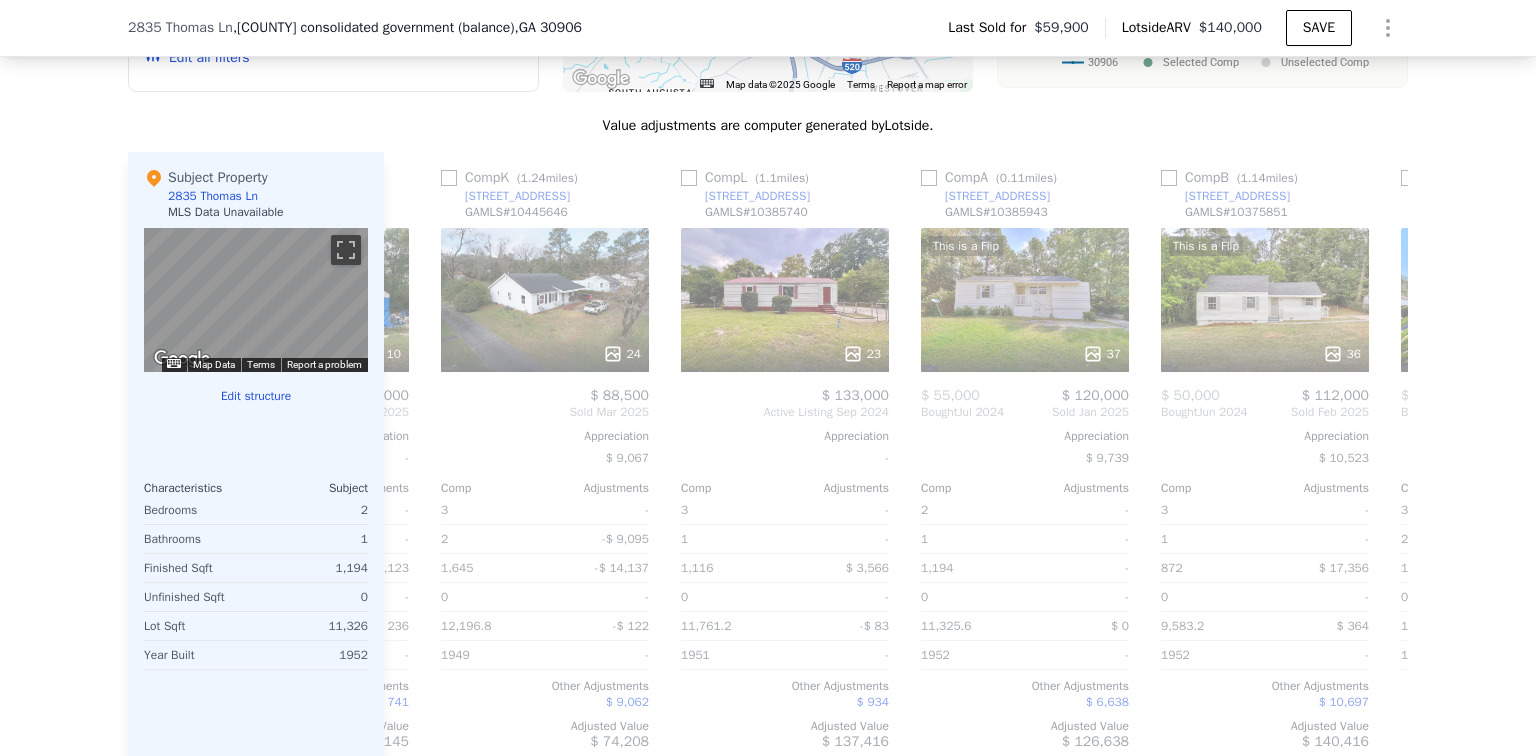 scroll, scrollTop: 0, scrollLeft: 960, axis: horizontal 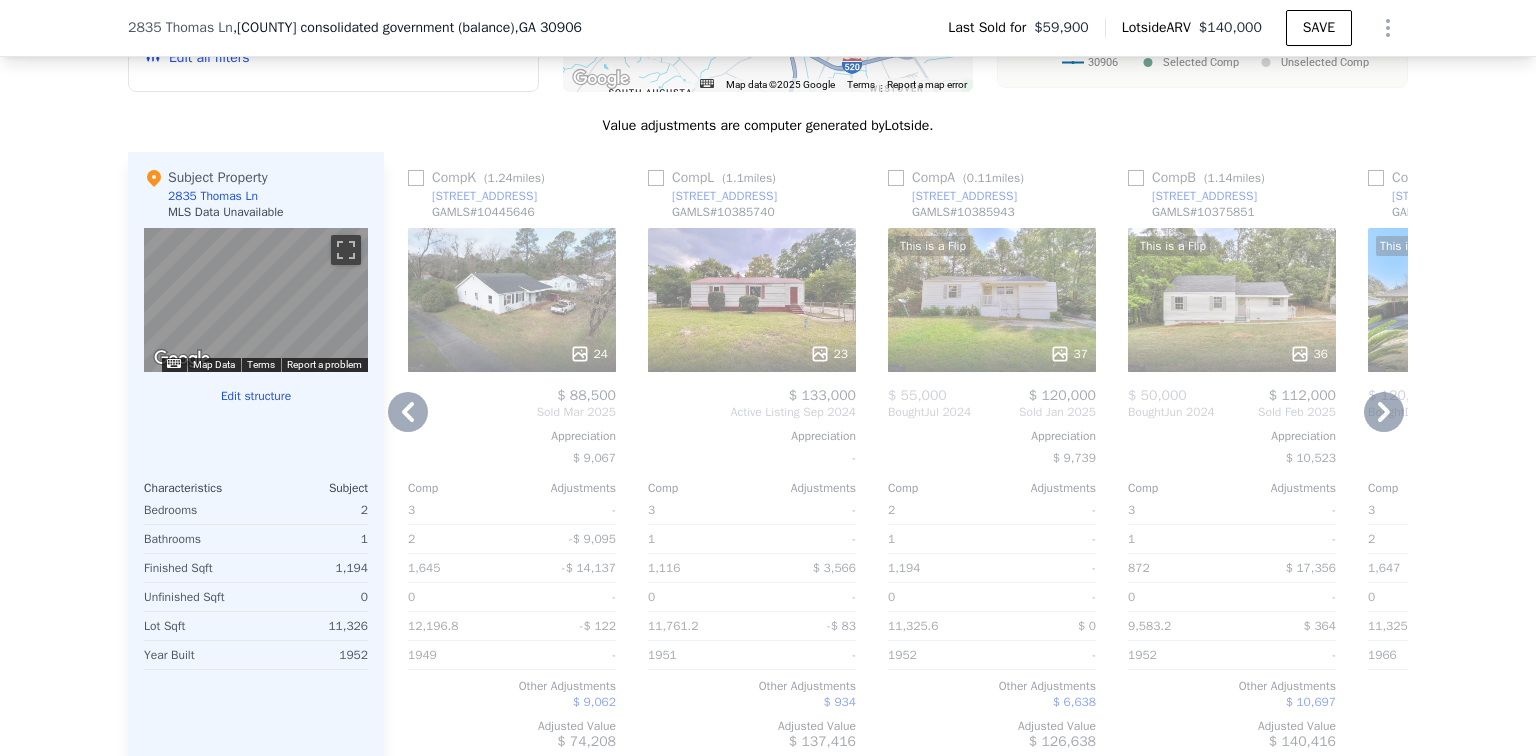 drag, startPoint x: 889, startPoint y: 187, endPoint x: 909, endPoint y: 184, distance: 20.22375 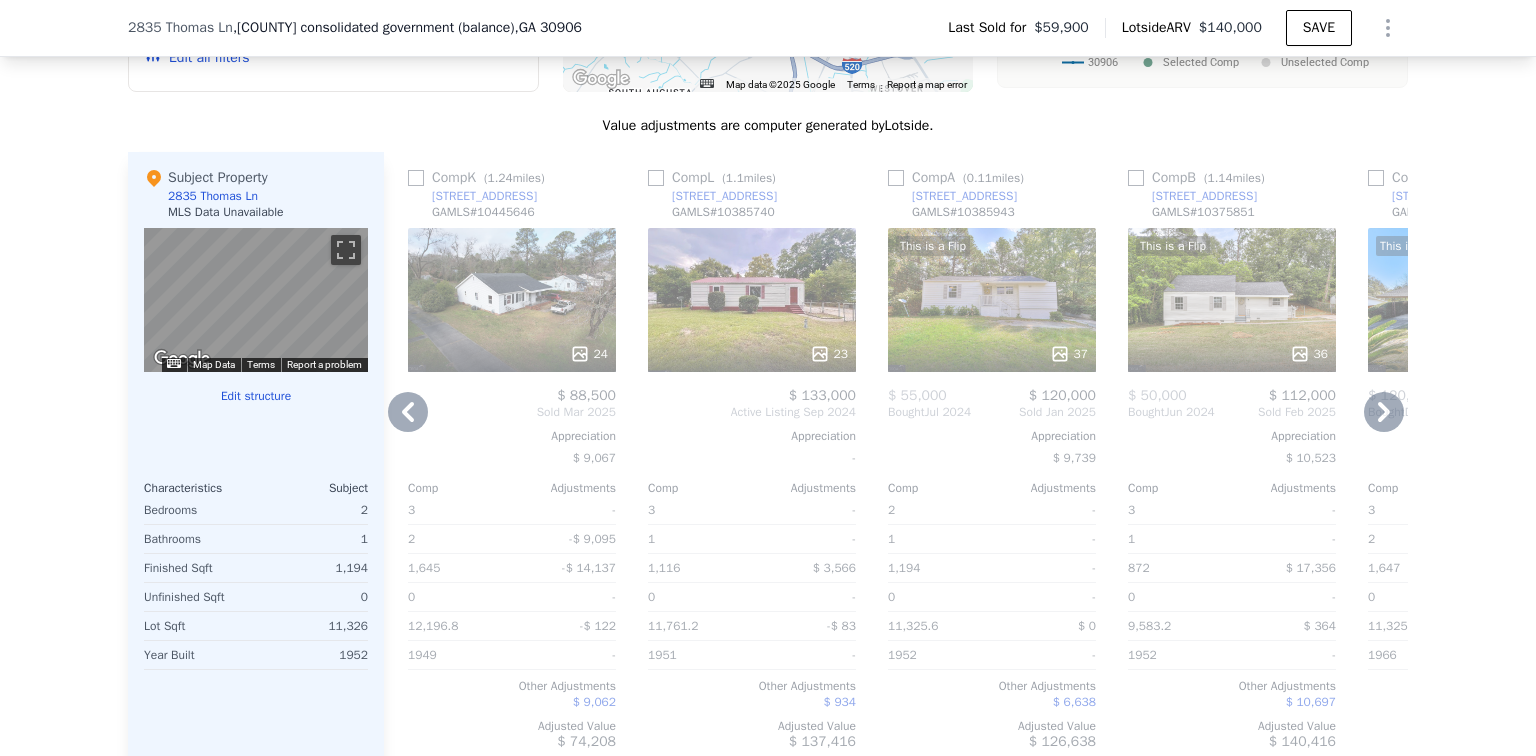 click at bounding box center (896, 178) 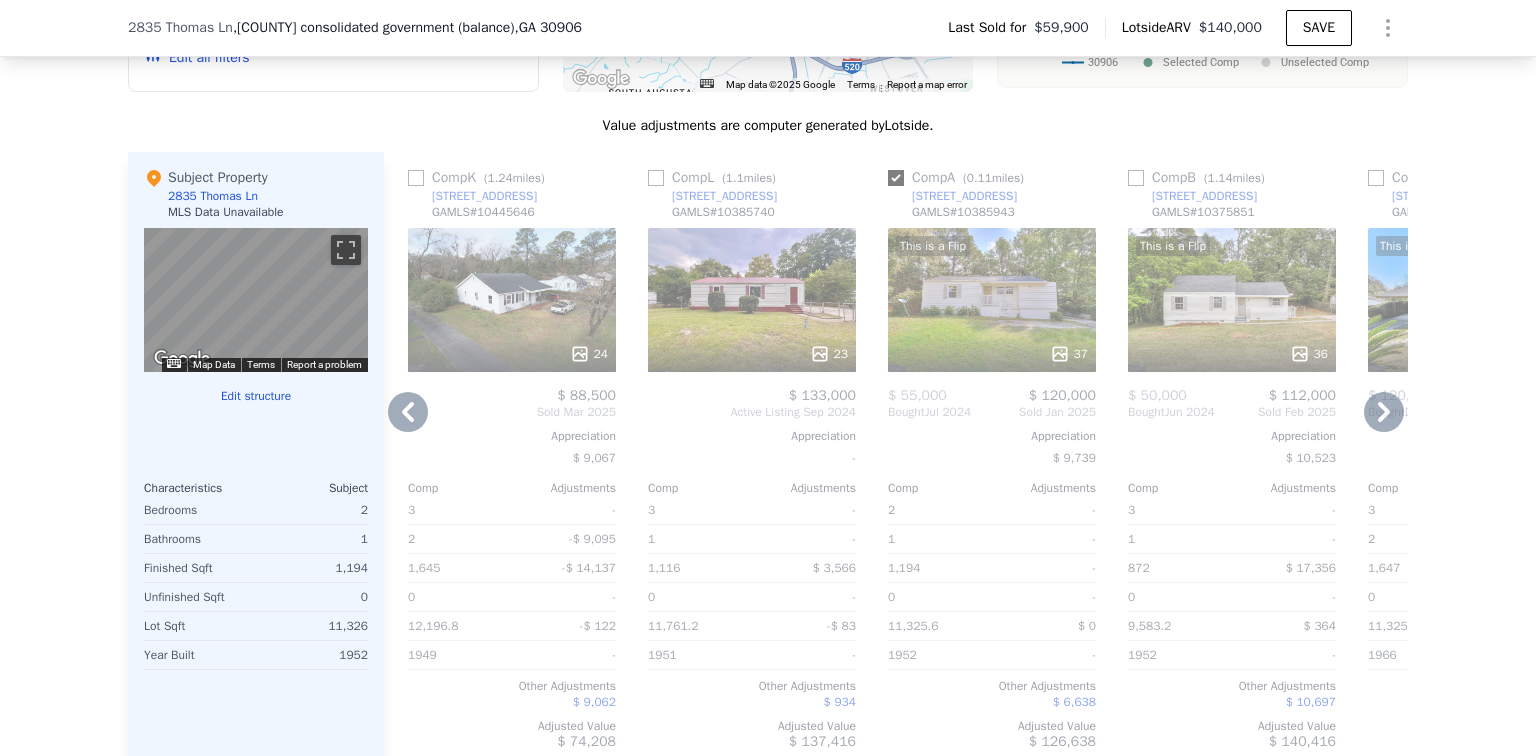 checkbox on "true" 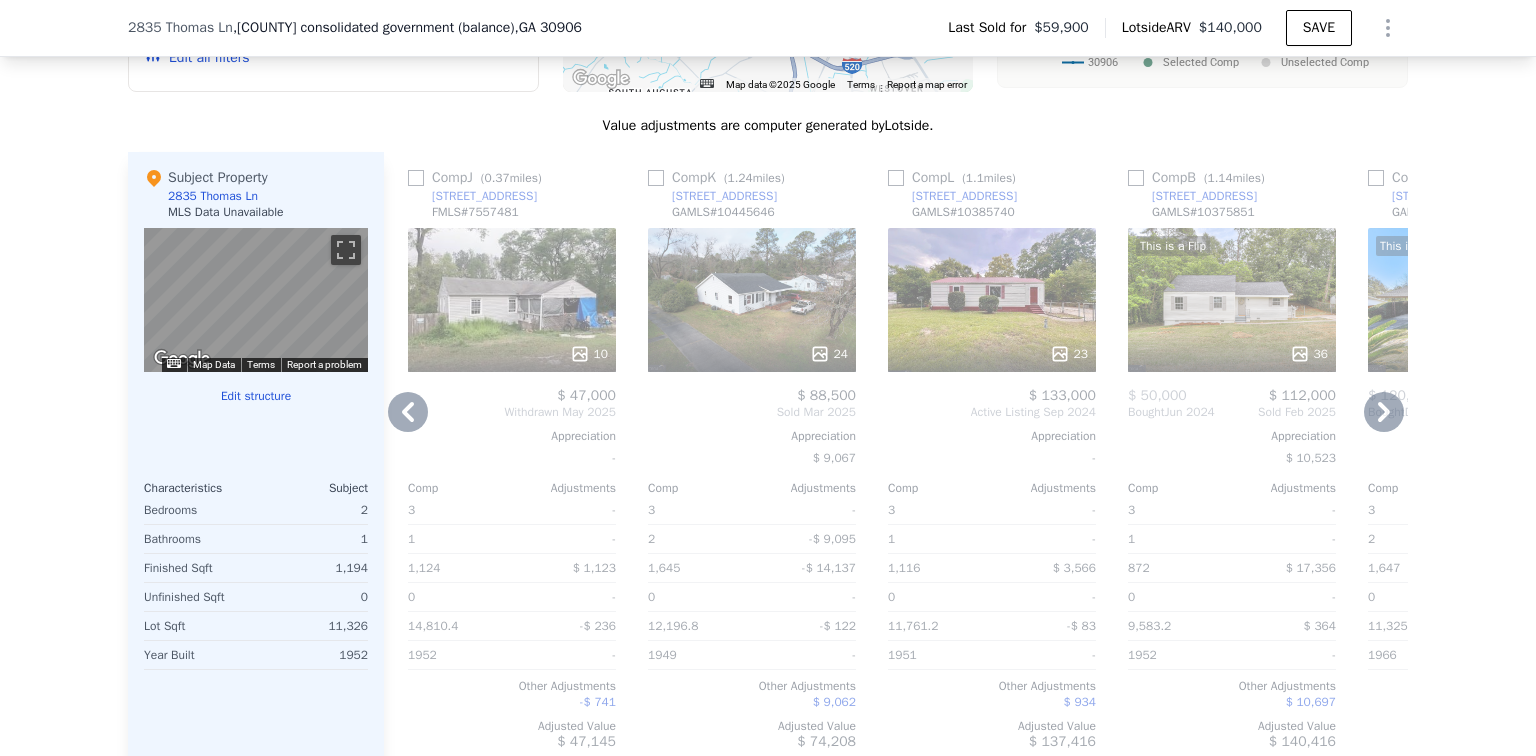 click 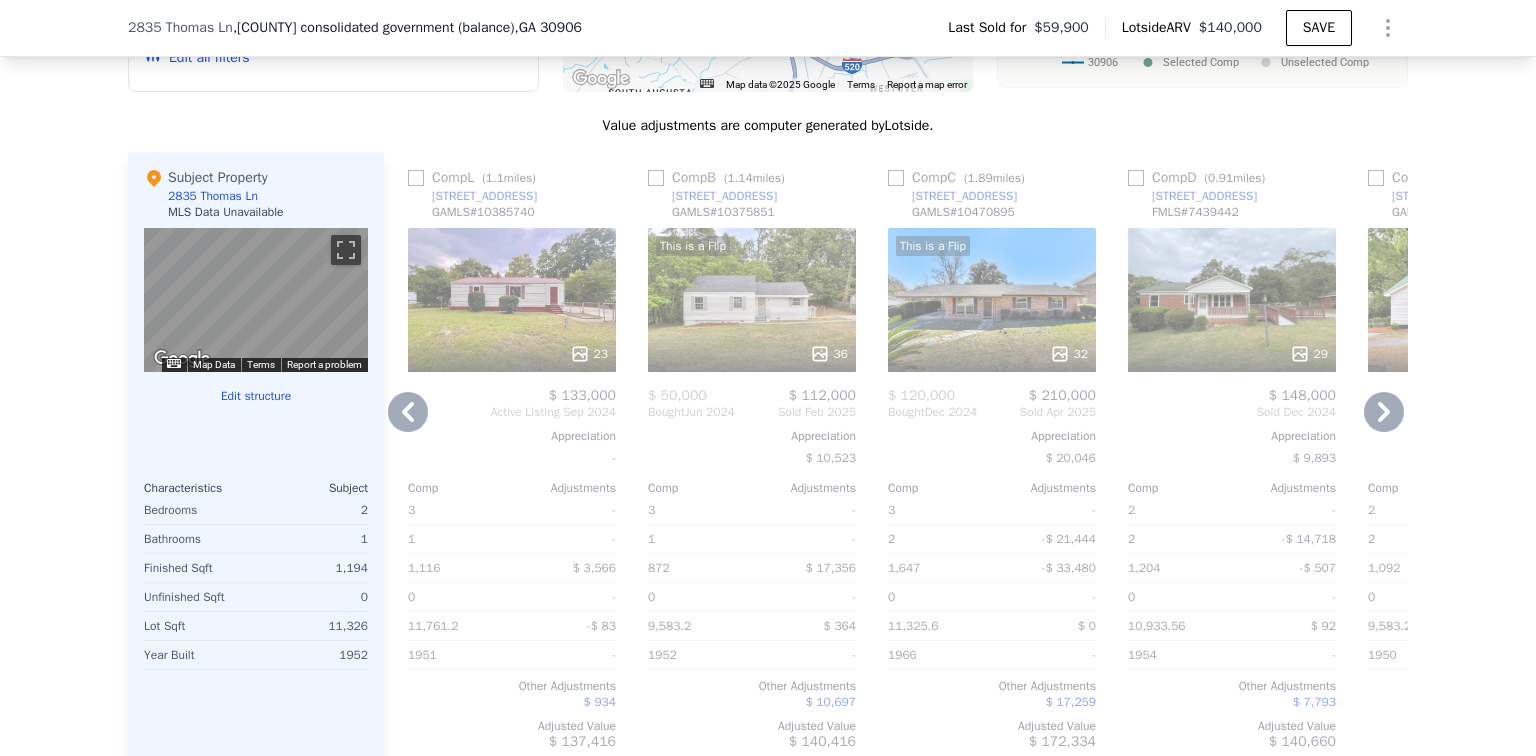 click 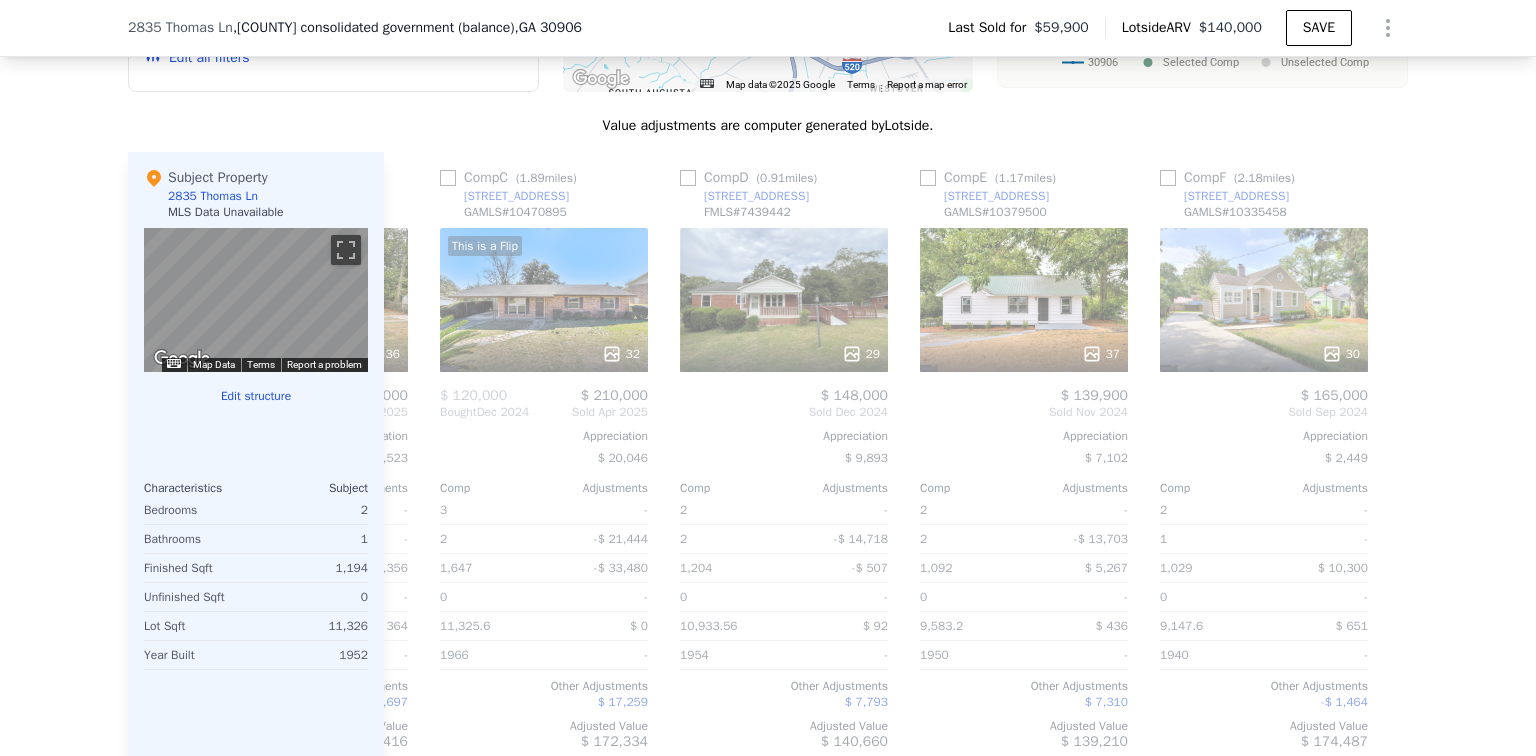 scroll, scrollTop: 0, scrollLeft: 1904, axis: horizontal 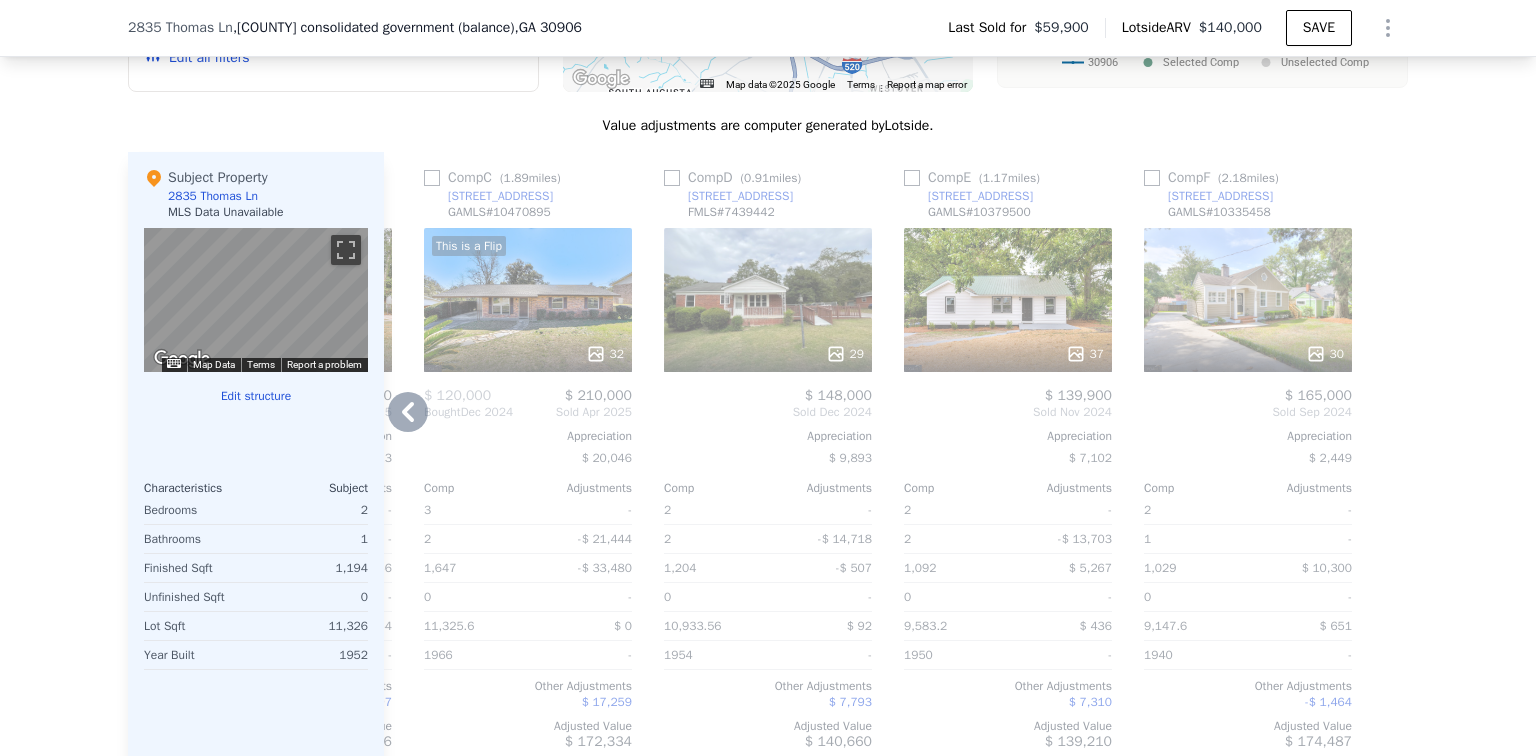 click at bounding box center (1392, 459) 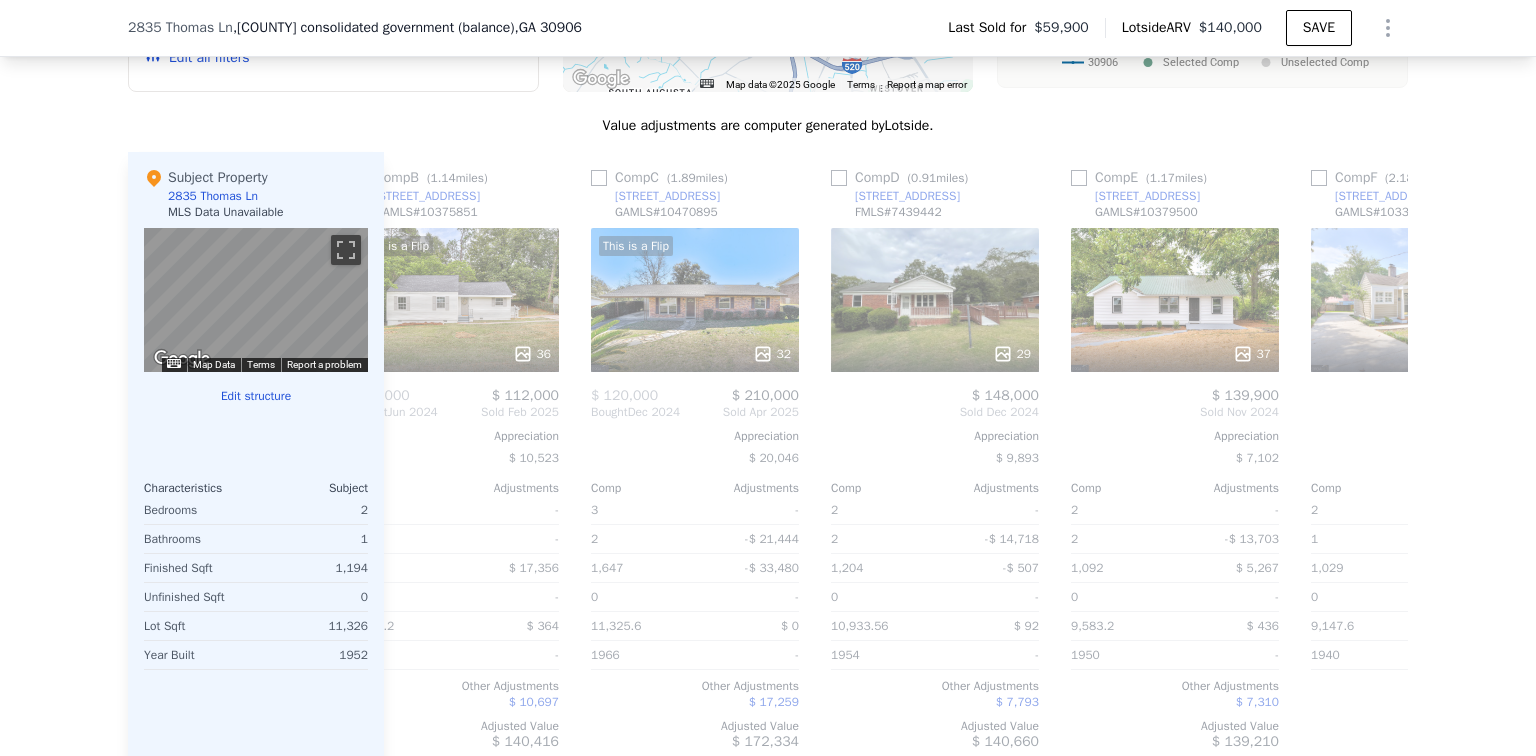 click on "Comp  A ( 0.11  miles) 2826 Cornelia Rd GAMLS  # 10385943 This is a Flip 37 $ 55,000 $ 120,000 Bought  Jul 2024 Sold   Jan 2025 Appreciation $ 9,739 Comp Adjustments 2 - 1 - 1,194 - 0 - 11,325.6 $ 0 1952 - Other Adjustments $ 6,638 Adjusted Value $ 126,638 Comp  G ( 1.53  miles) 2148 Hillsinger Rd GAMLS  # 10480931 23 $ 100,000 Sold   Jun 2025 Appreciation $ 3,218 Comp Adjustments 3 - 1.5 -$ 4,811 1,192 $ 66 0 - 12,632.4 -$ 194 1966 - Other Adjustments $ 1,967 Adjusted Value $ 97,028 Comp  H ( 0.99  miles) 2307 Hardwick Rd GAMLS  # 10529533 18 $ 129,900 Pending   Aug 2025 Appreciation - Comp Adjustments 3 - 1.5 -$ 6,054 1,270 -$ 3,172 0 - 9,147.6 $ 505 1970 - Other Adjustments -$ 1,095 Adjusted Value $ 120,084 Comp  I ( 1.71  miles) 1907 Virginia Ave GAMLS  # 10470145 30 $ 139,900 Pending   Aug 2025 Appreciation - Comp Adjustments 3 - 2 -$ 13,041 1,133 $ 2,889 0 - 9,147.6 $ 544 1952 - Other Adjustments -$ 2,134 Adjusted Value $ 128,158 Comp  J ( 0.37  miles) 2404 Jennings Rd FMLS  # 7557481 10 $ 47,000" at bounding box center (896, 459) 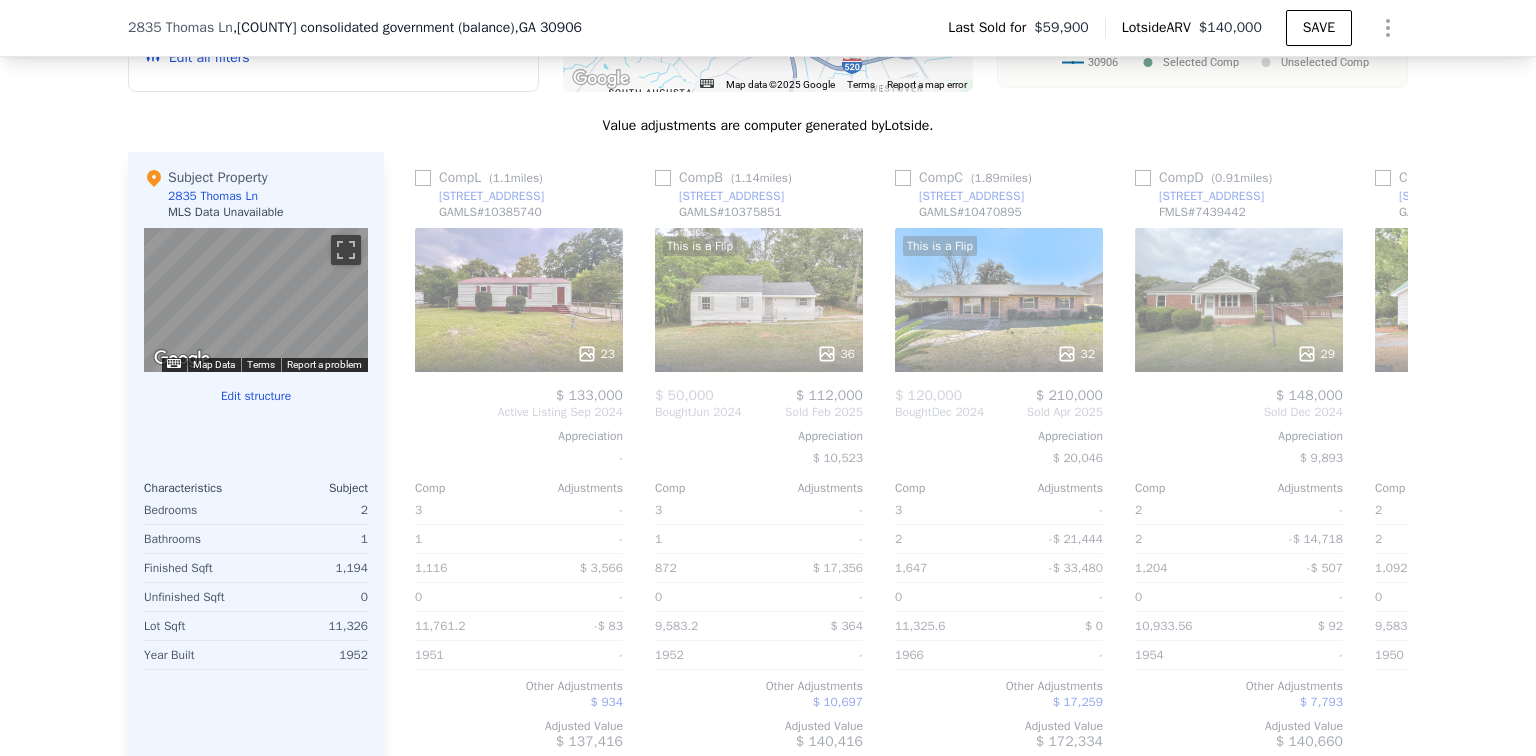 scroll, scrollTop: 0, scrollLeft: 1424, axis: horizontal 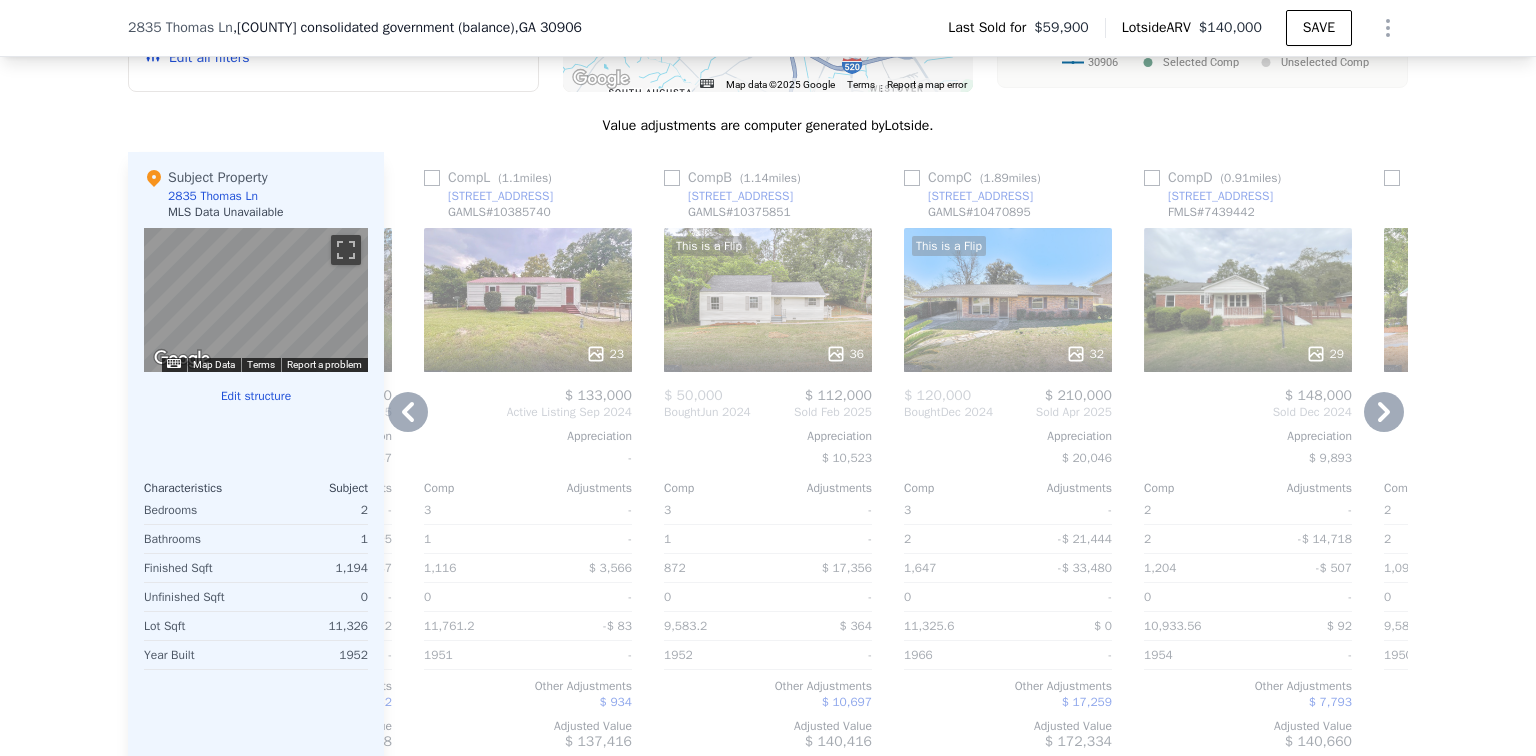 click 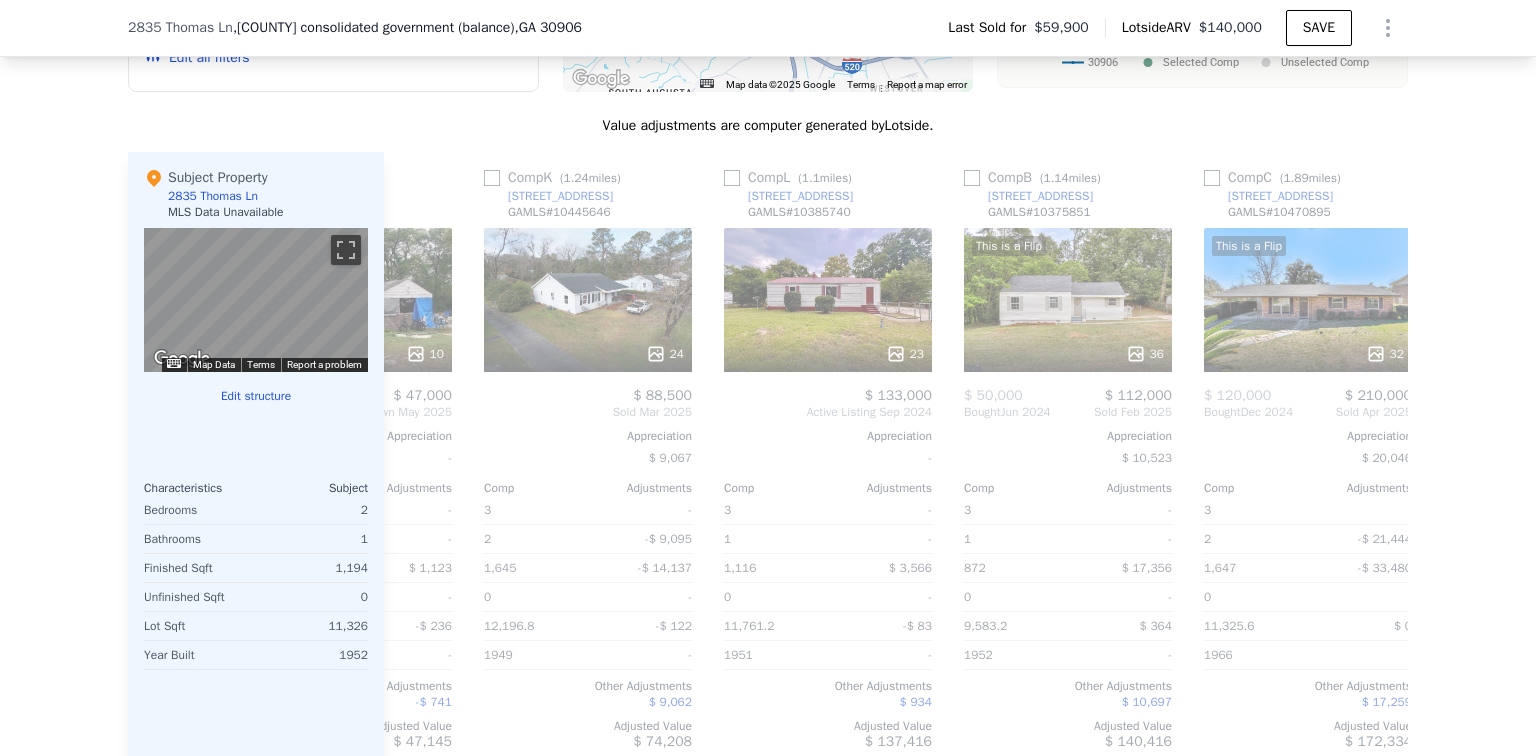 scroll, scrollTop: 0, scrollLeft: 944, axis: horizontal 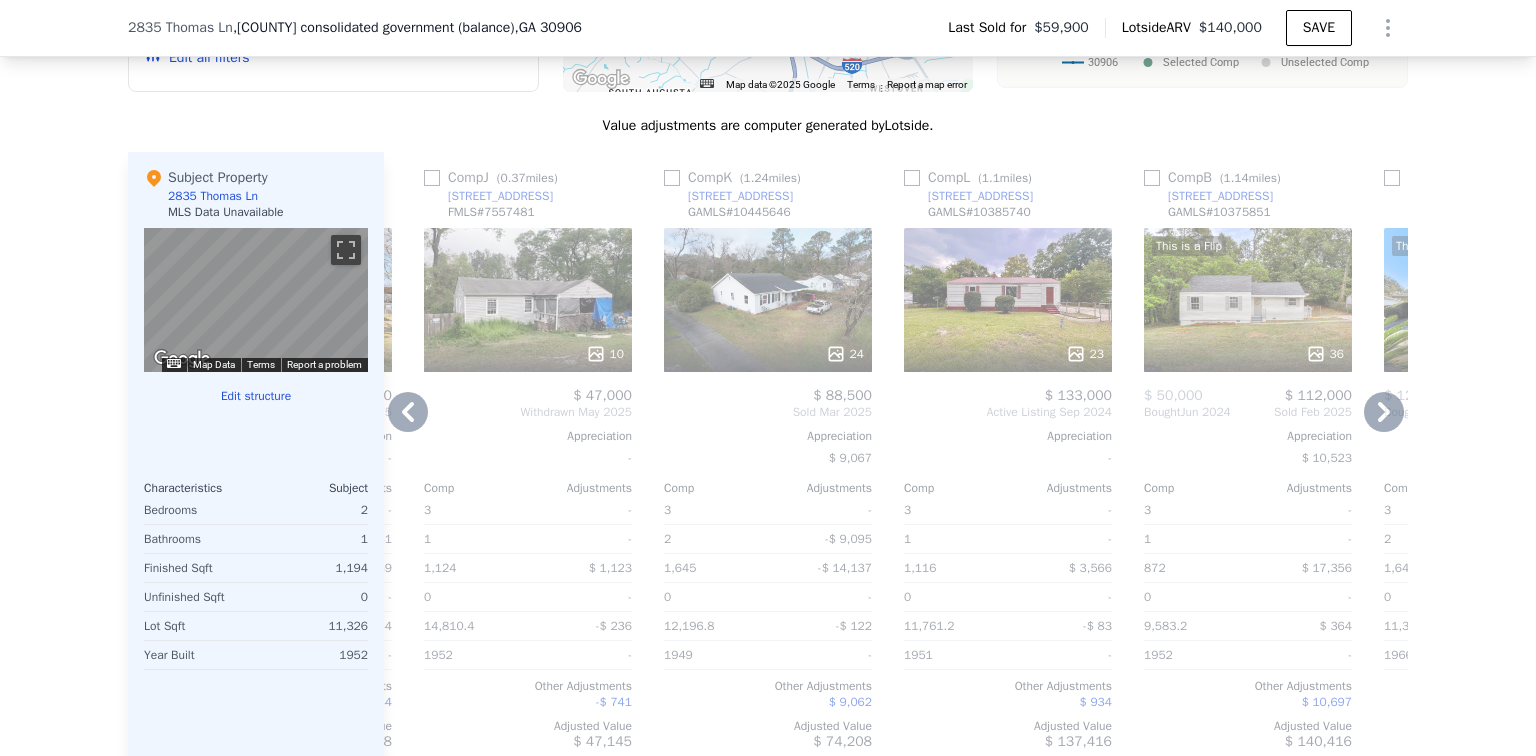click 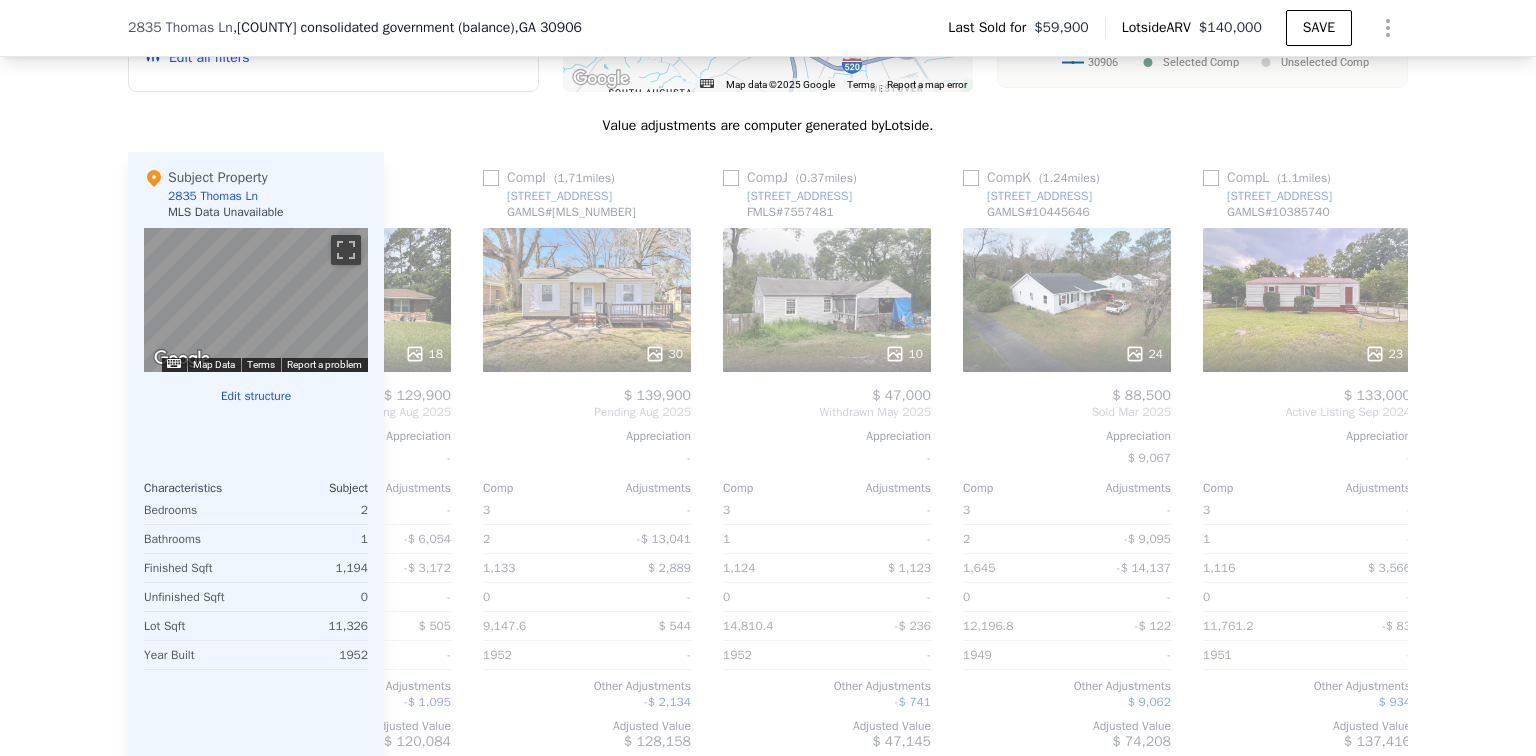 scroll, scrollTop: 0, scrollLeft: 464, axis: horizontal 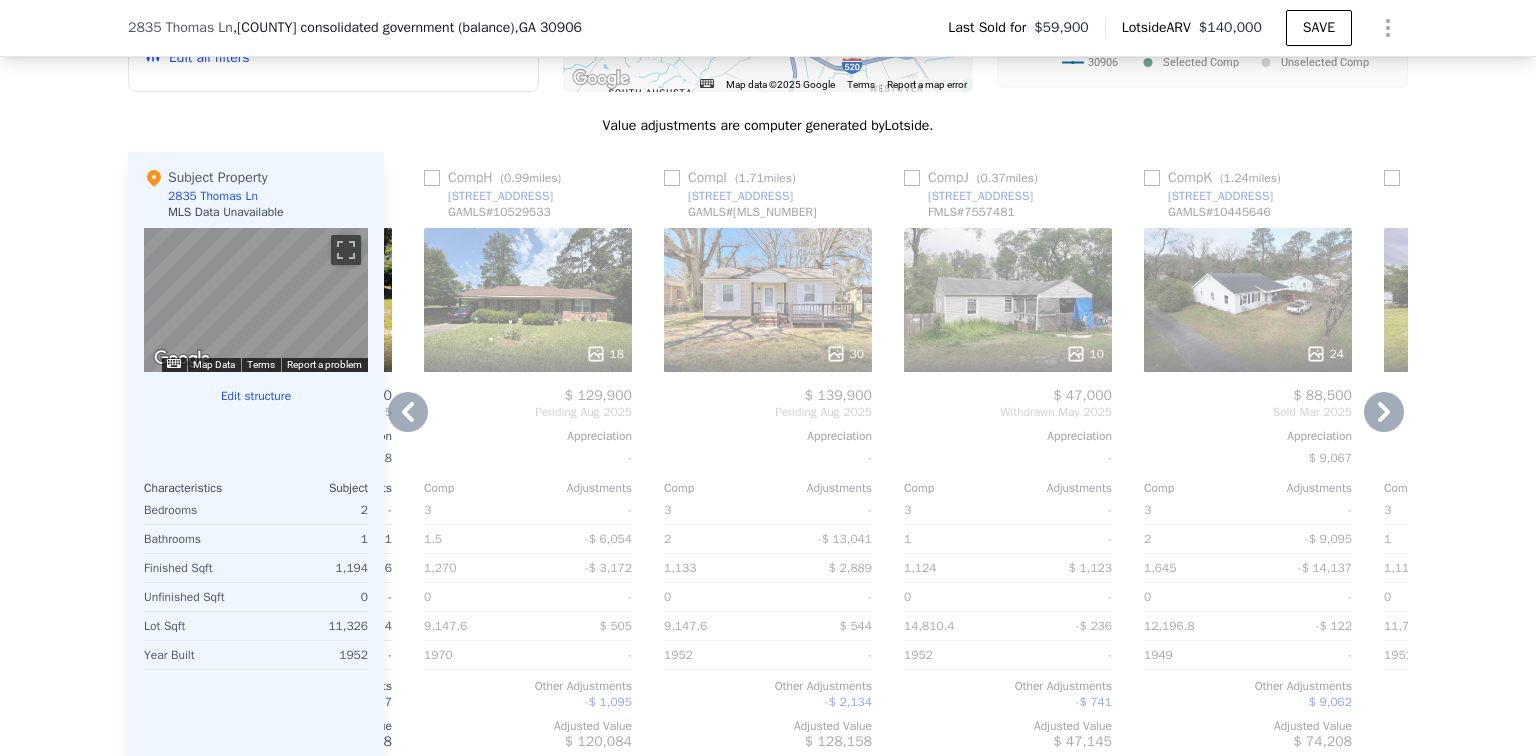 click 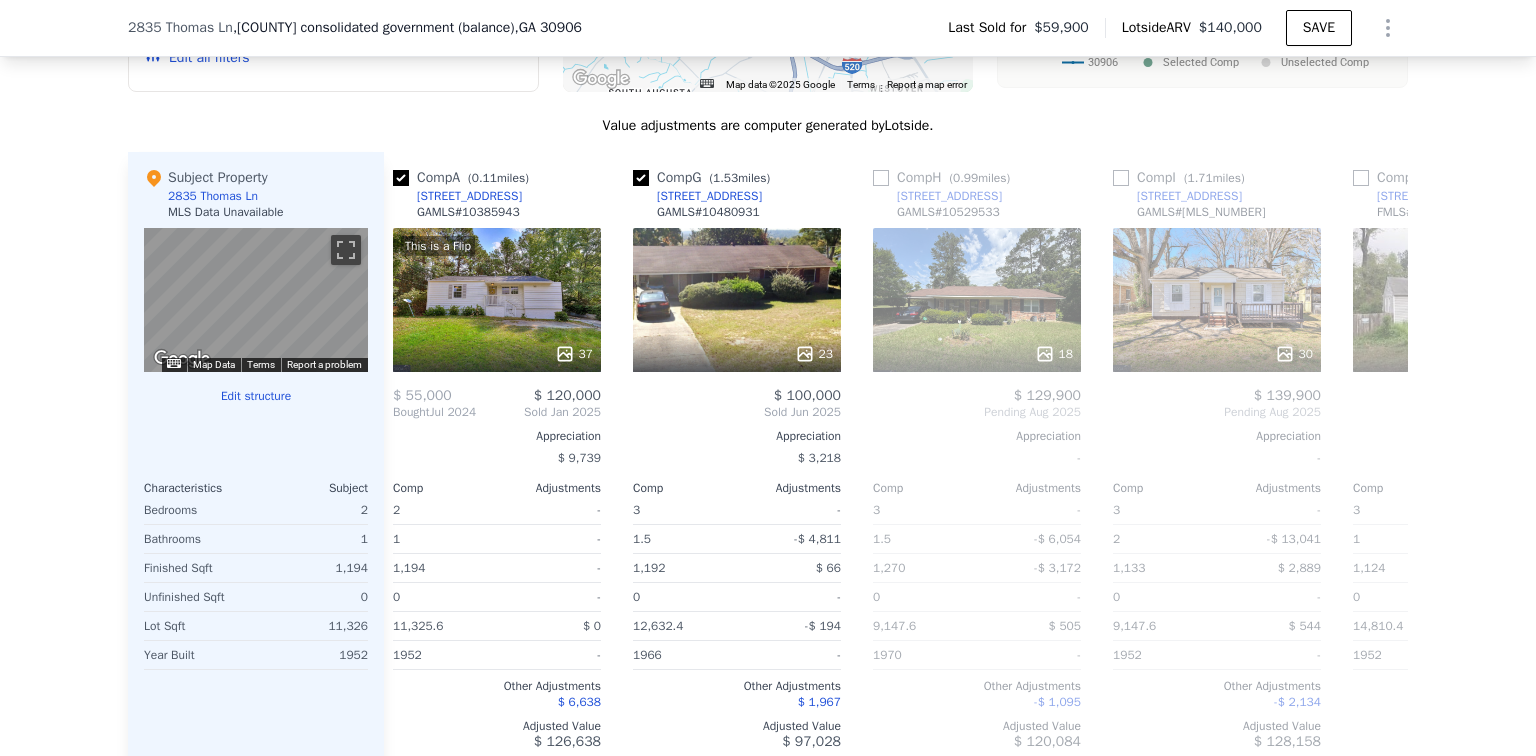 scroll, scrollTop: 0, scrollLeft: 0, axis: both 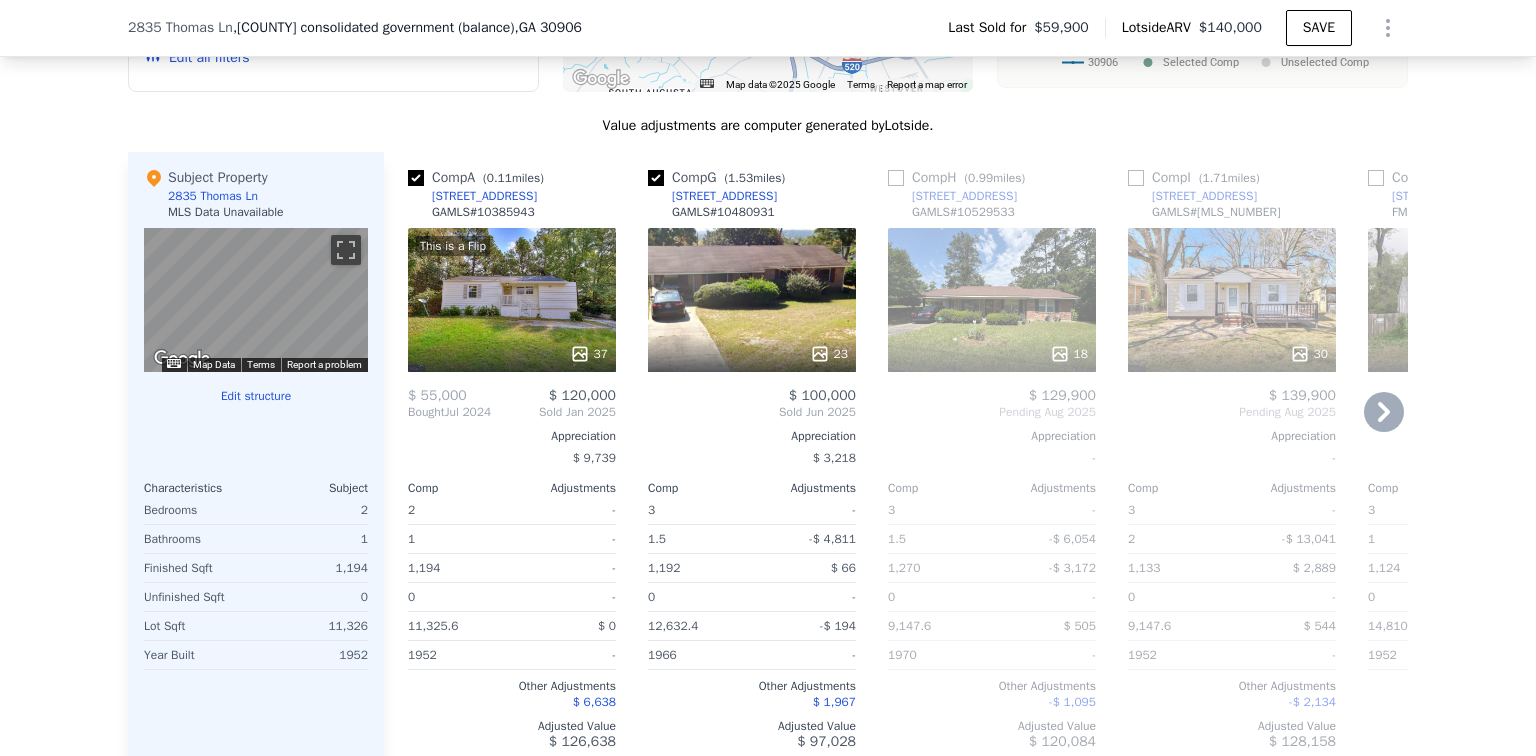 click on "Bought" at bounding box center (426, 412) 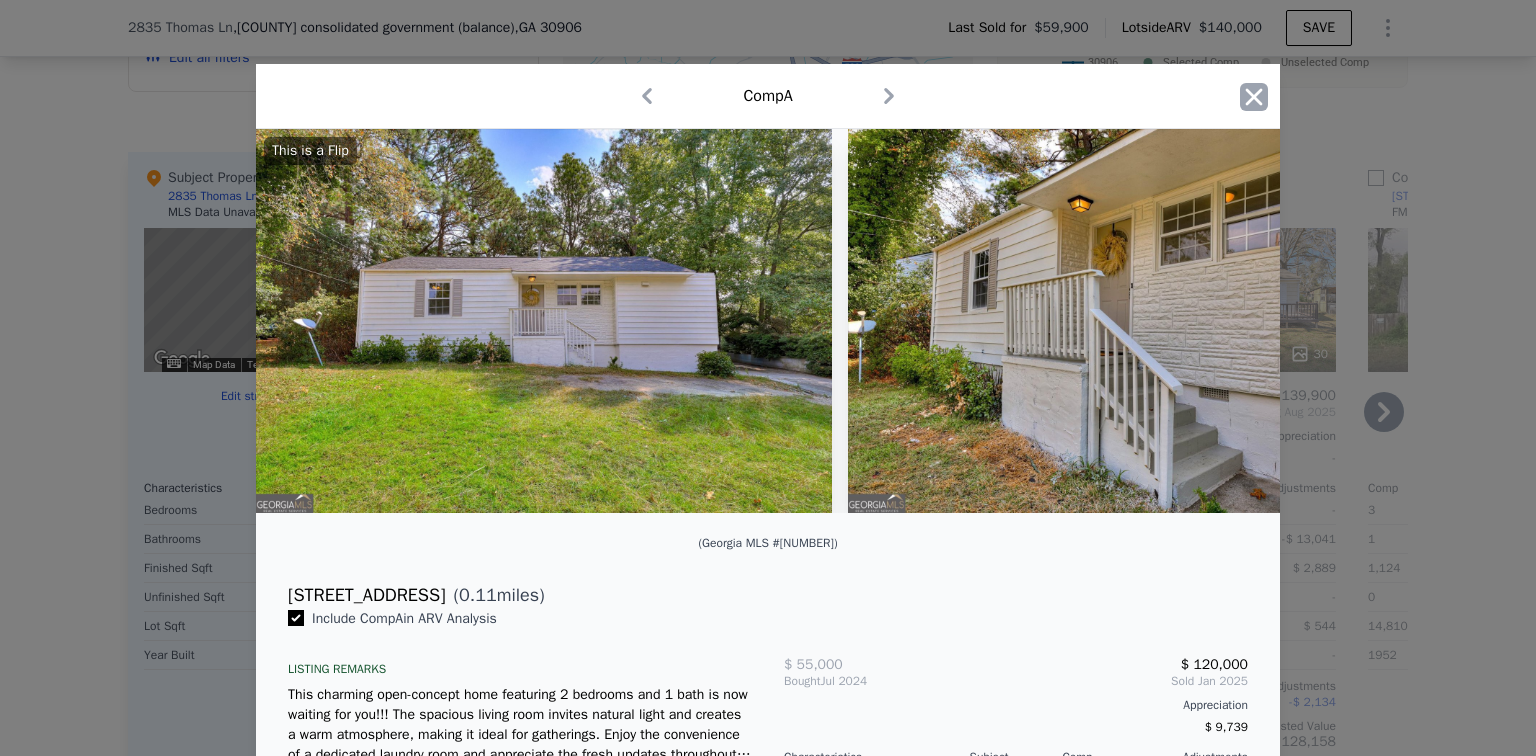click 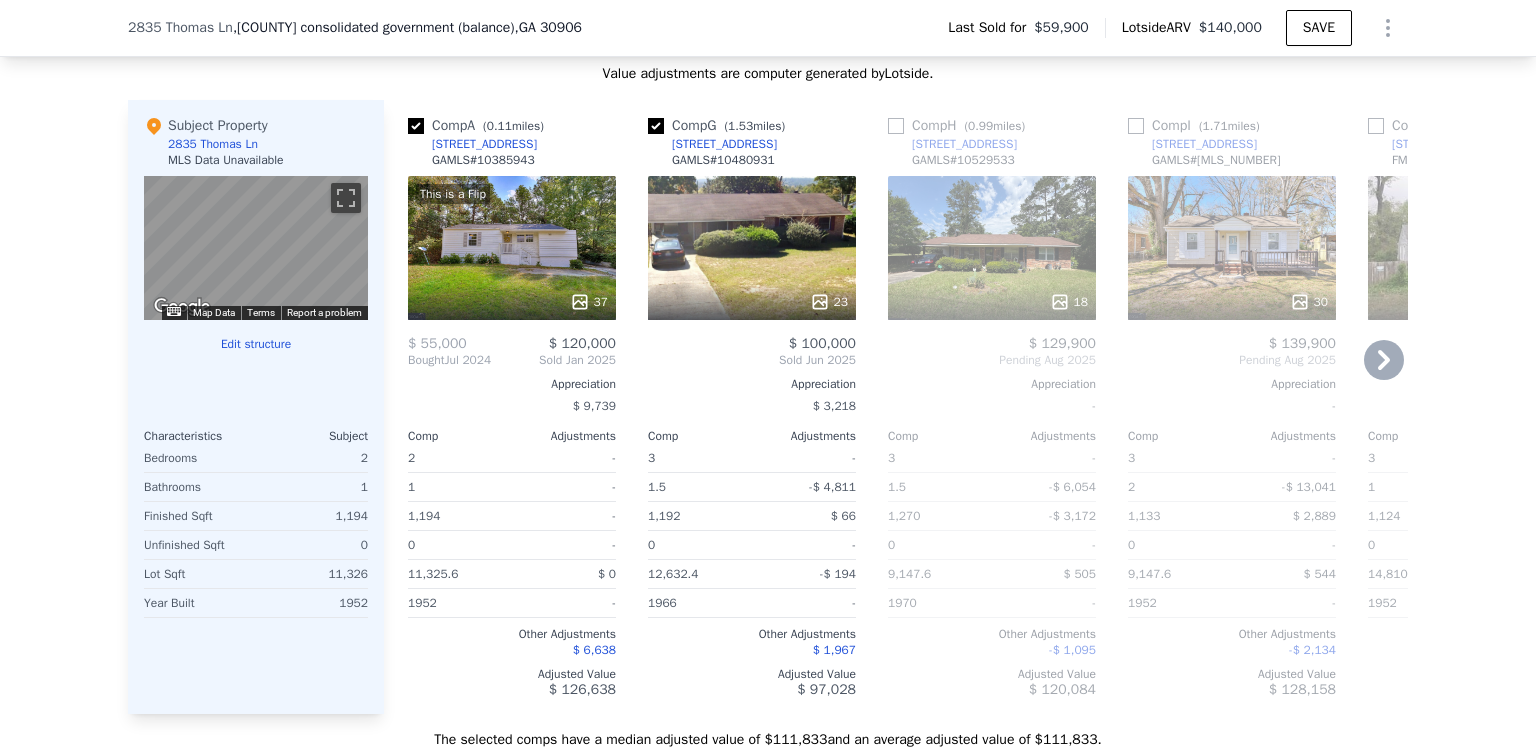 scroll, scrollTop: 1992, scrollLeft: 0, axis: vertical 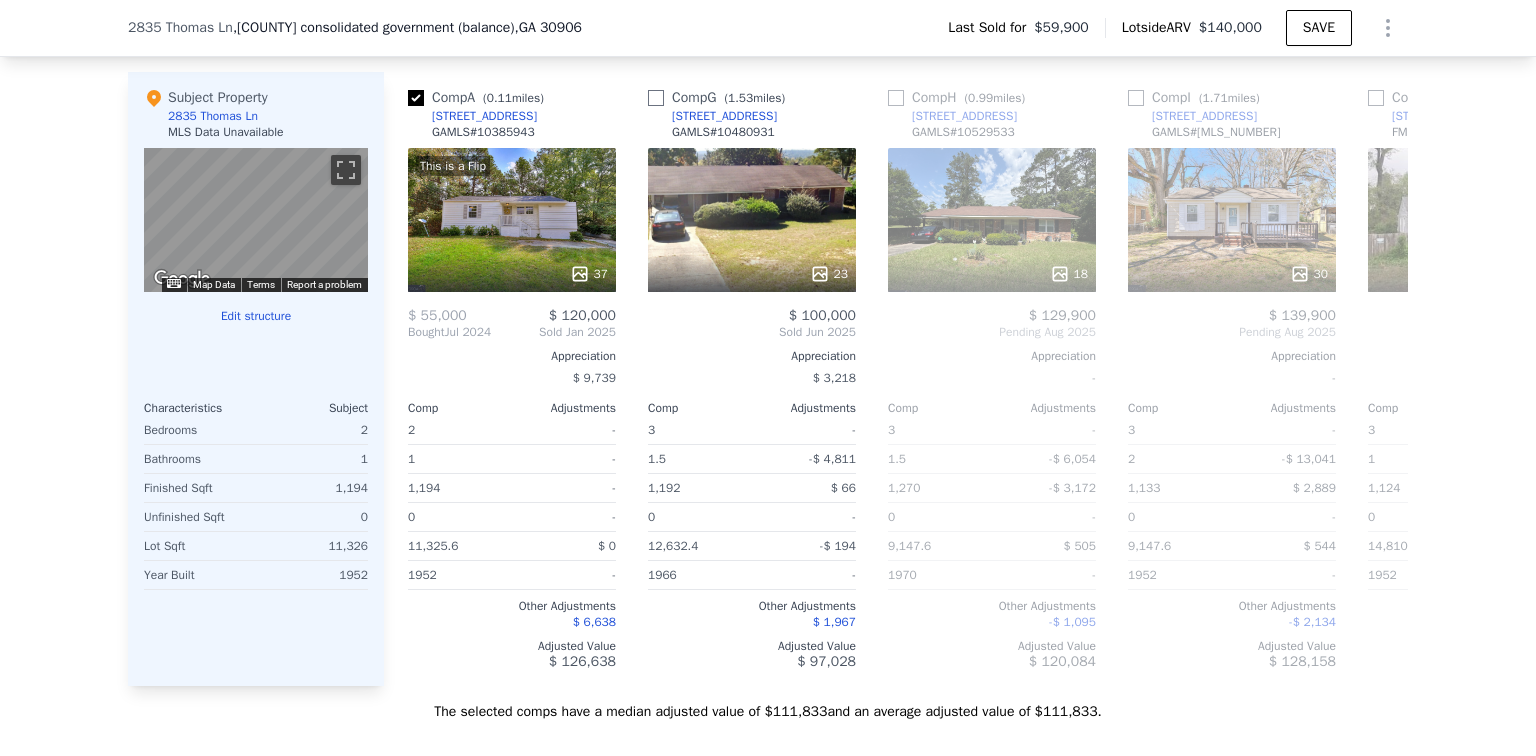 checkbox on "true" 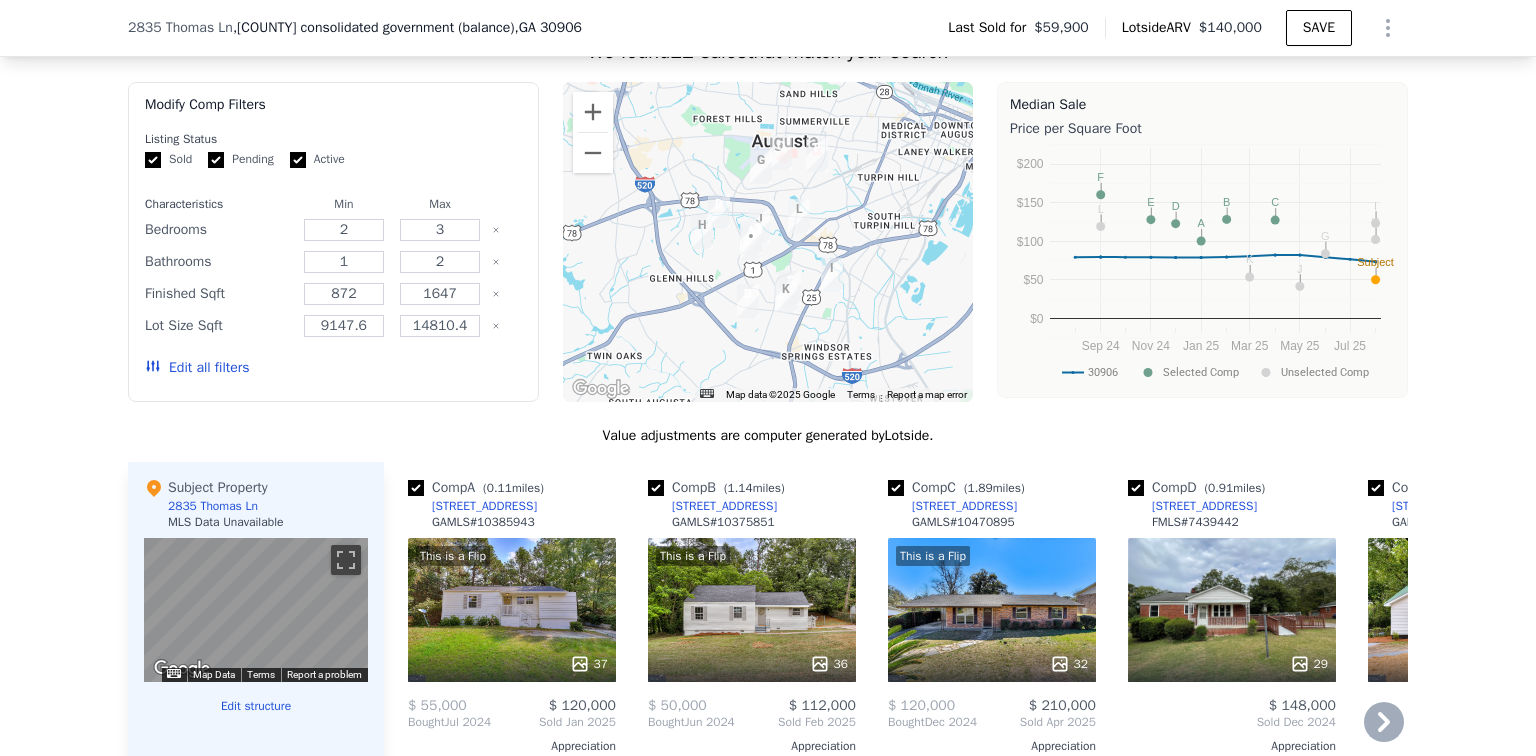scroll, scrollTop: 1592, scrollLeft: 0, axis: vertical 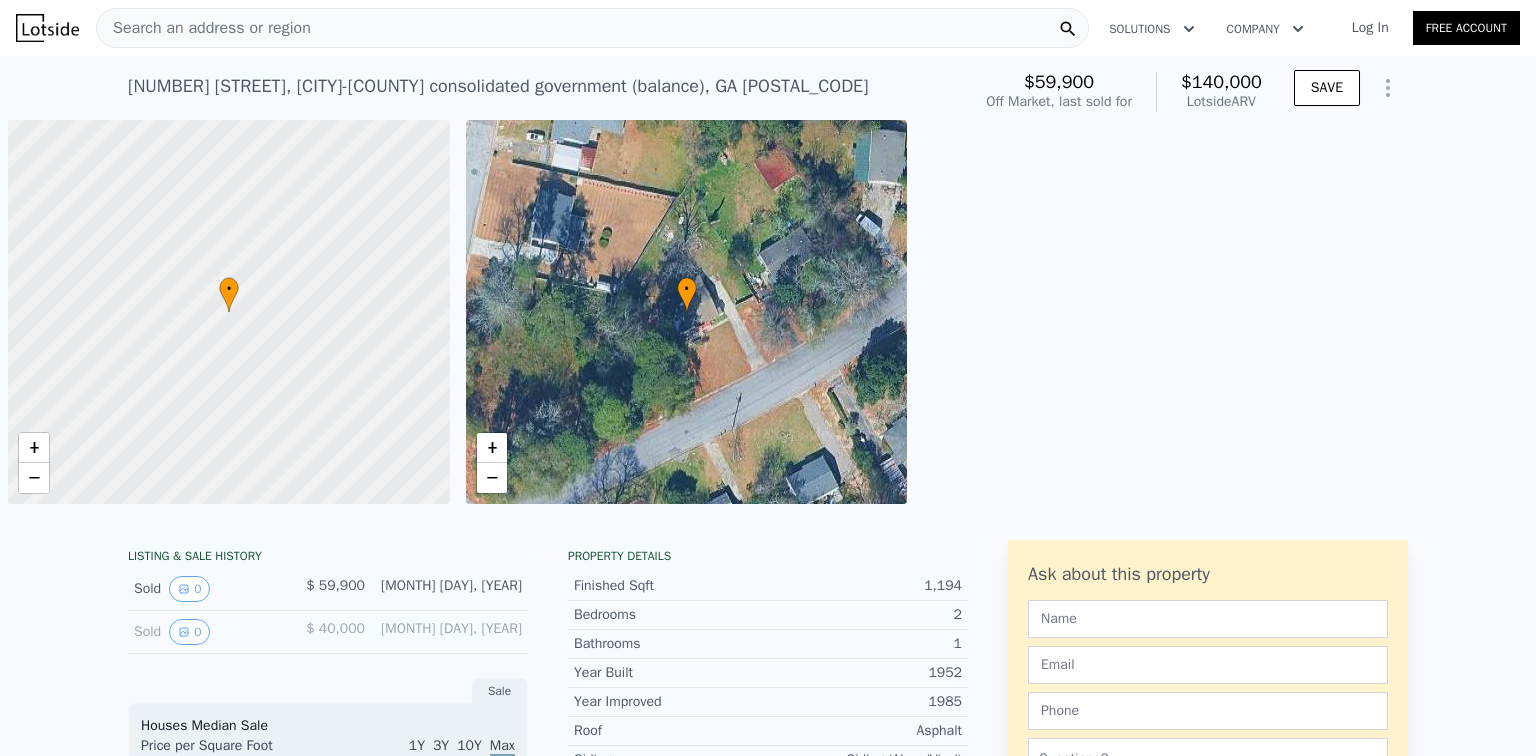 click on "Search an address or region" at bounding box center (204, 28) 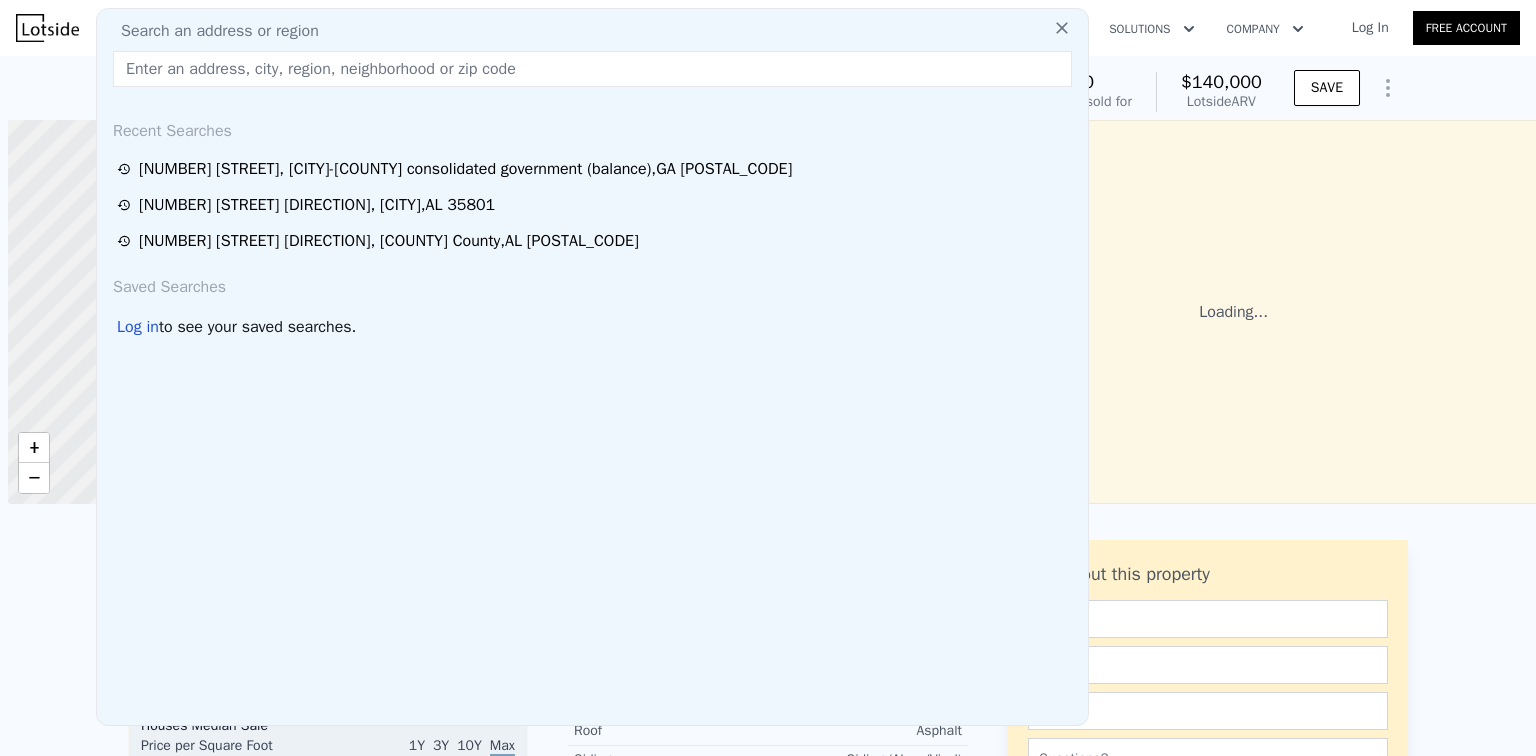 scroll, scrollTop: 0, scrollLeft: 8, axis: horizontal 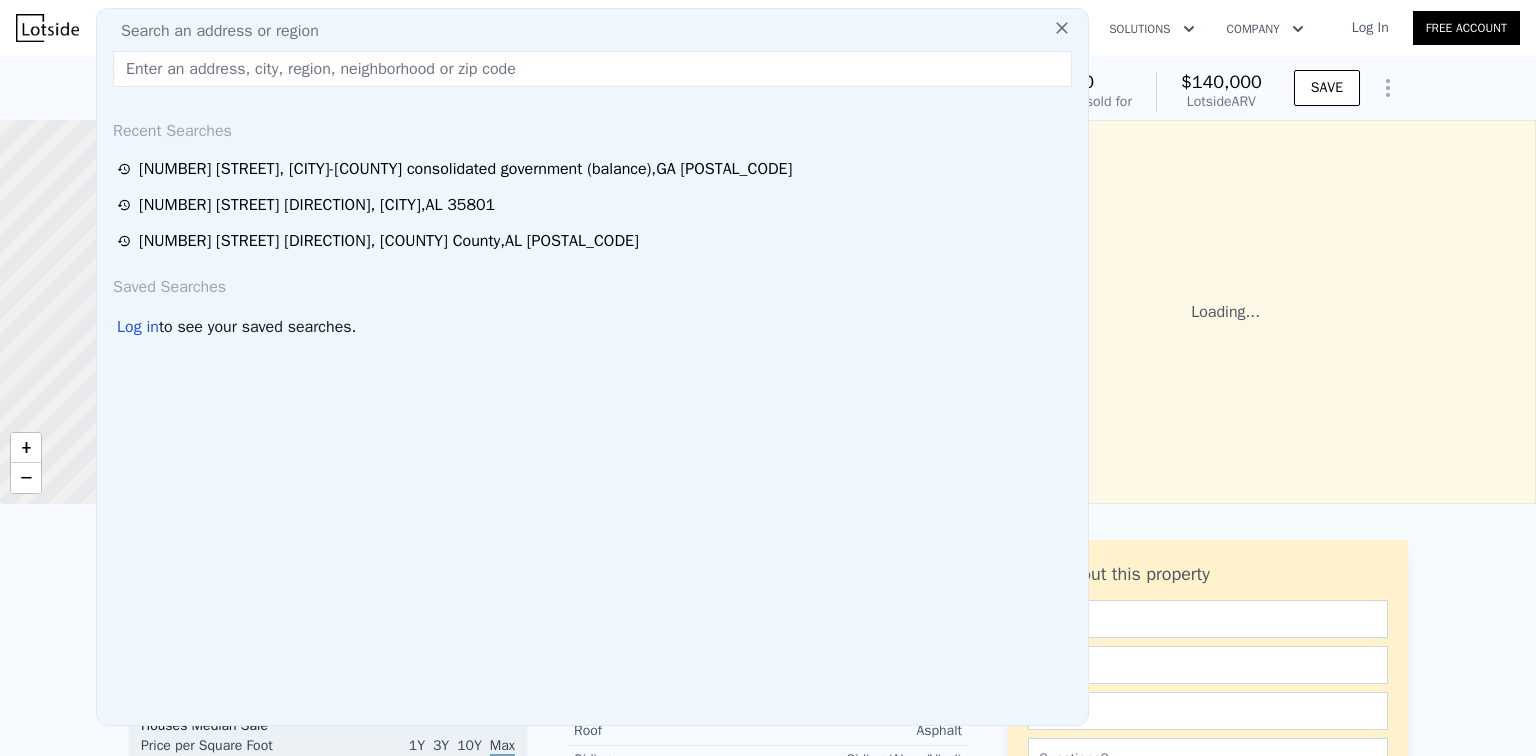 click on "Search an address or region" at bounding box center (212, 31) 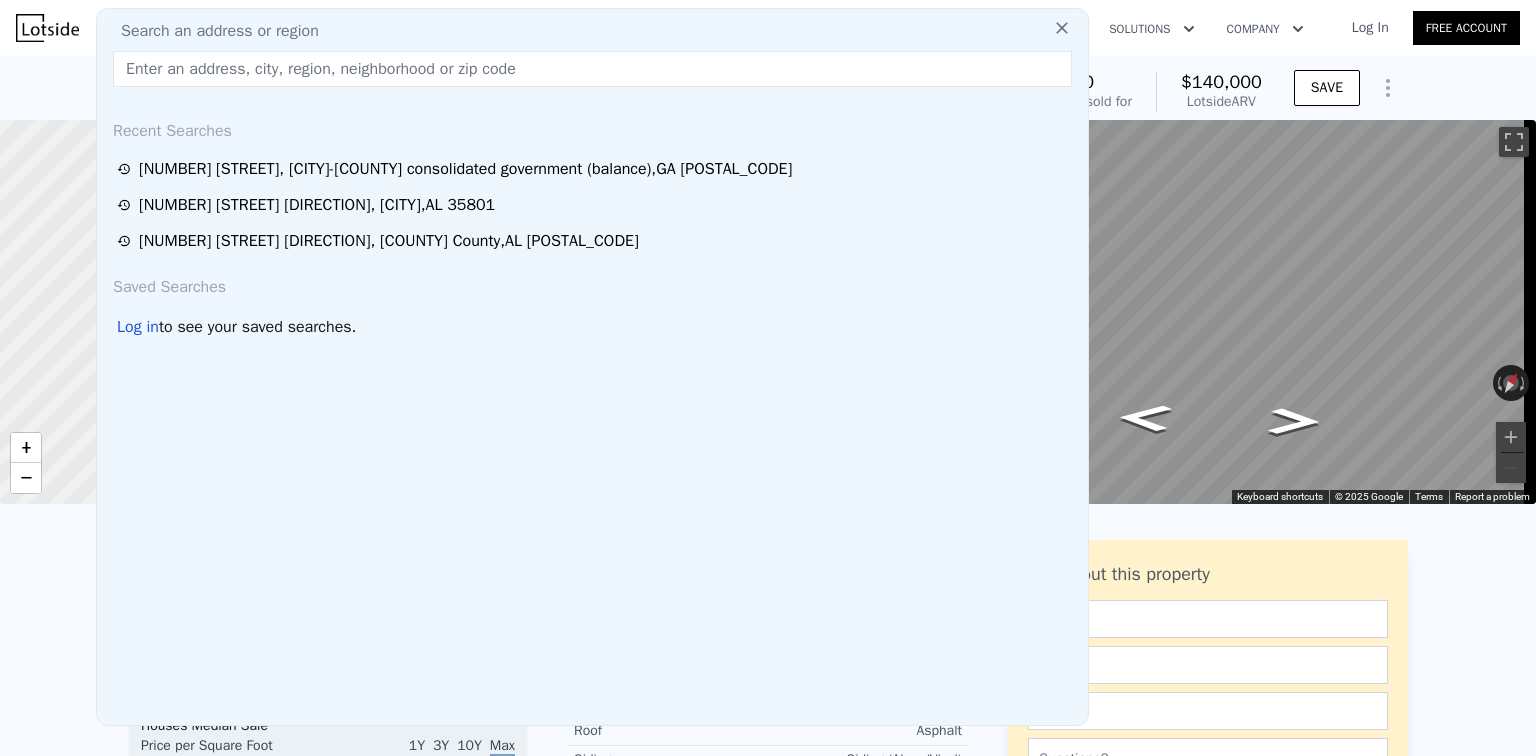 paste on "[NUMBER] [STREET] [CITY] [STATE] [POSTAL_CODE]" 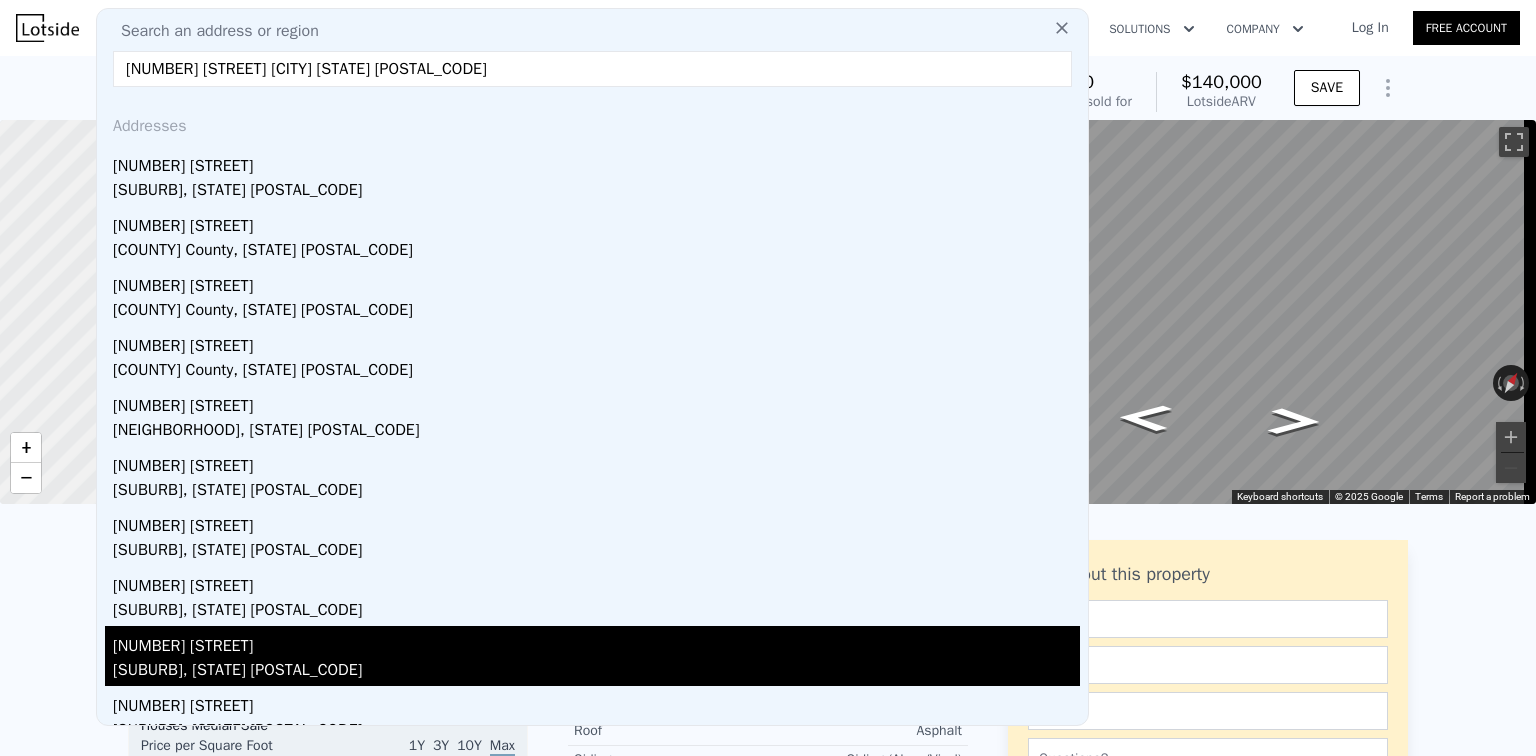 scroll, scrollTop: 0, scrollLeft: 0, axis: both 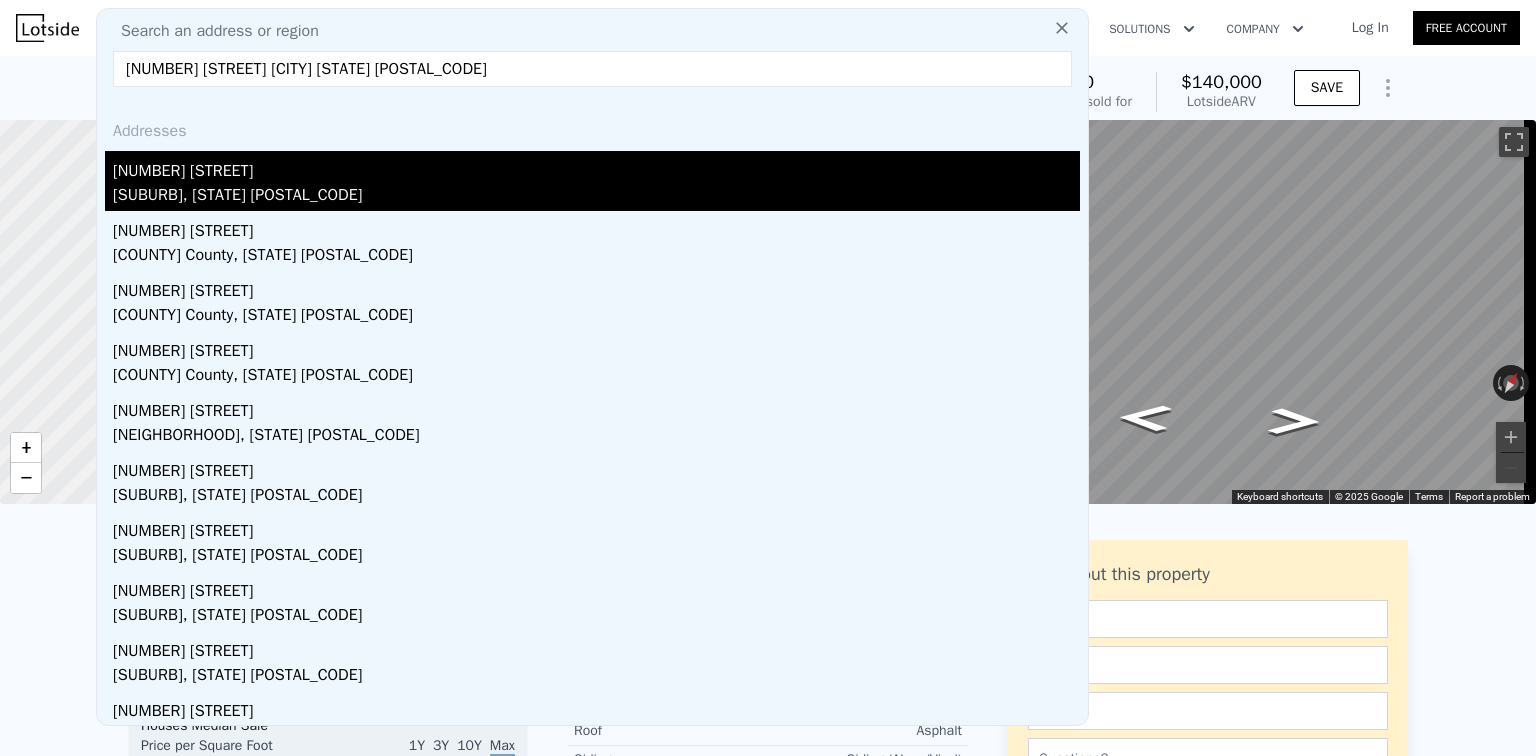 type on "[NUMBER] [STREET] [CITY] [STATE] [POSTAL_CODE]" 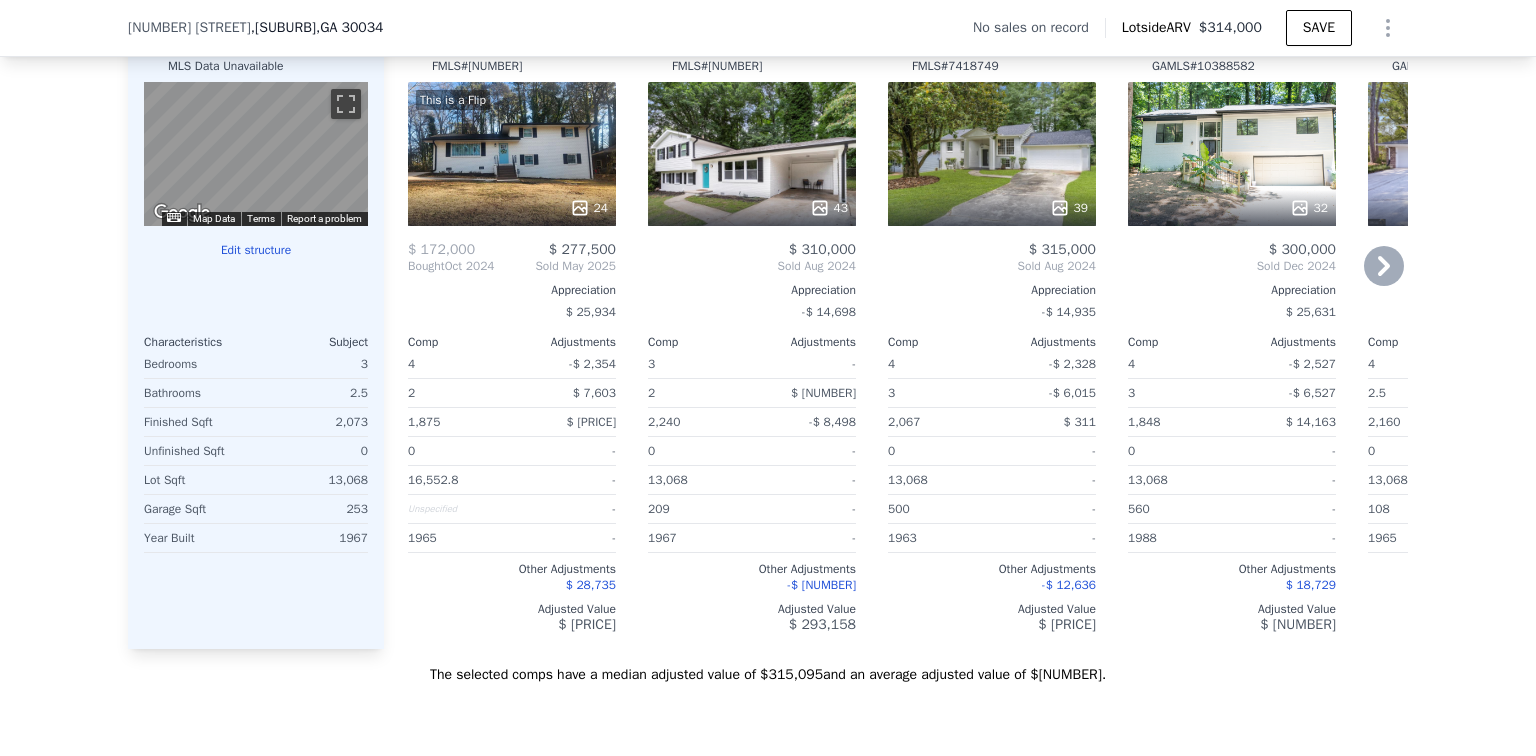 scroll, scrollTop: 1912, scrollLeft: 0, axis: vertical 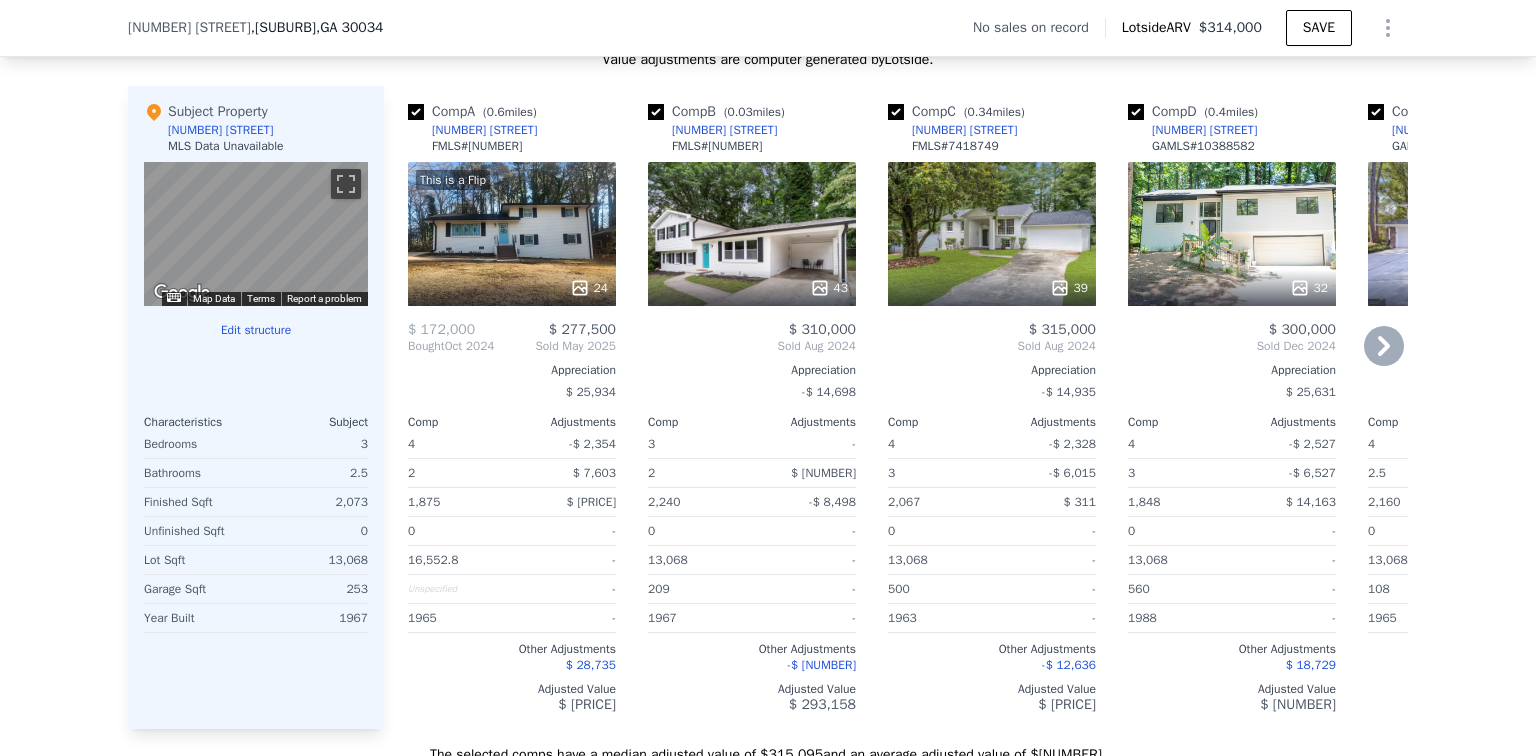 click at bounding box center (416, 112) 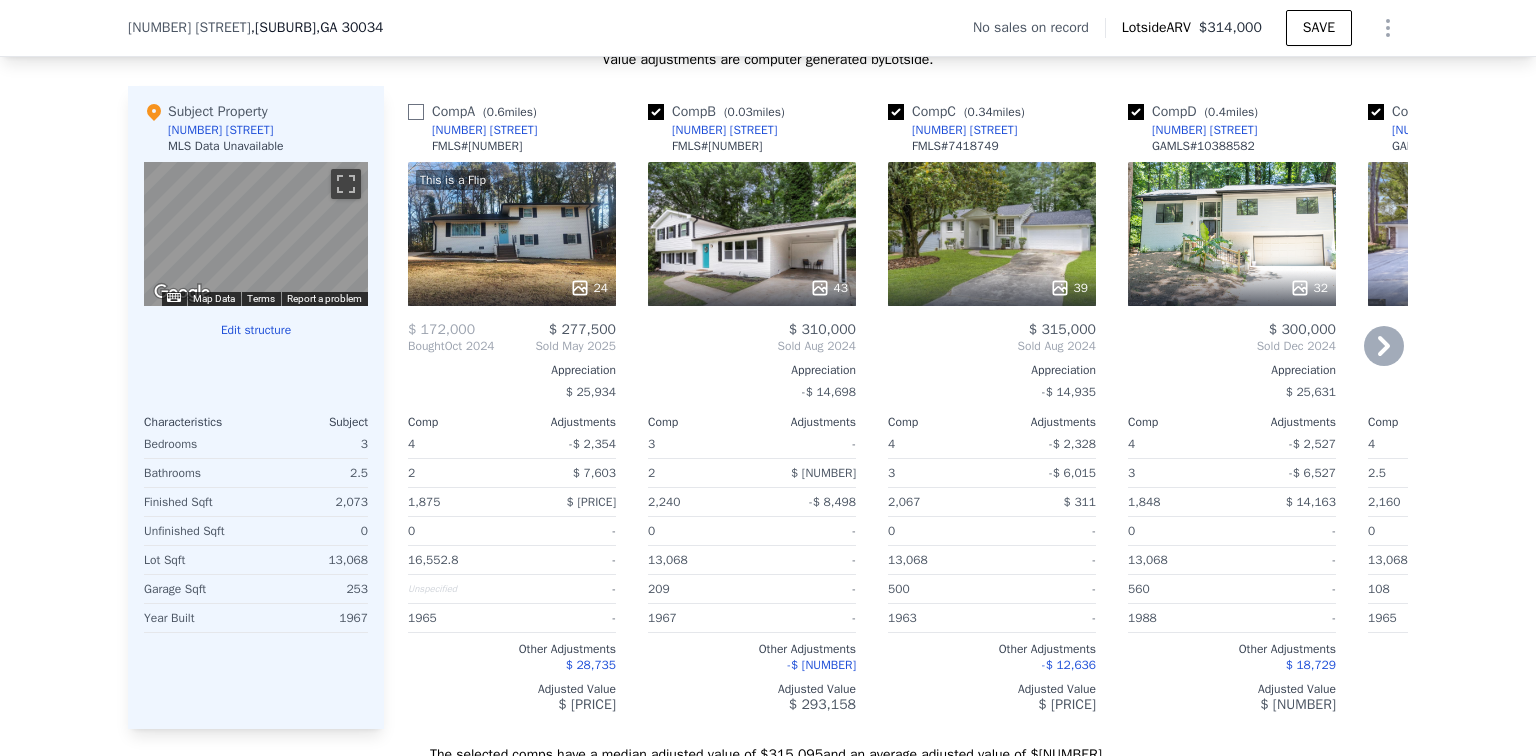 checkbox on "false" 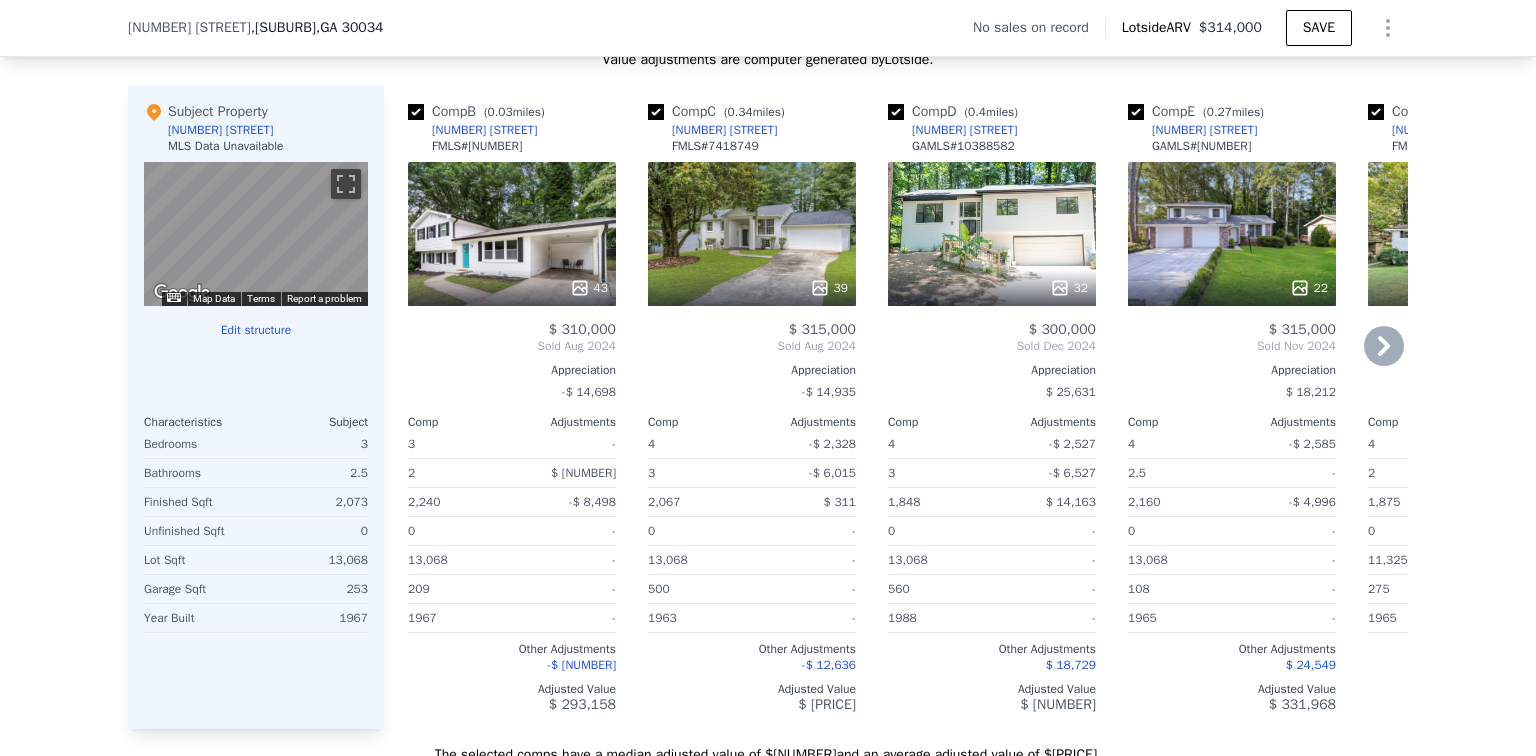 click at bounding box center [656, 112] 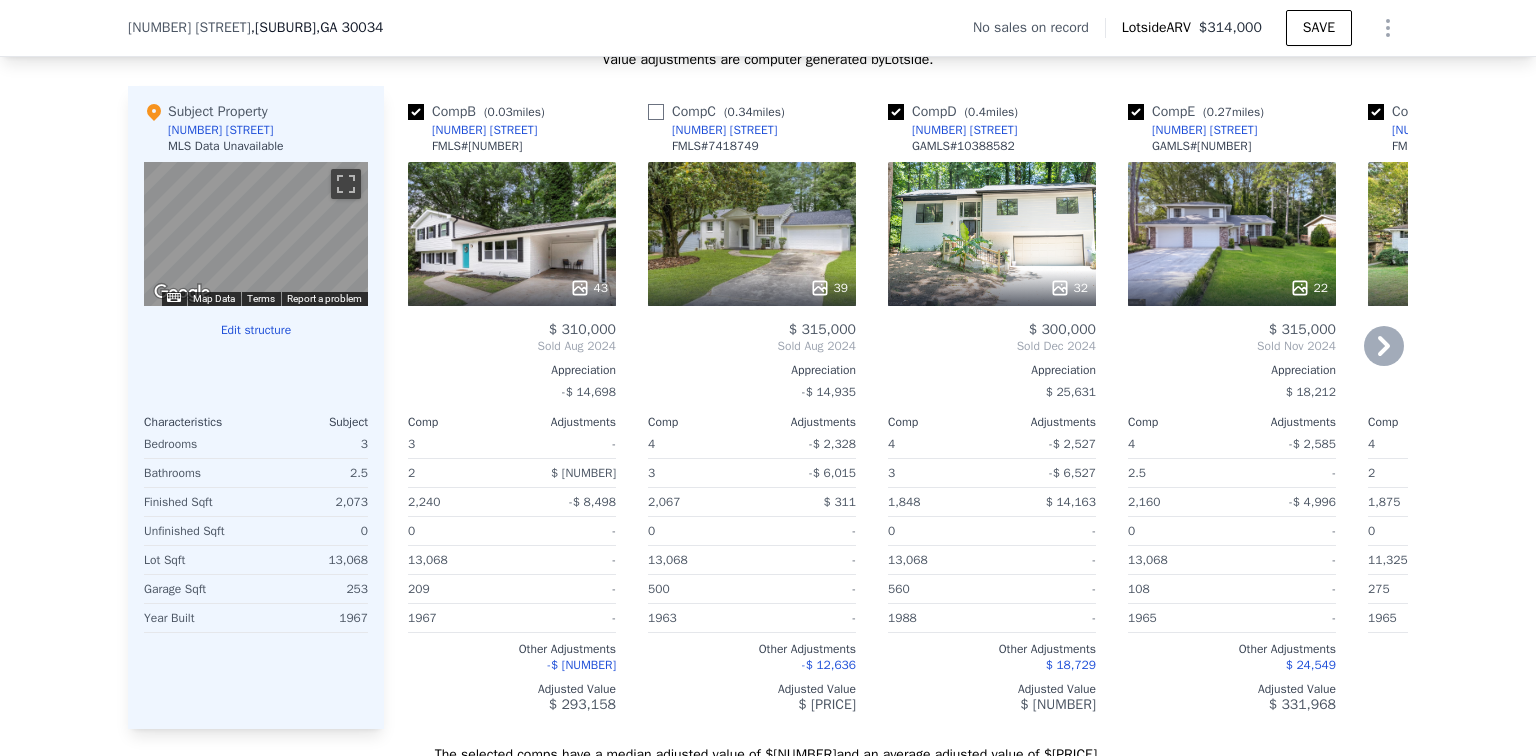 checkbox on "false" 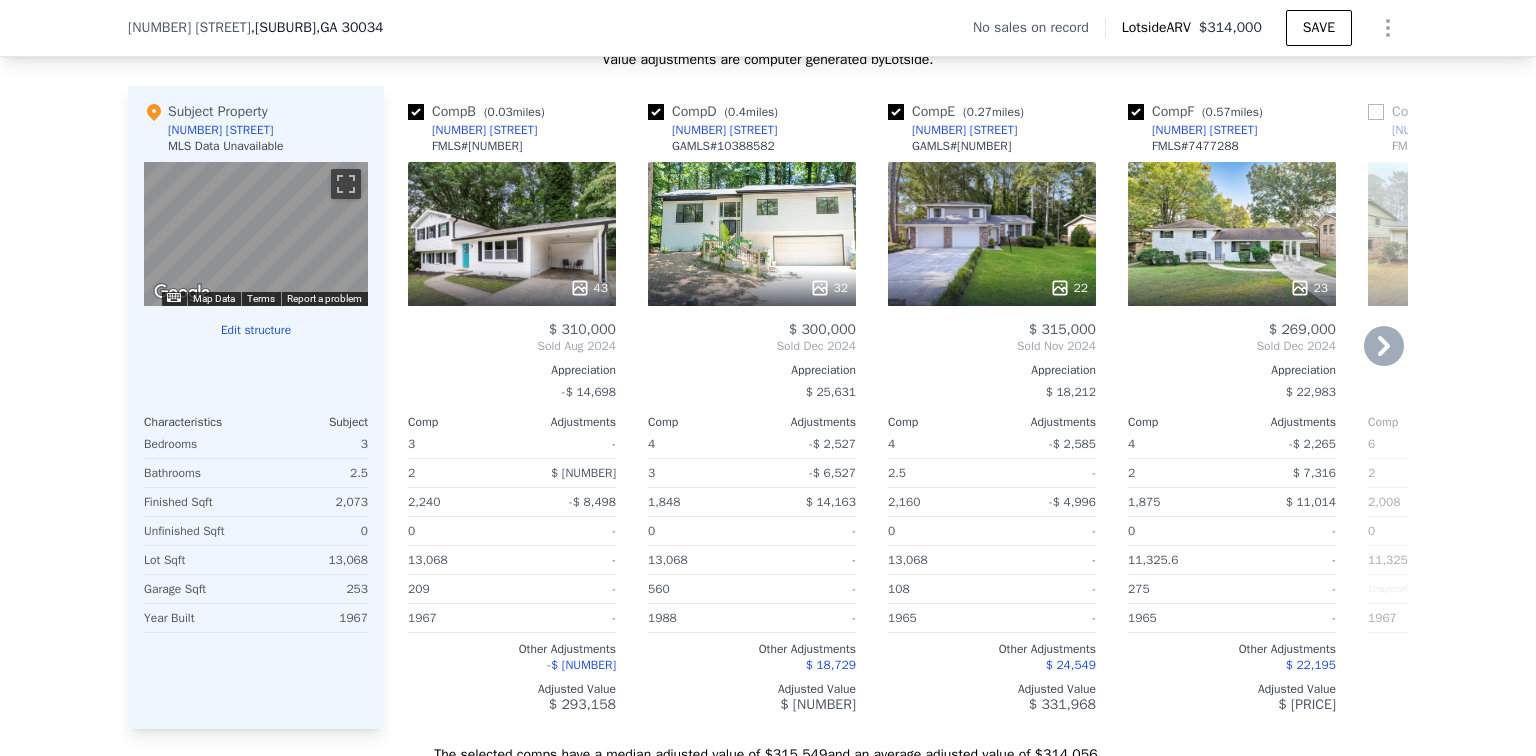 click at bounding box center [656, 112] 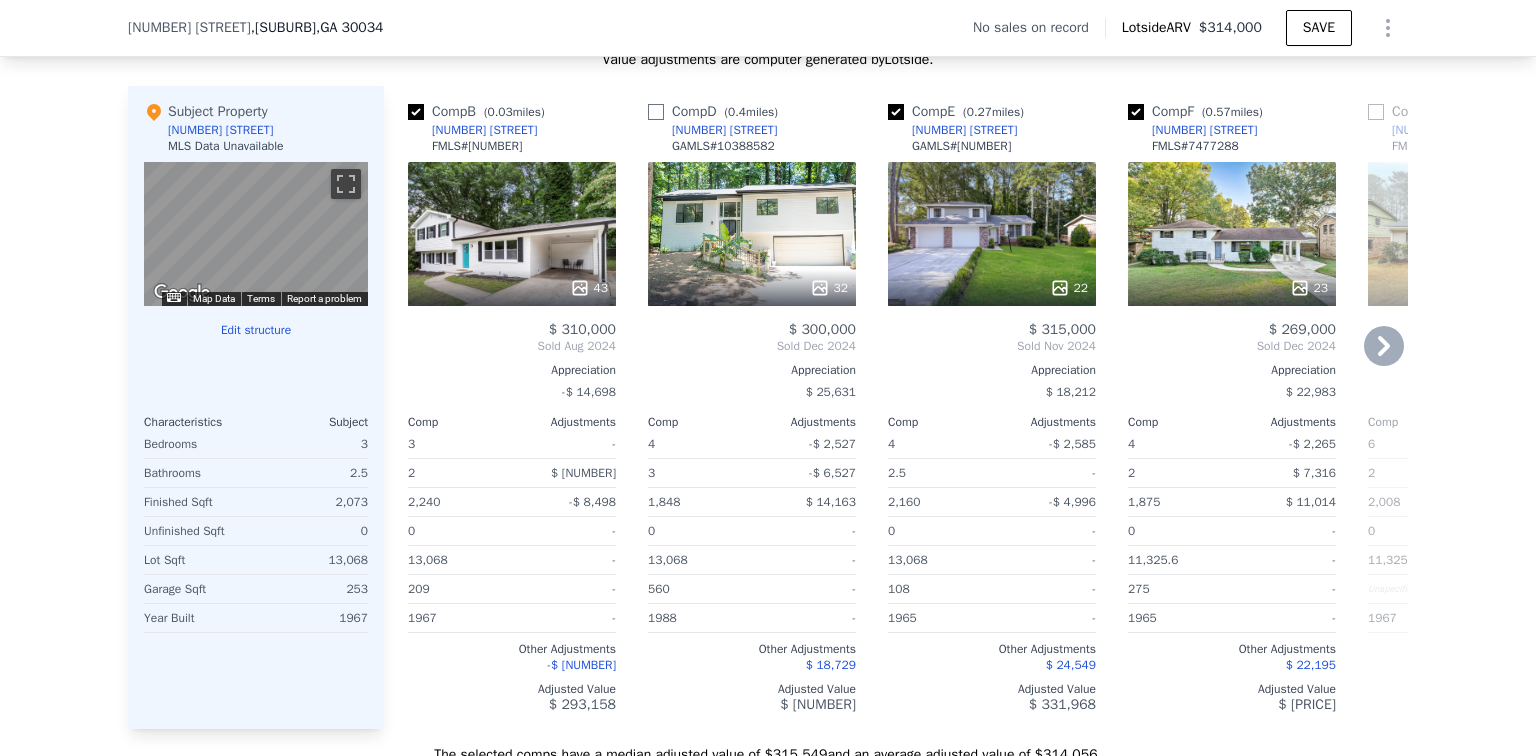 checkbox on "false" 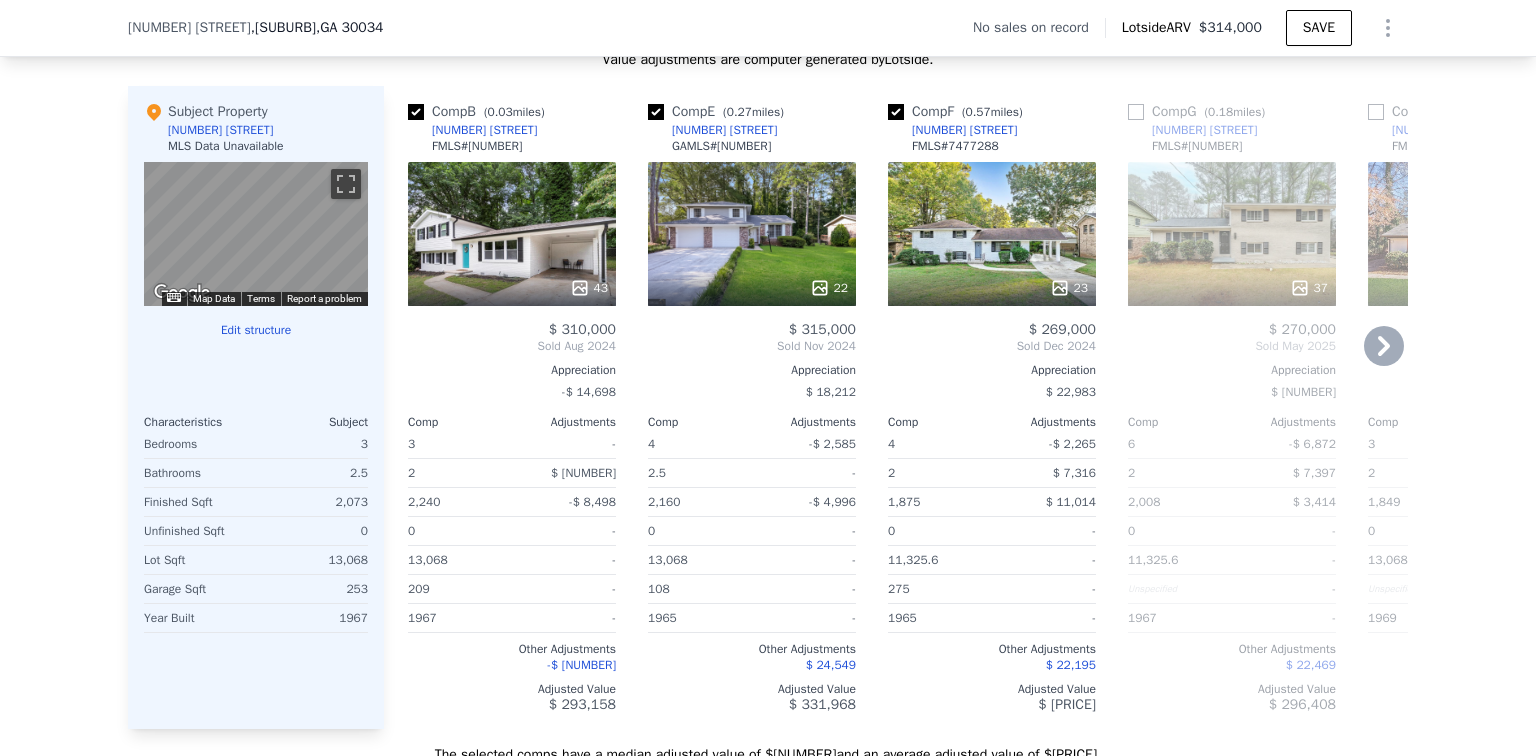 click at bounding box center (656, 112) 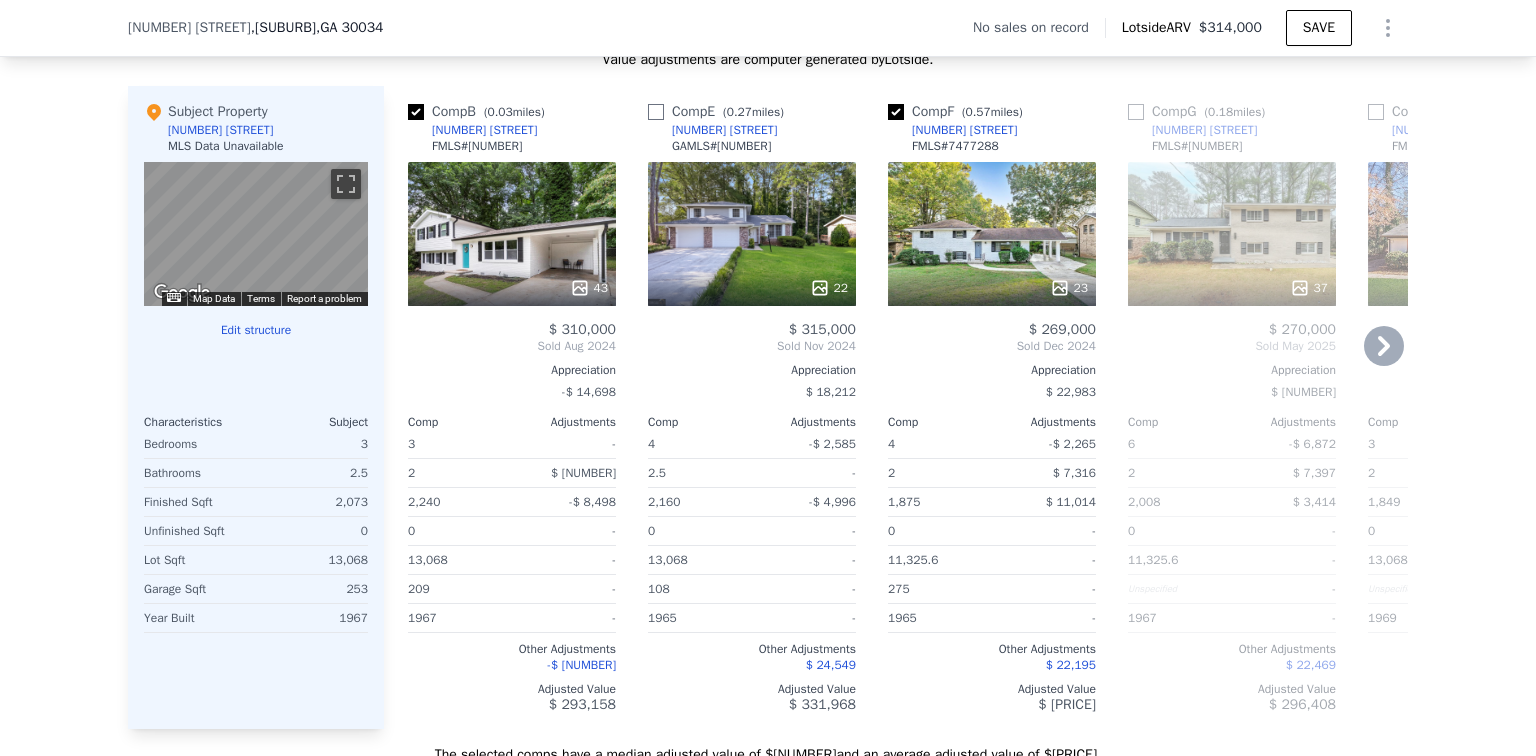 checkbox on "false" 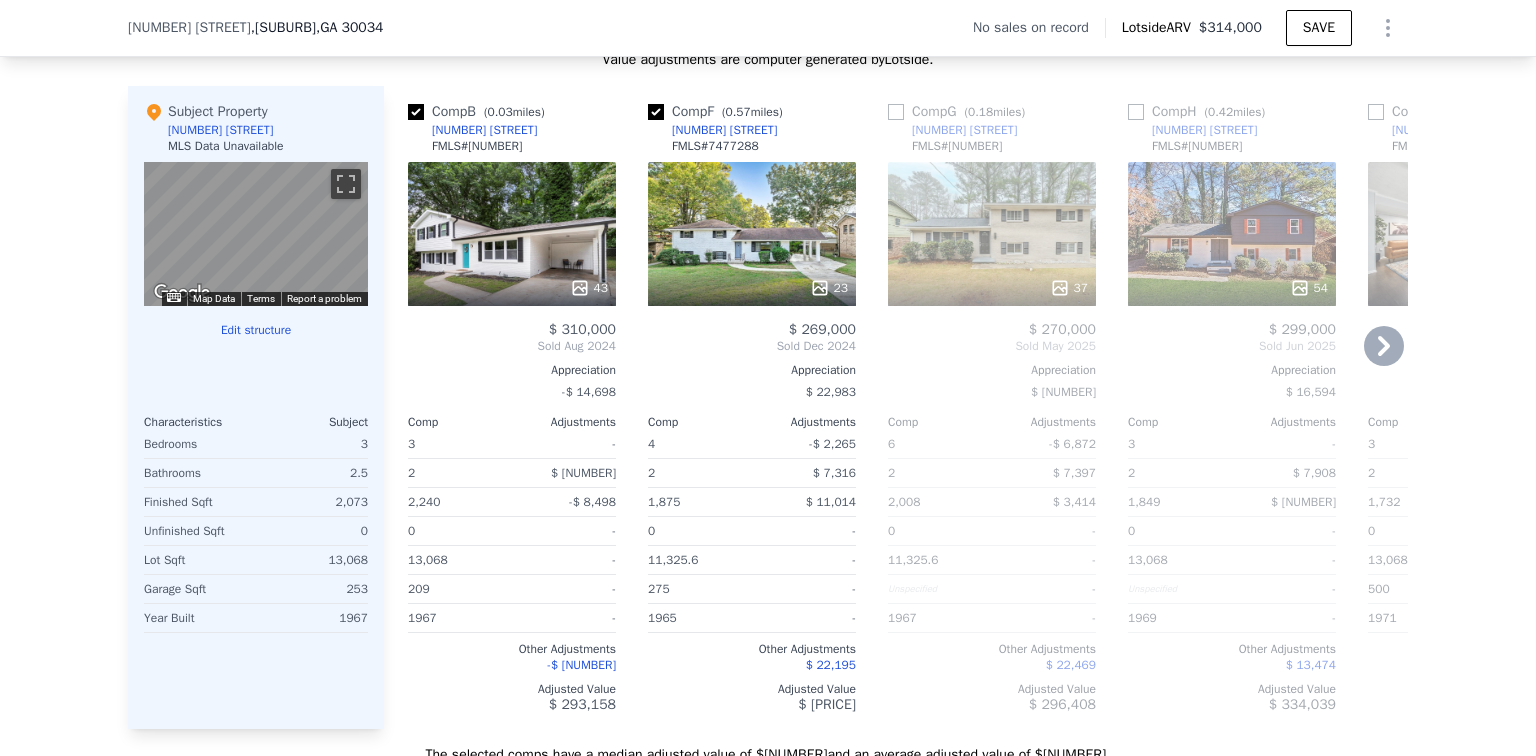 click at bounding box center [656, 112] 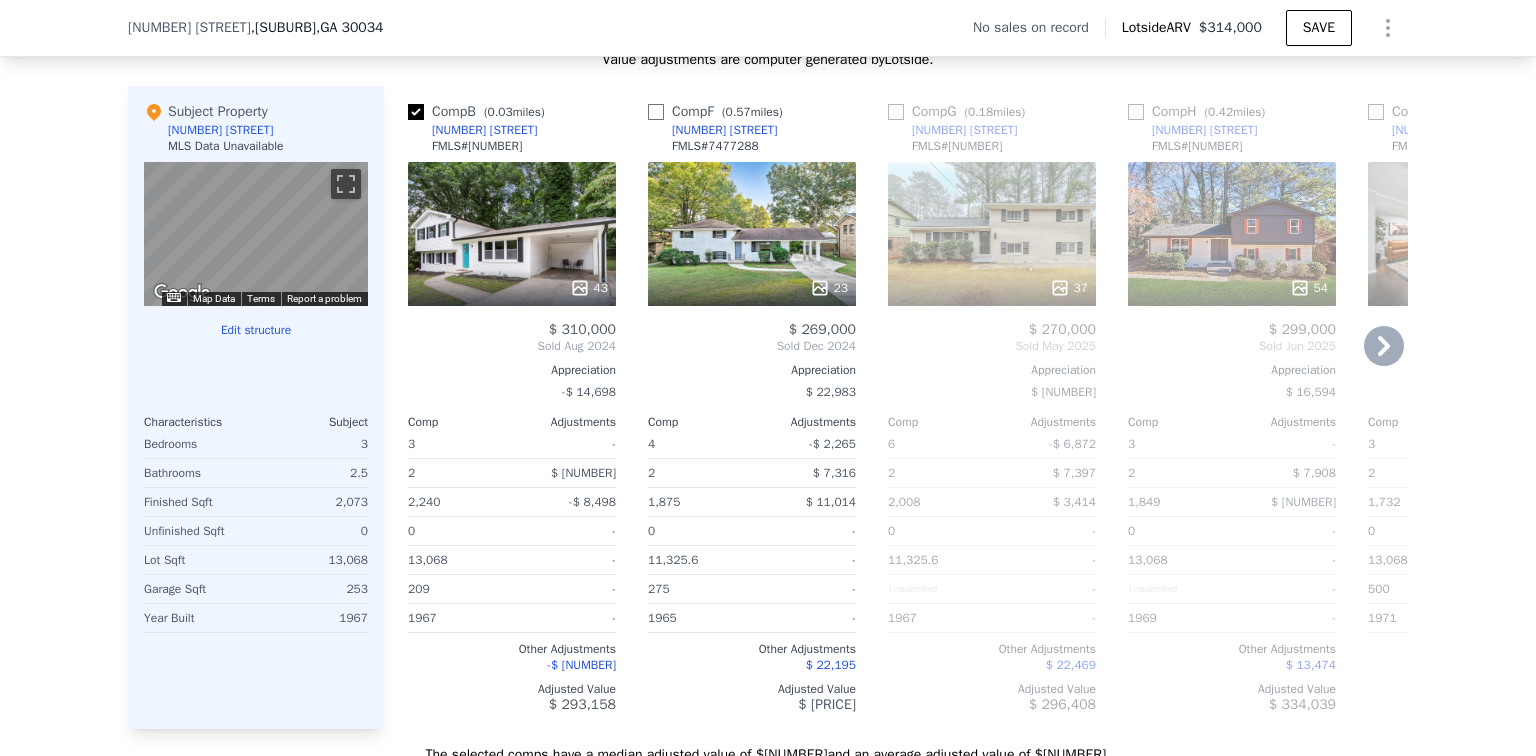 checkbox on "false" 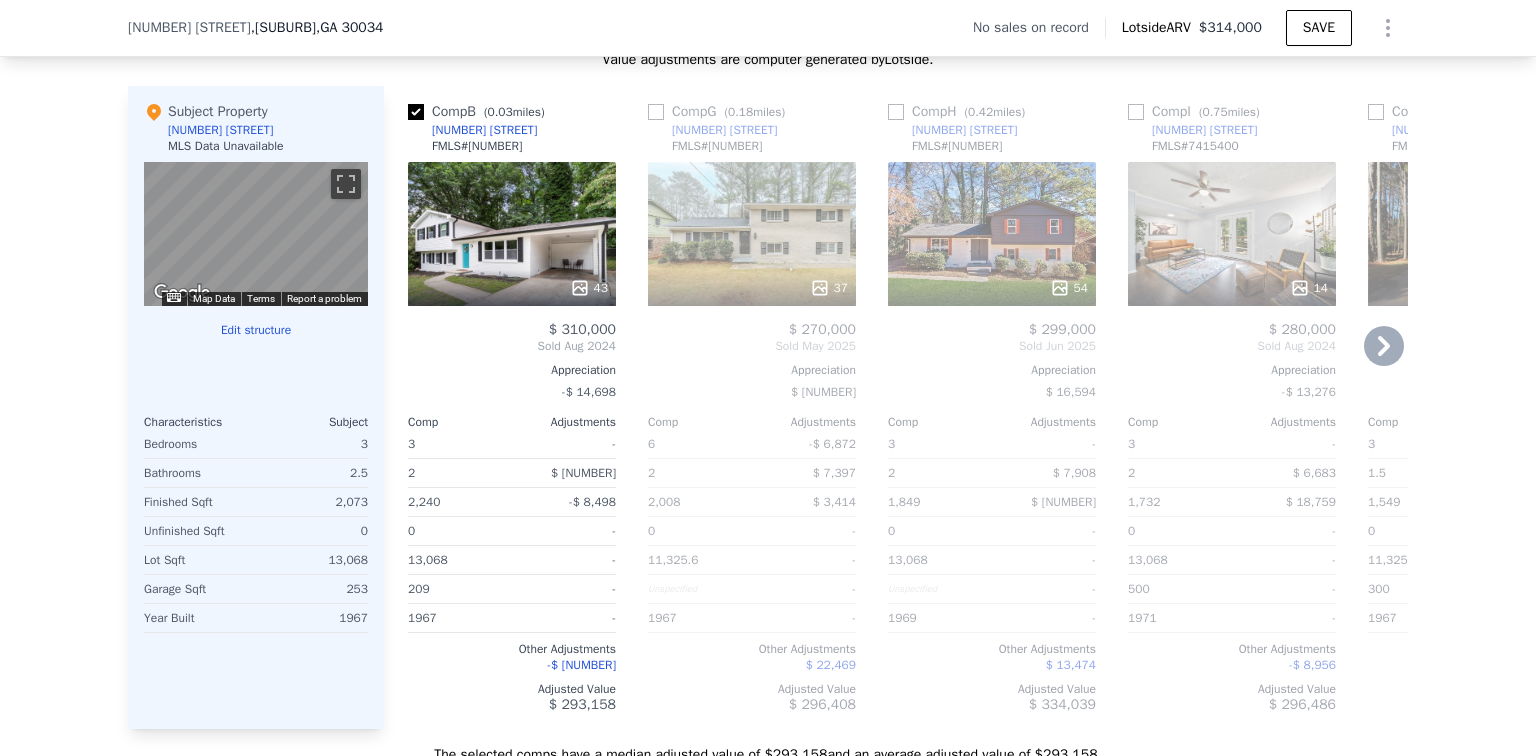 click at bounding box center (896, 112) 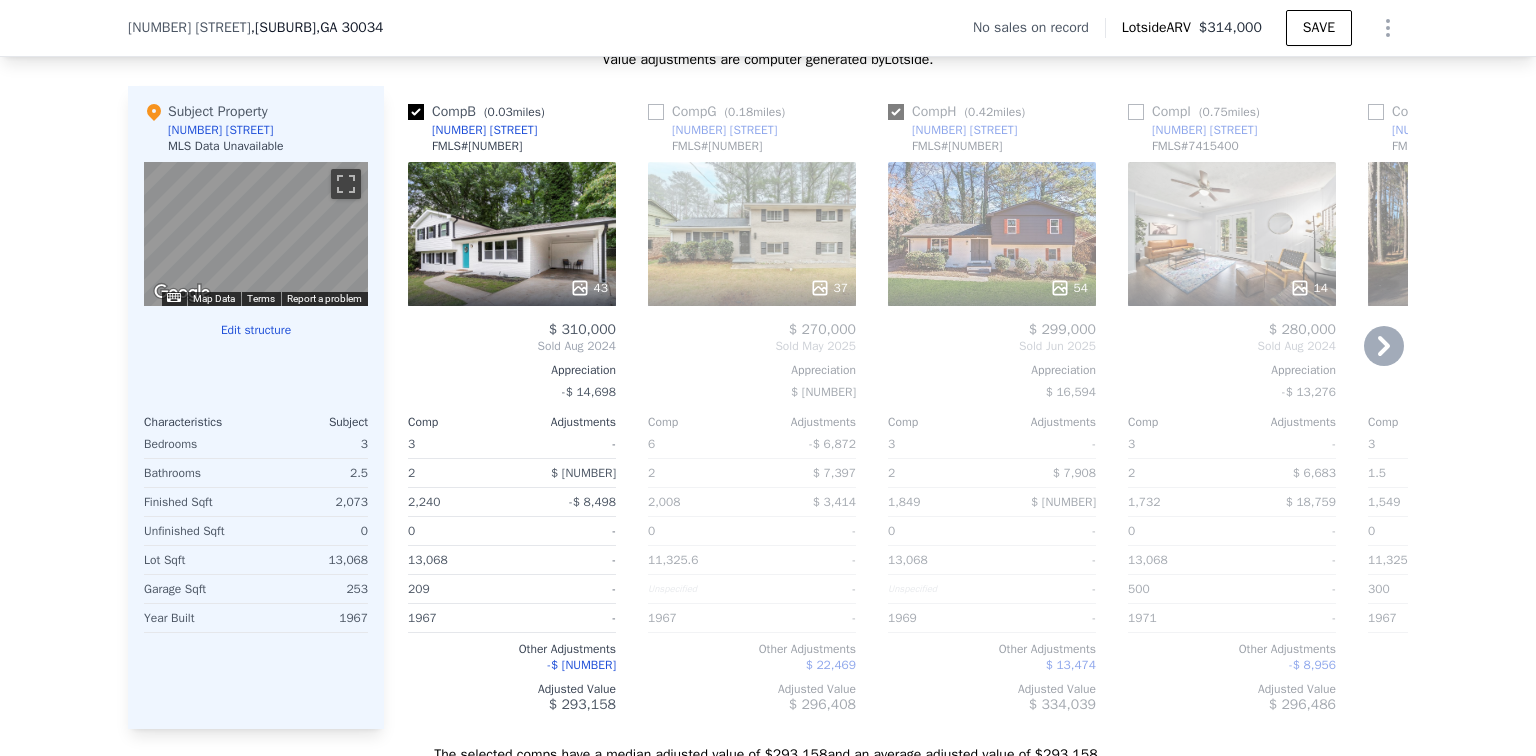 checkbox on "true" 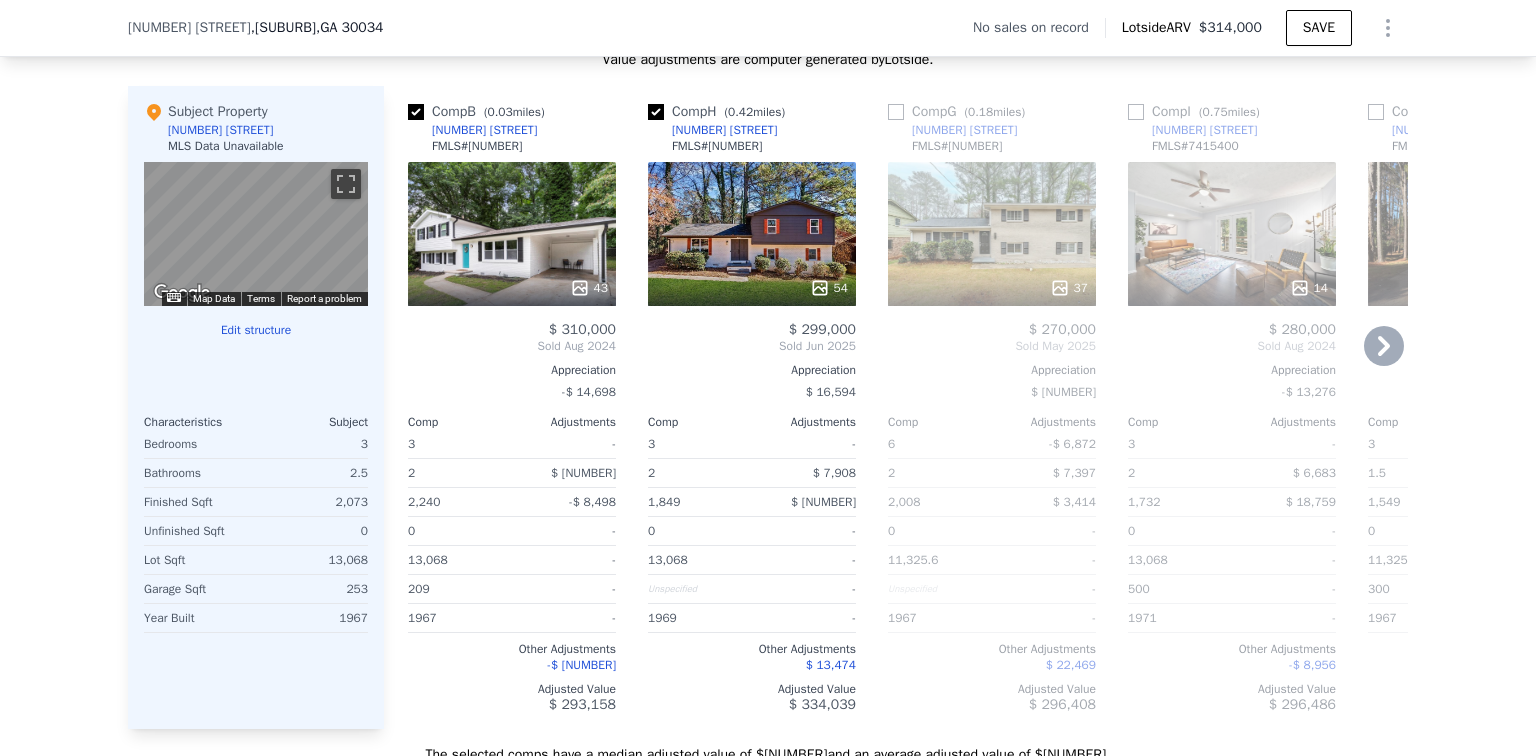 click at bounding box center (1136, 112) 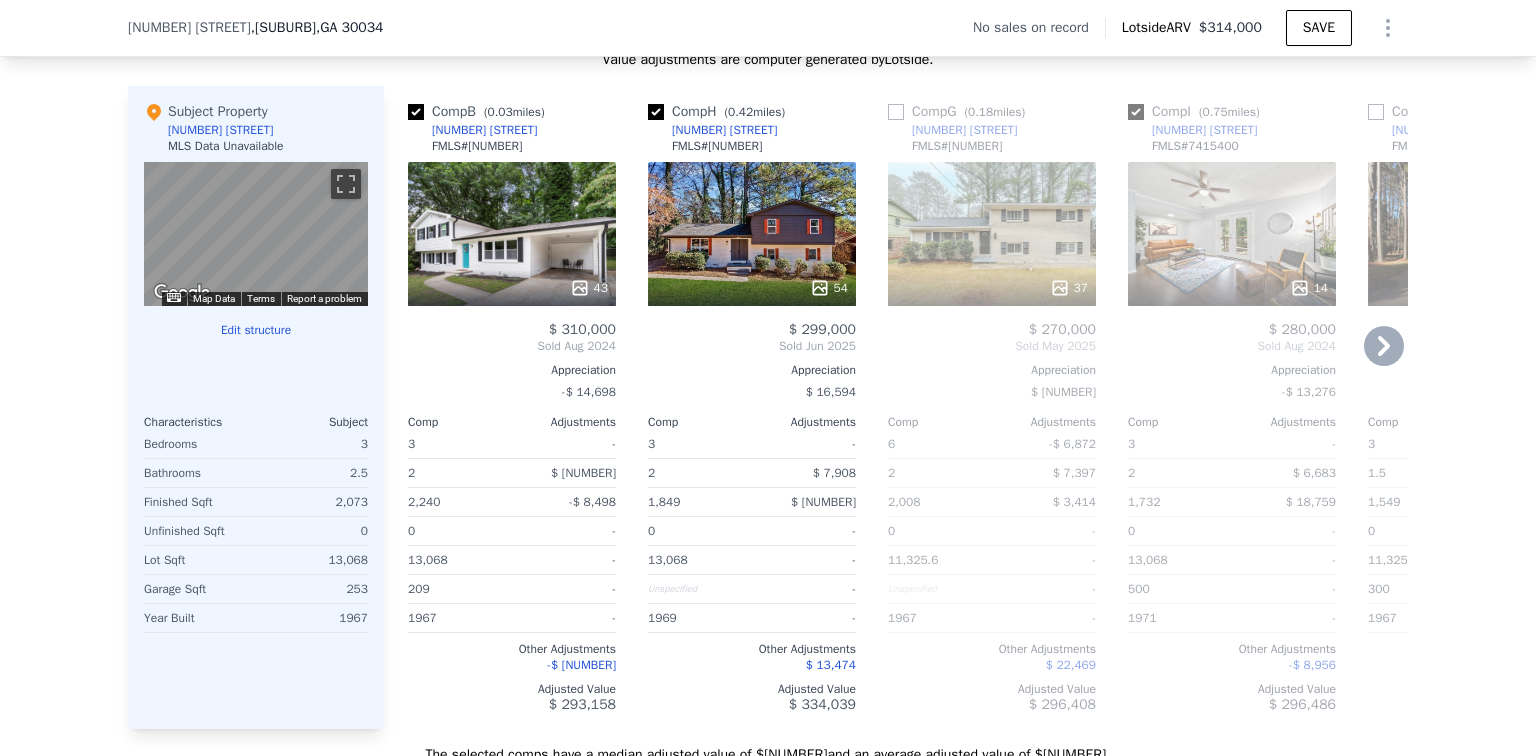 checkbox on "true" 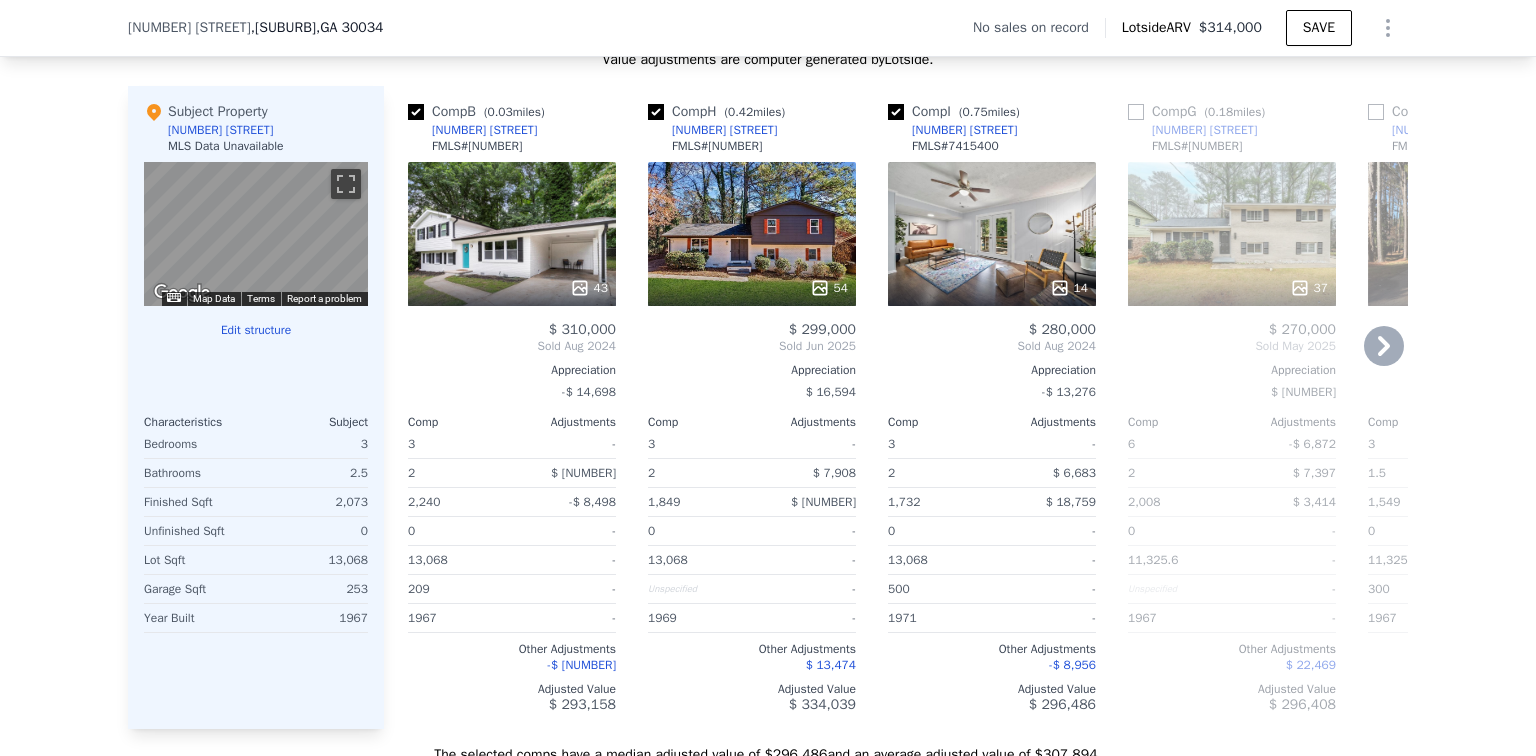 click 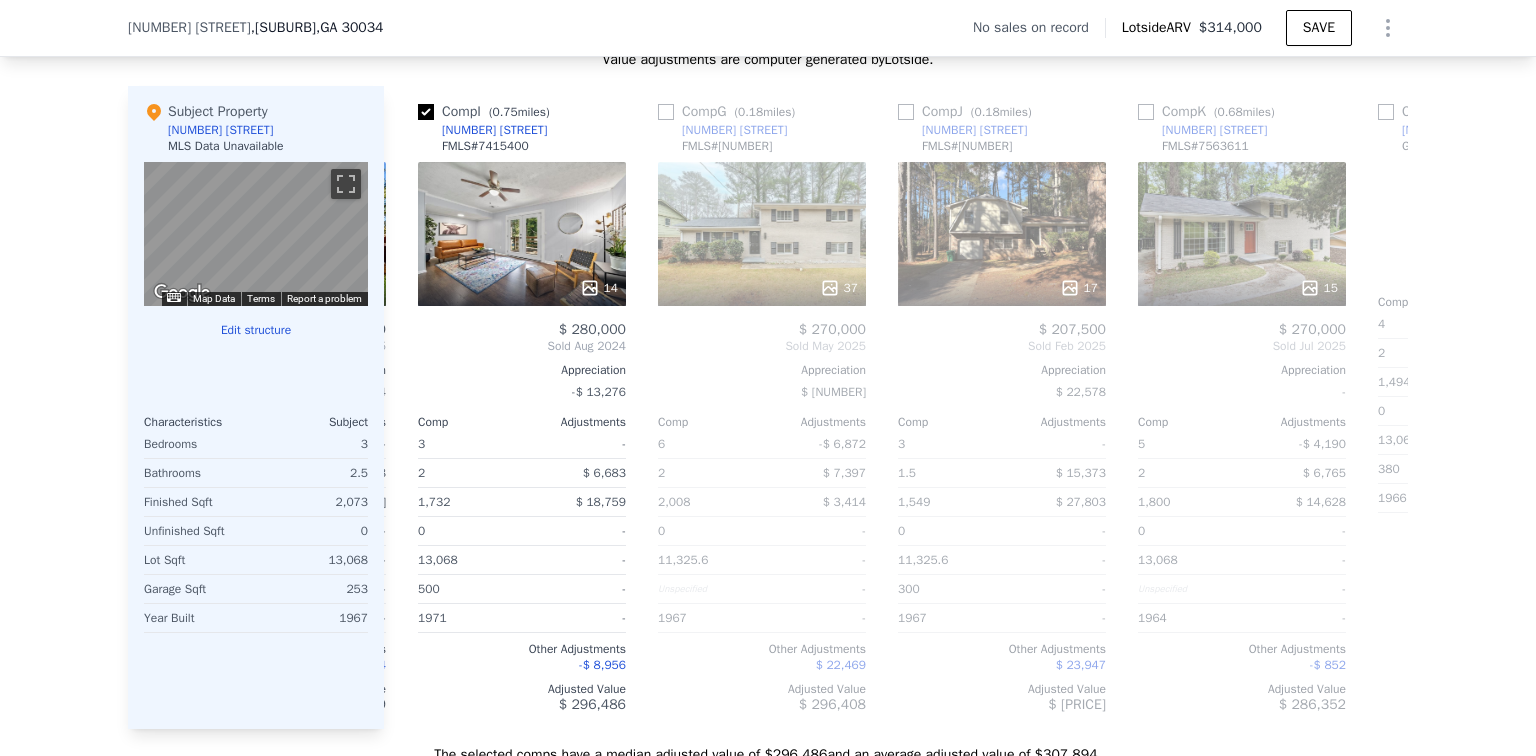 scroll, scrollTop: 0, scrollLeft: 480, axis: horizontal 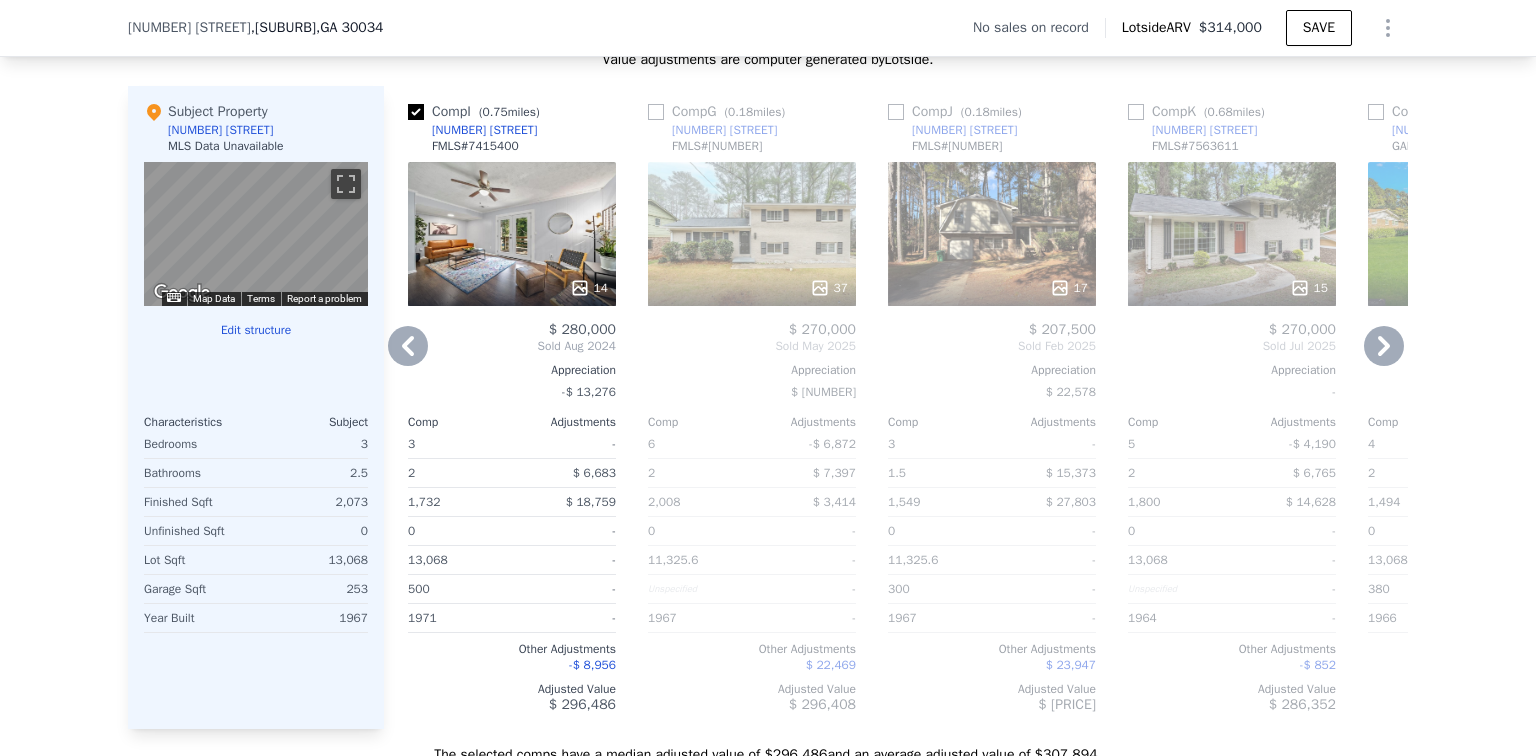 click at bounding box center (896, 112) 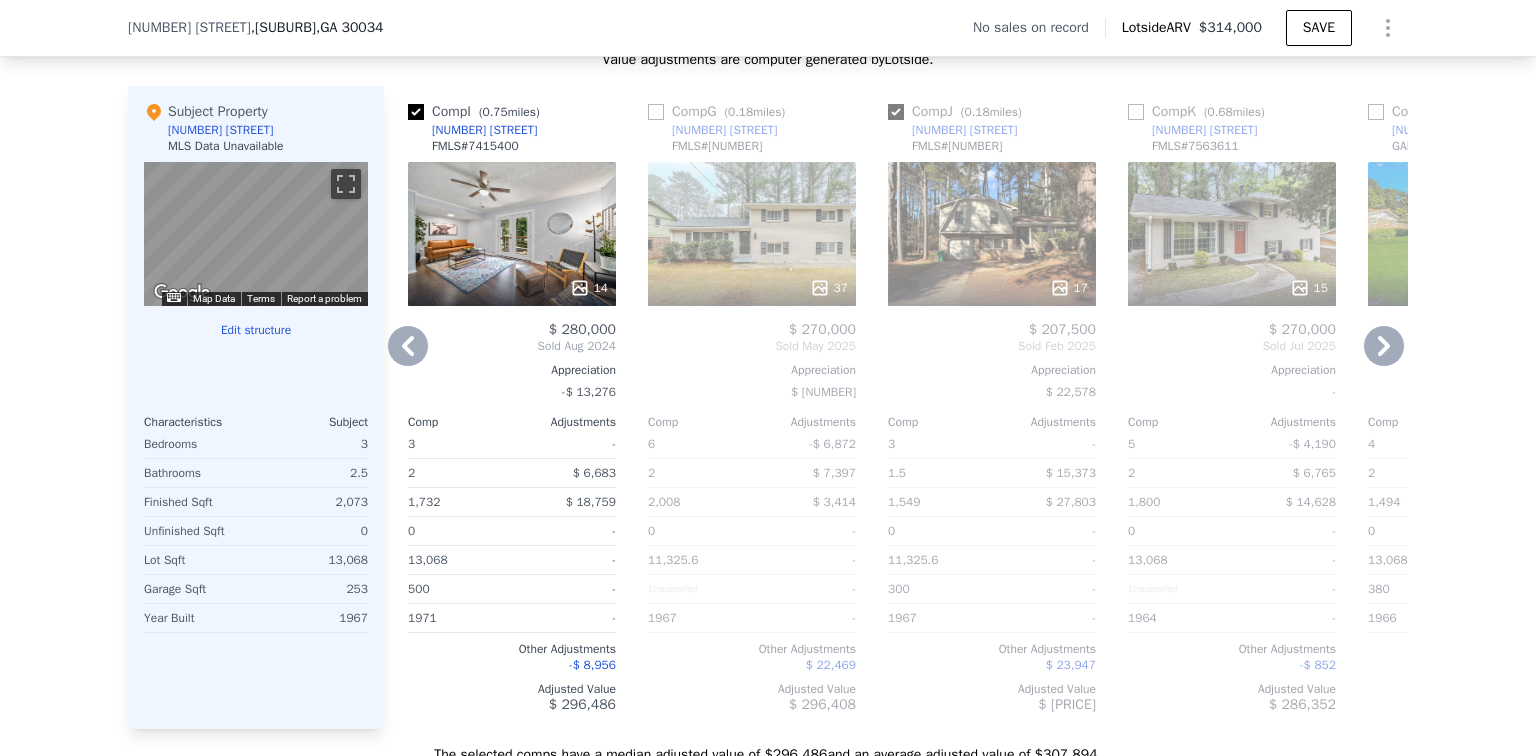 checkbox on "true" 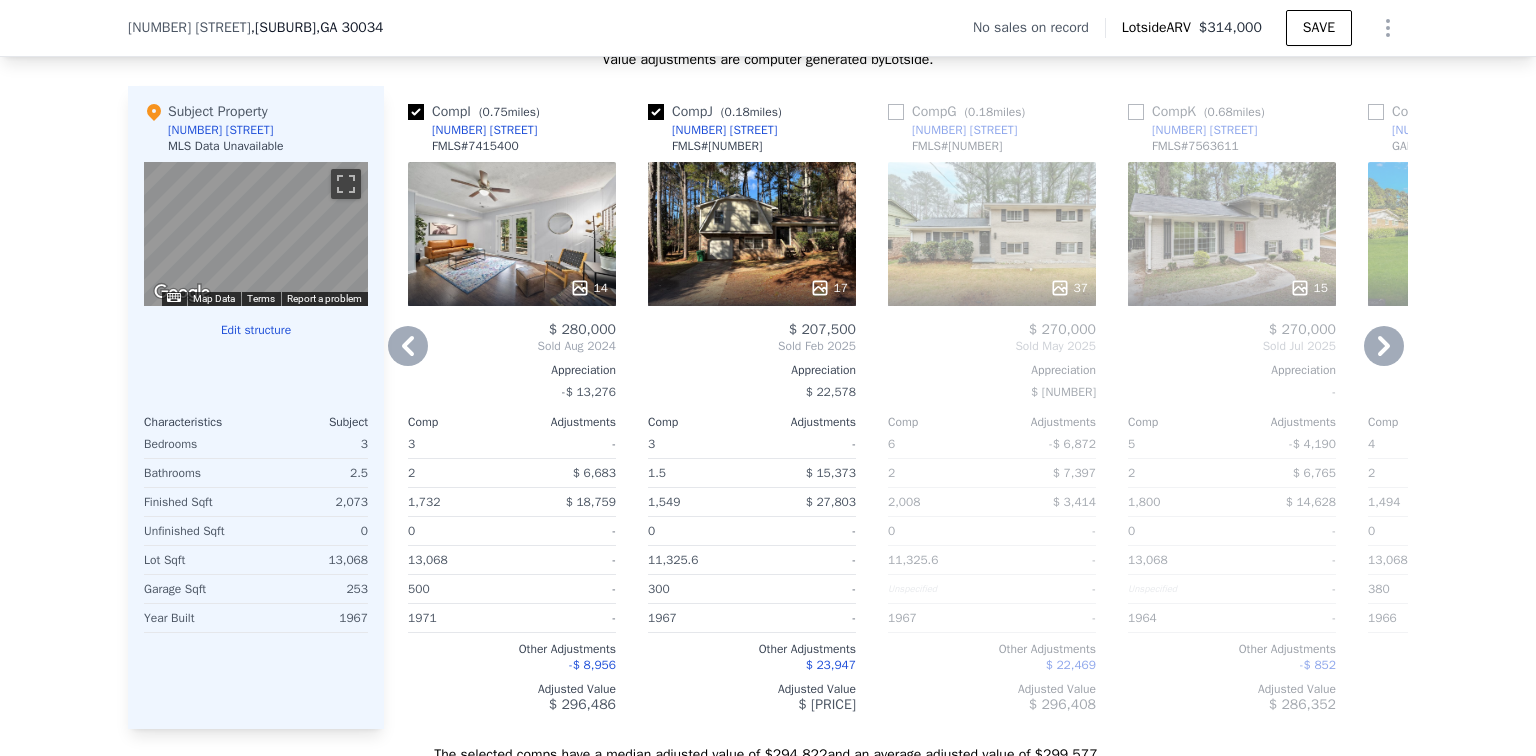 click 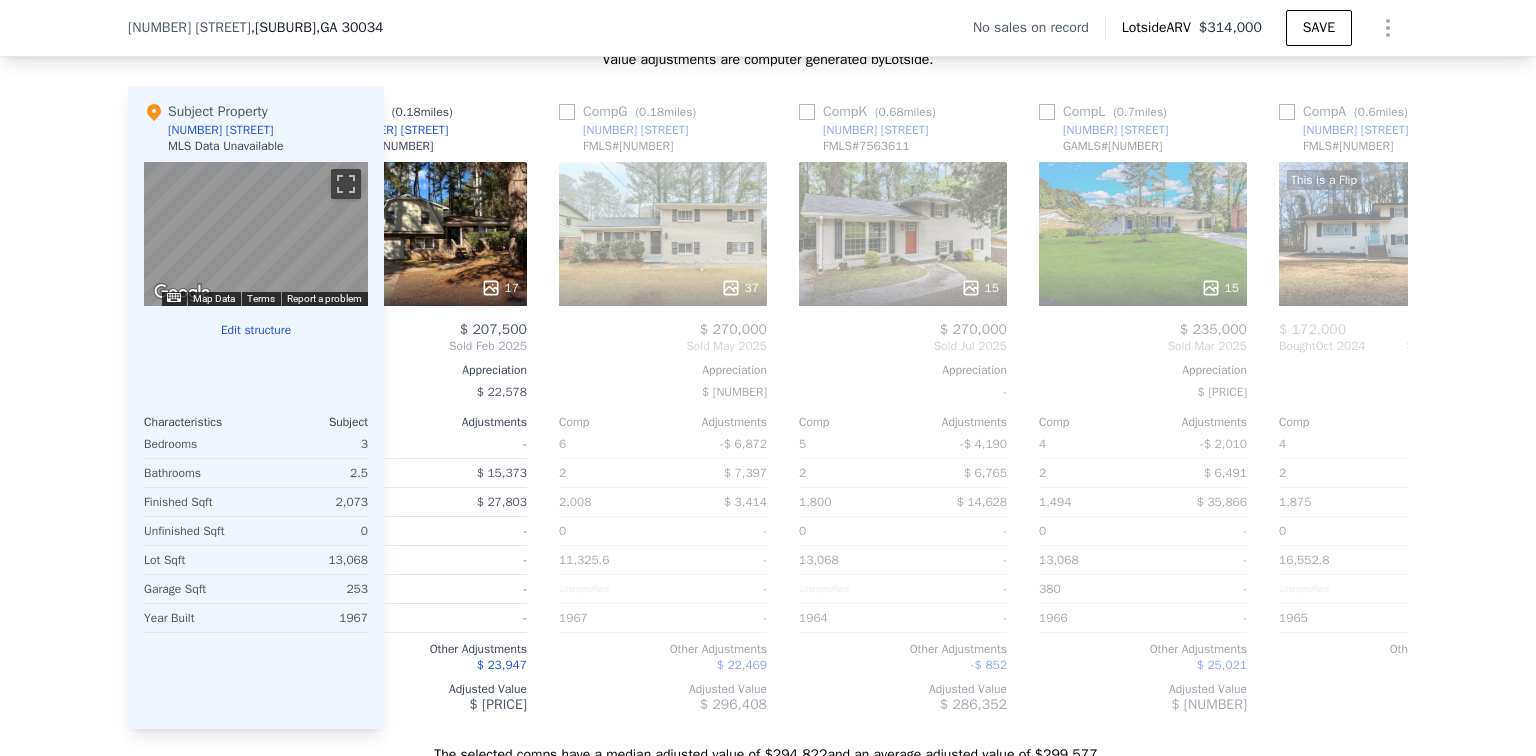 scroll, scrollTop: 0, scrollLeft: 960, axis: horizontal 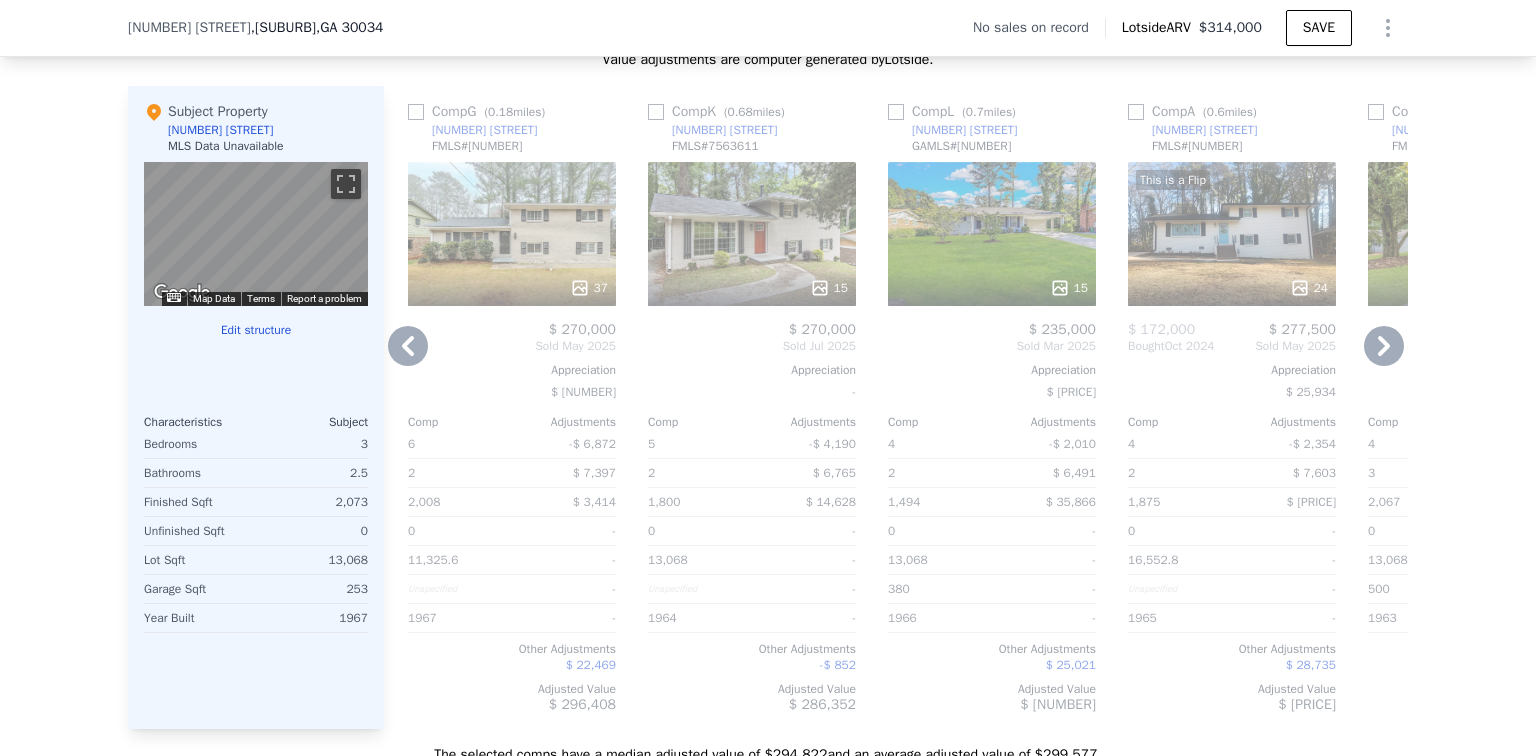 click 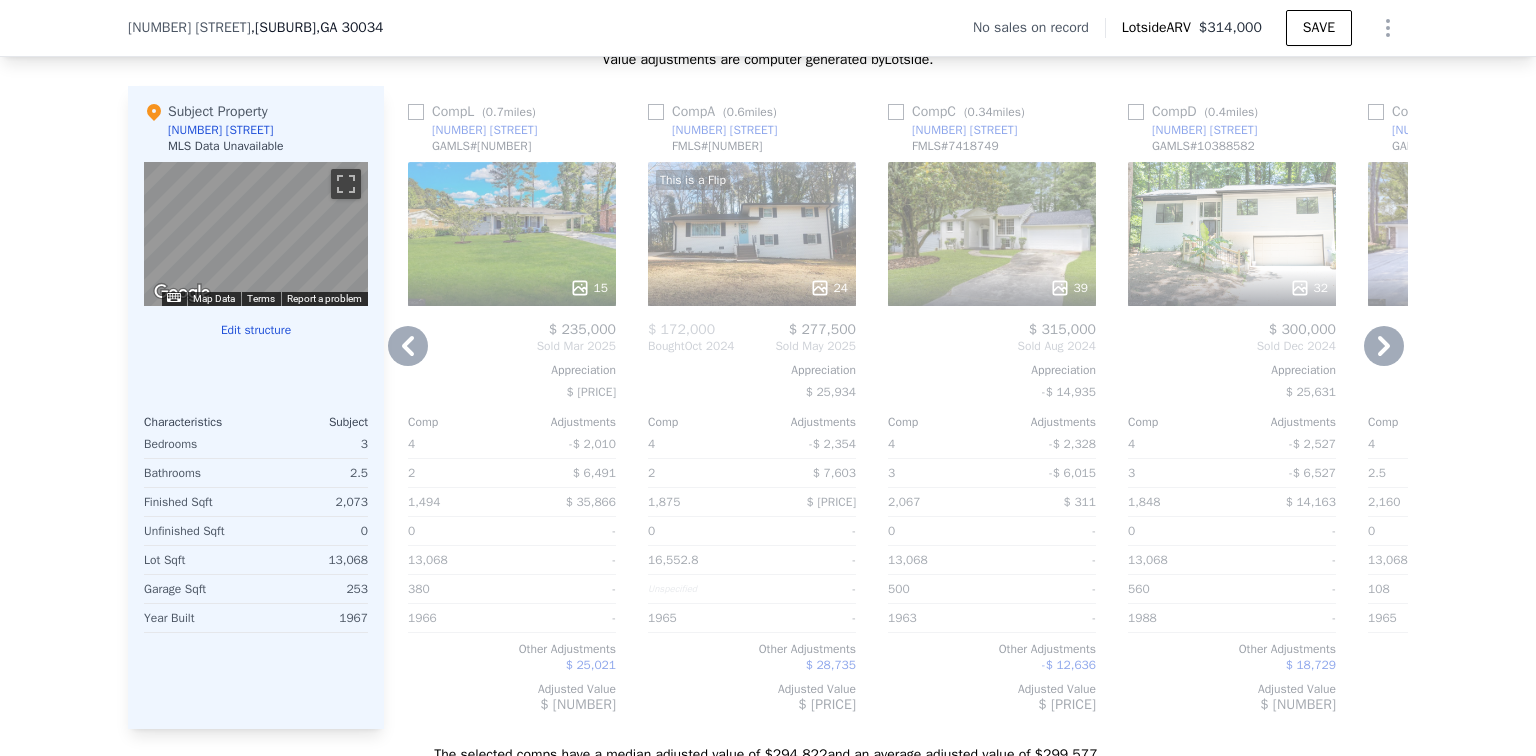 click 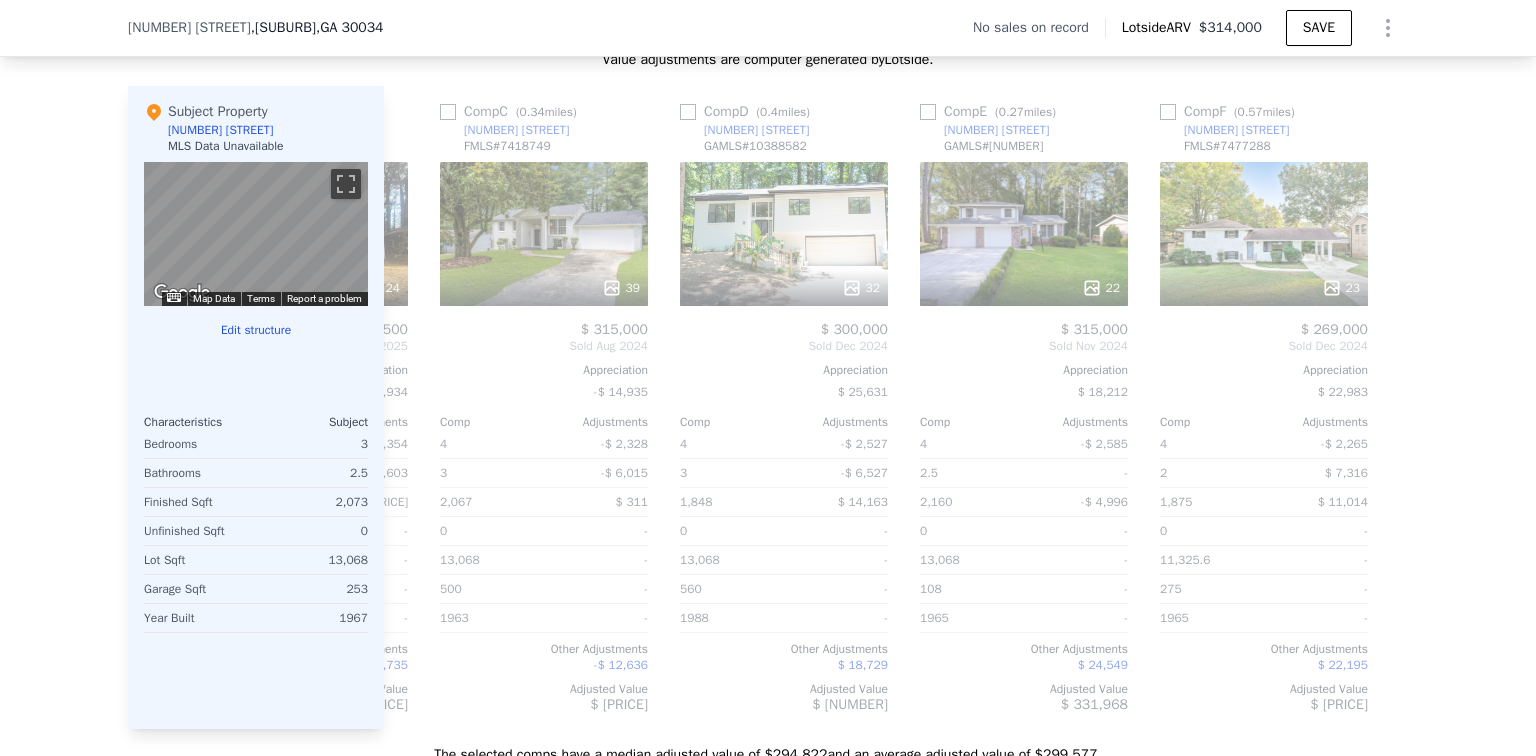 scroll, scrollTop: 0, scrollLeft: 1904, axis: horizontal 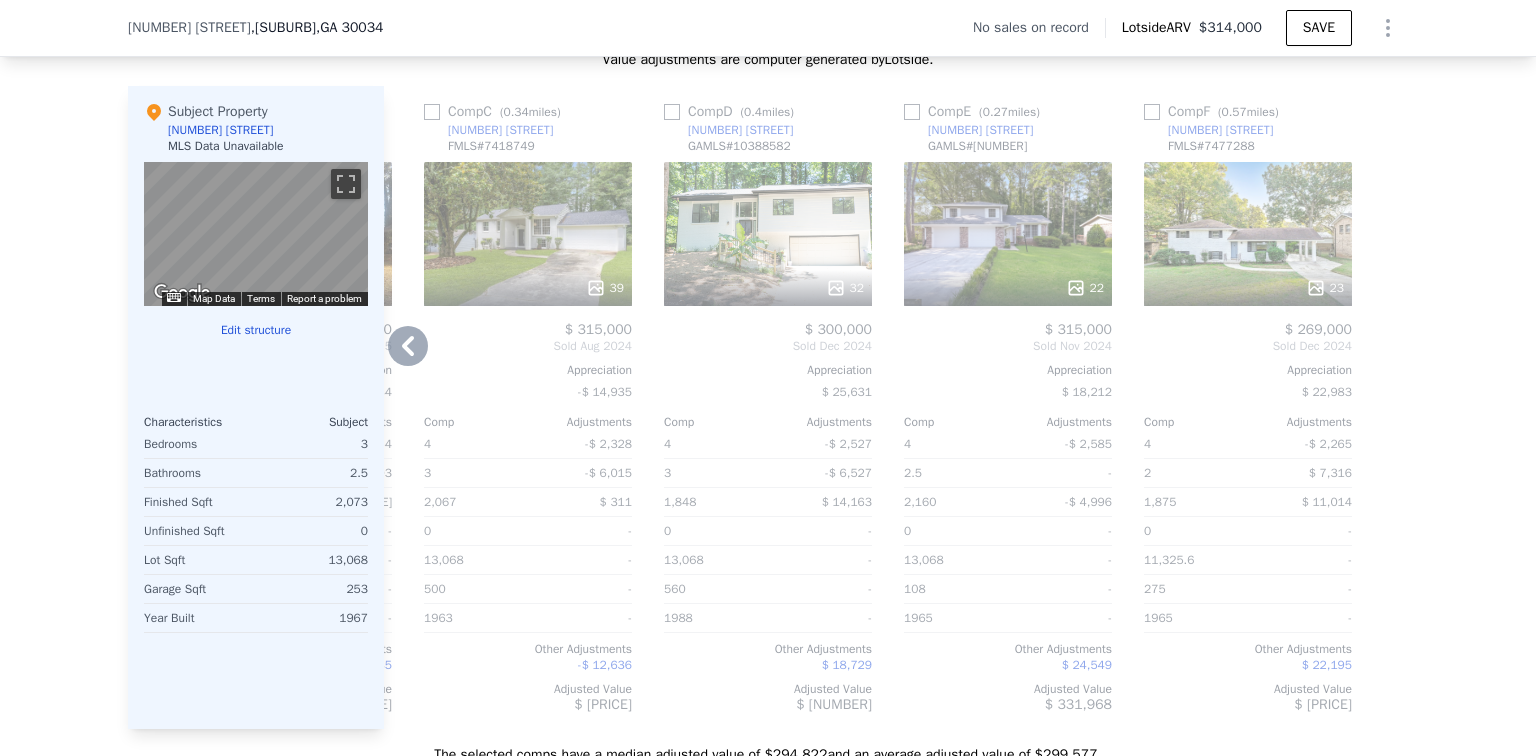 click 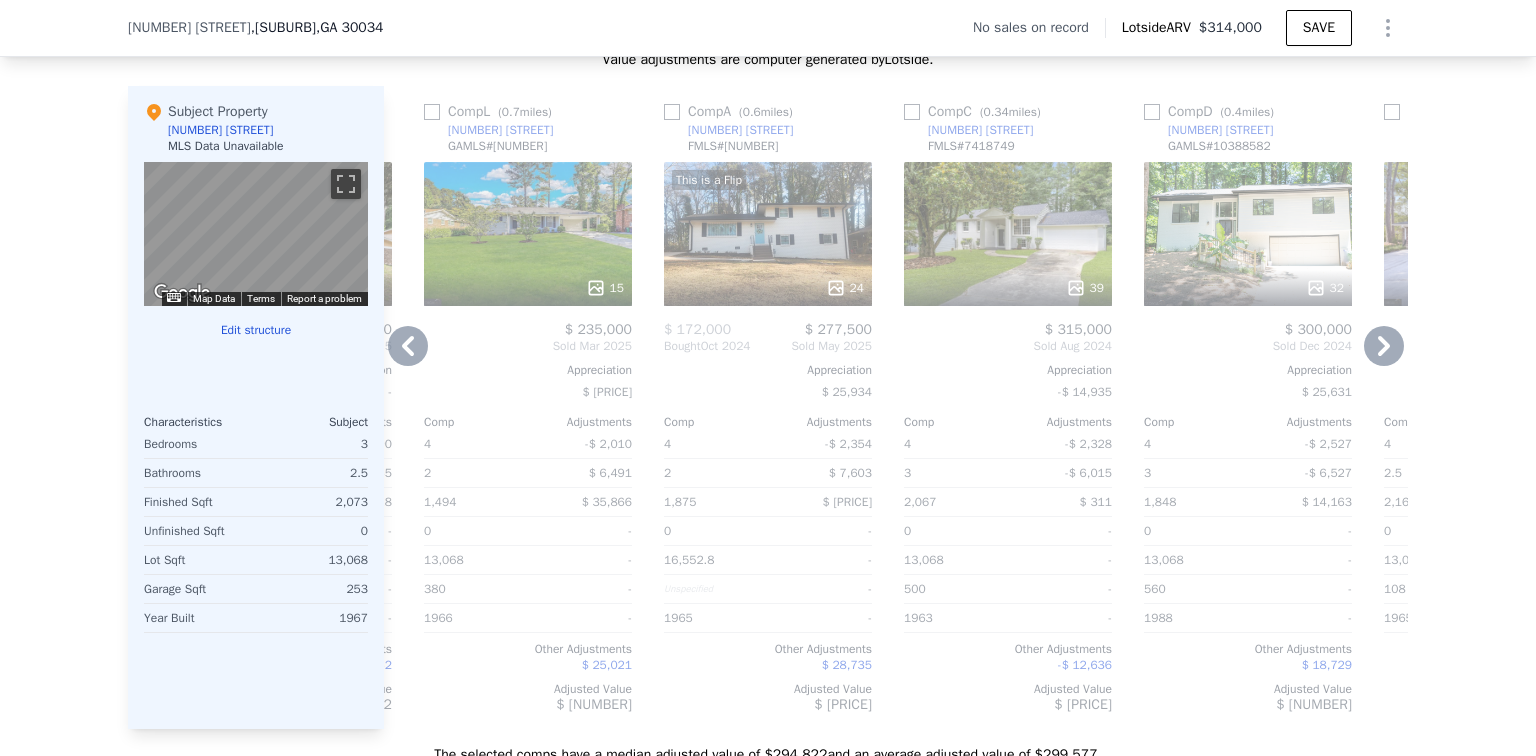click 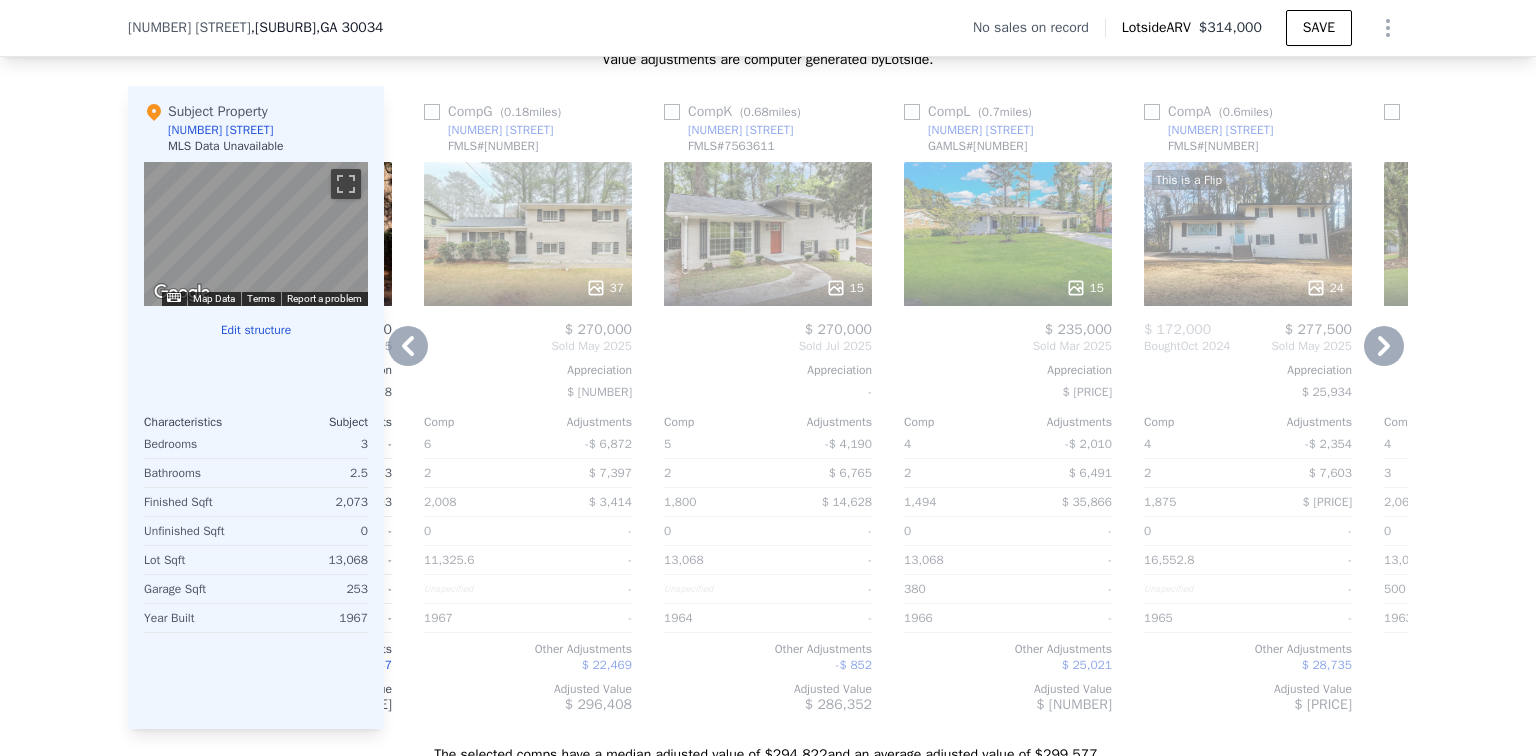 click 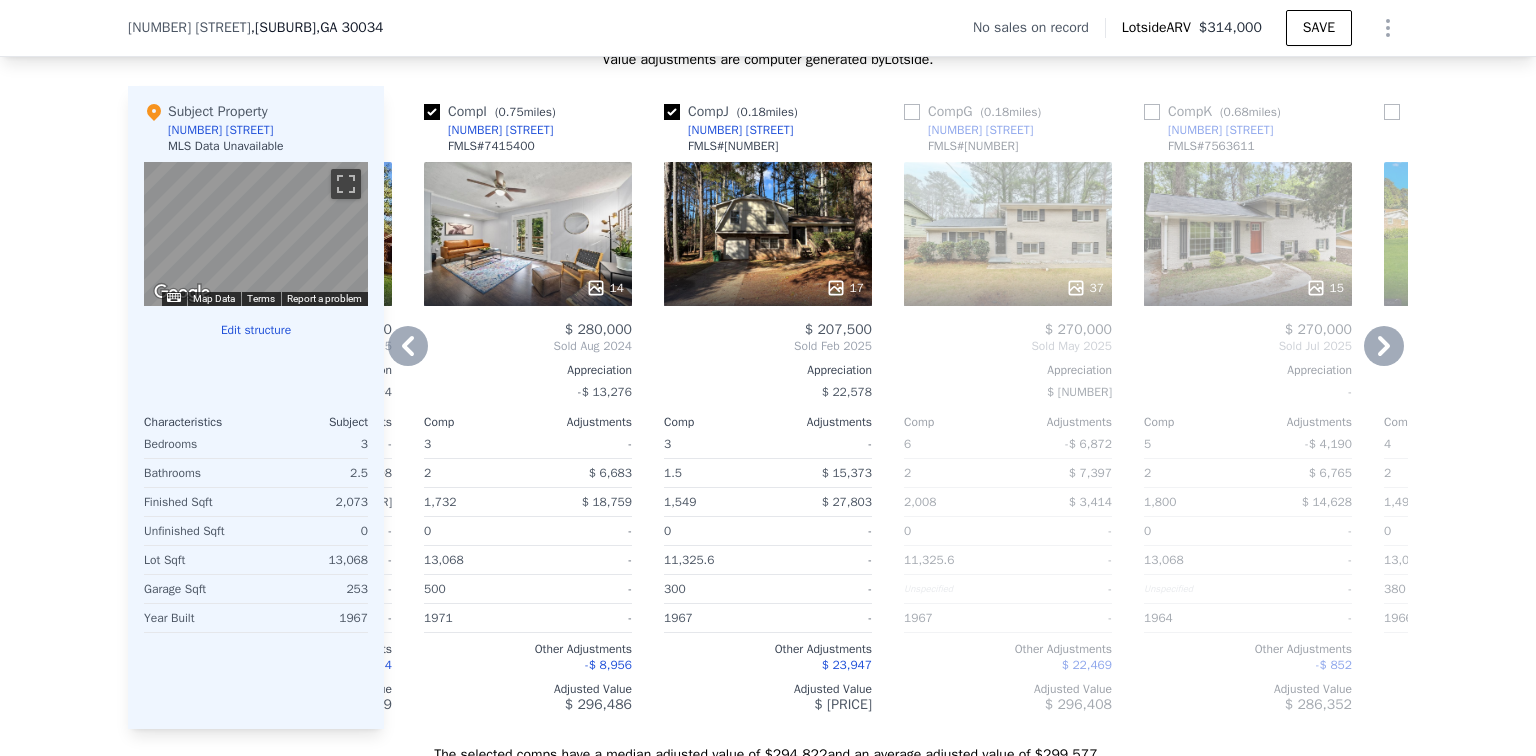 click 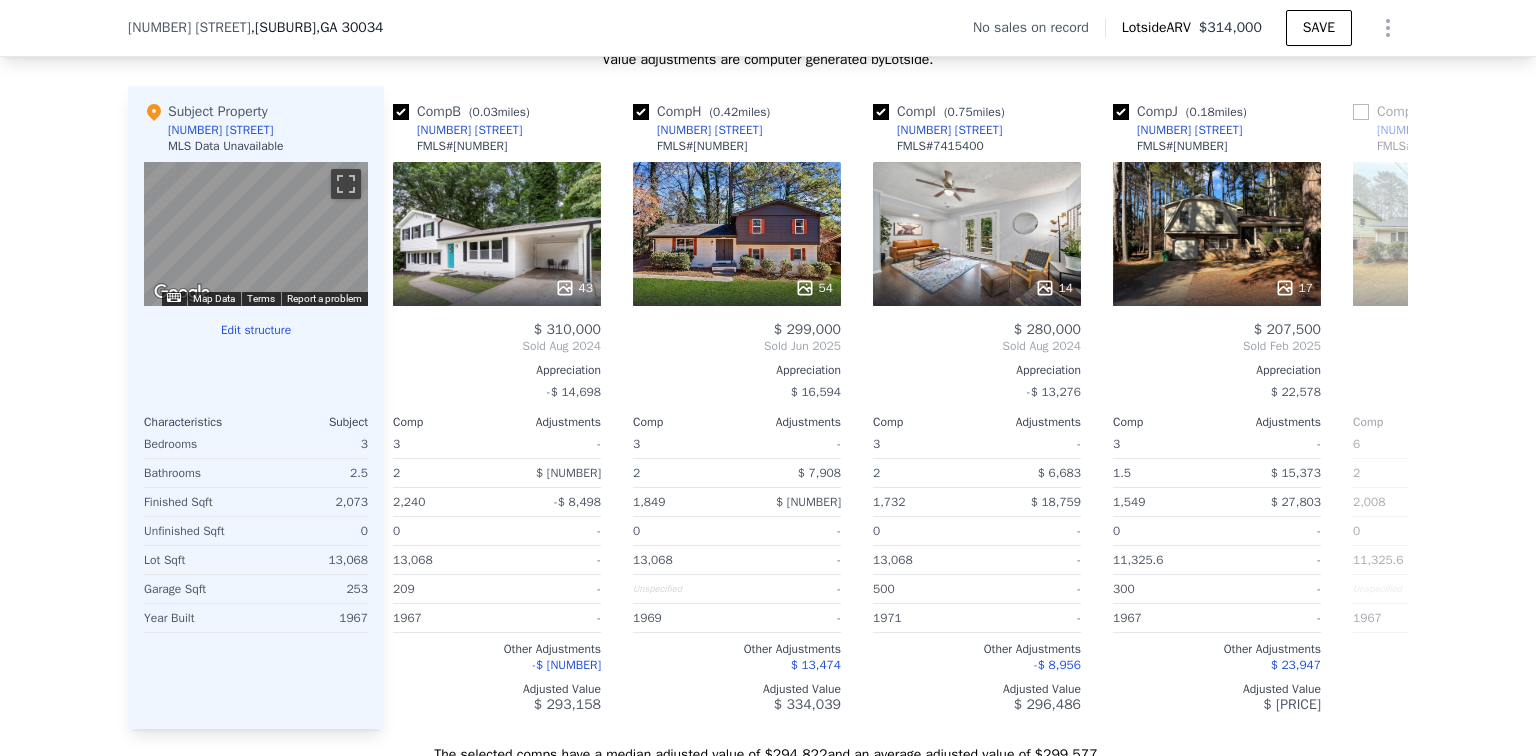 scroll, scrollTop: 0, scrollLeft: 0, axis: both 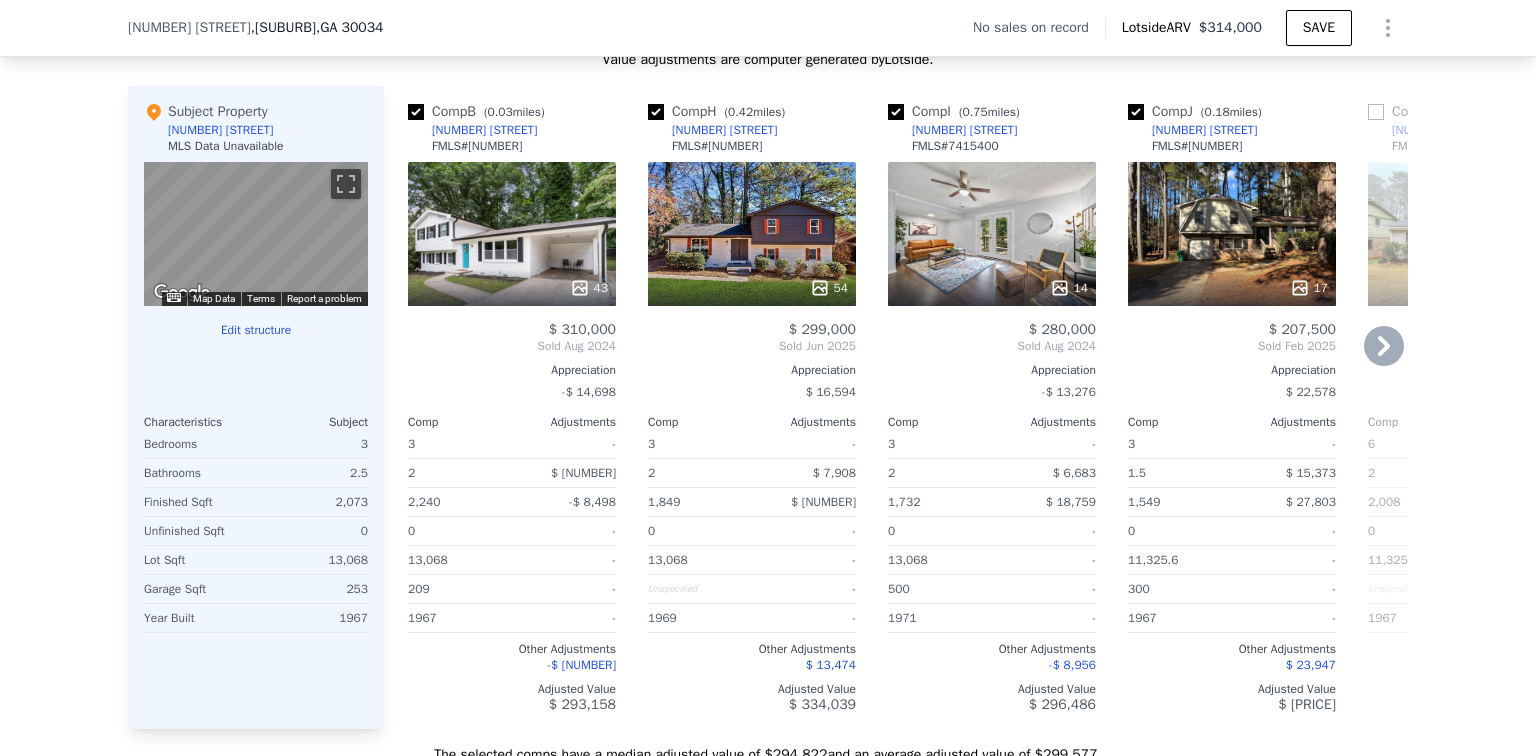 click at bounding box center [896, 112] 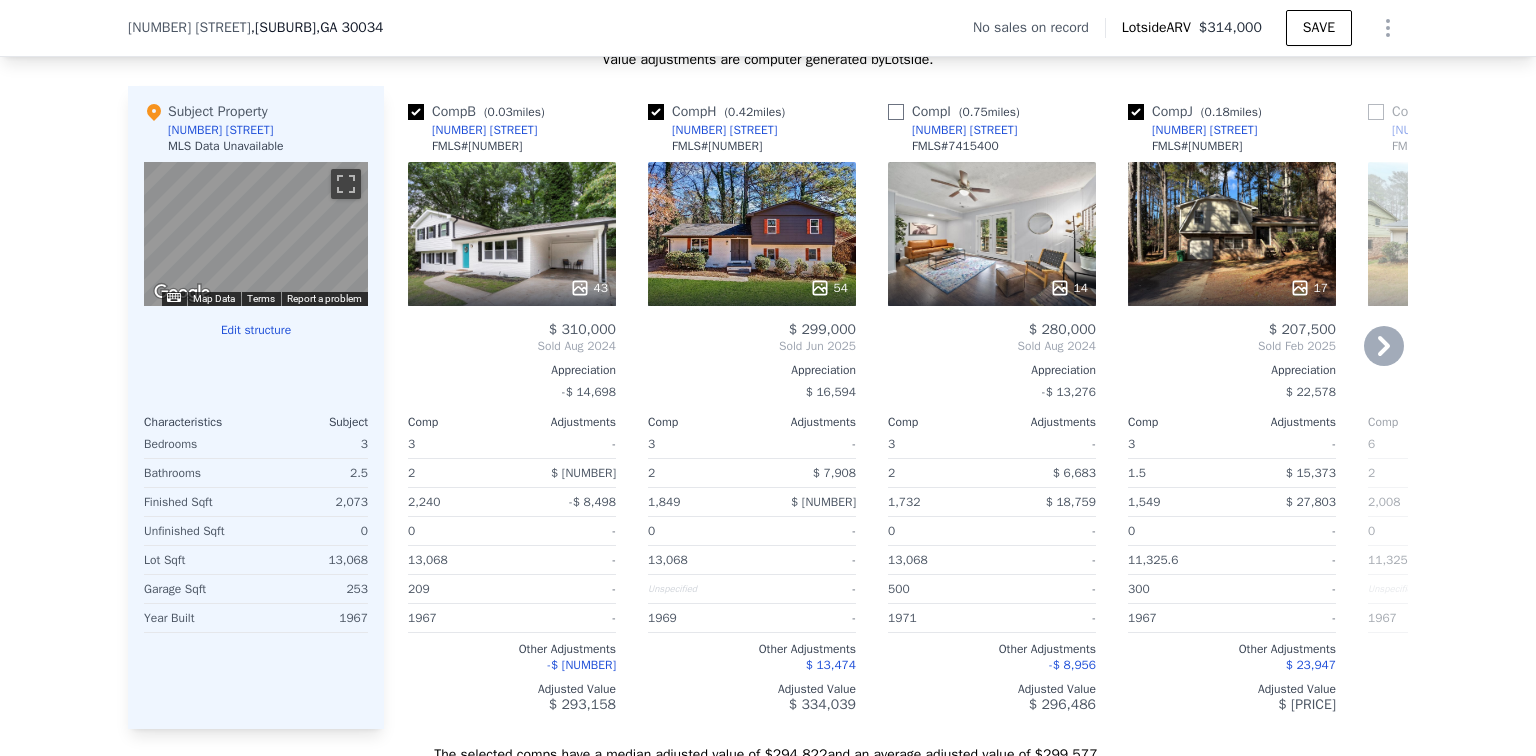 checkbox on "false" 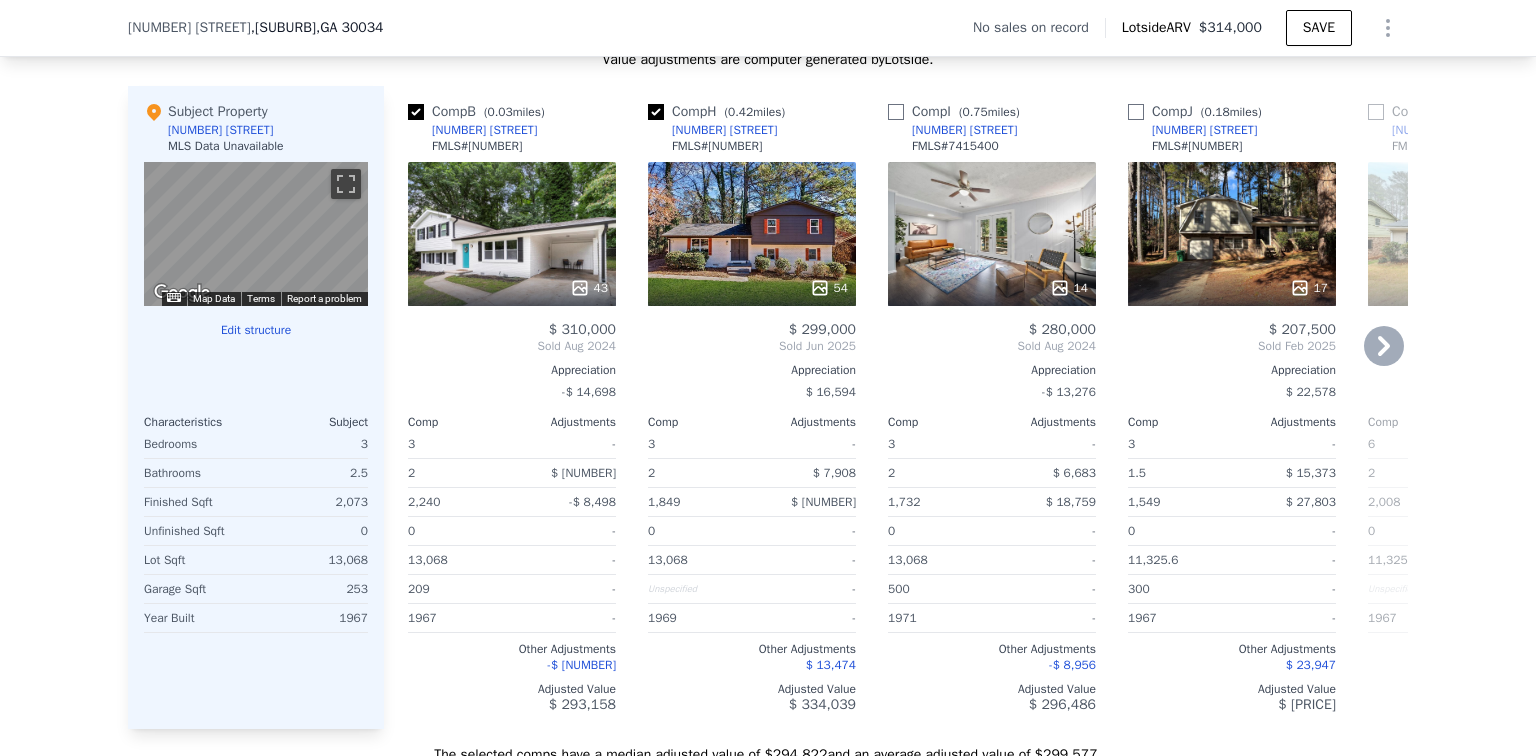 checkbox on "false" 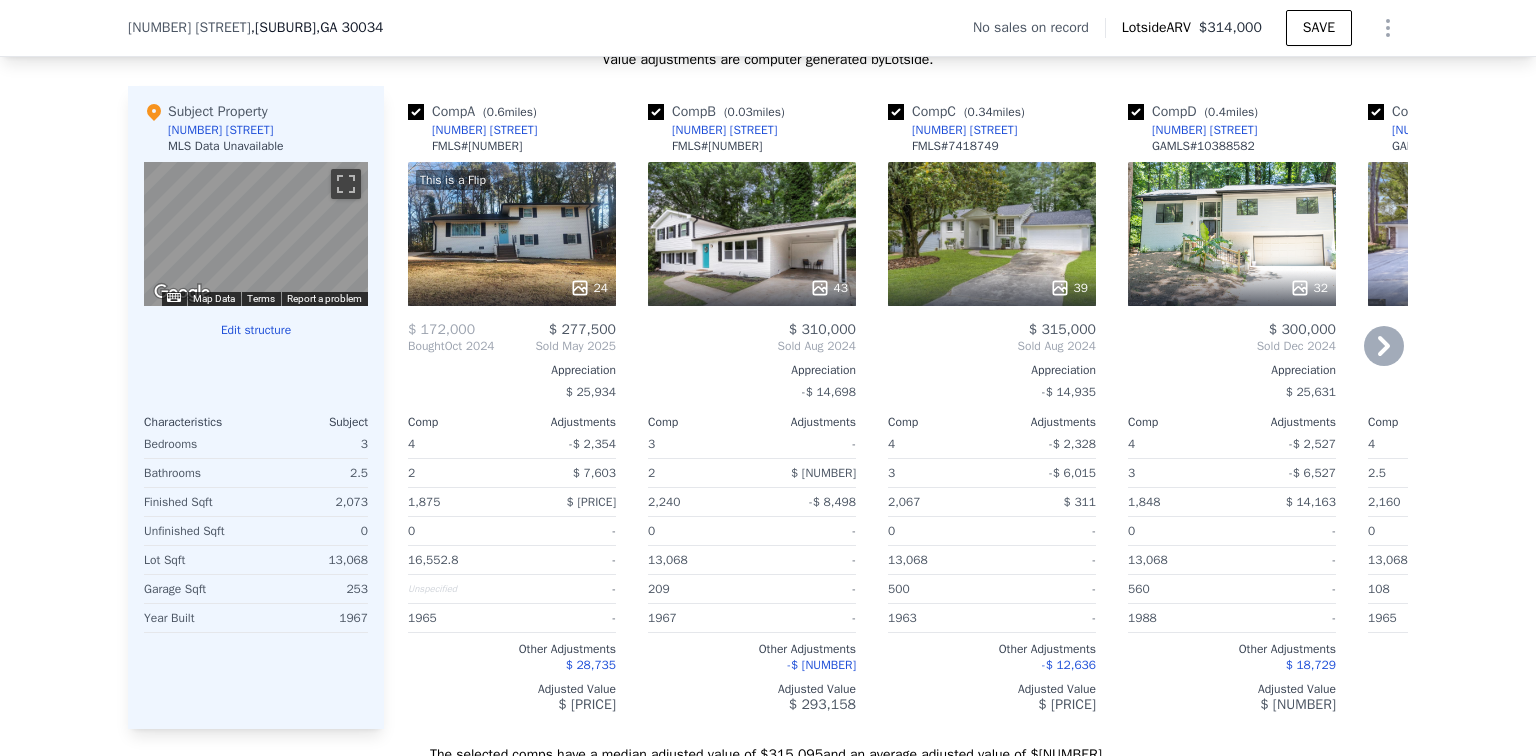 checkbox on "true" 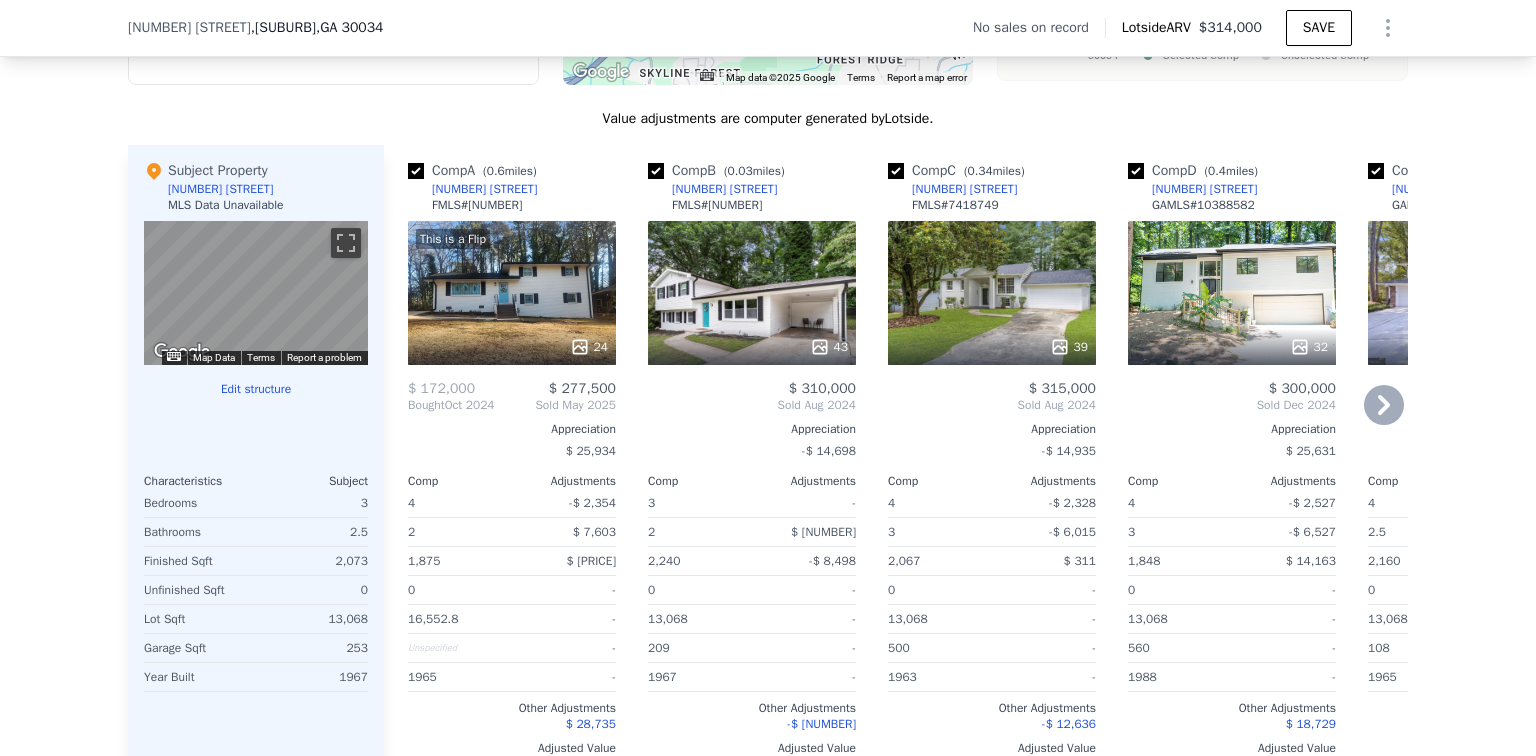 scroll, scrollTop: 1832, scrollLeft: 0, axis: vertical 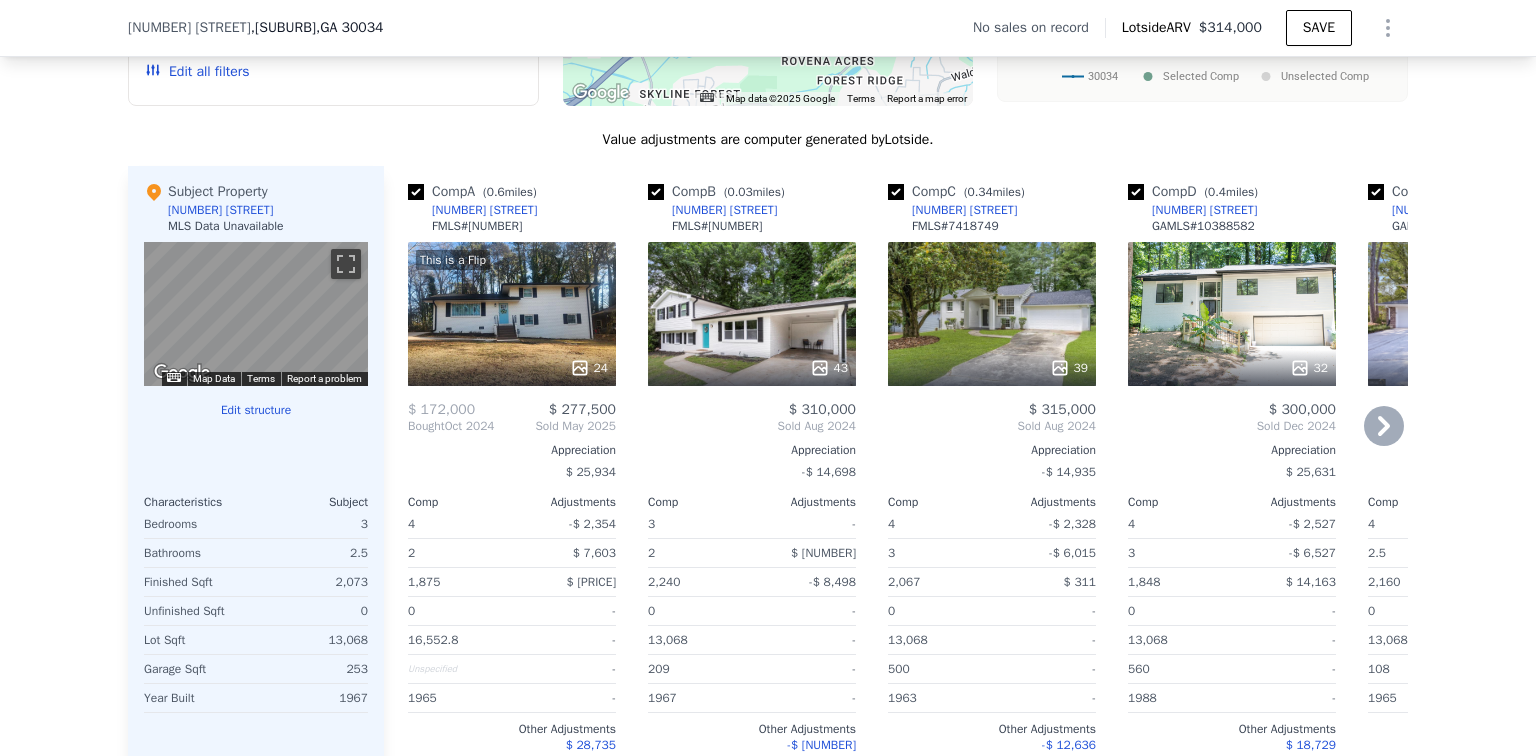 click at bounding box center (416, 192) 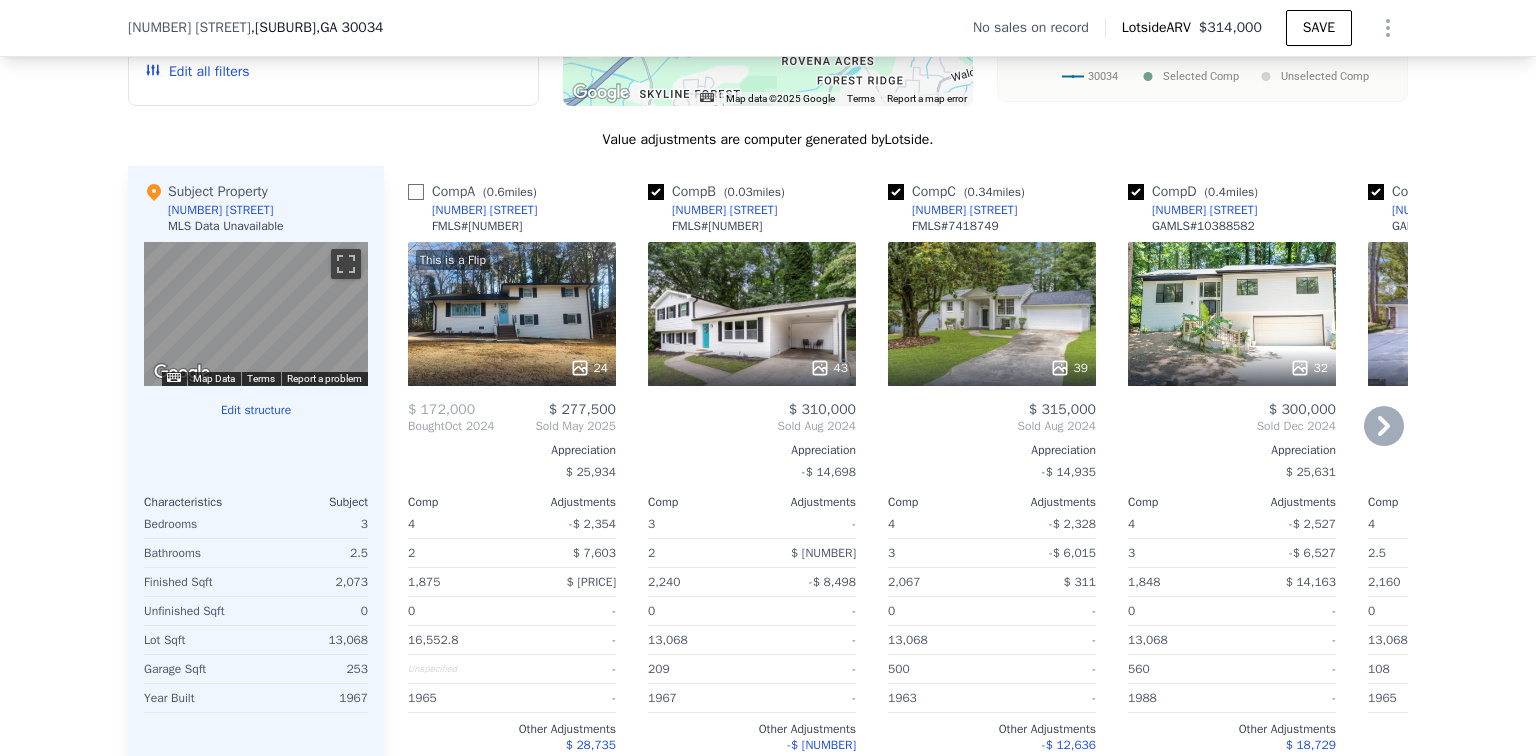 checkbox on "false" 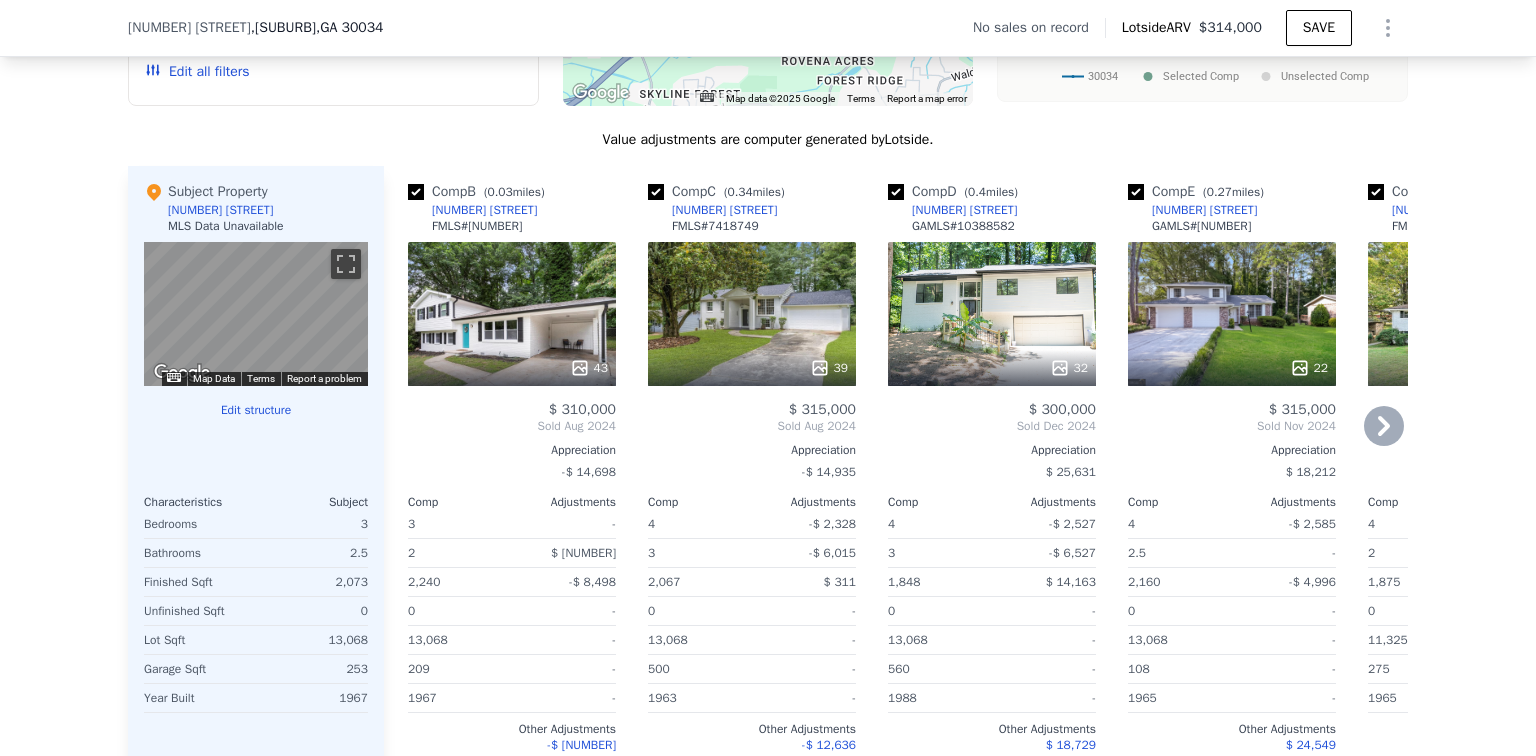 click at bounding box center [656, 192] 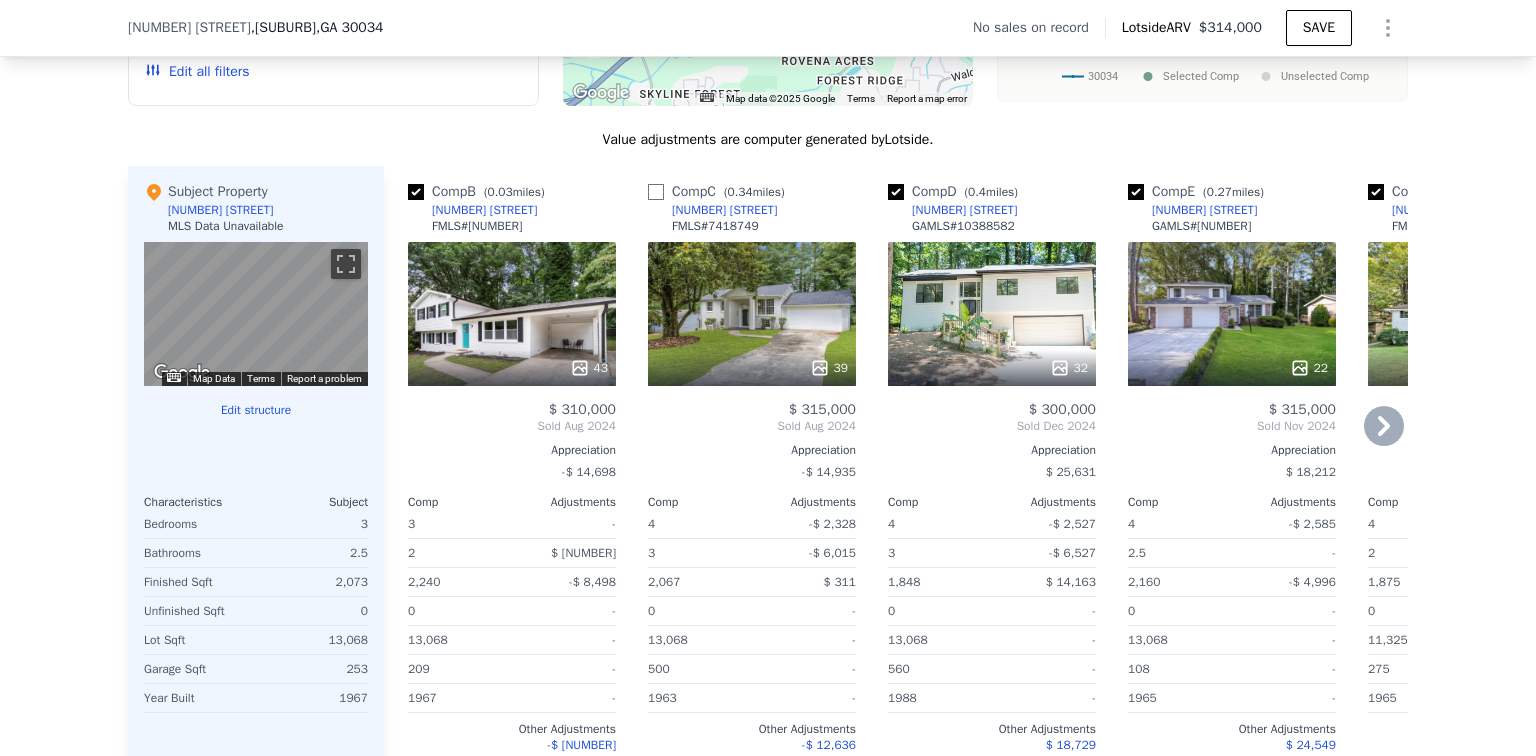 checkbox on "false" 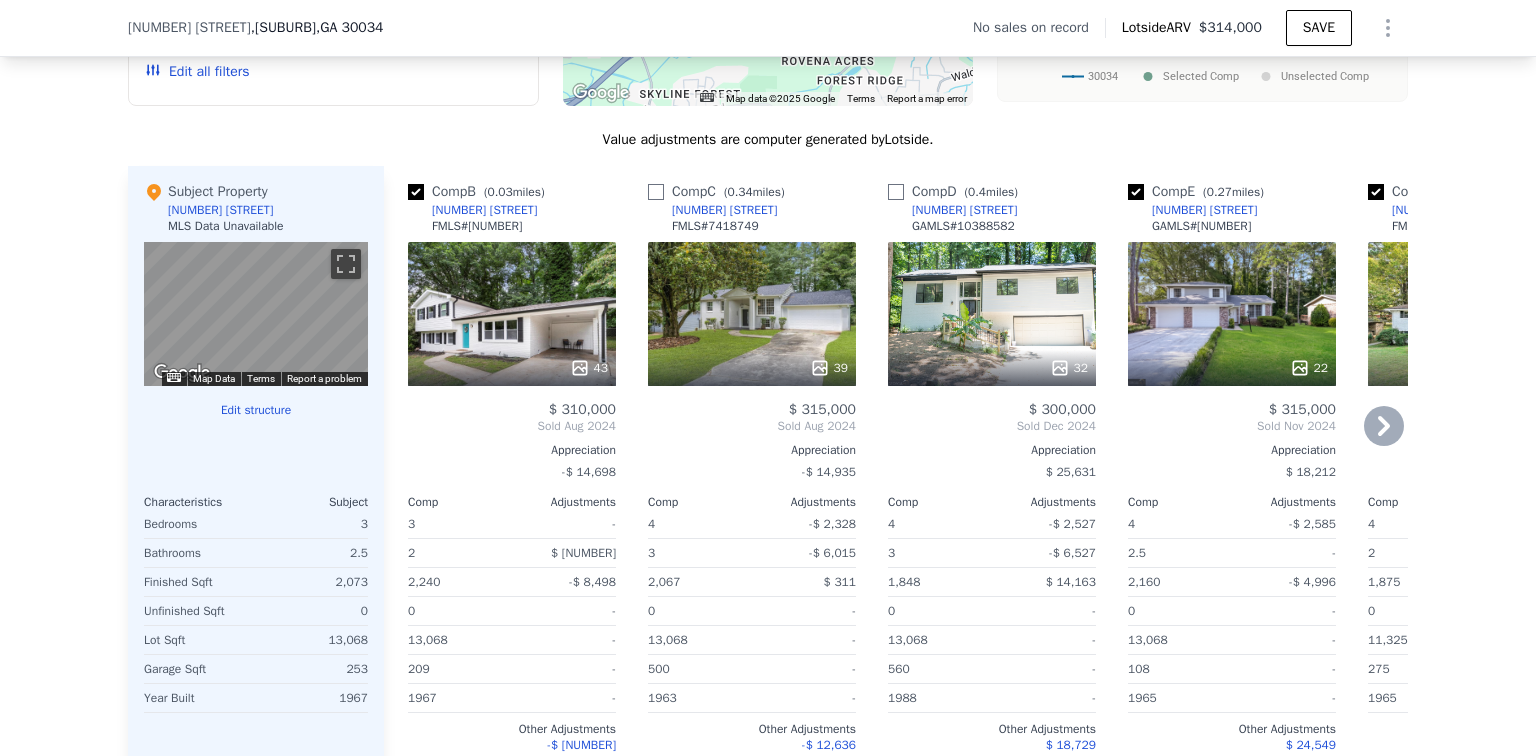 checkbox on "false" 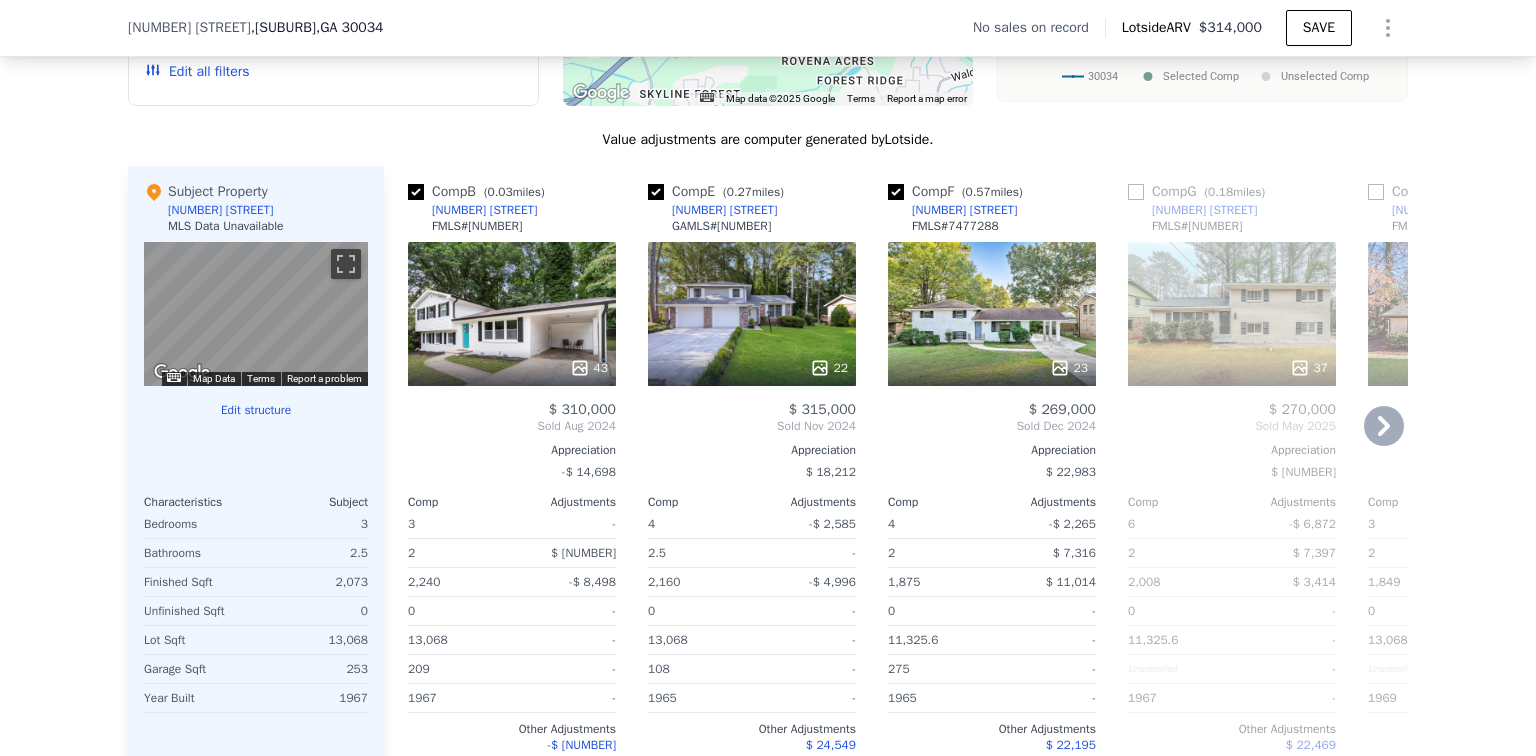 click at bounding box center [656, 192] 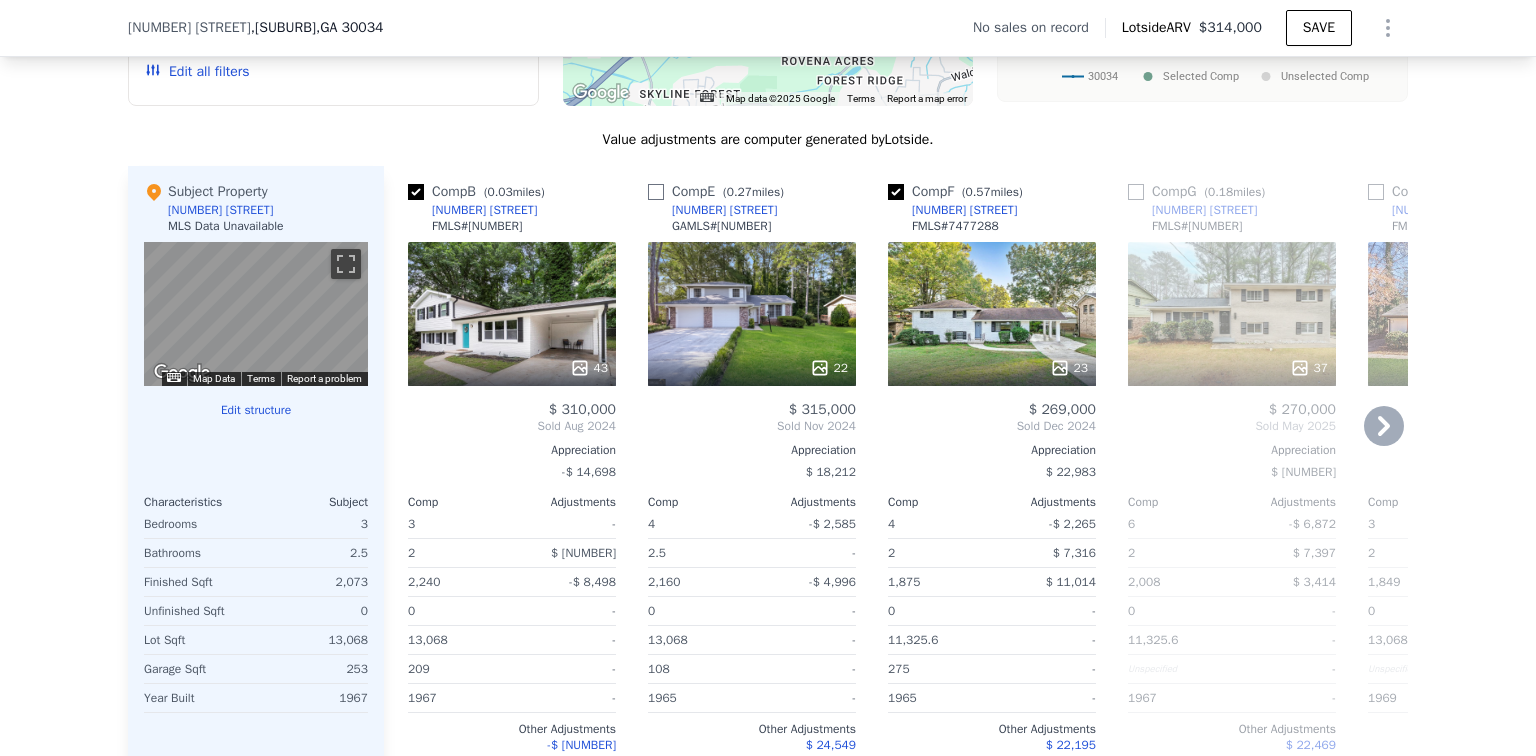 checkbox on "false" 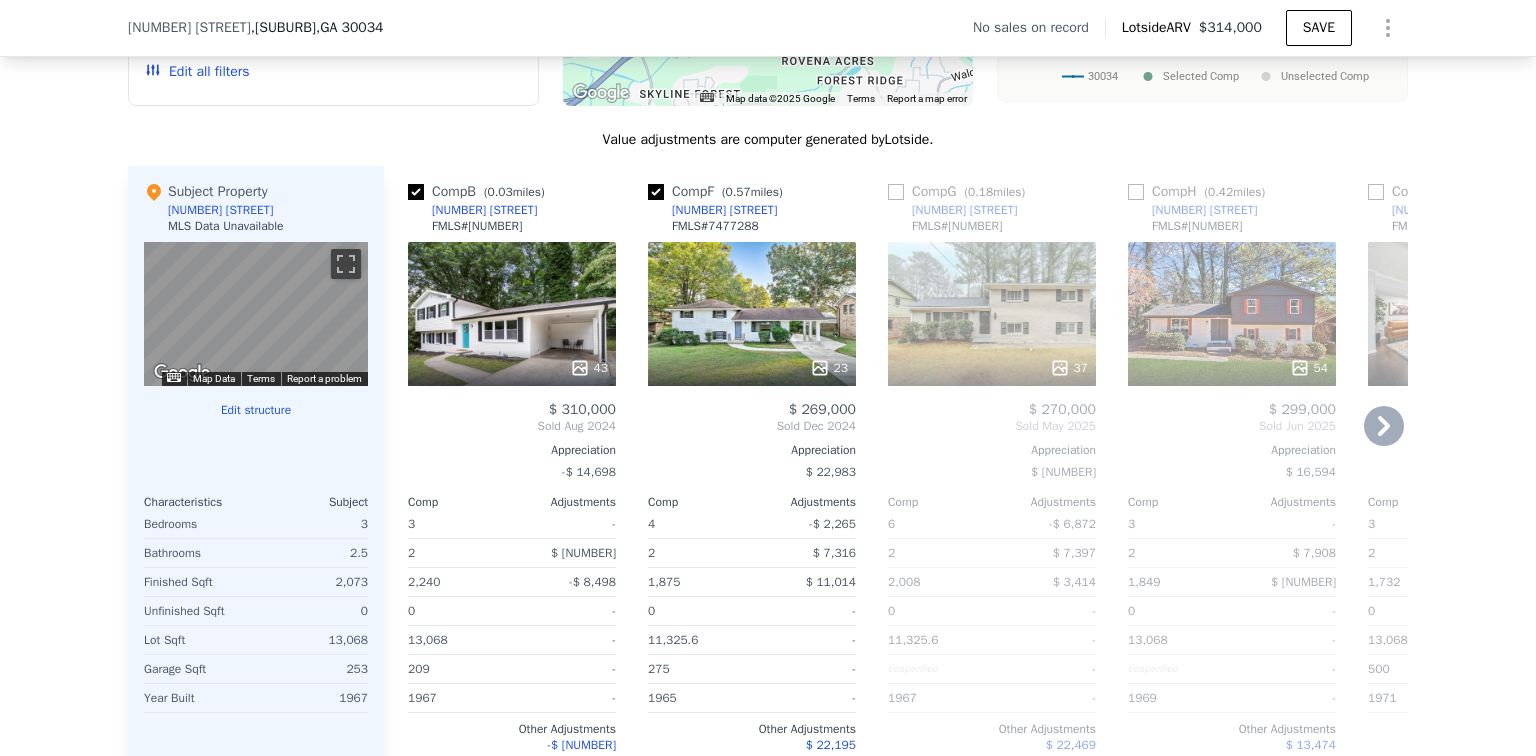 click at bounding box center (656, 192) 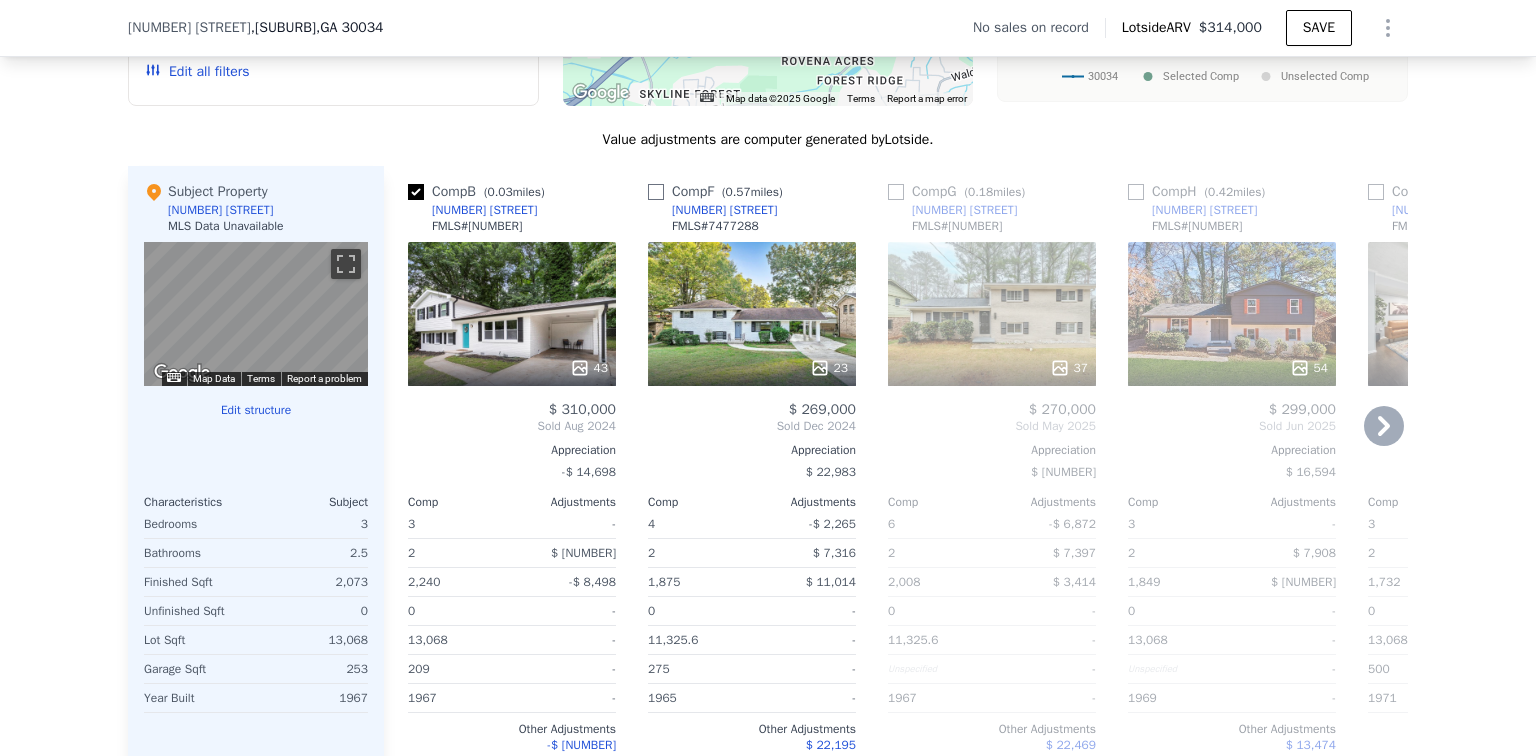 checkbox on "false" 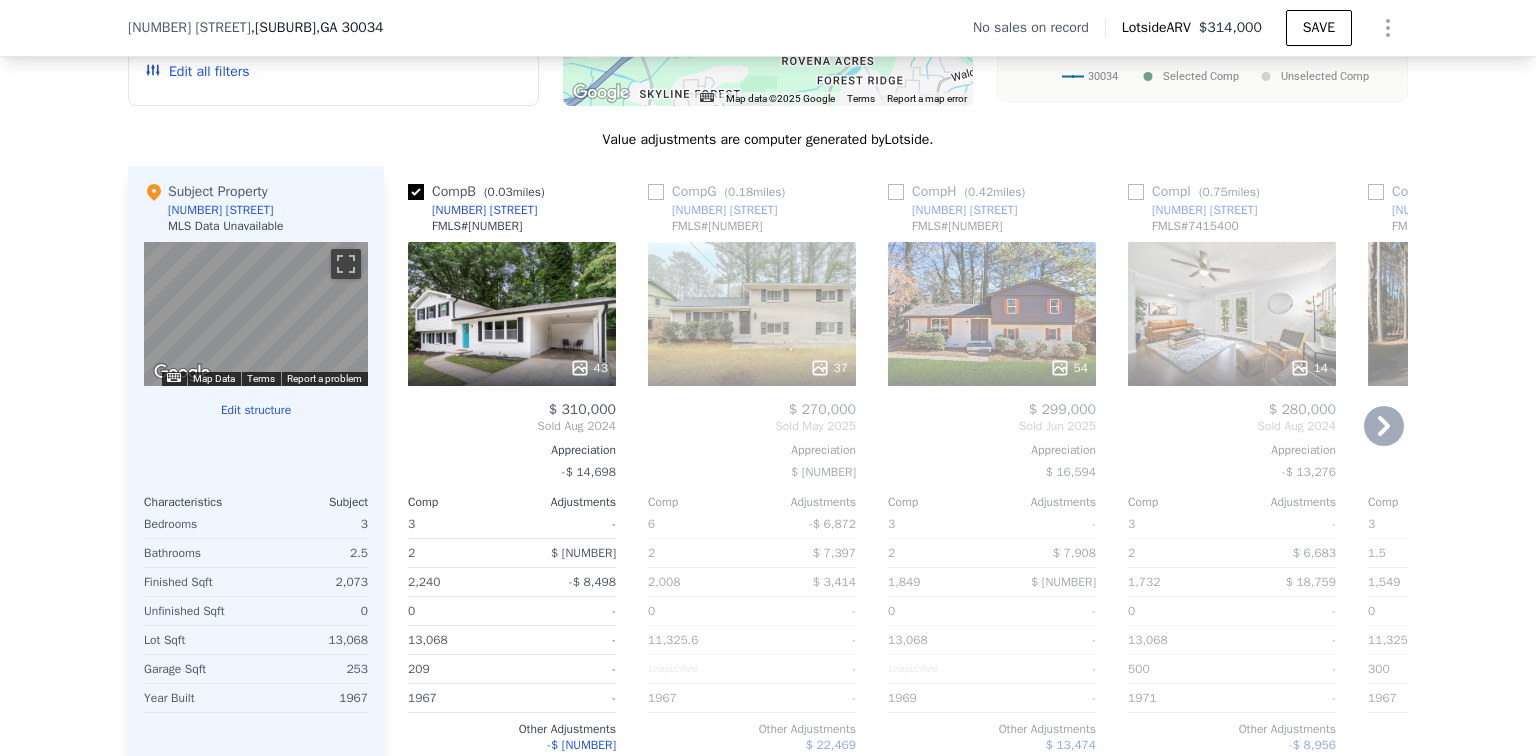 click at bounding box center [896, 192] 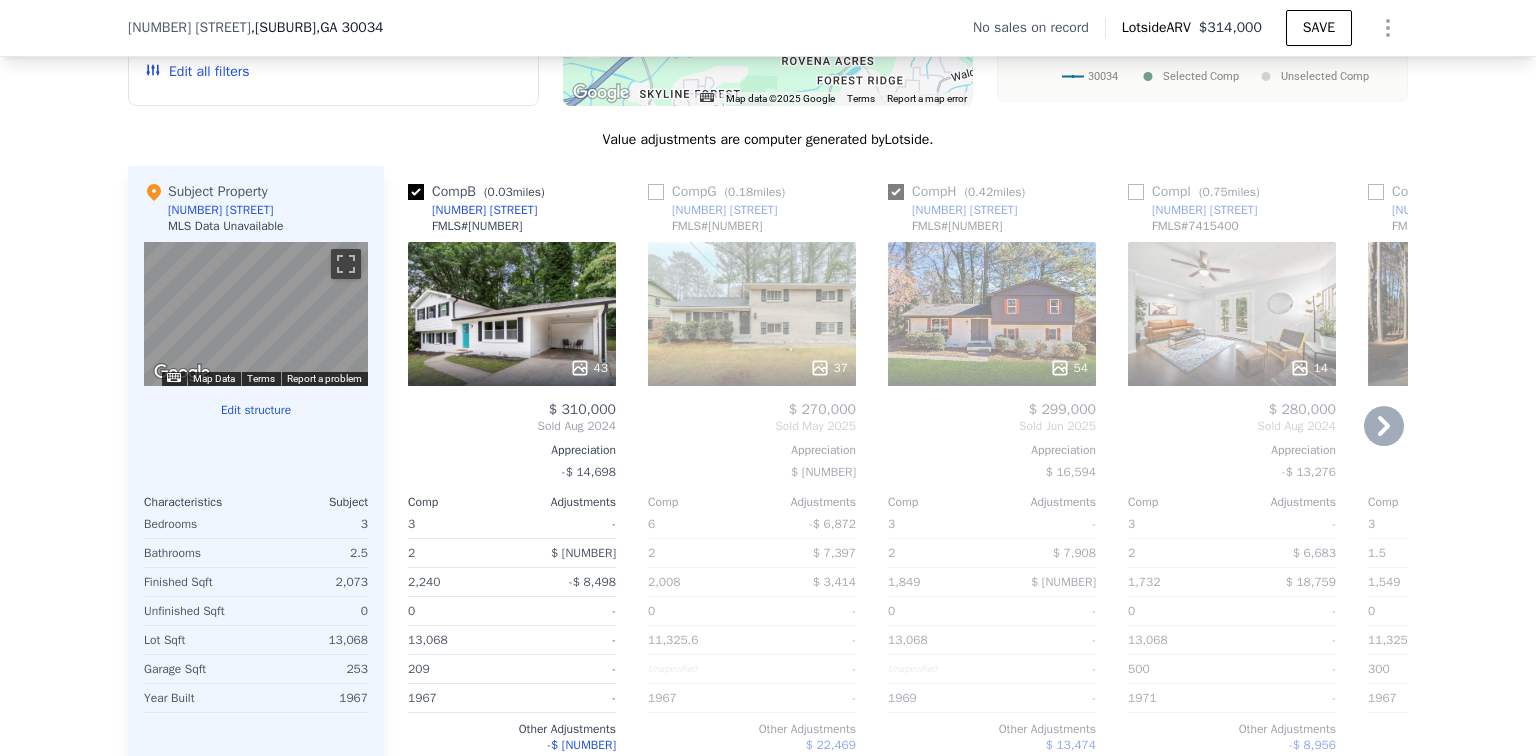 checkbox on "true" 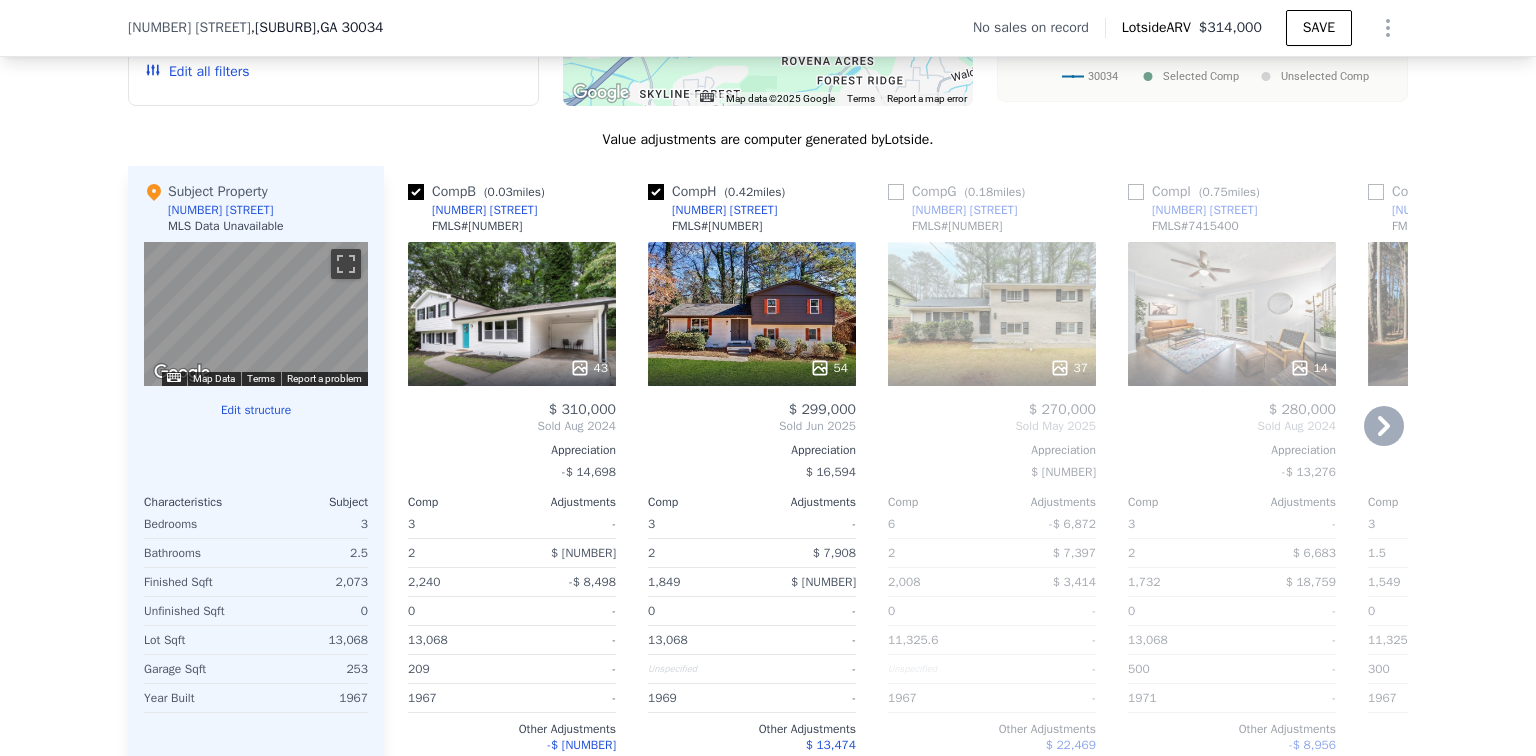 click 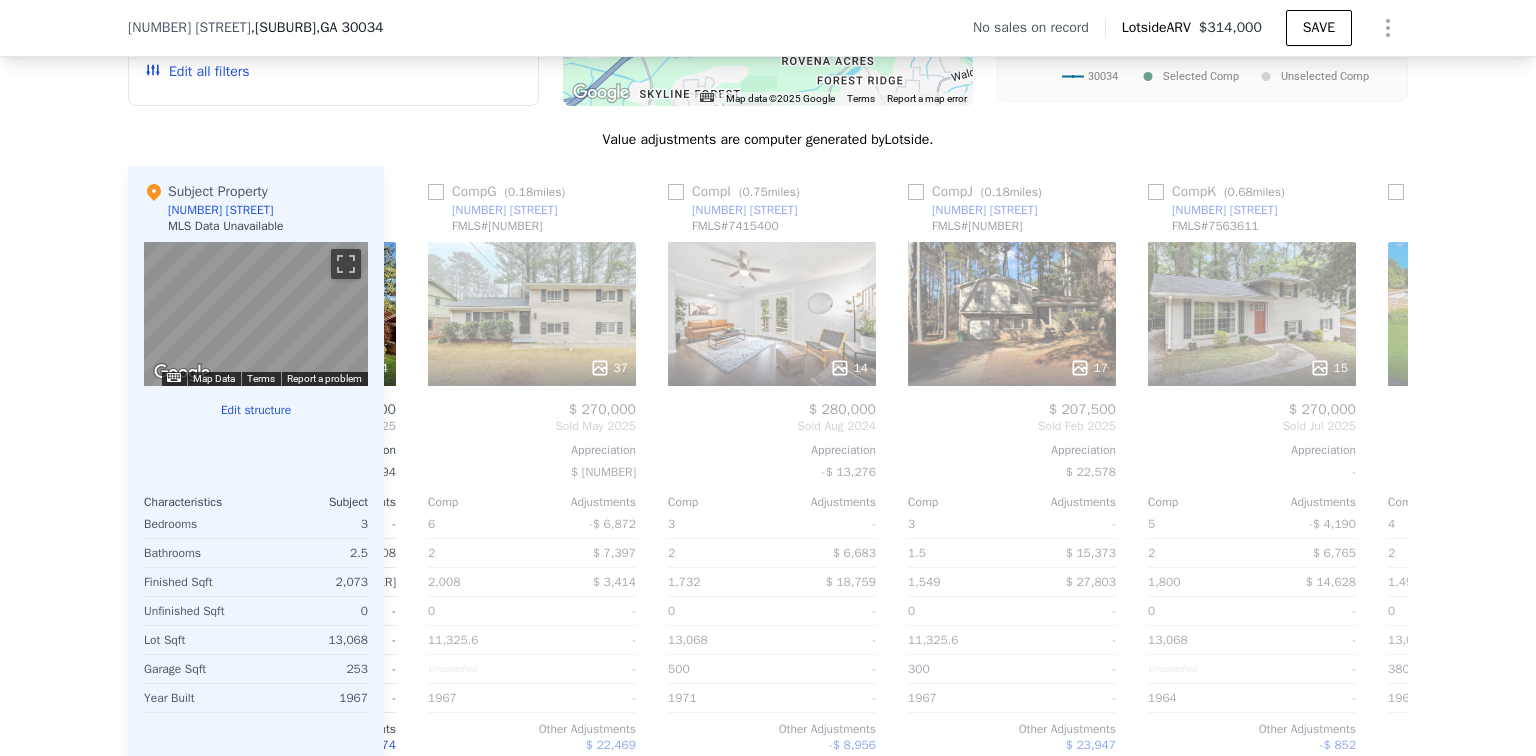 scroll, scrollTop: 0, scrollLeft: 480, axis: horizontal 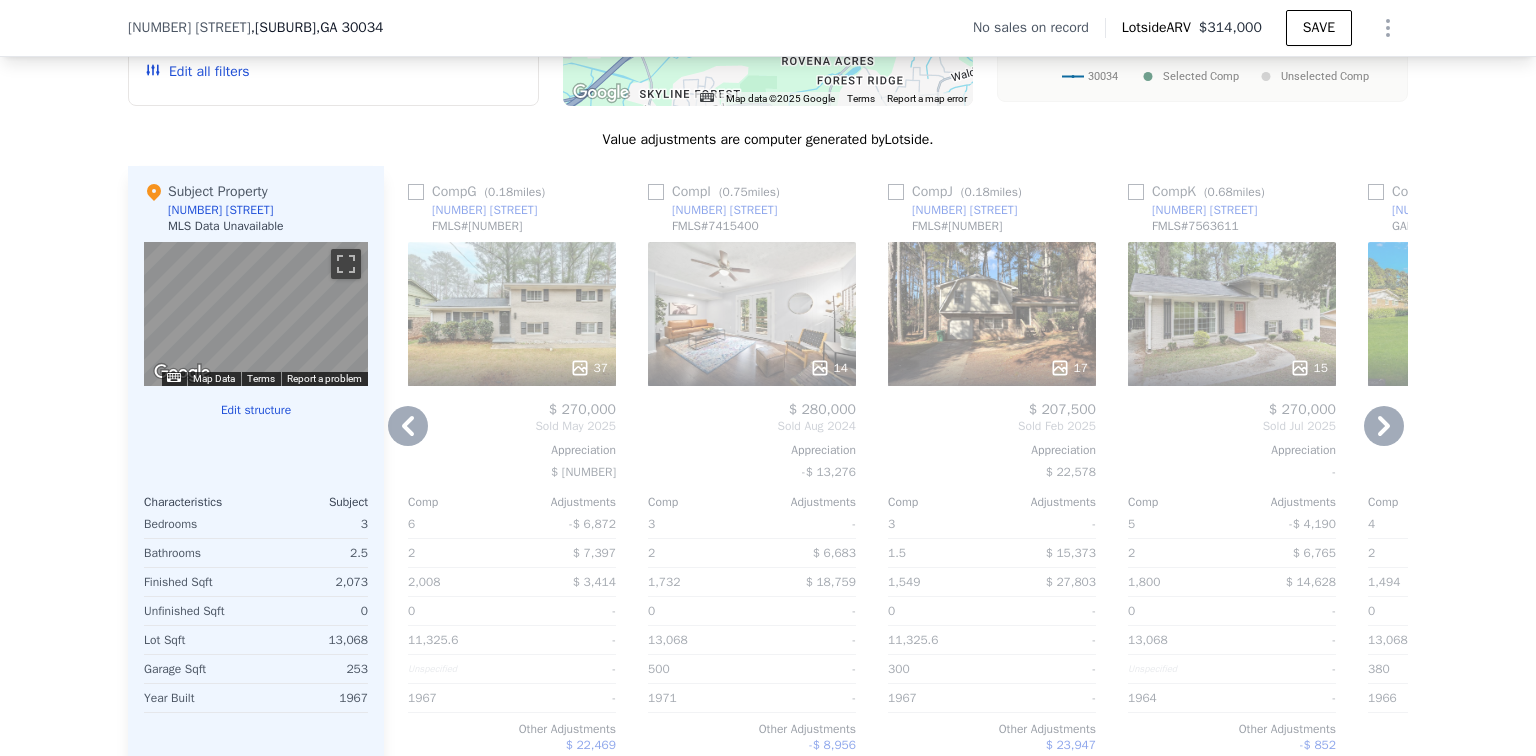 click at bounding box center [896, 192] 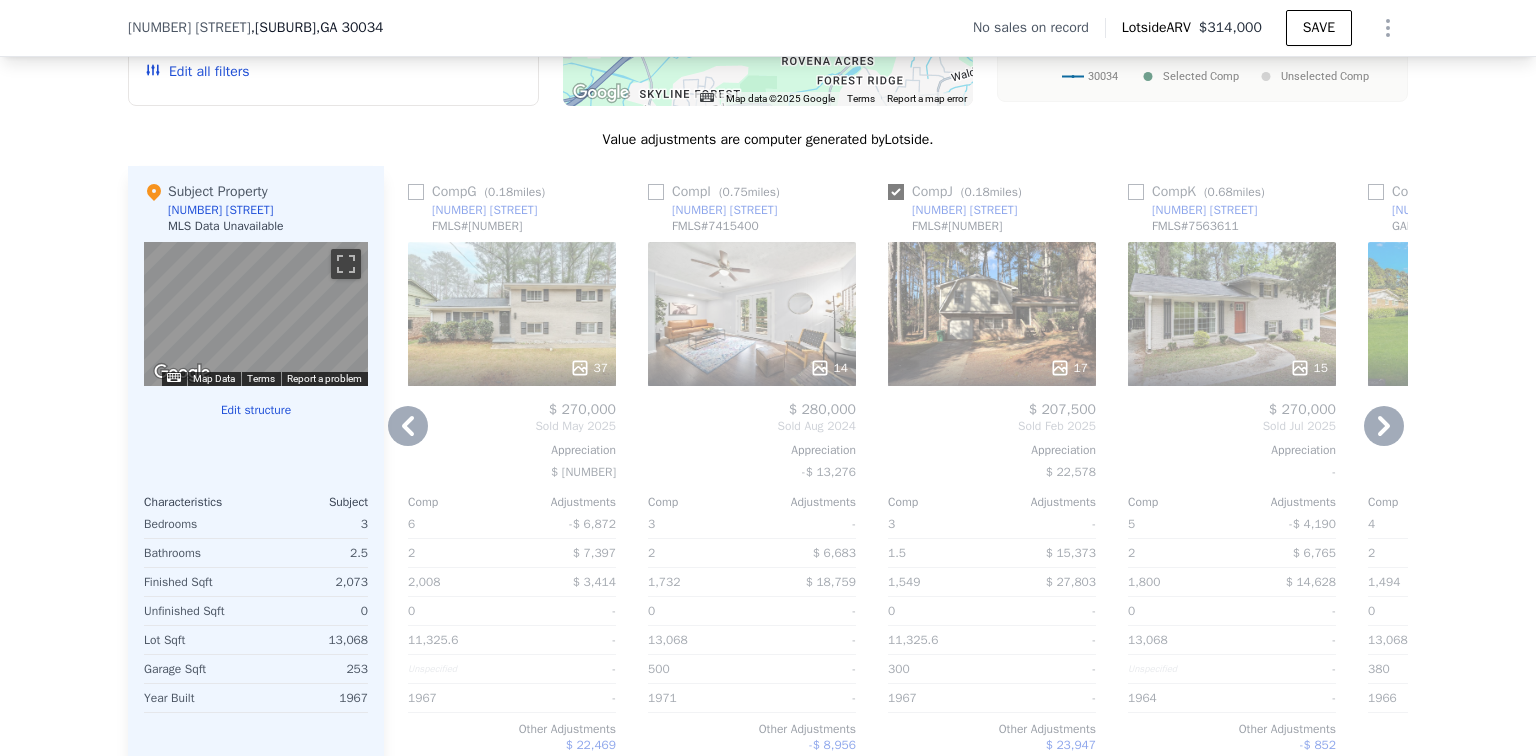 checkbox on "true" 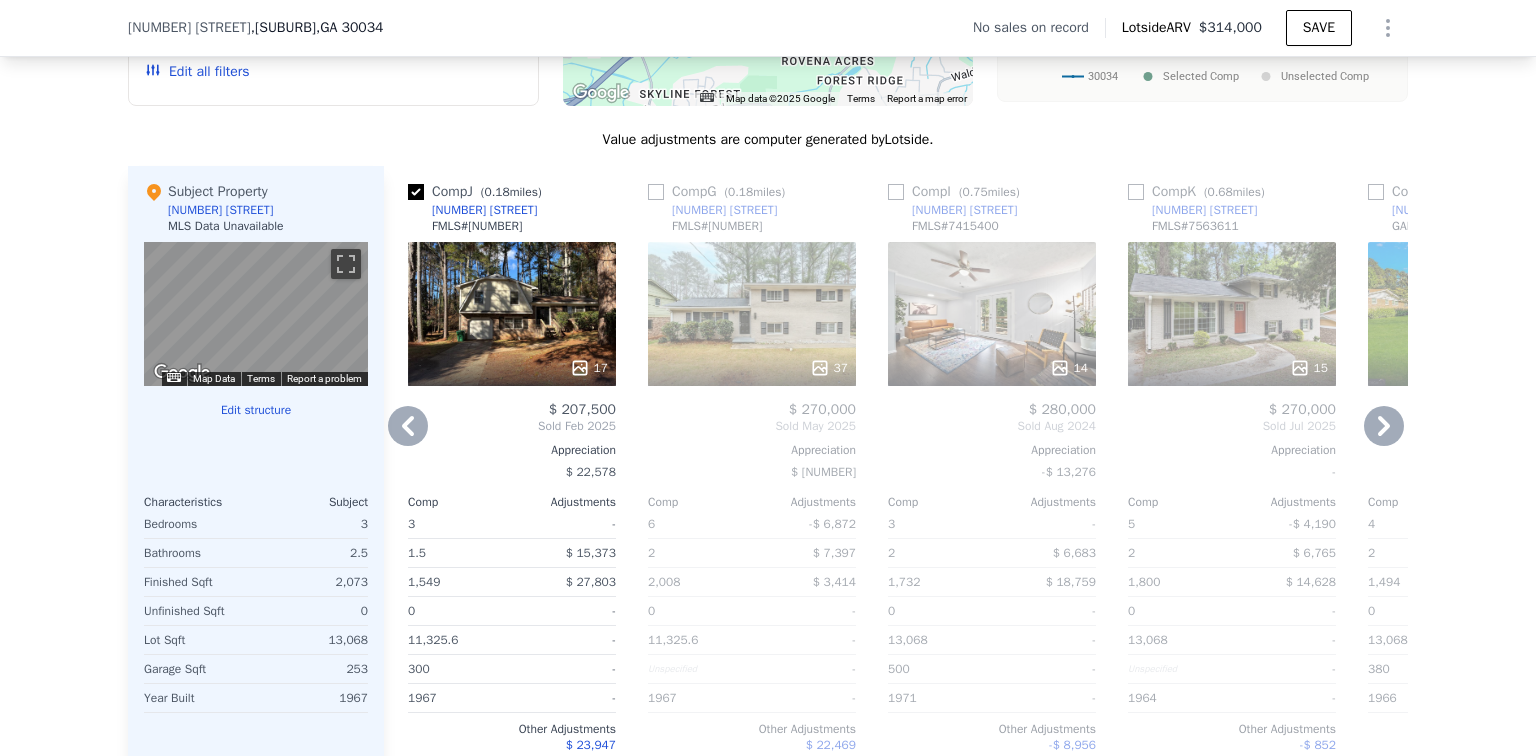 click 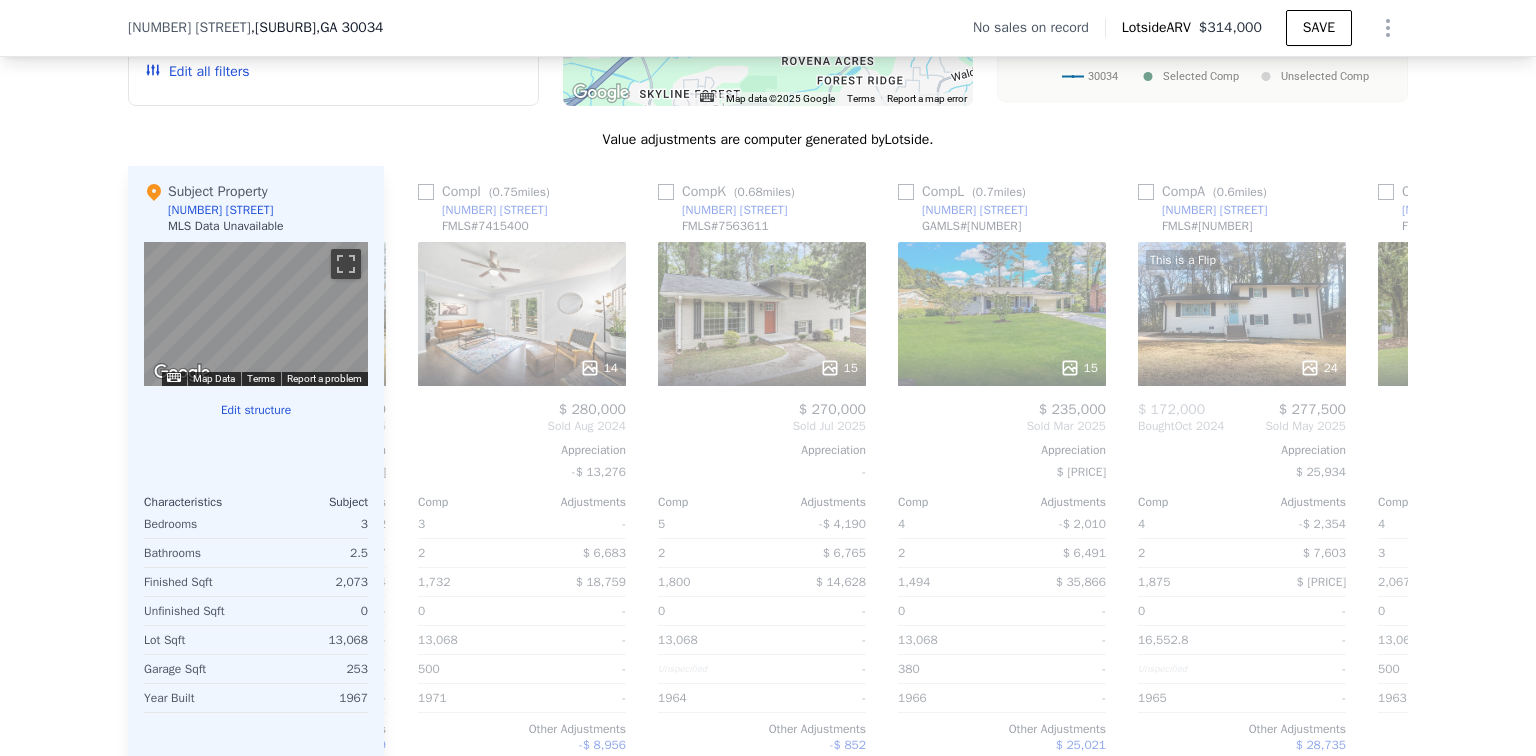 scroll, scrollTop: 0, scrollLeft: 960, axis: horizontal 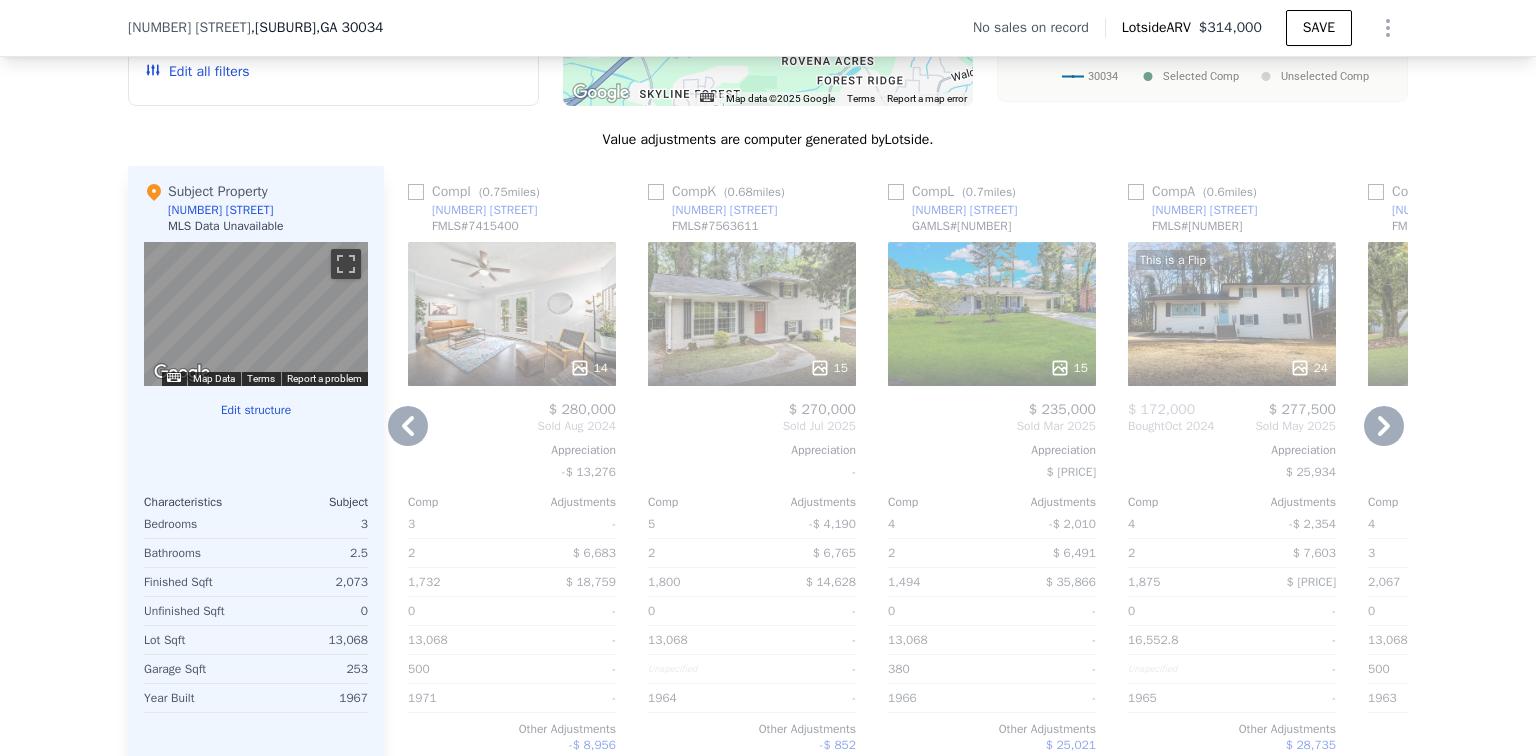 click 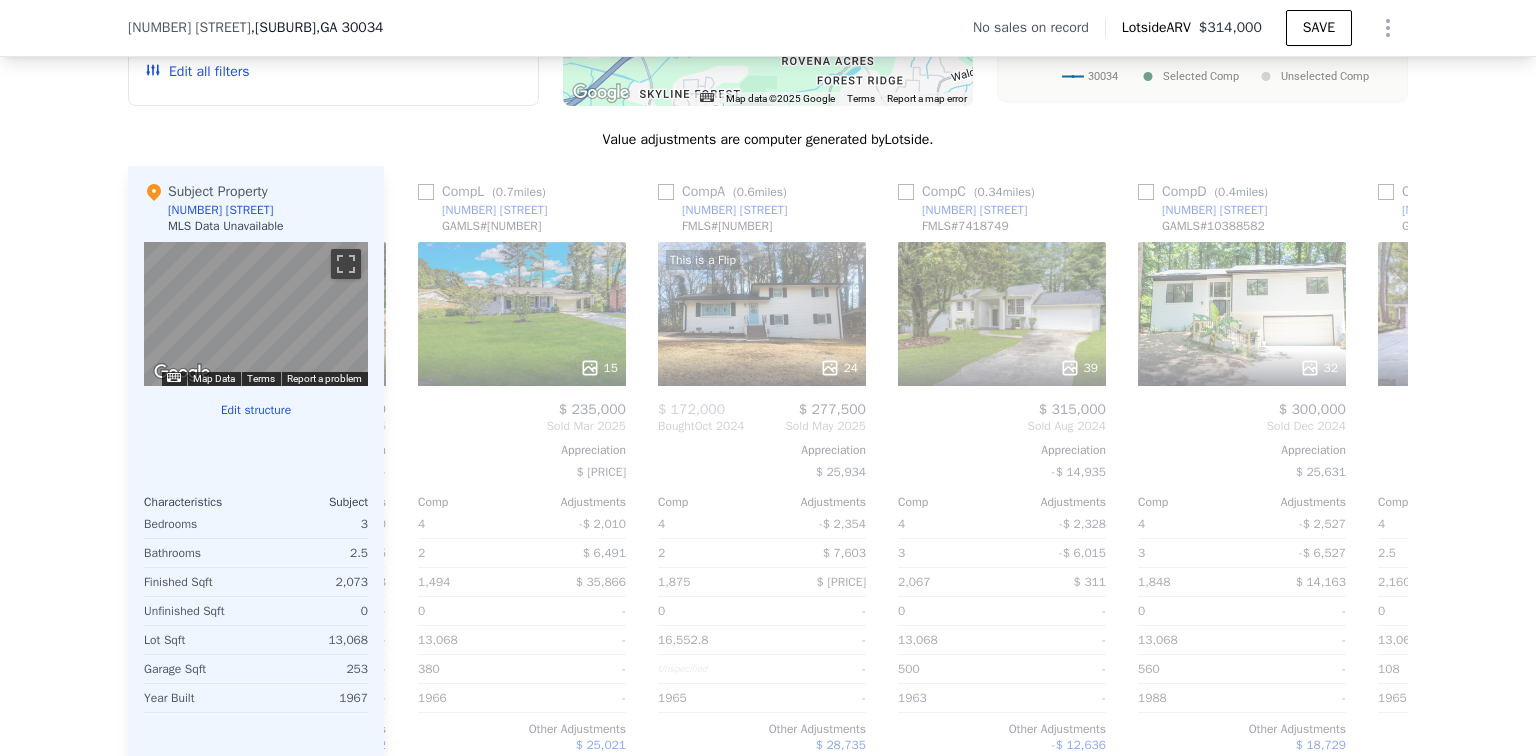 scroll, scrollTop: 0, scrollLeft: 1440, axis: horizontal 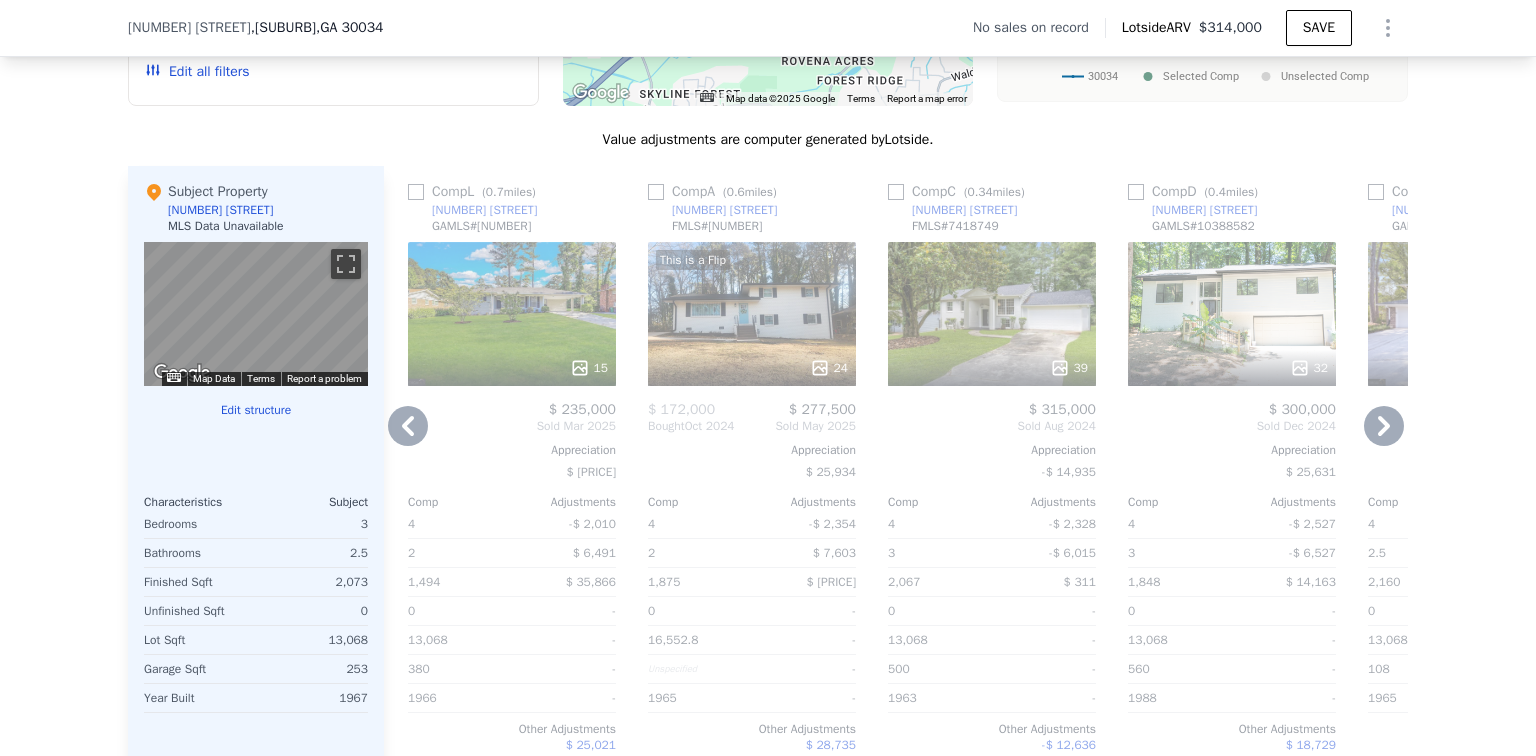 click 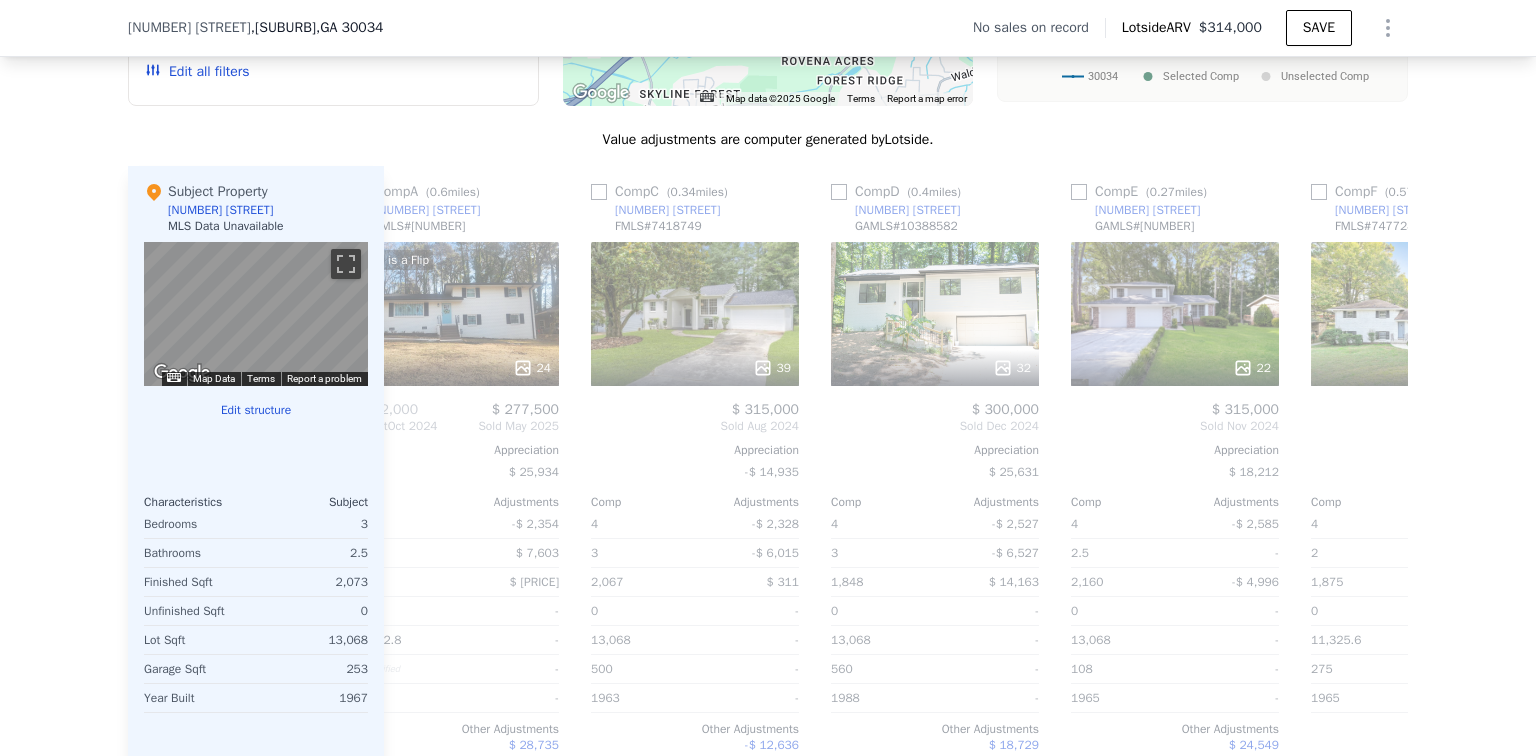scroll, scrollTop: 0, scrollLeft: 1904, axis: horizontal 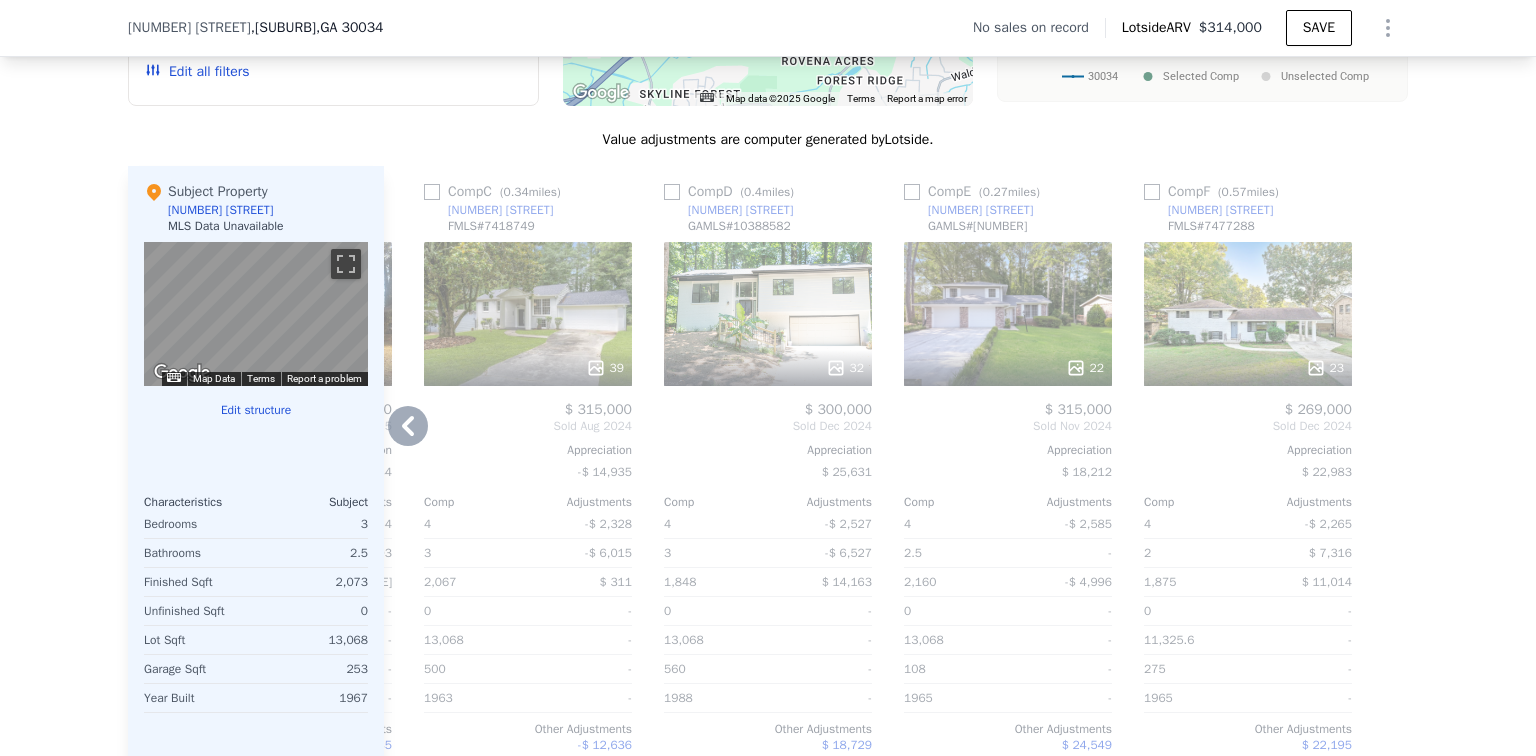 click 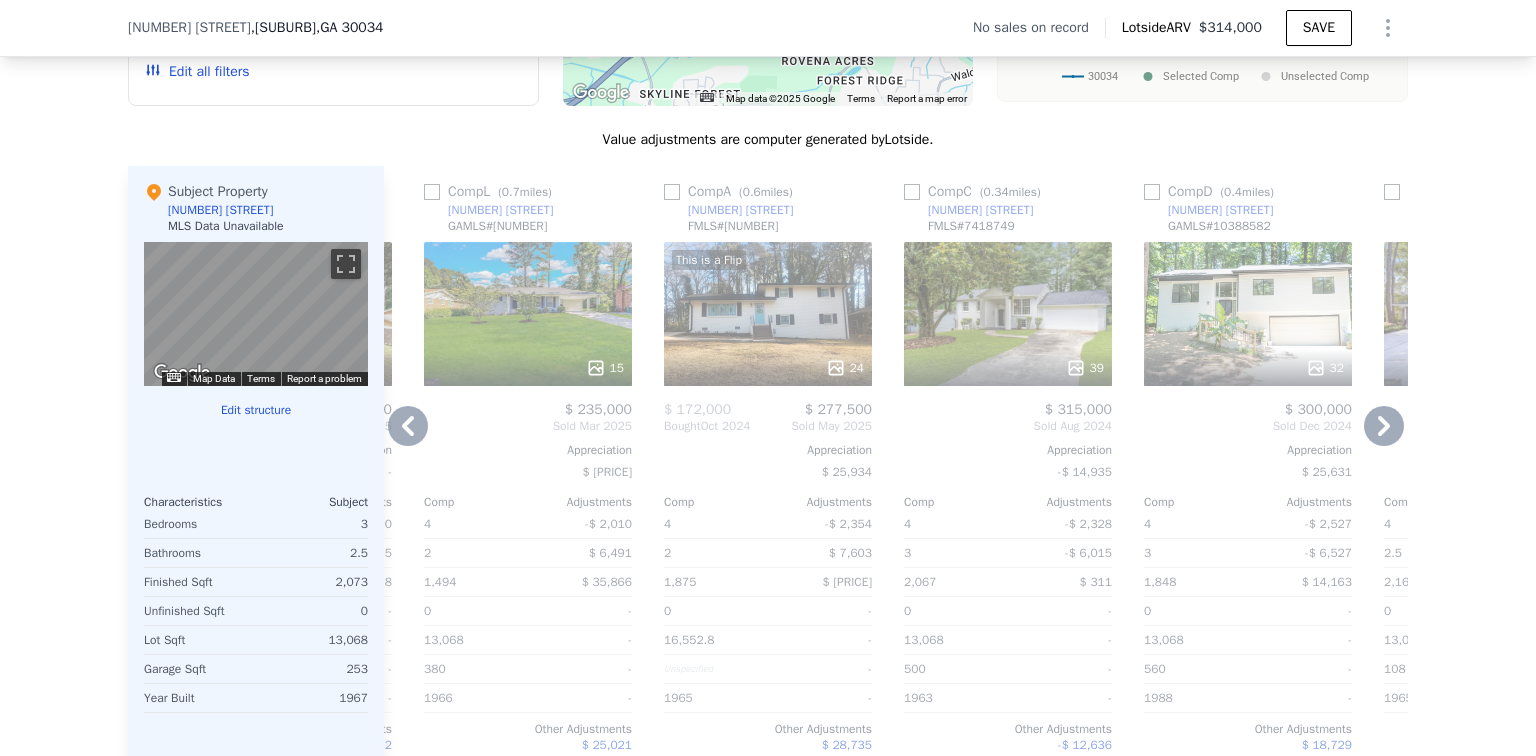 click 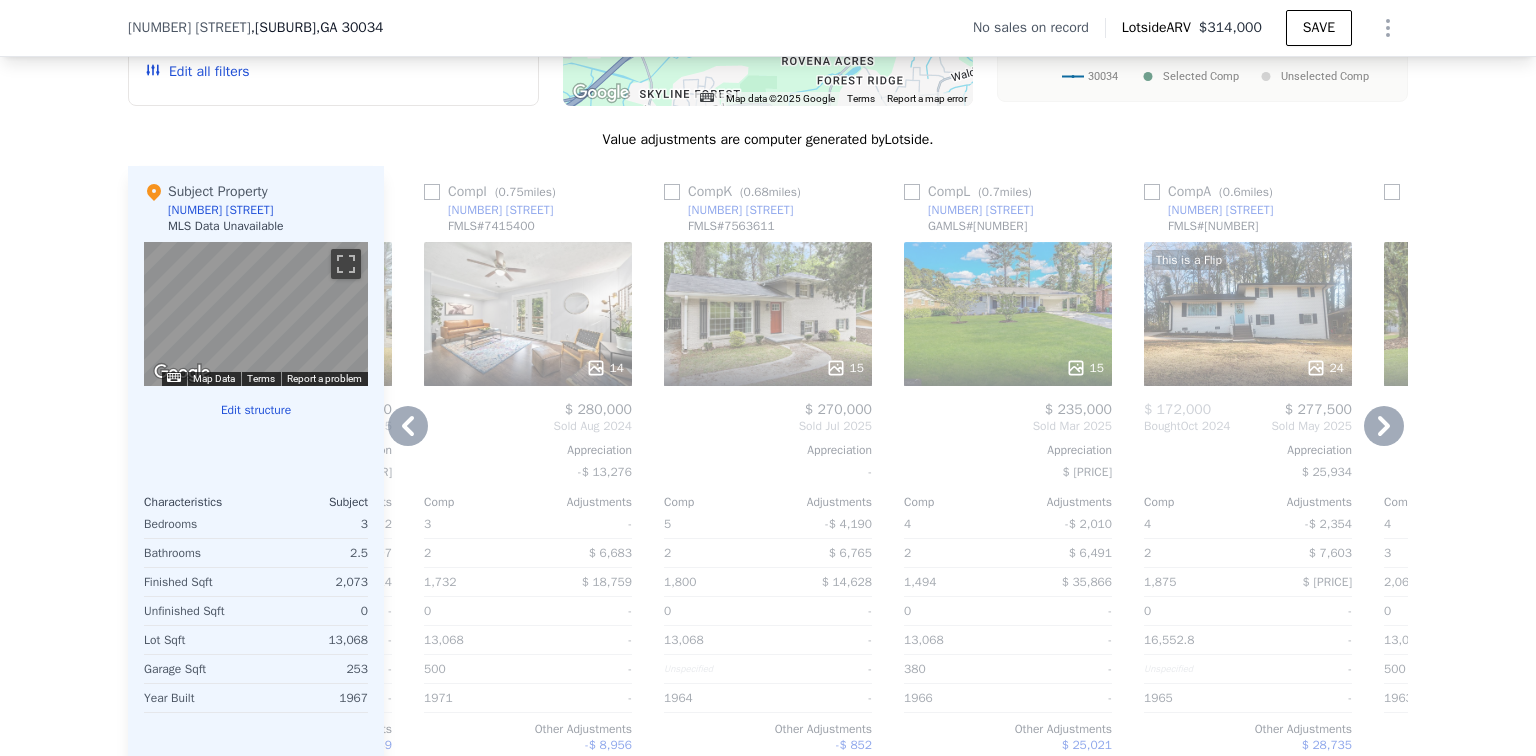 click 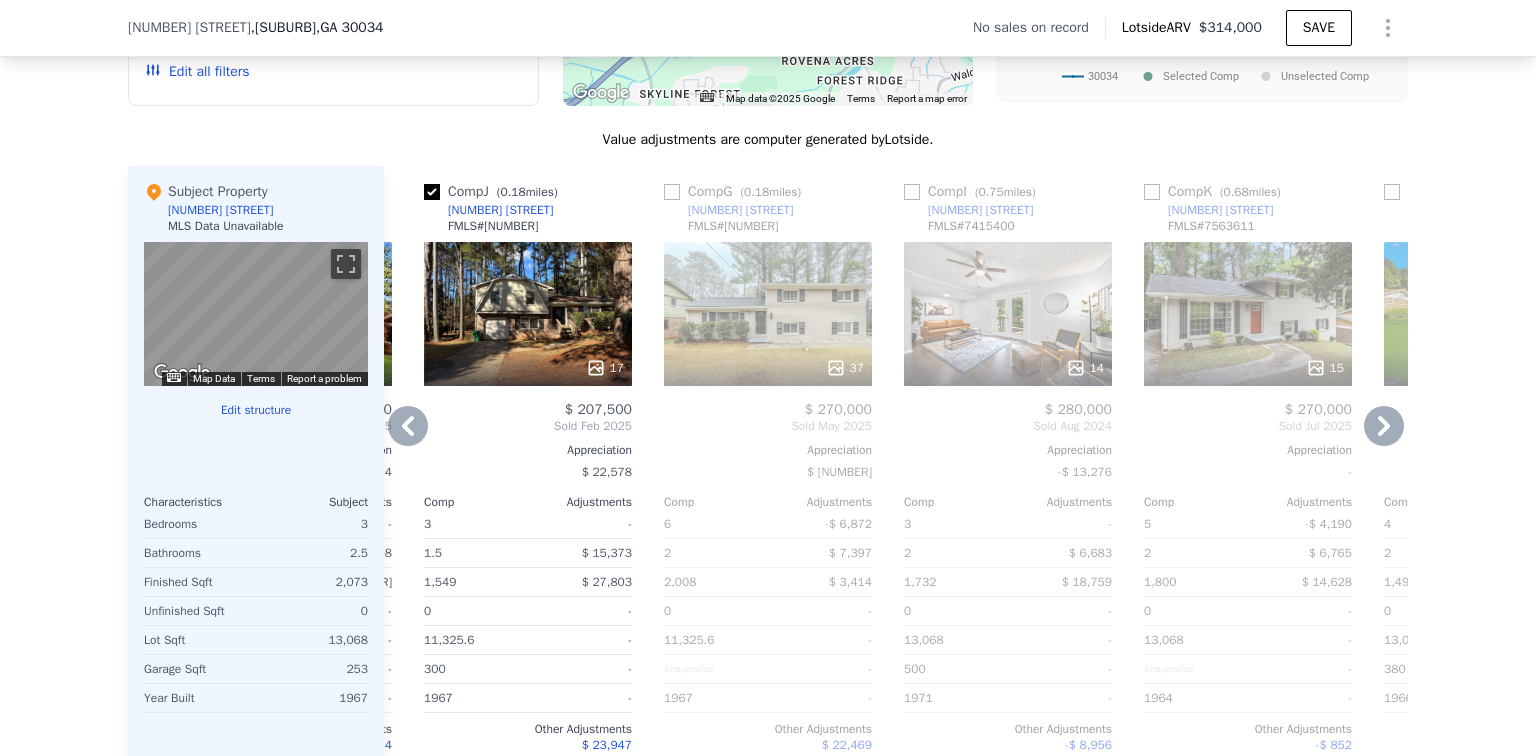click 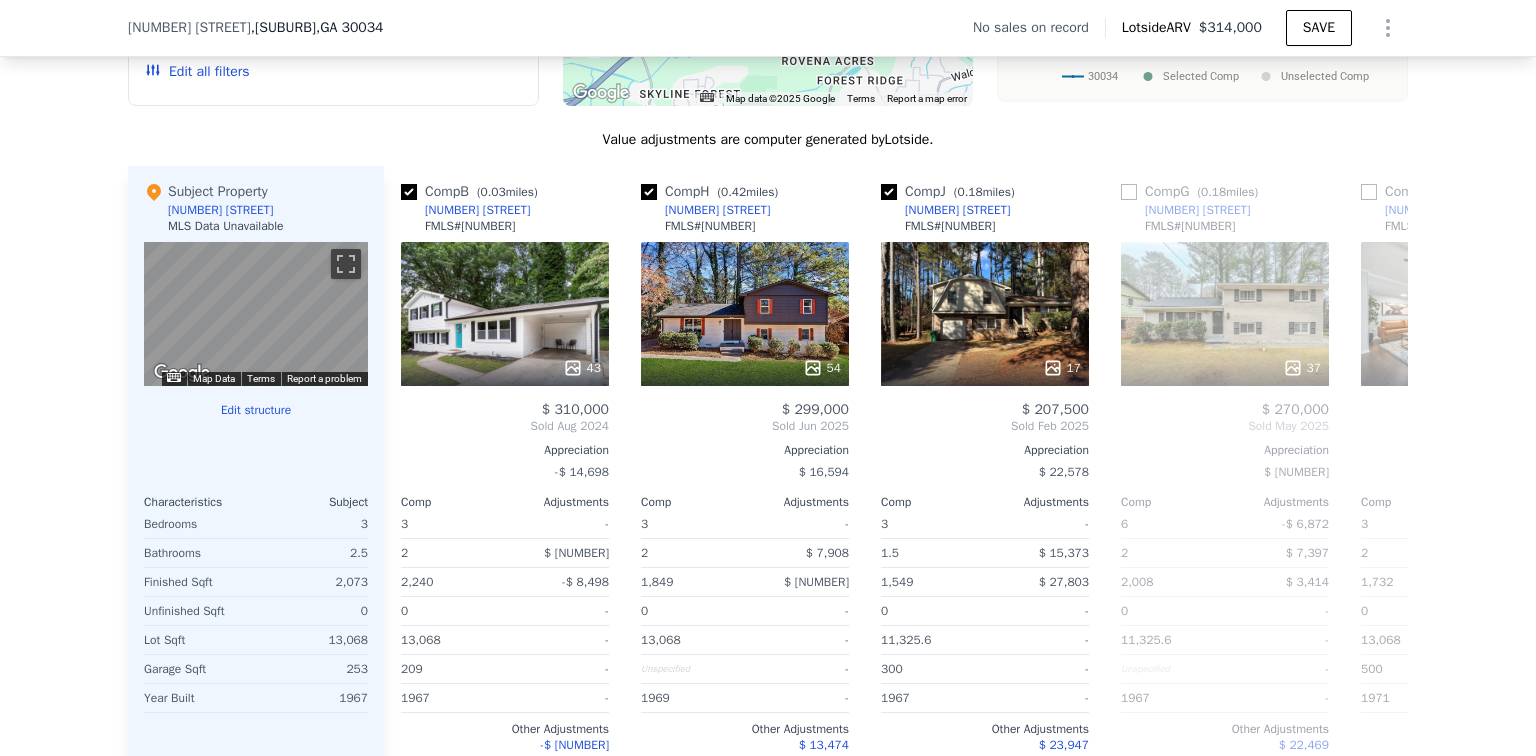 scroll, scrollTop: 0, scrollLeft: 0, axis: both 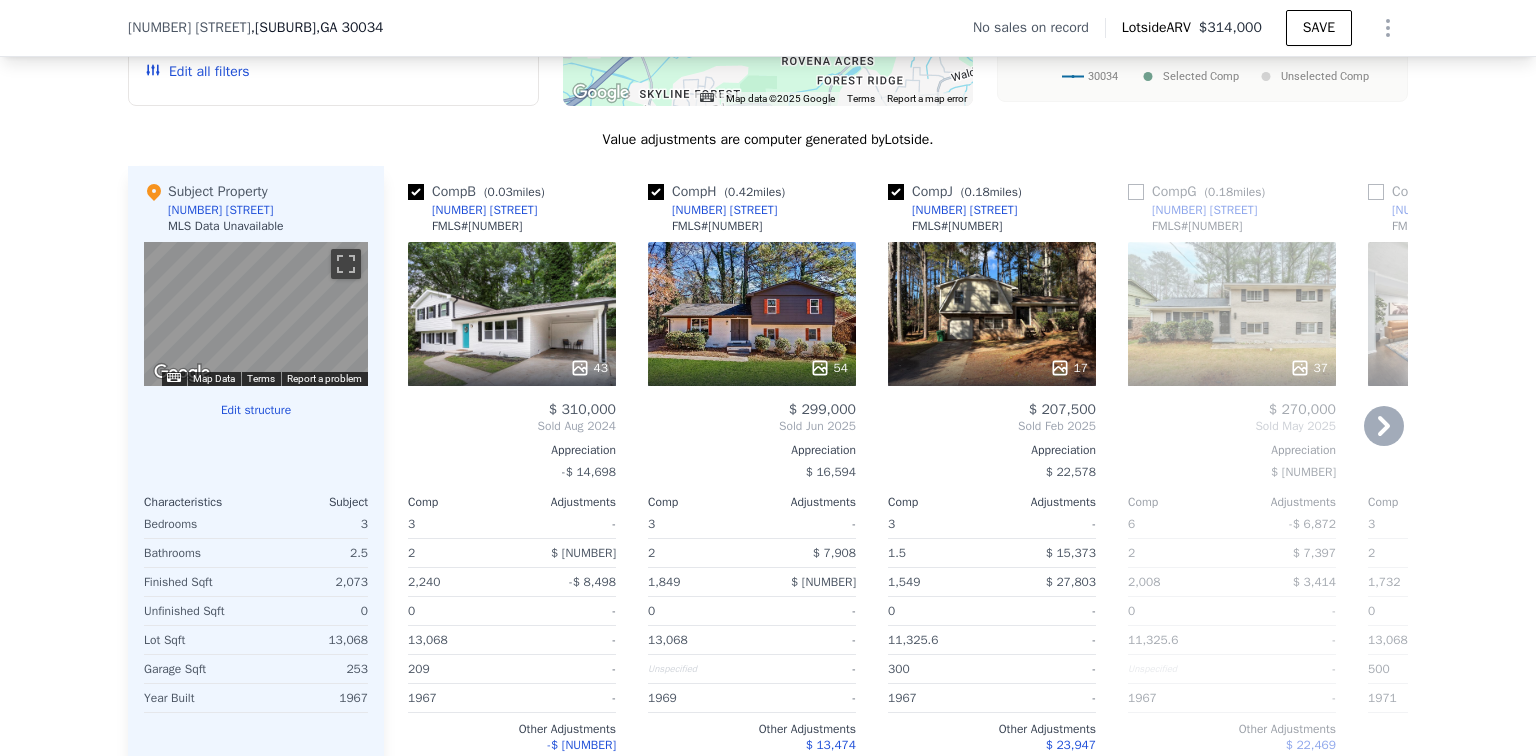 click at bounding box center (416, 192) 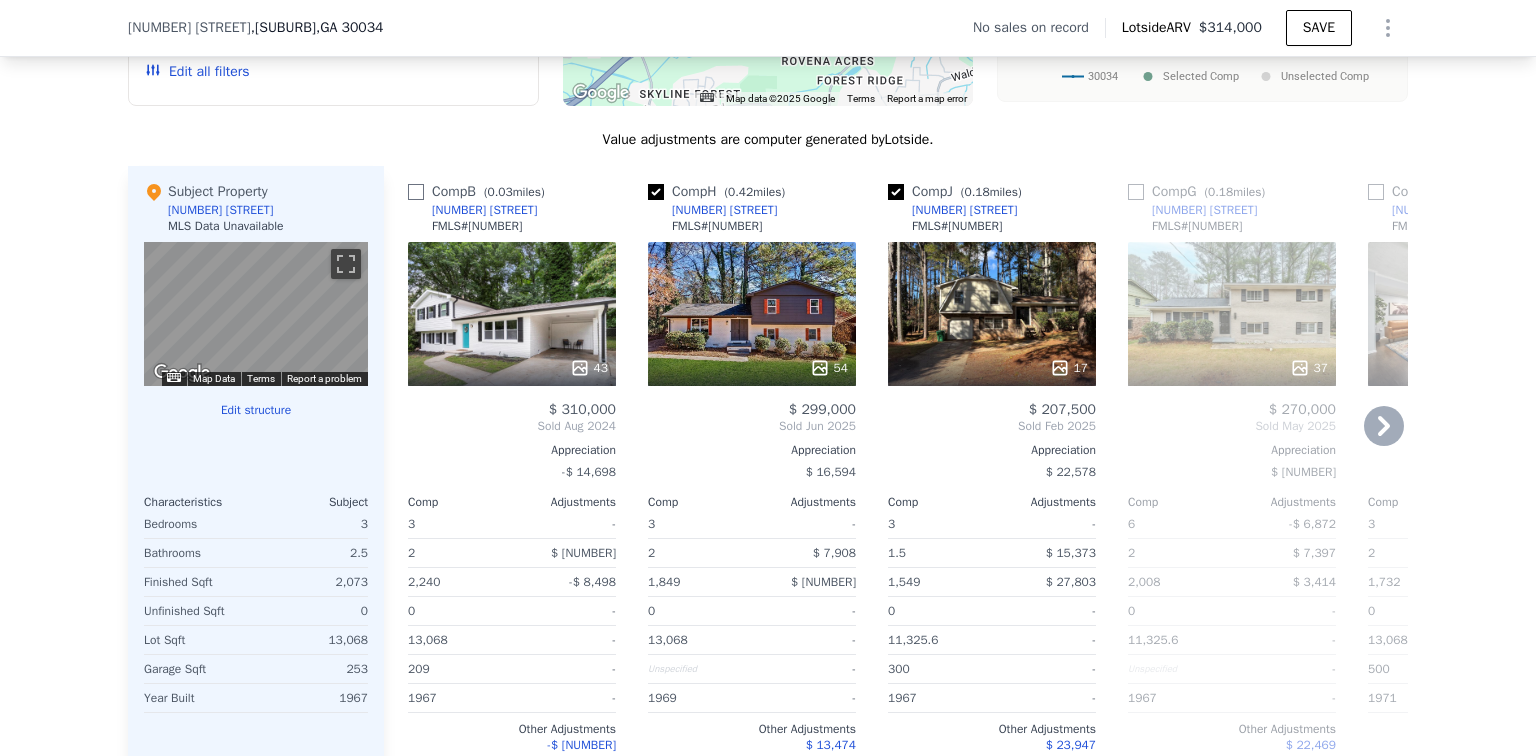 checkbox on "false" 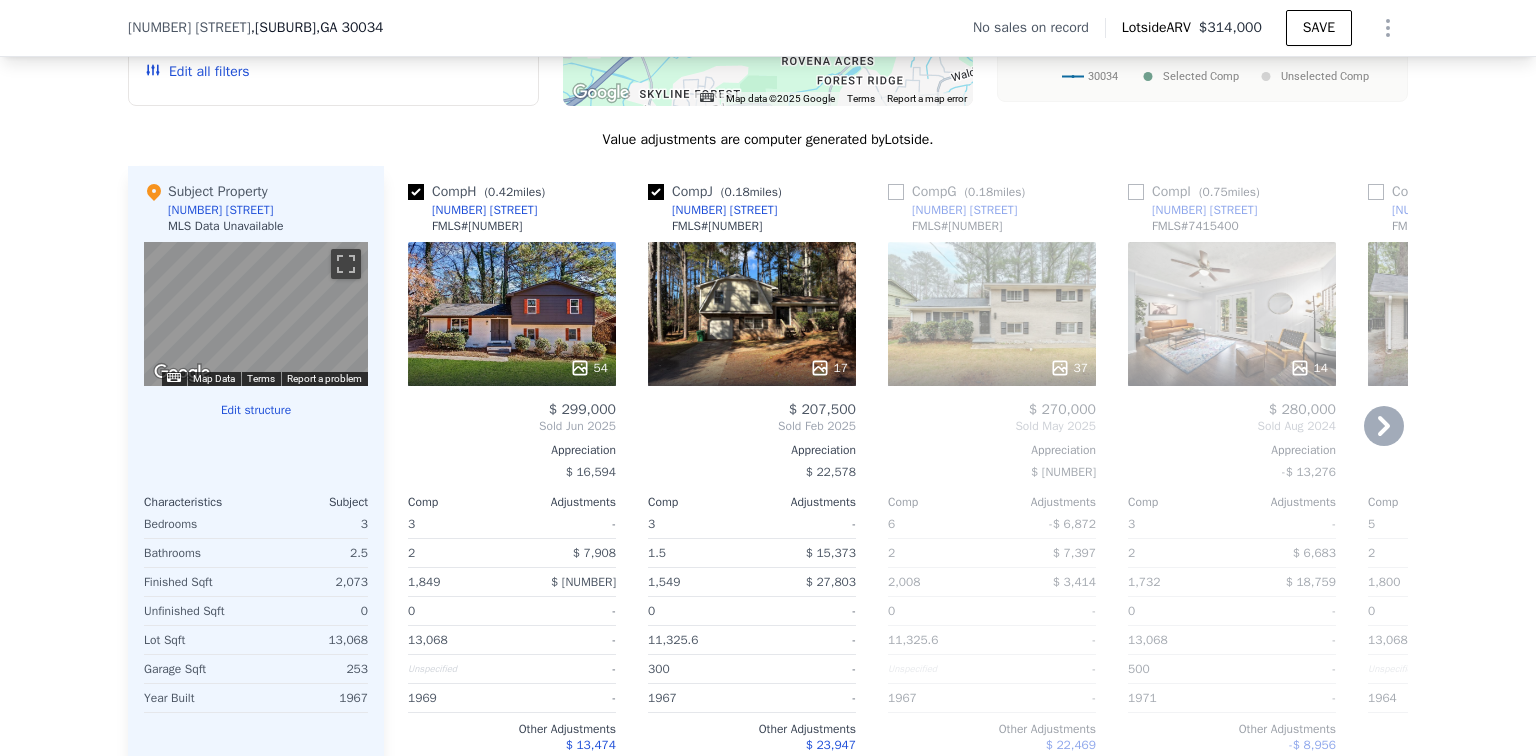 click 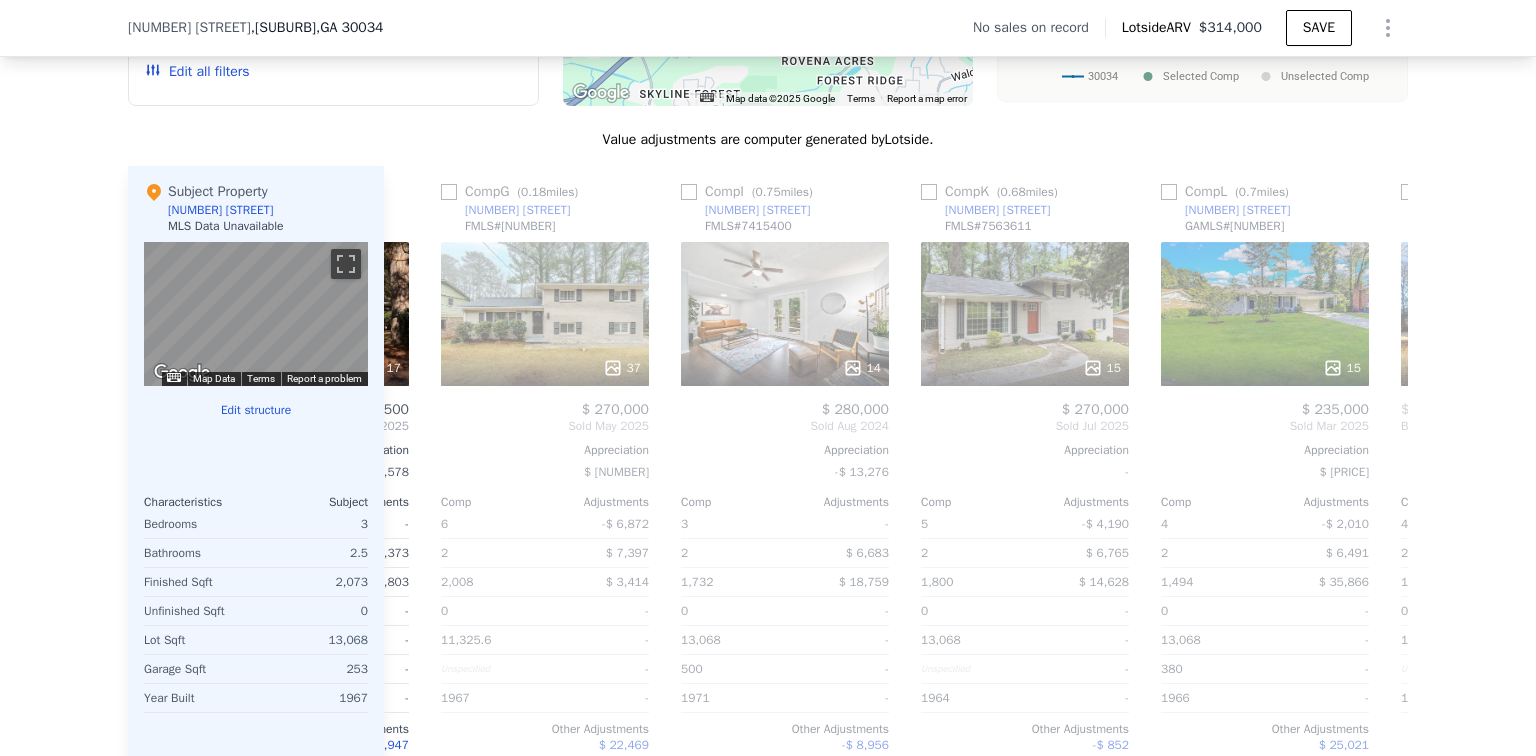 scroll, scrollTop: 0, scrollLeft: 480, axis: horizontal 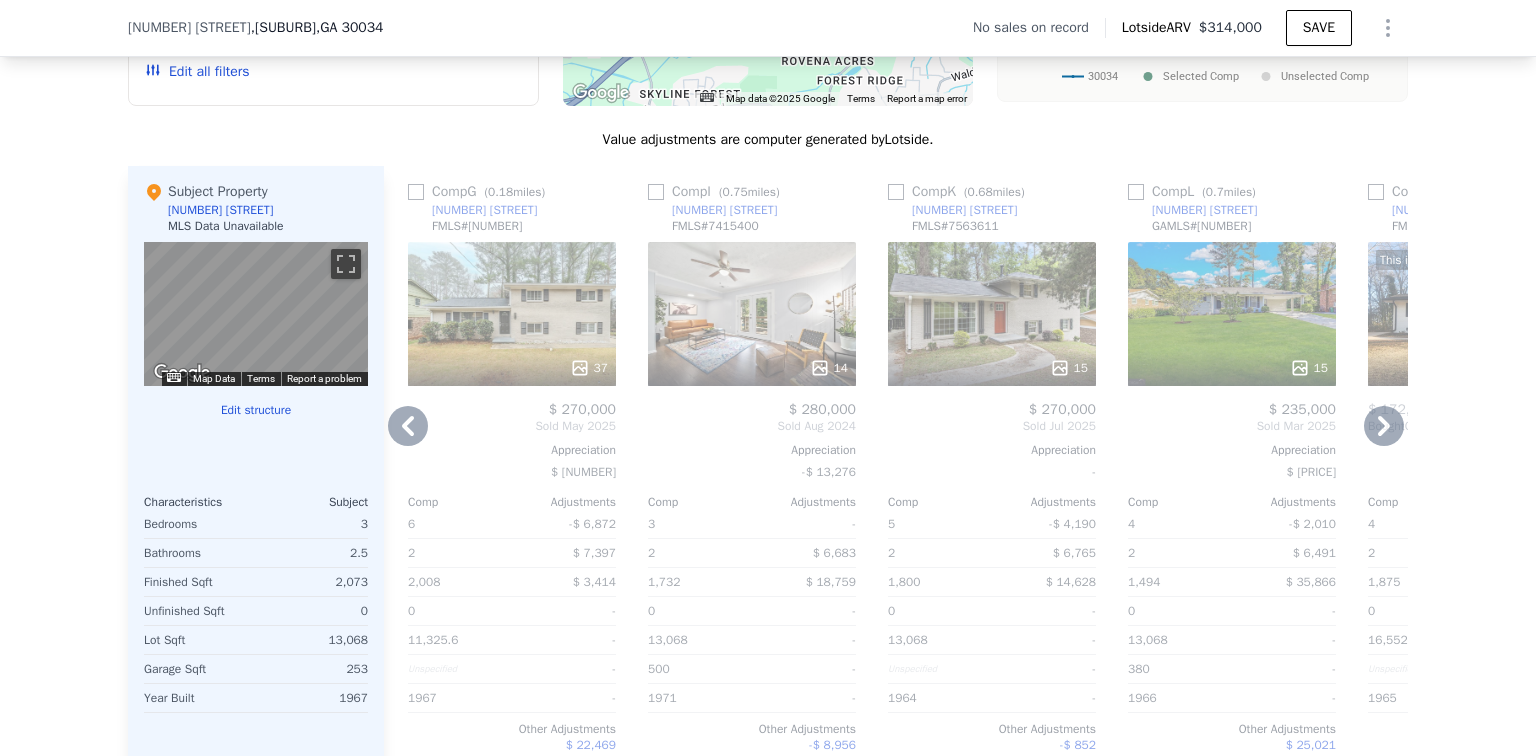 click 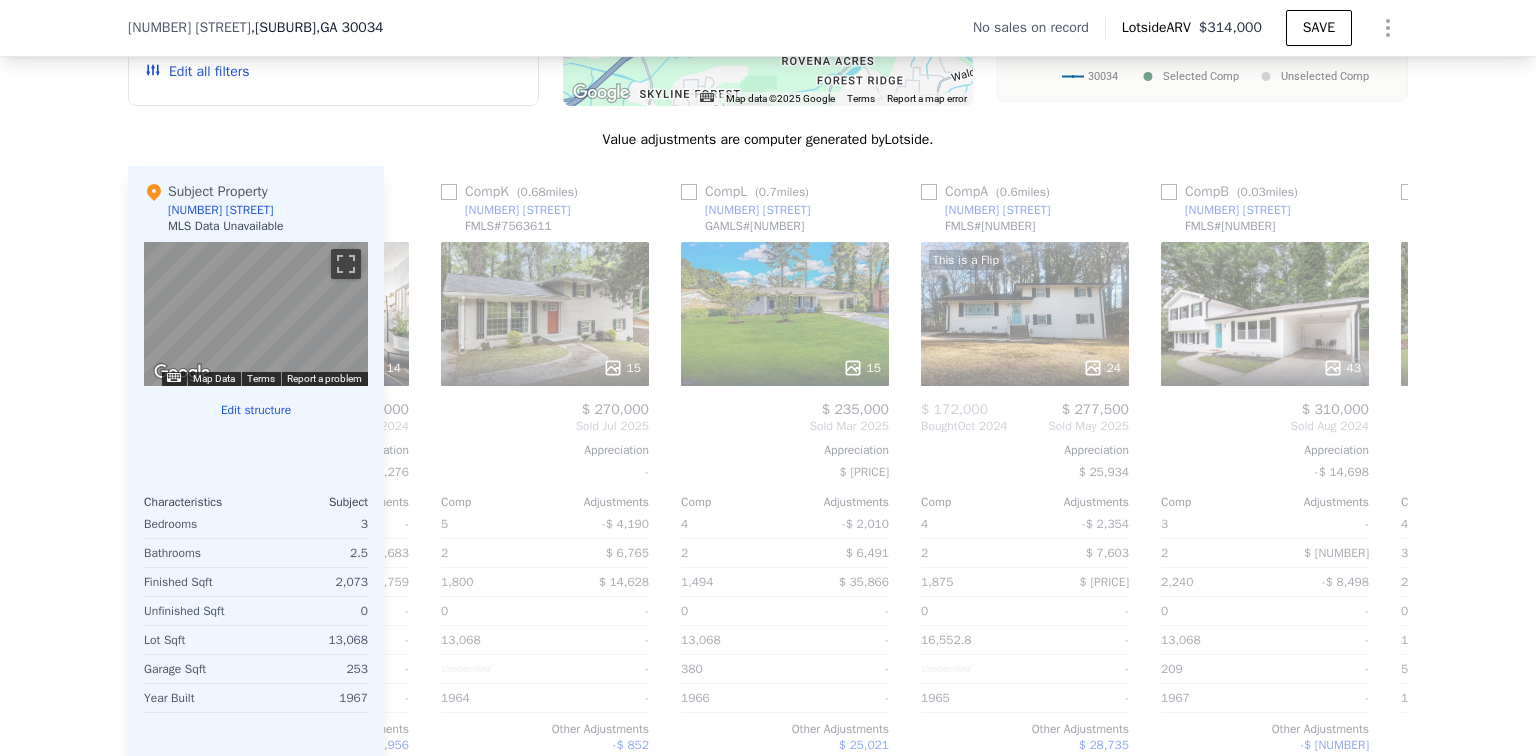 scroll, scrollTop: 0, scrollLeft: 960, axis: horizontal 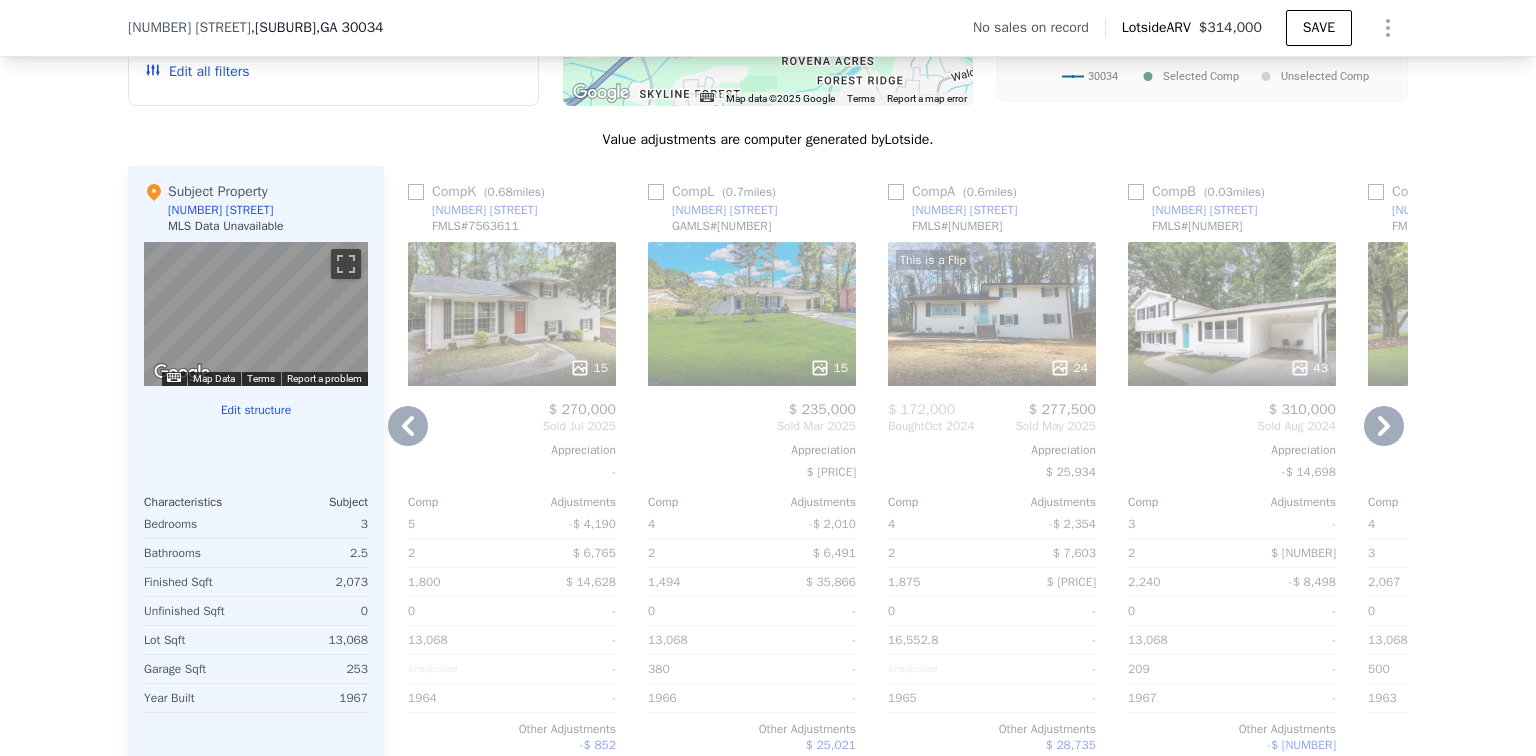 click 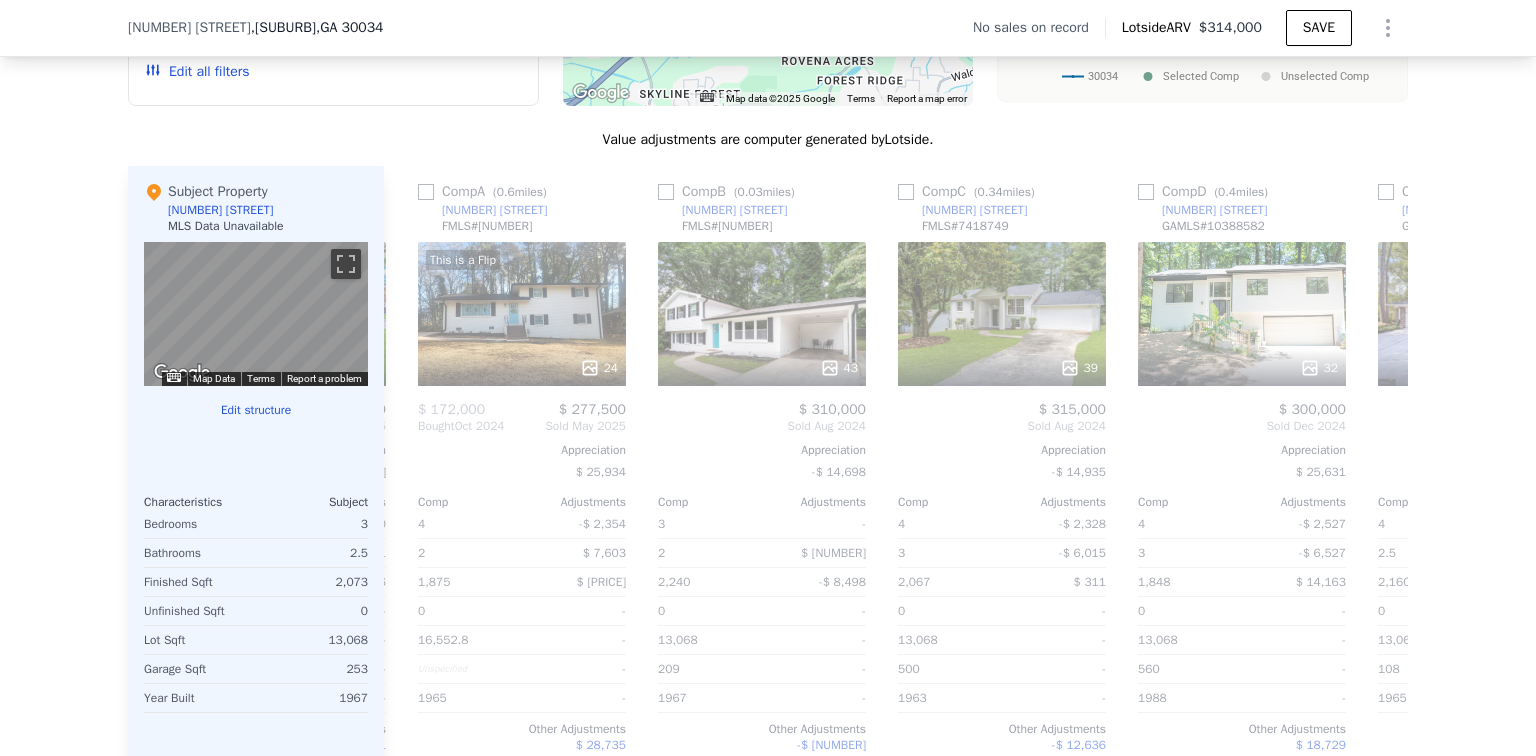 scroll, scrollTop: 0, scrollLeft: 1440, axis: horizontal 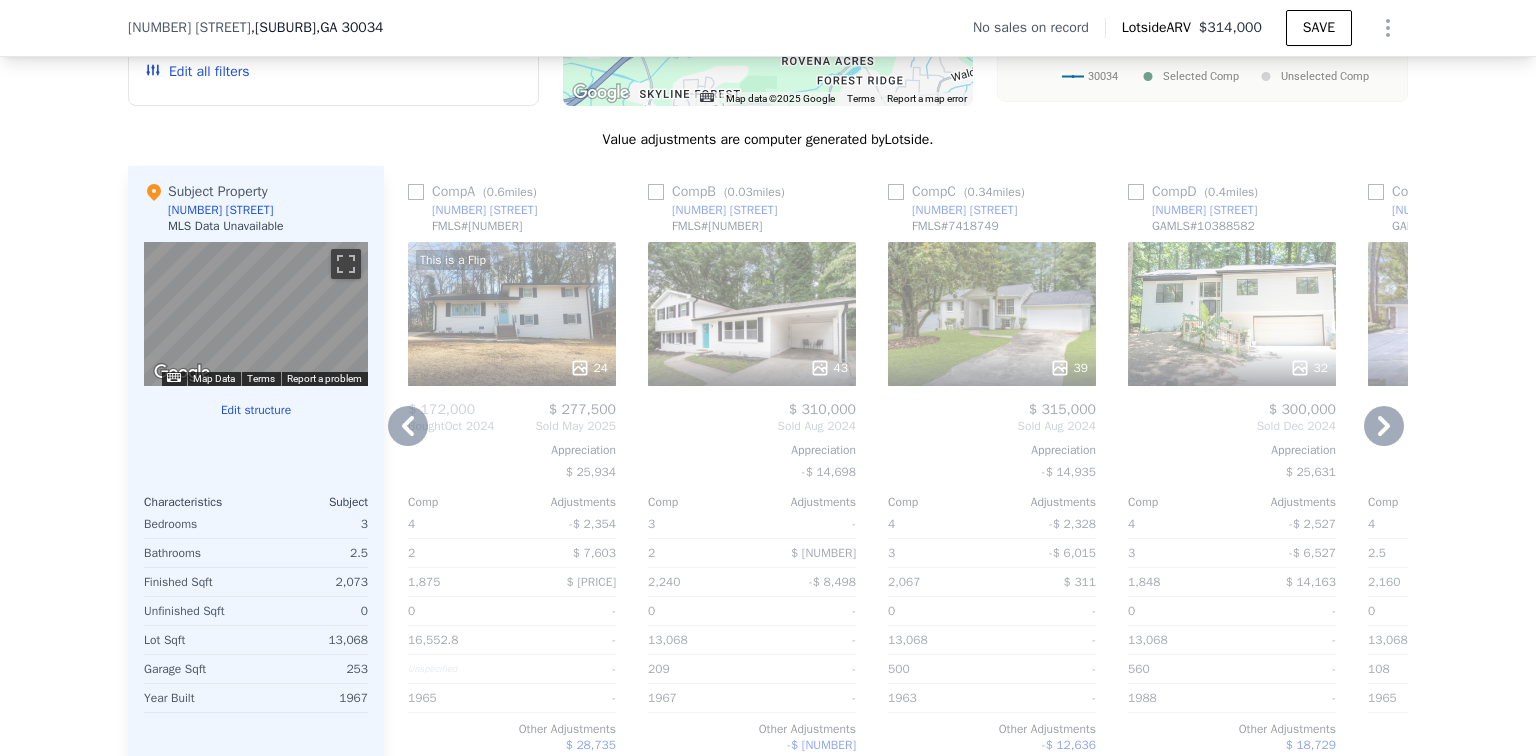 click 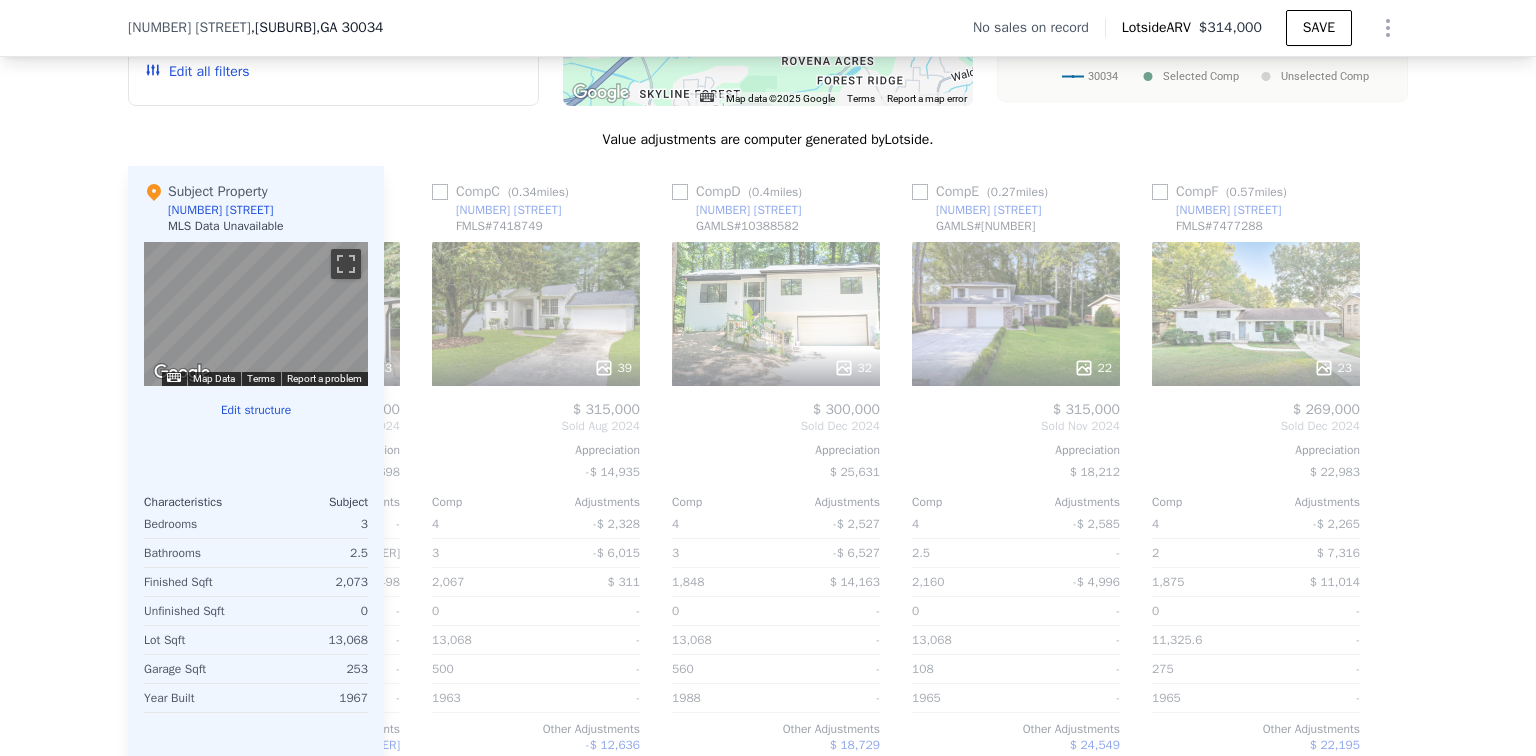 scroll, scrollTop: 0, scrollLeft: 1904, axis: horizontal 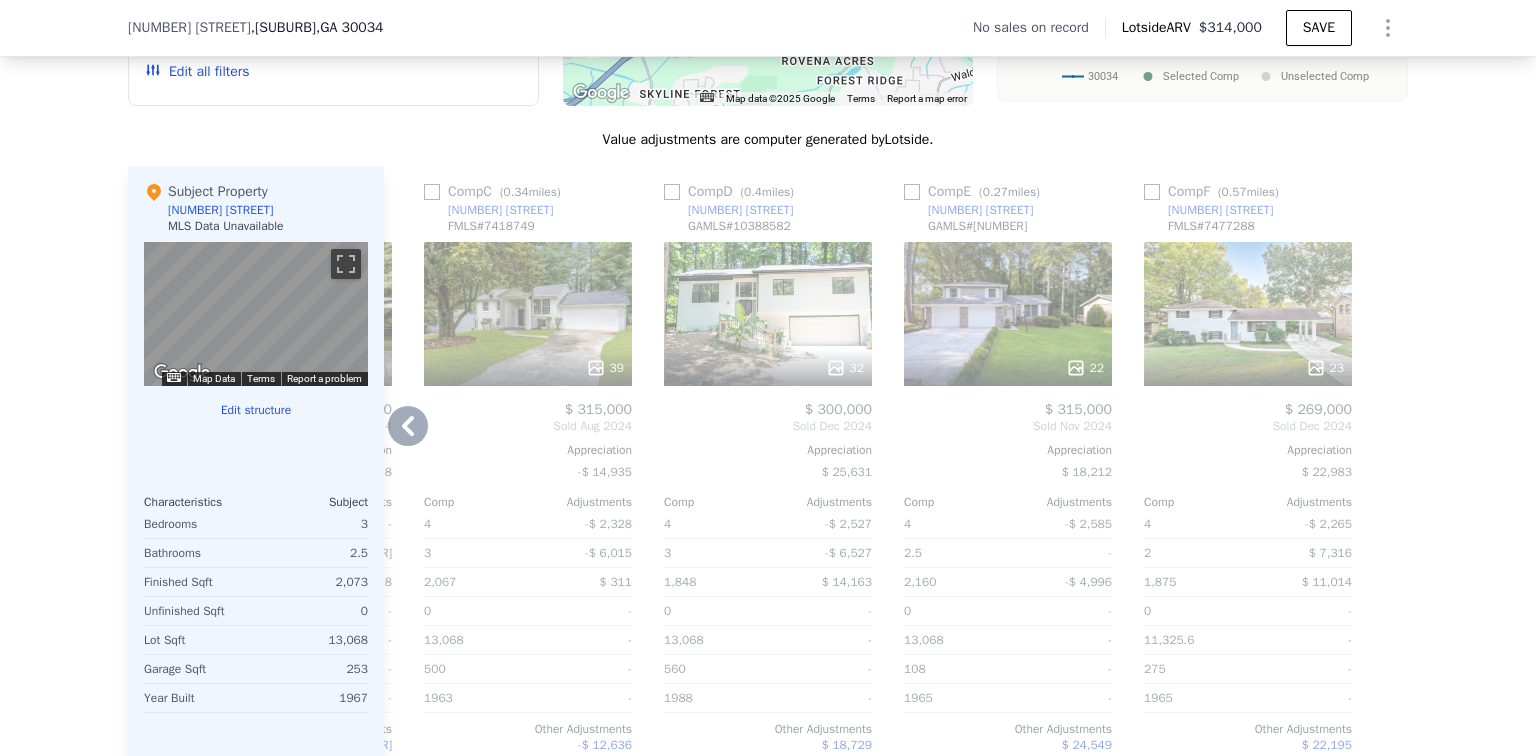 click 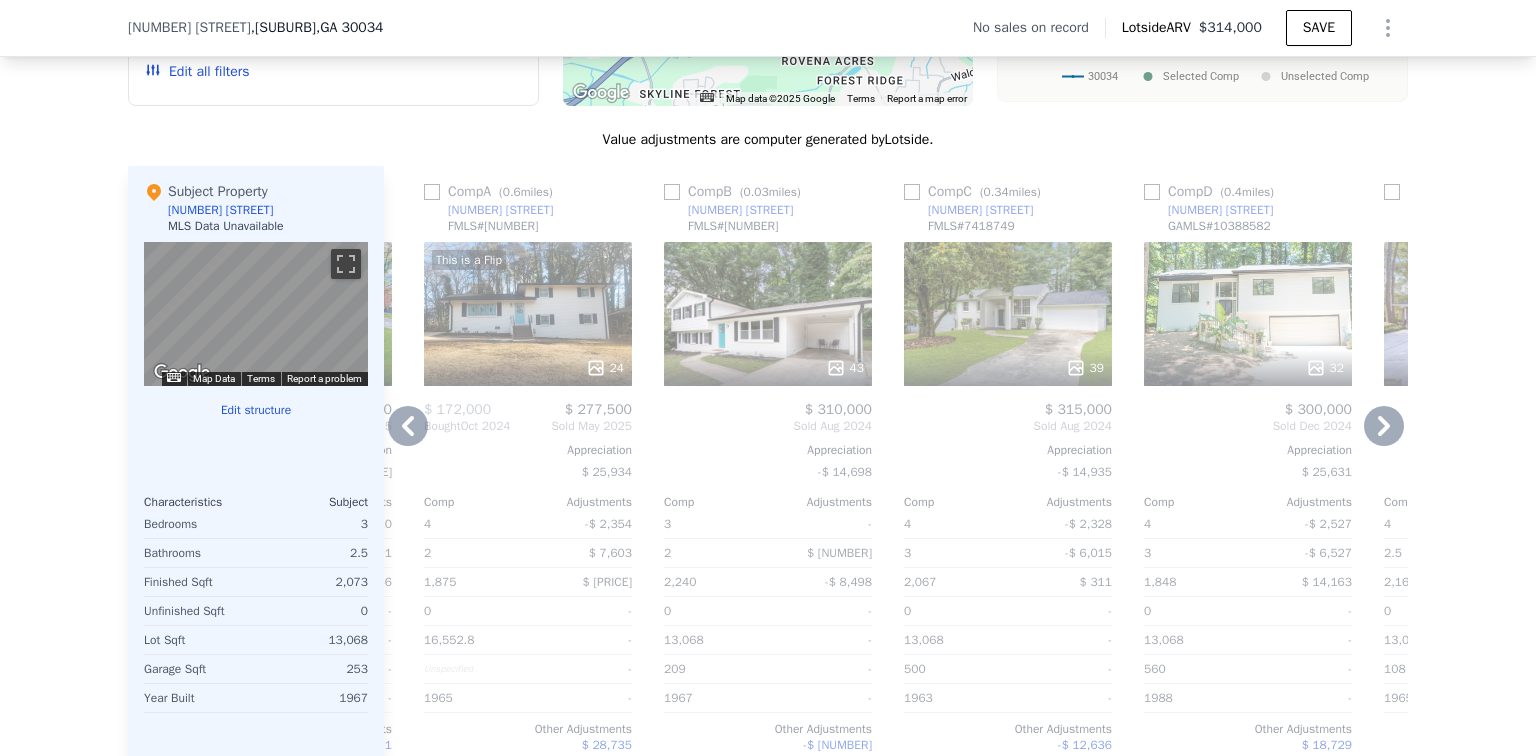 click 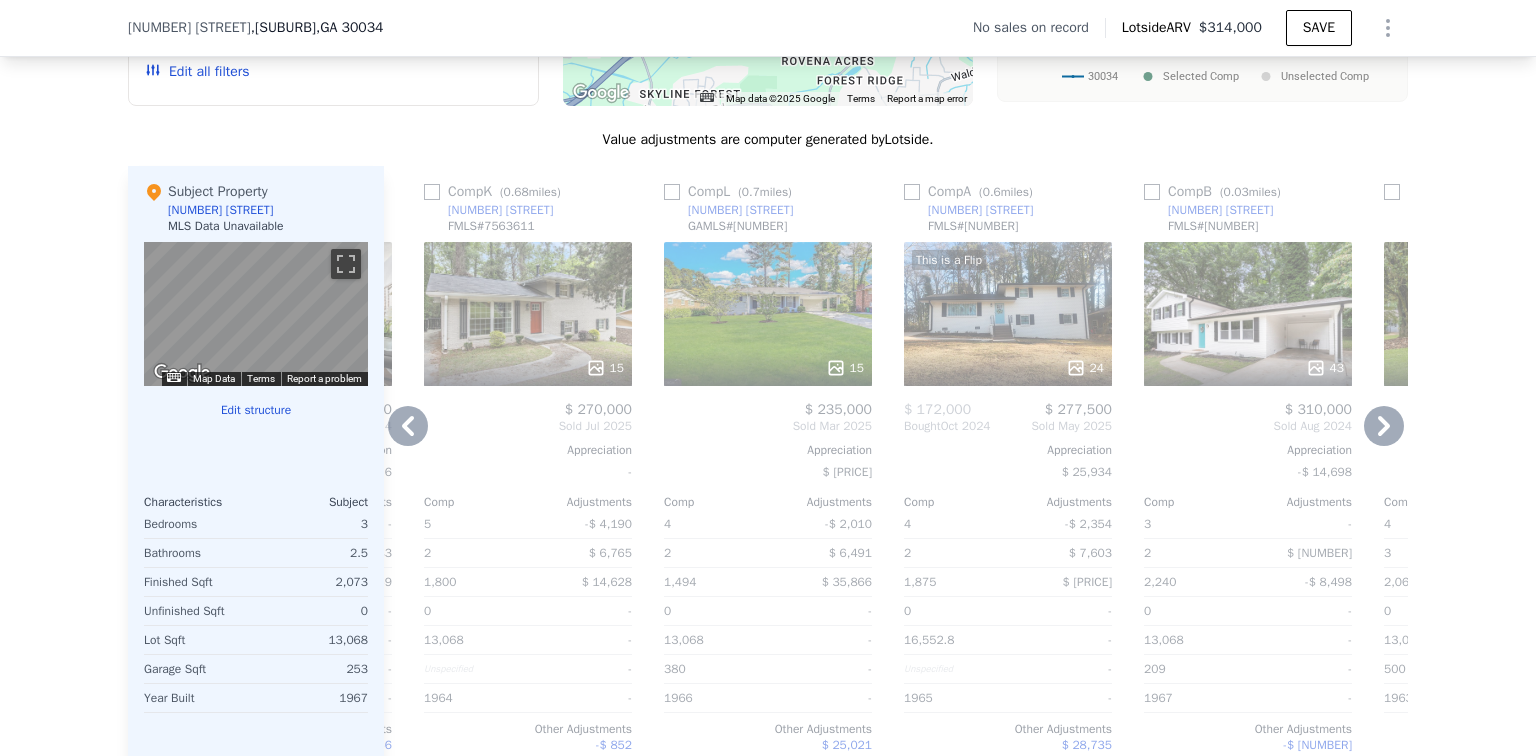 click 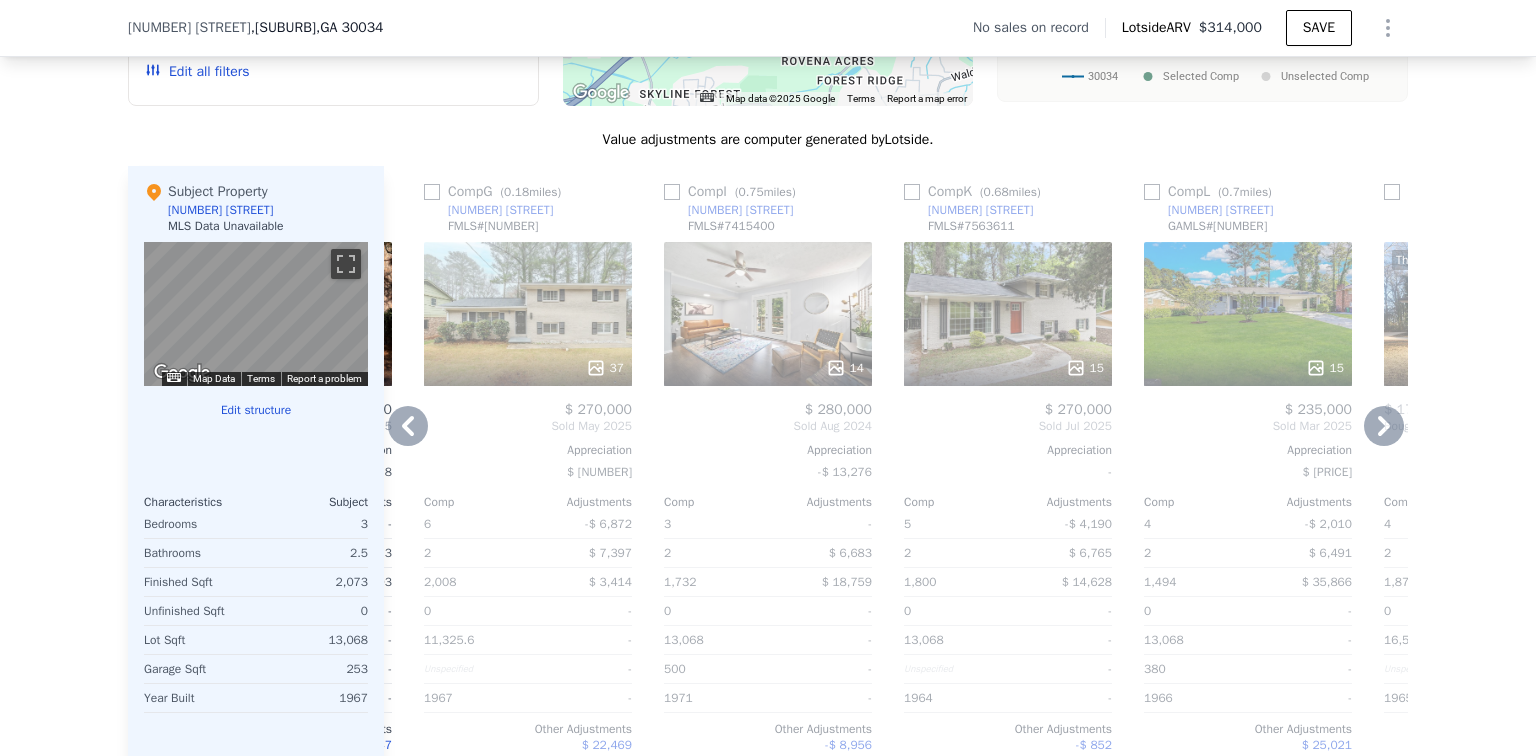 click 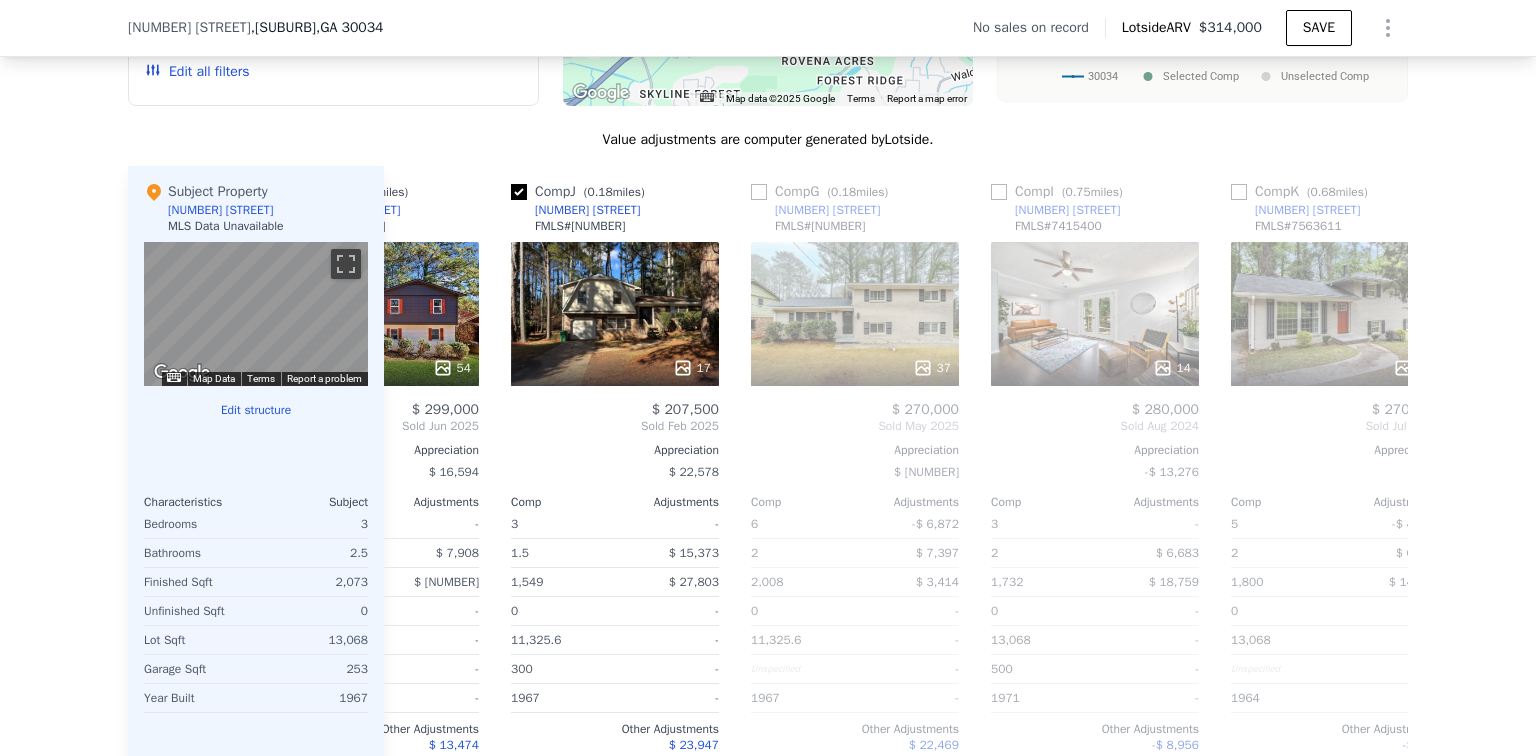scroll, scrollTop: 0, scrollLeft: 0, axis: both 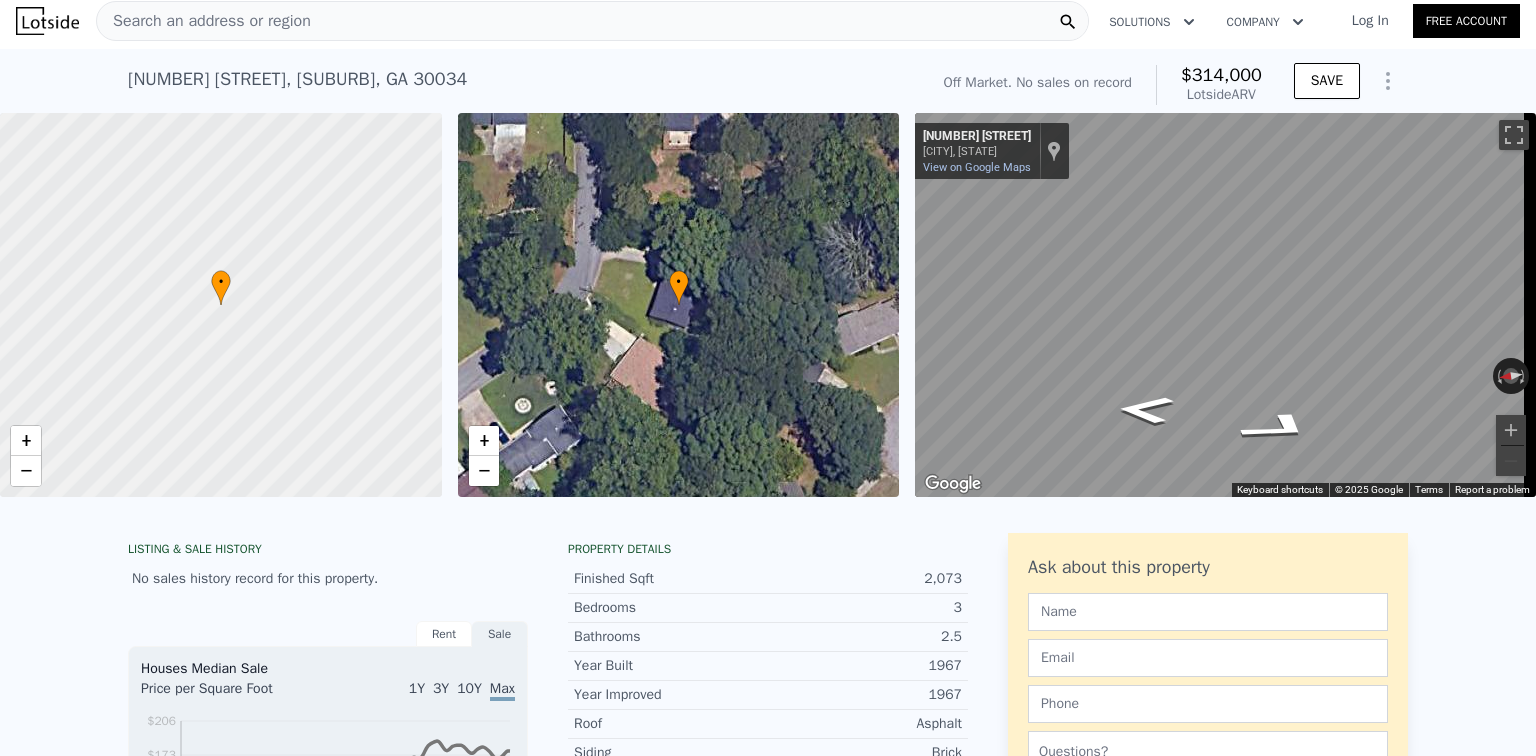 checkbox on "false" 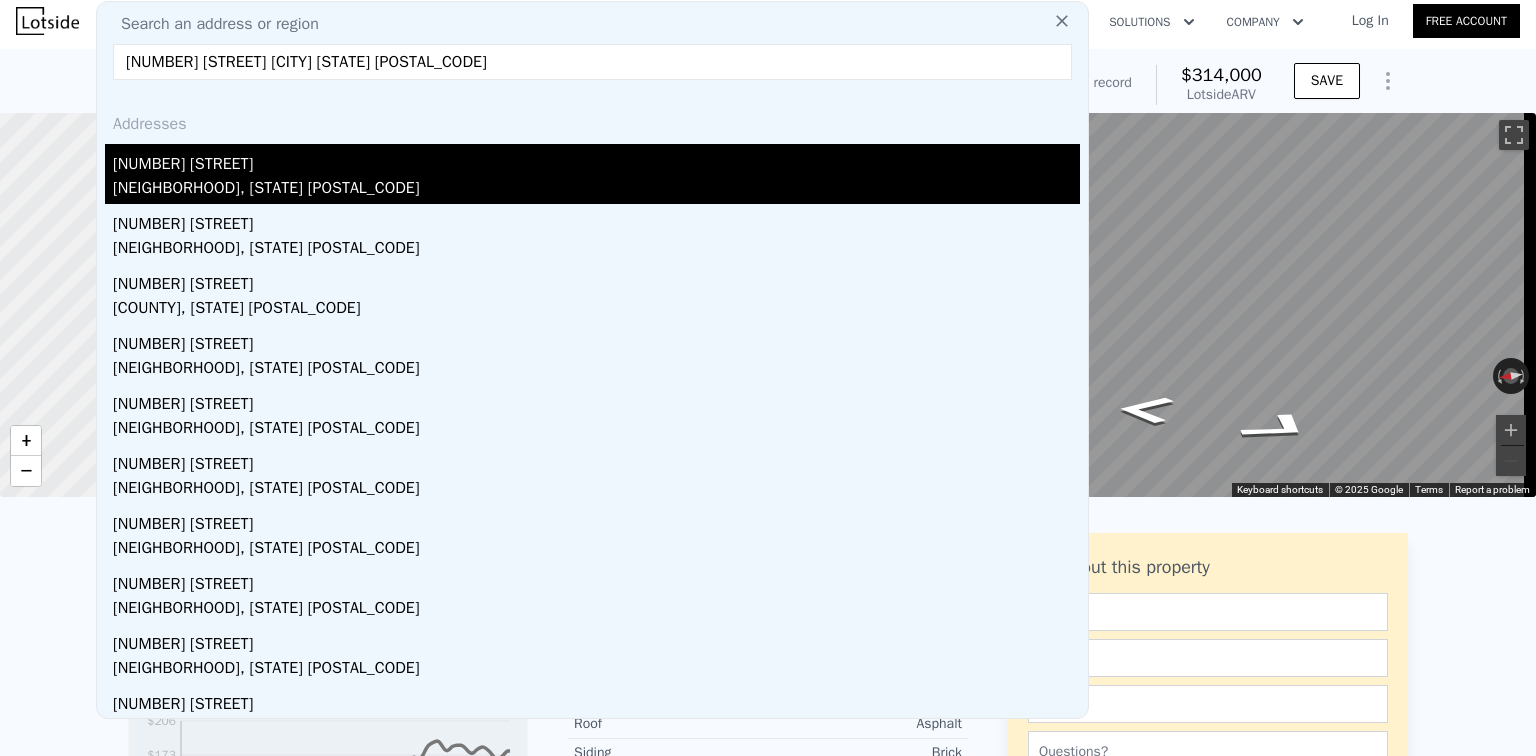 type on "[NUMBER] [STREET] [CITY] [STATE] [POSTAL_CODE]" 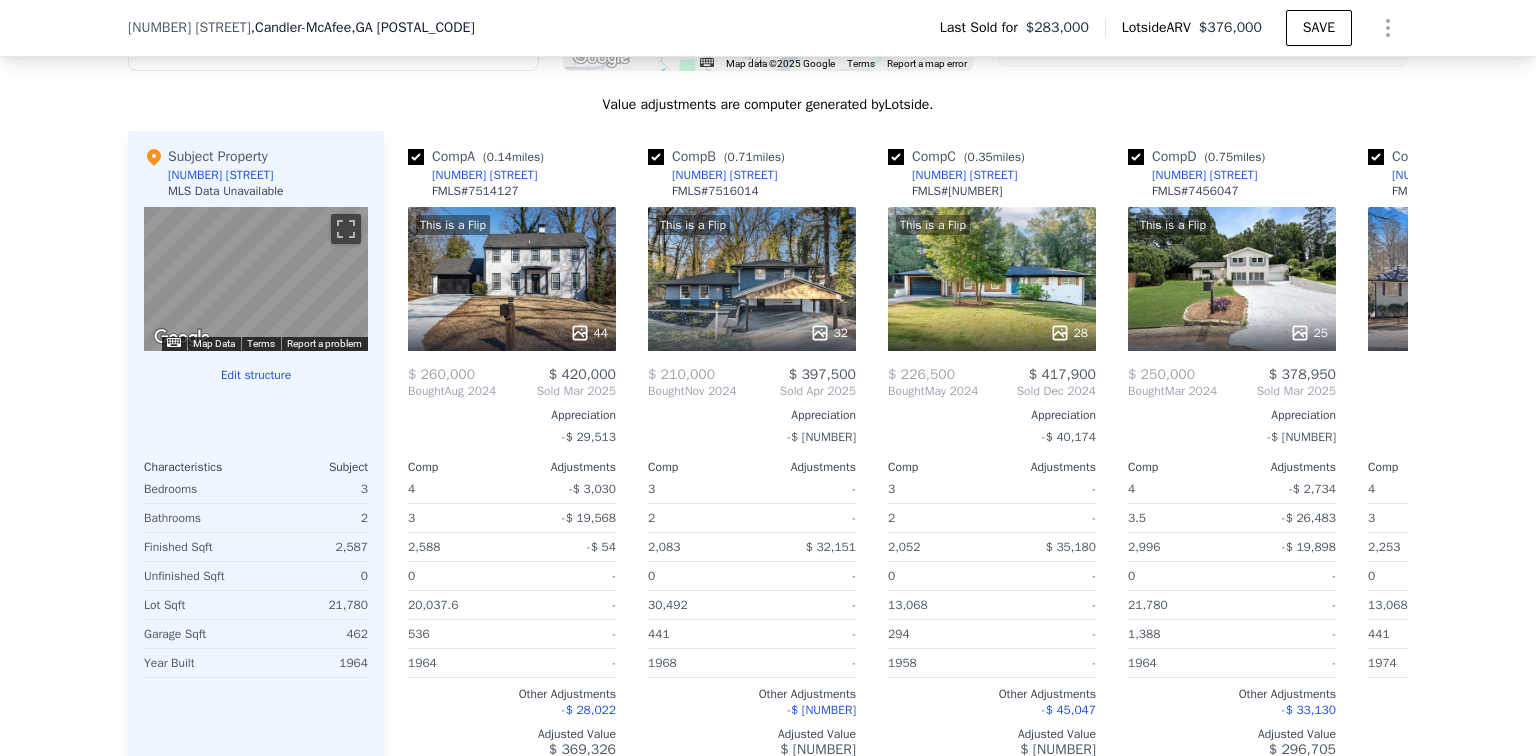 scroll, scrollTop: 1760, scrollLeft: 0, axis: vertical 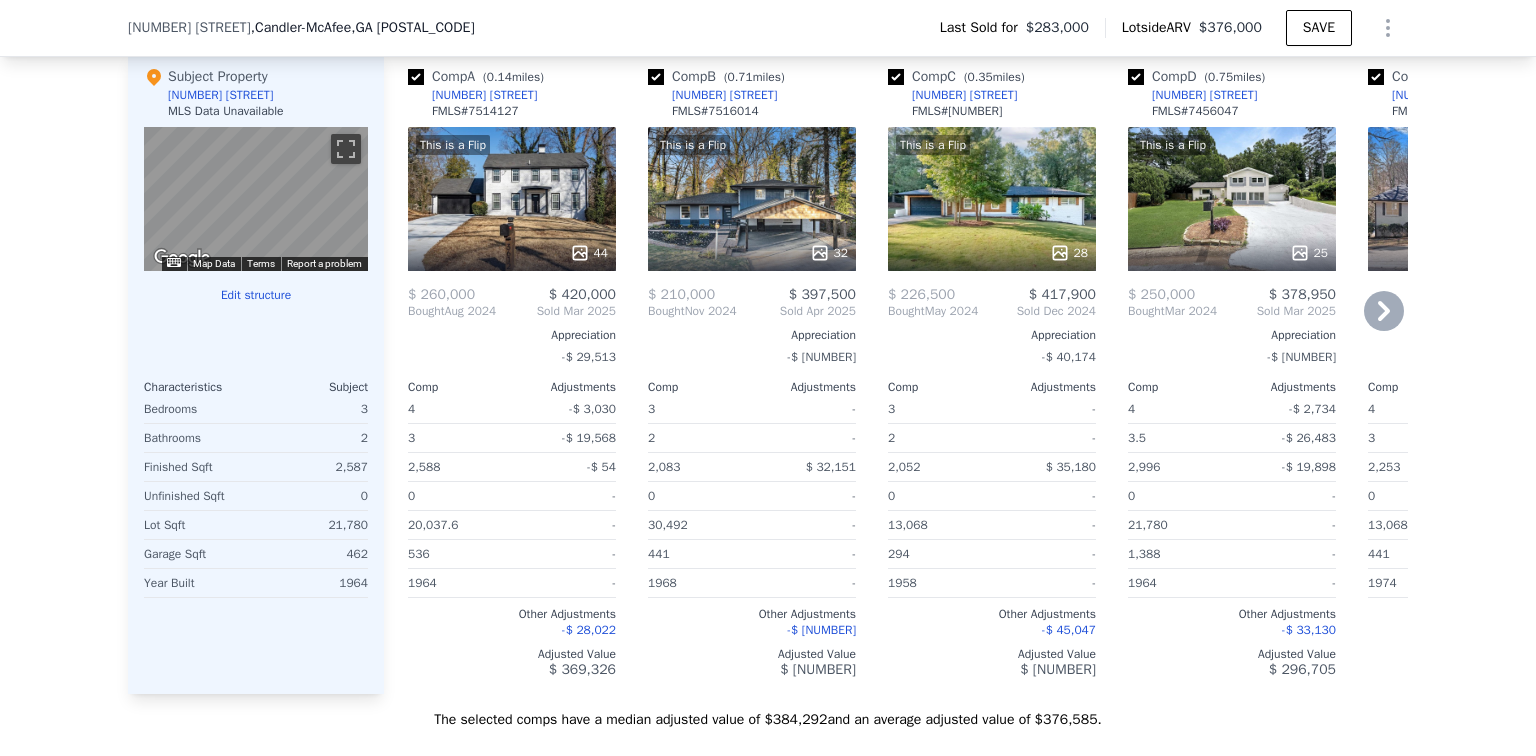 click at bounding box center [416, 77] 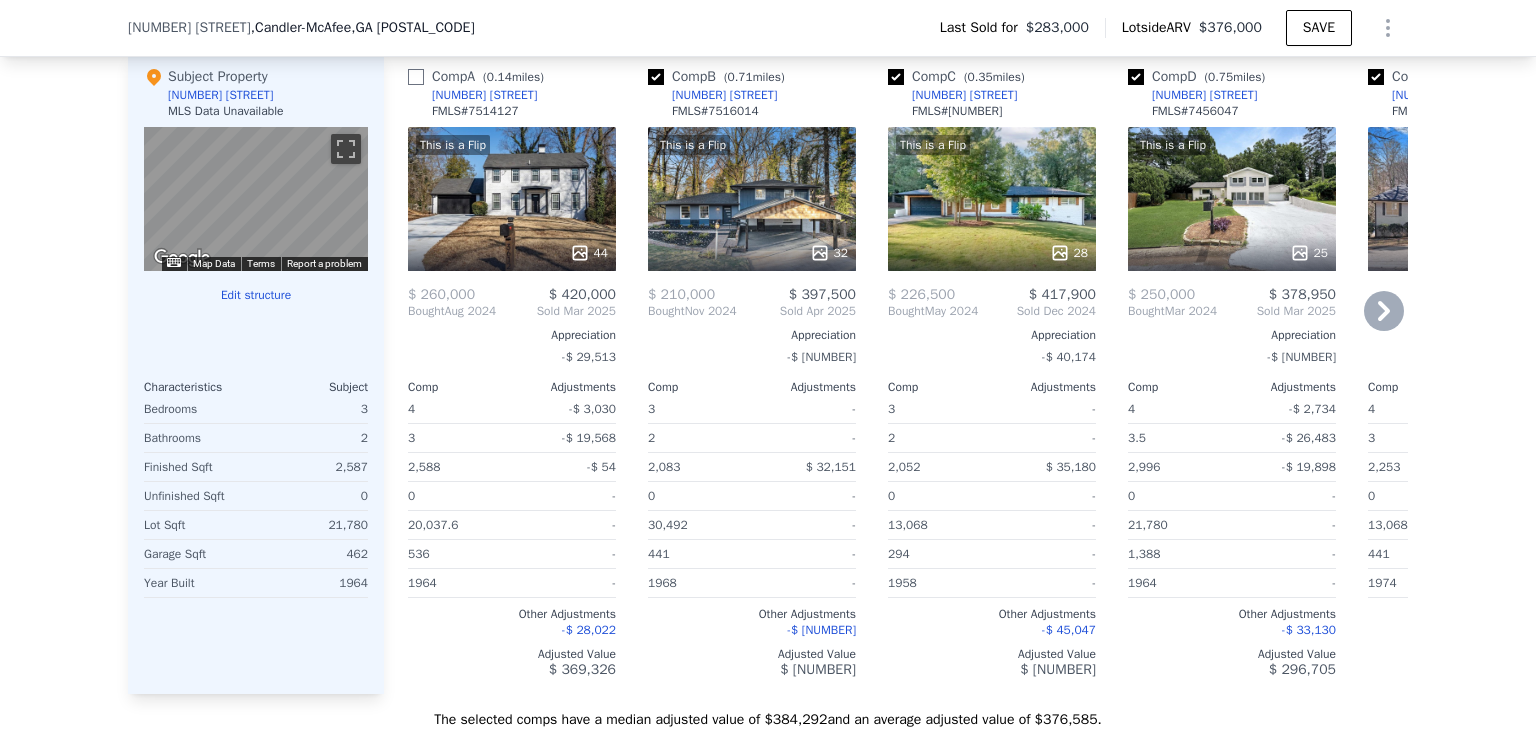 checkbox on "false" 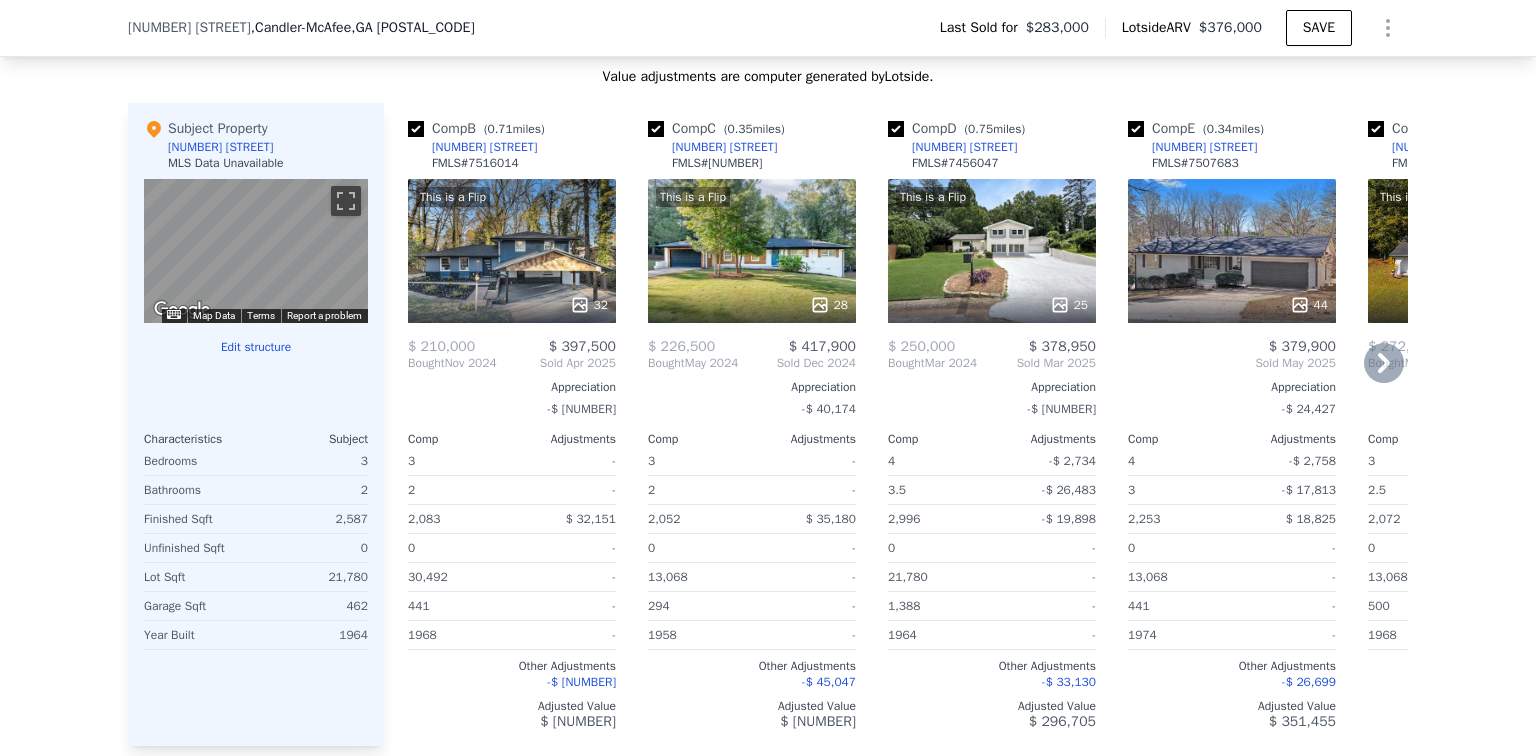 scroll, scrollTop: 1680, scrollLeft: 0, axis: vertical 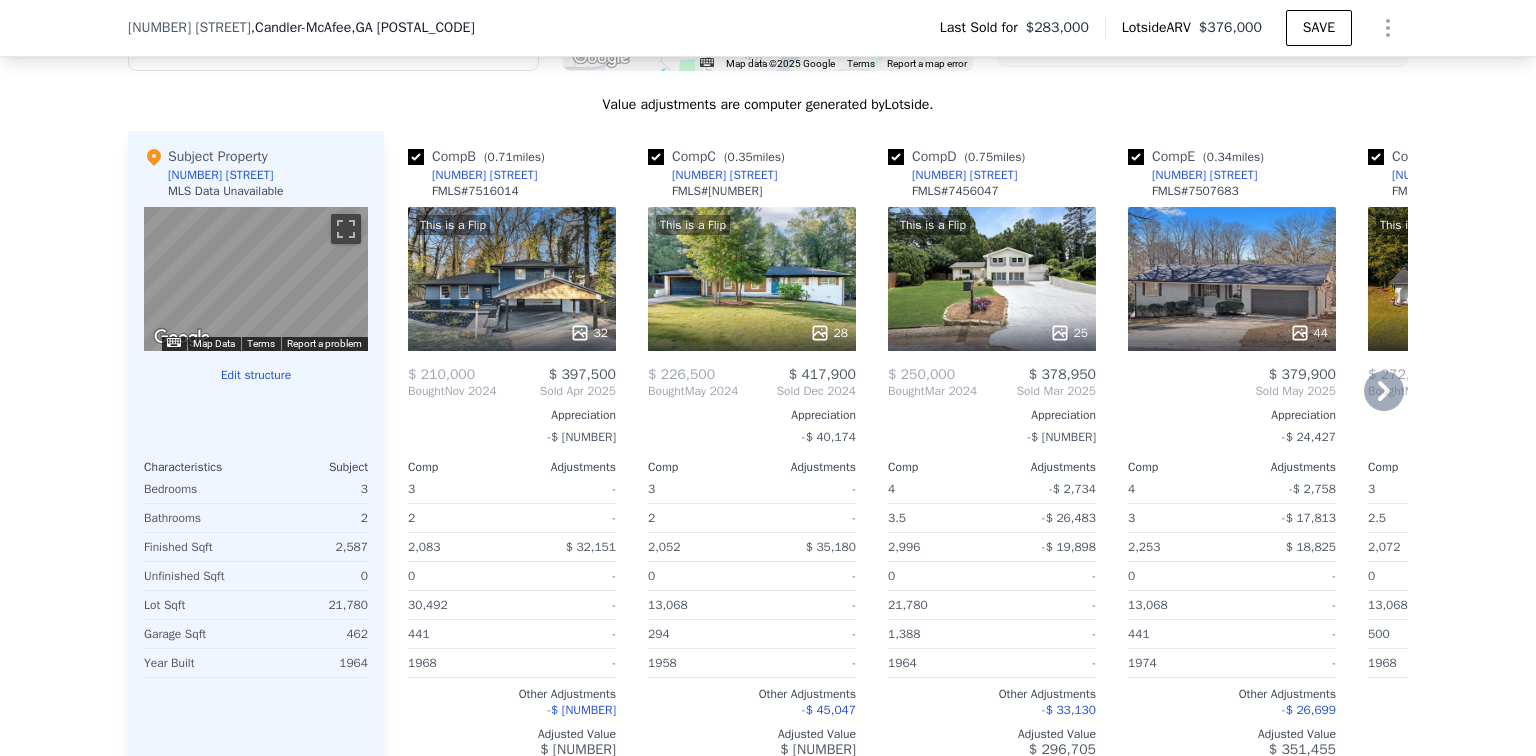 click at bounding box center (896, 157) 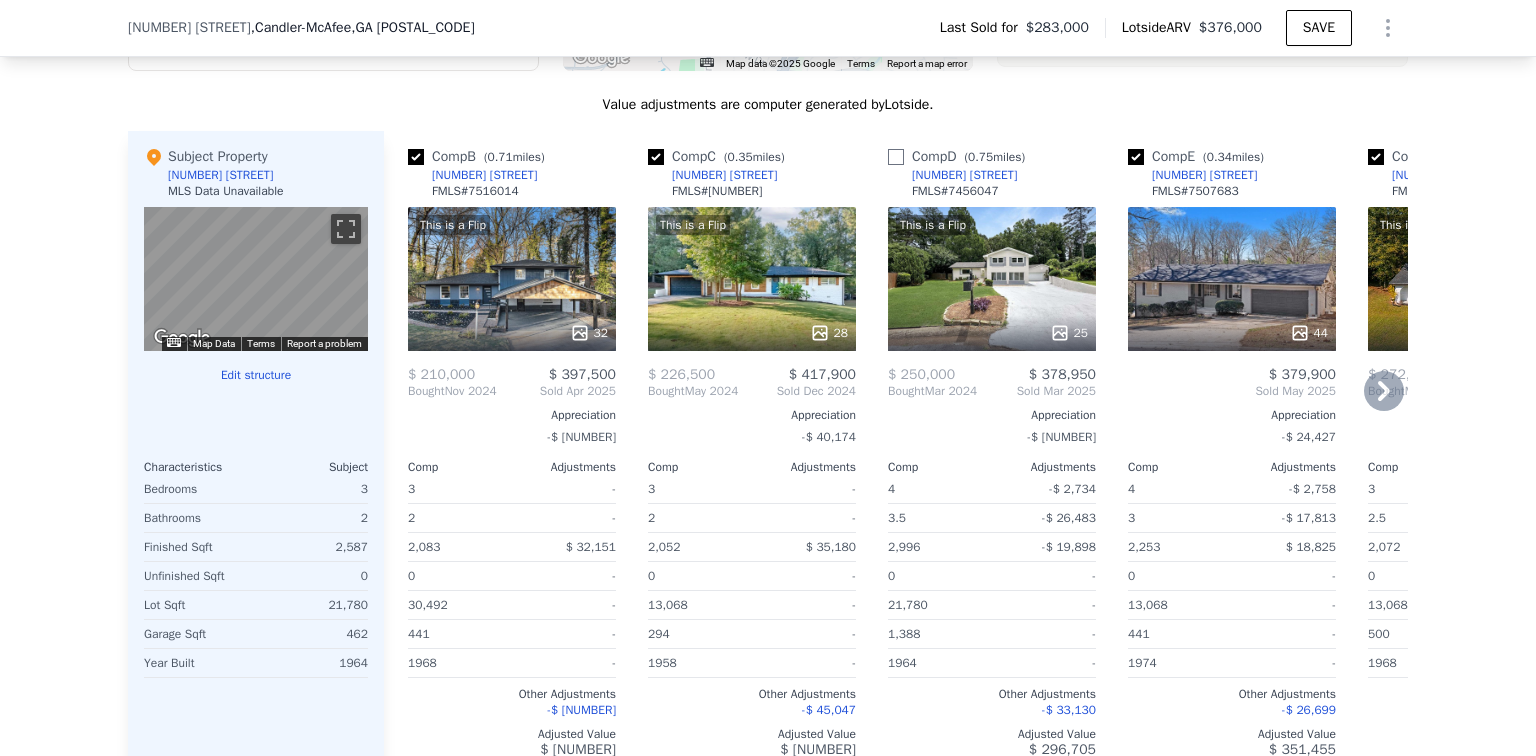checkbox on "false" 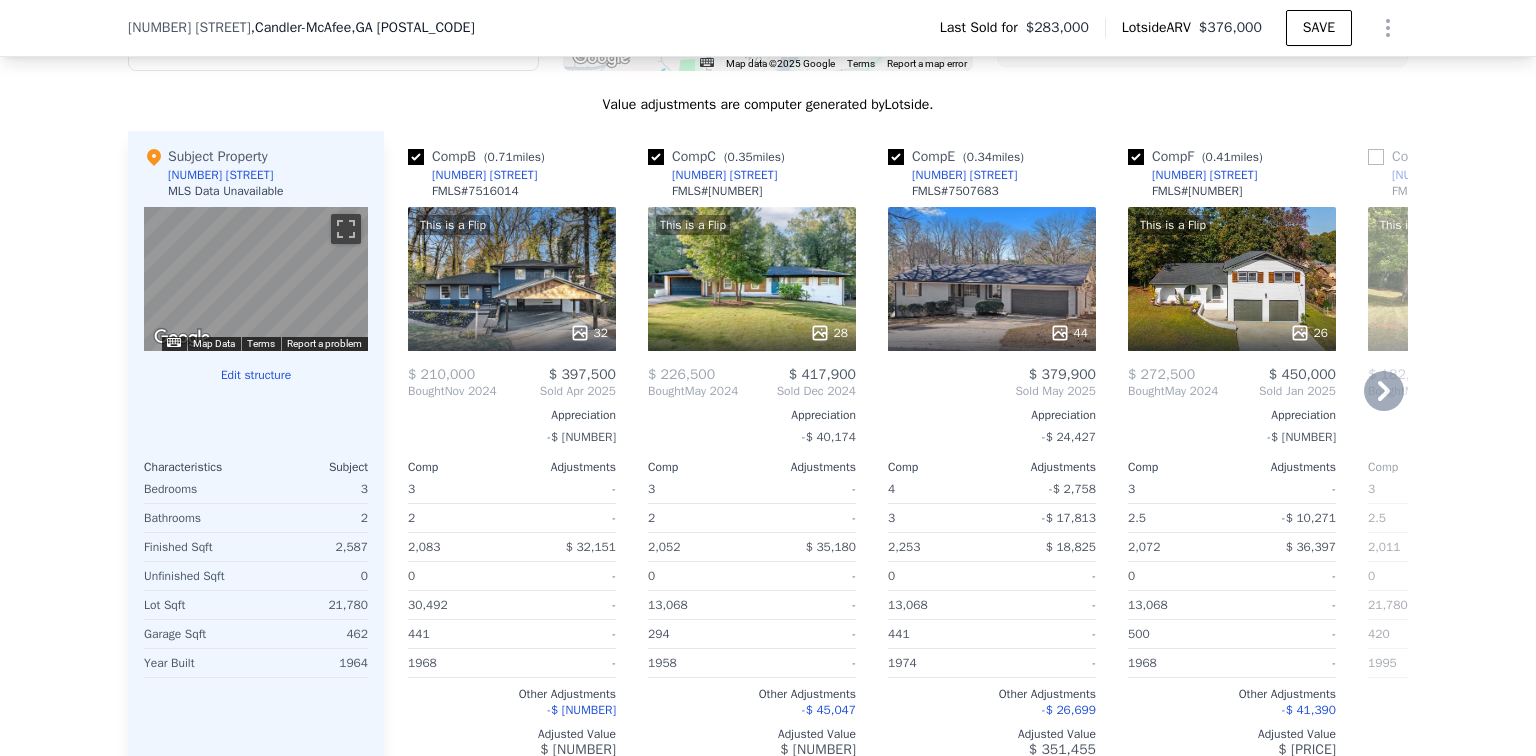 click at bounding box center (896, 157) 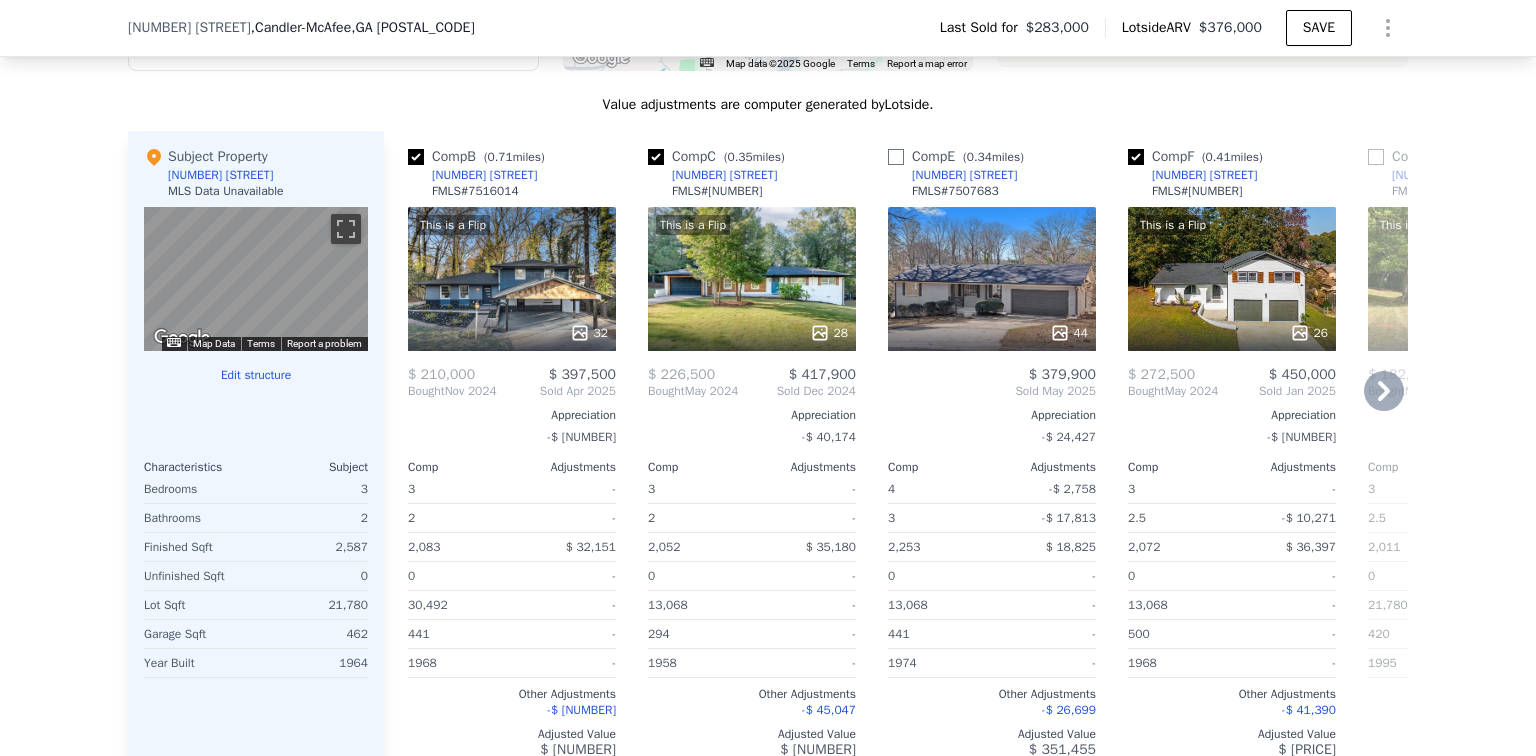 checkbox on "false" 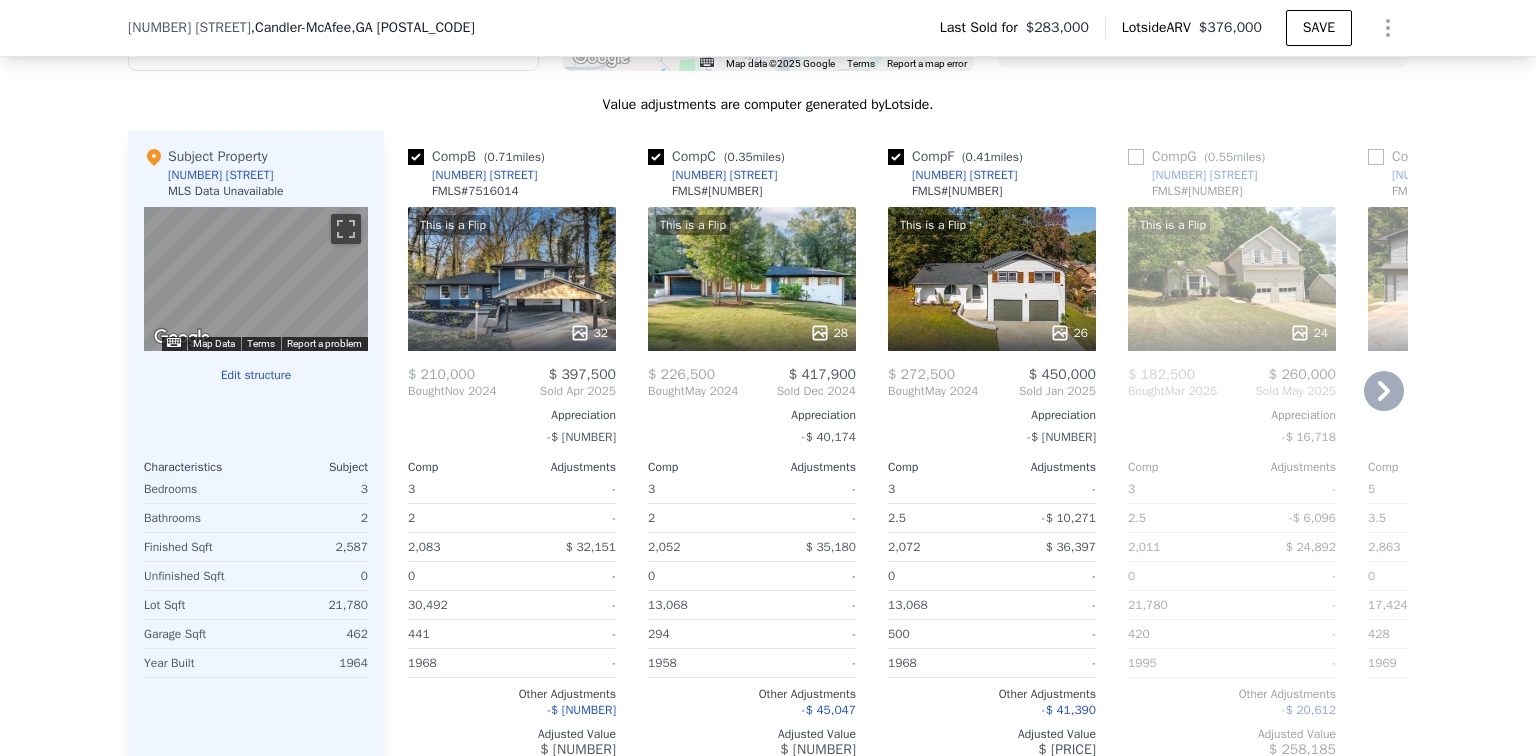 click at bounding box center (1136, 157) 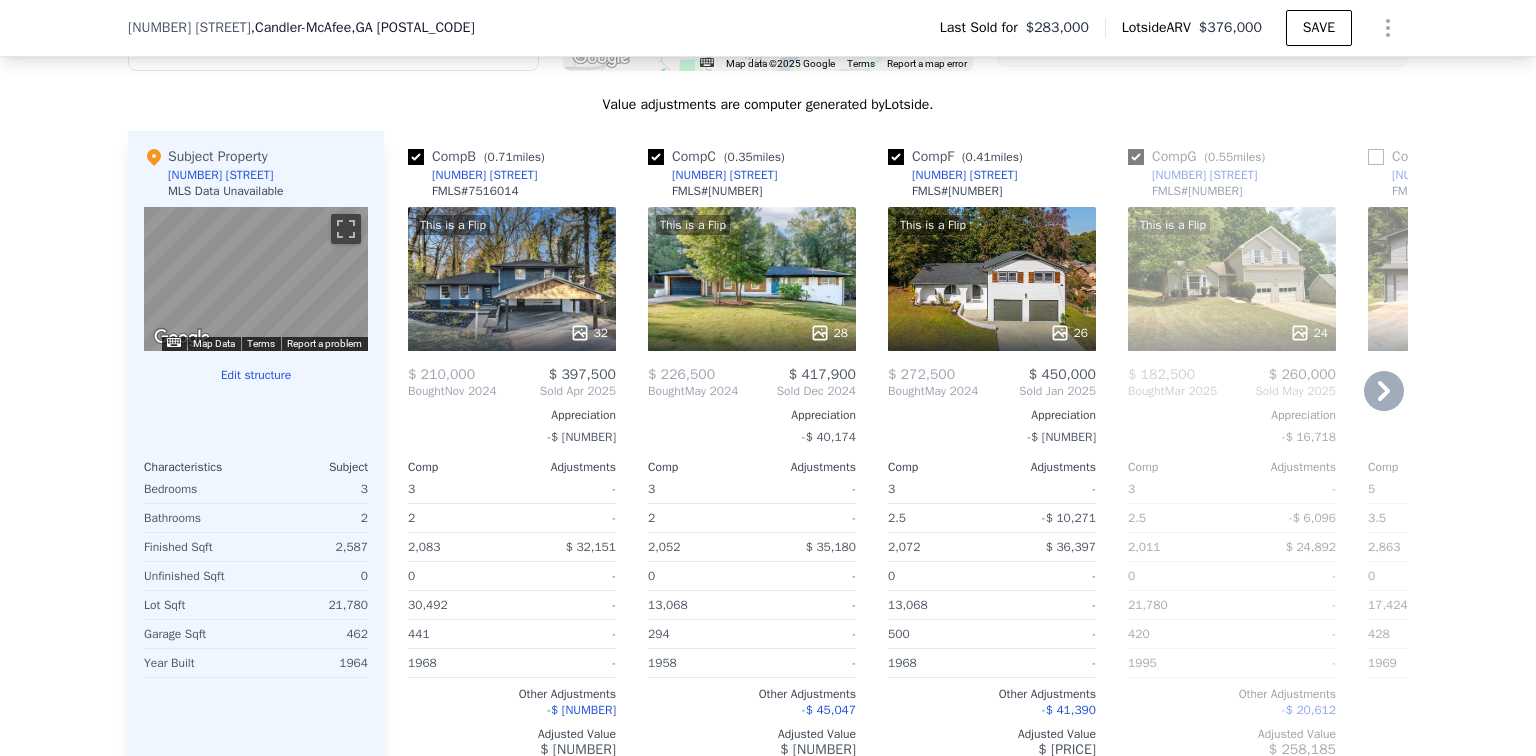 checkbox on "true" 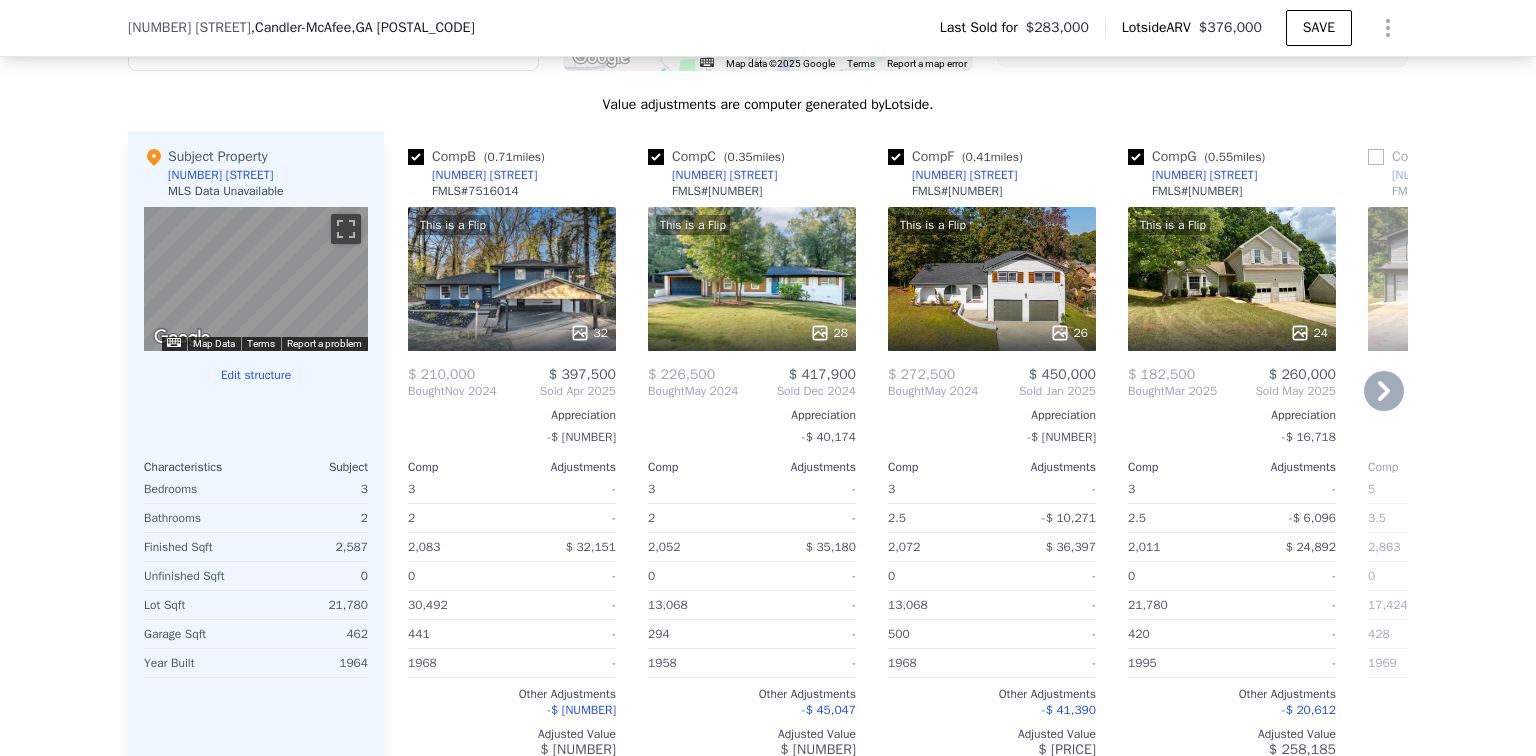 scroll, scrollTop: 1760, scrollLeft: 0, axis: vertical 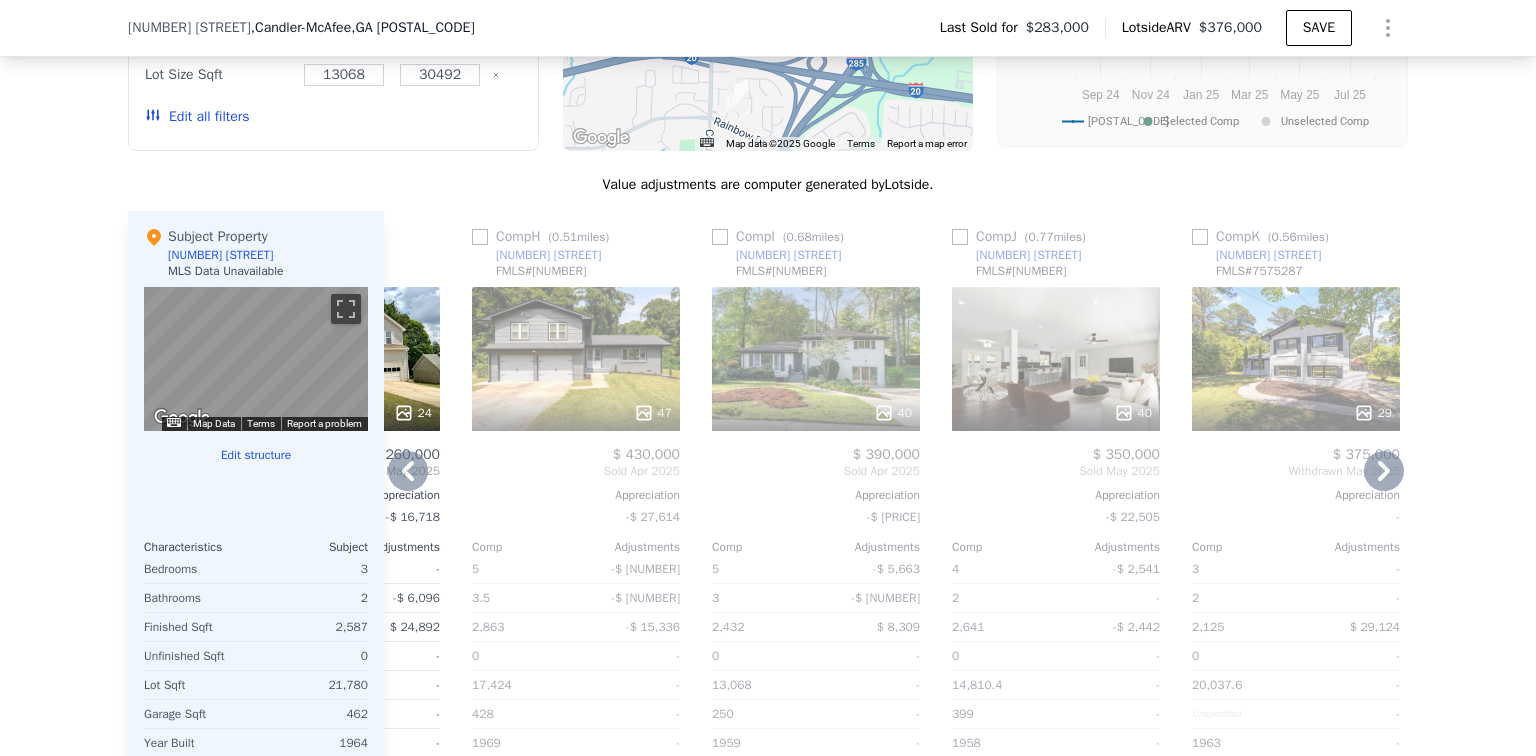 click at bounding box center (1200, 237) 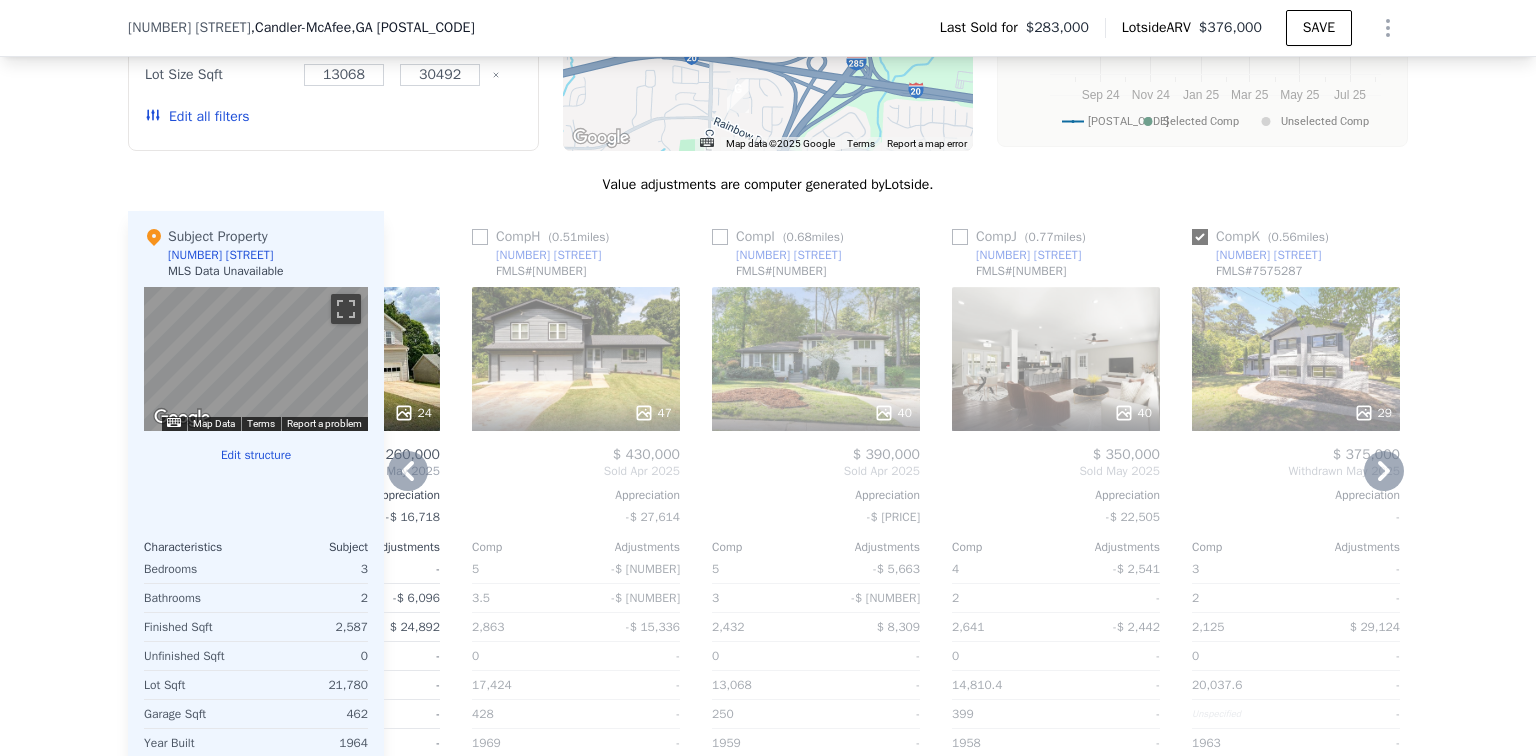 checkbox on "true" 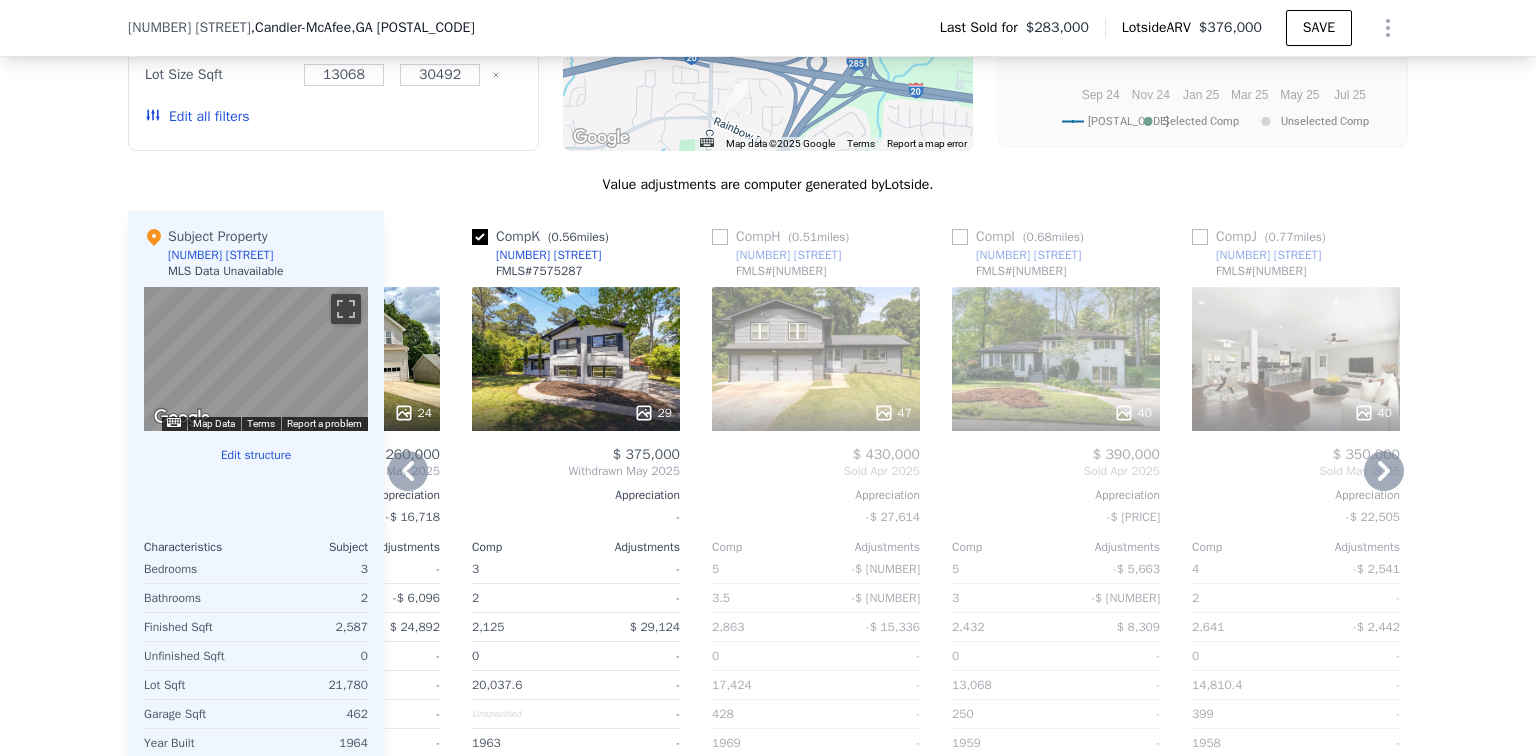 scroll, scrollTop: 1680, scrollLeft: 0, axis: vertical 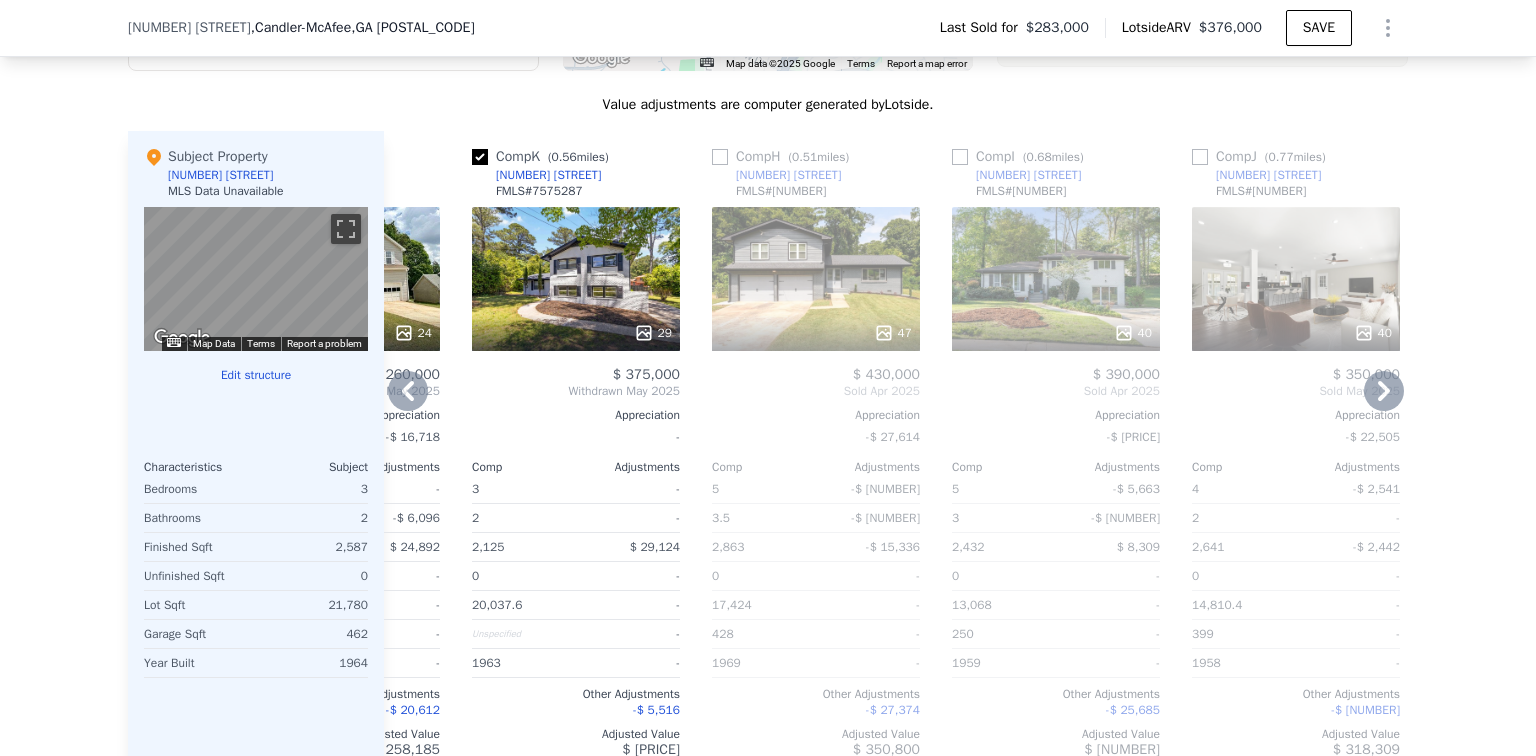 click 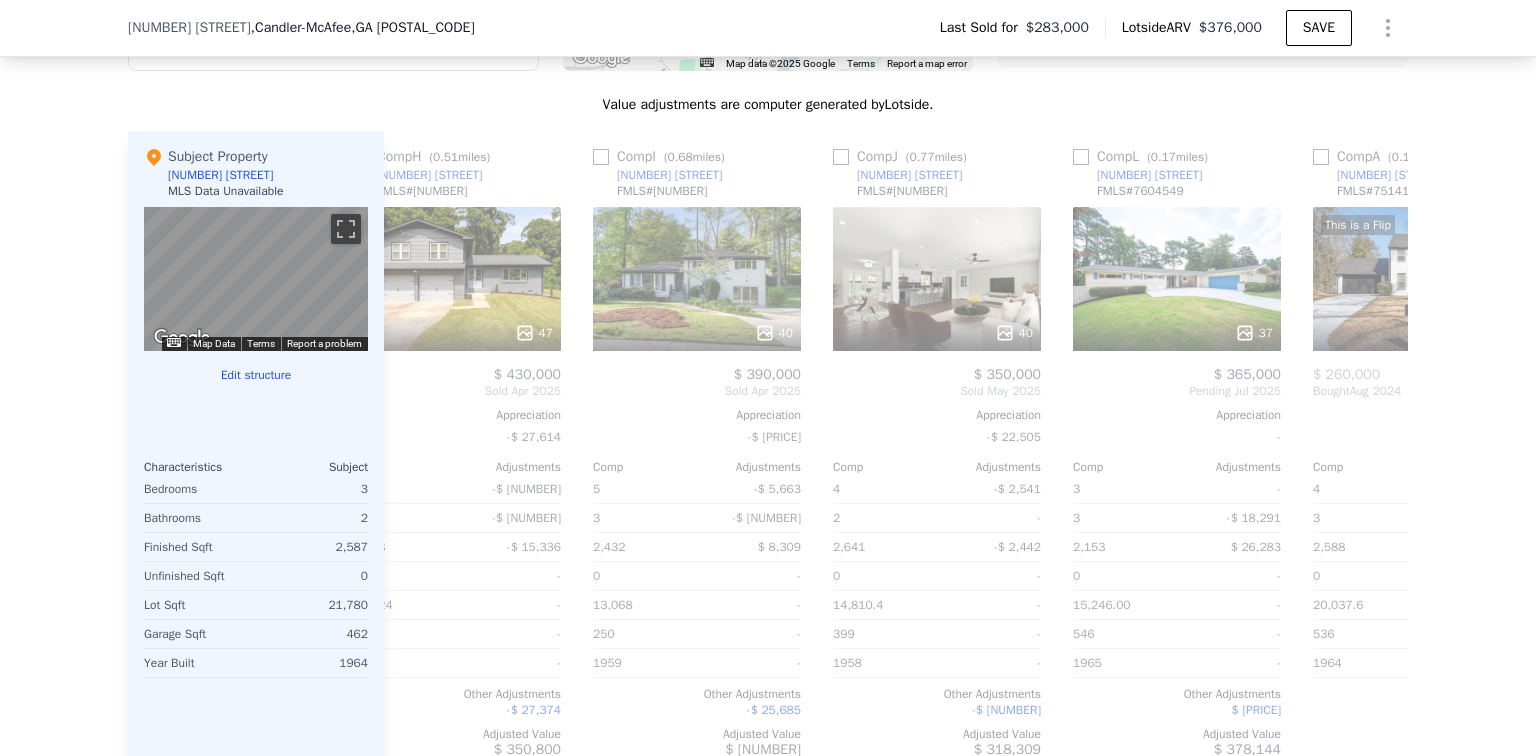 scroll, scrollTop: 0, scrollLeft: 1376, axis: horizontal 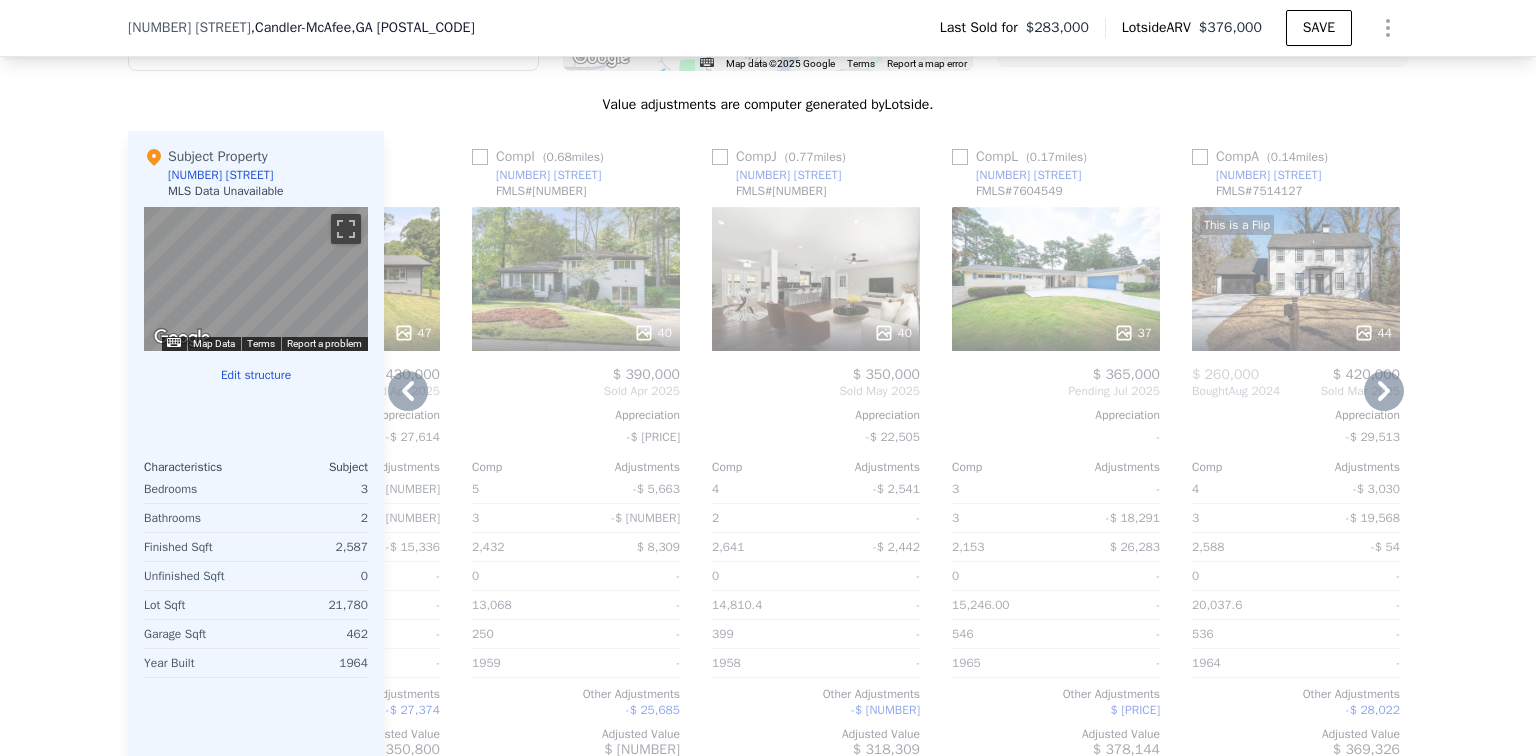 click 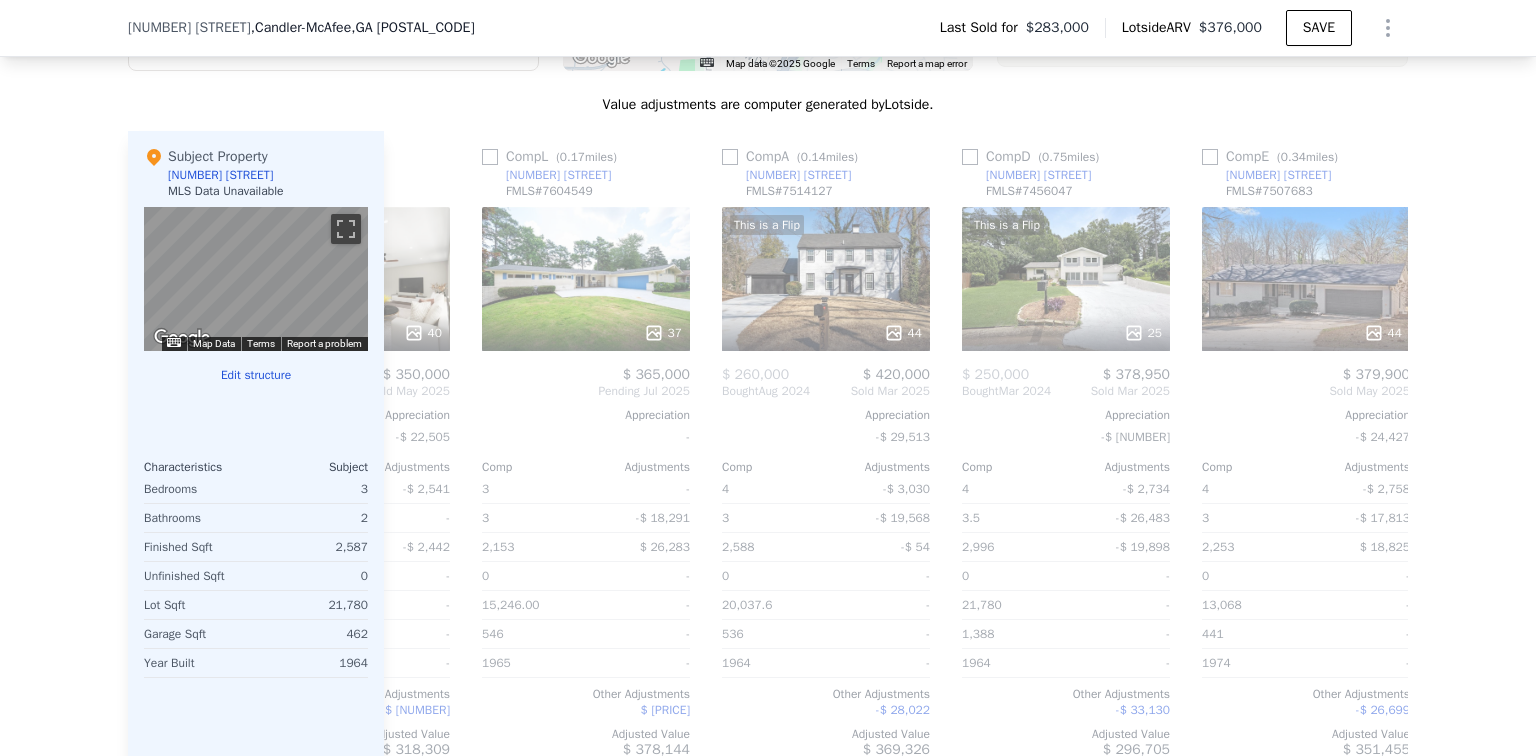 scroll, scrollTop: 0, scrollLeft: 1856, axis: horizontal 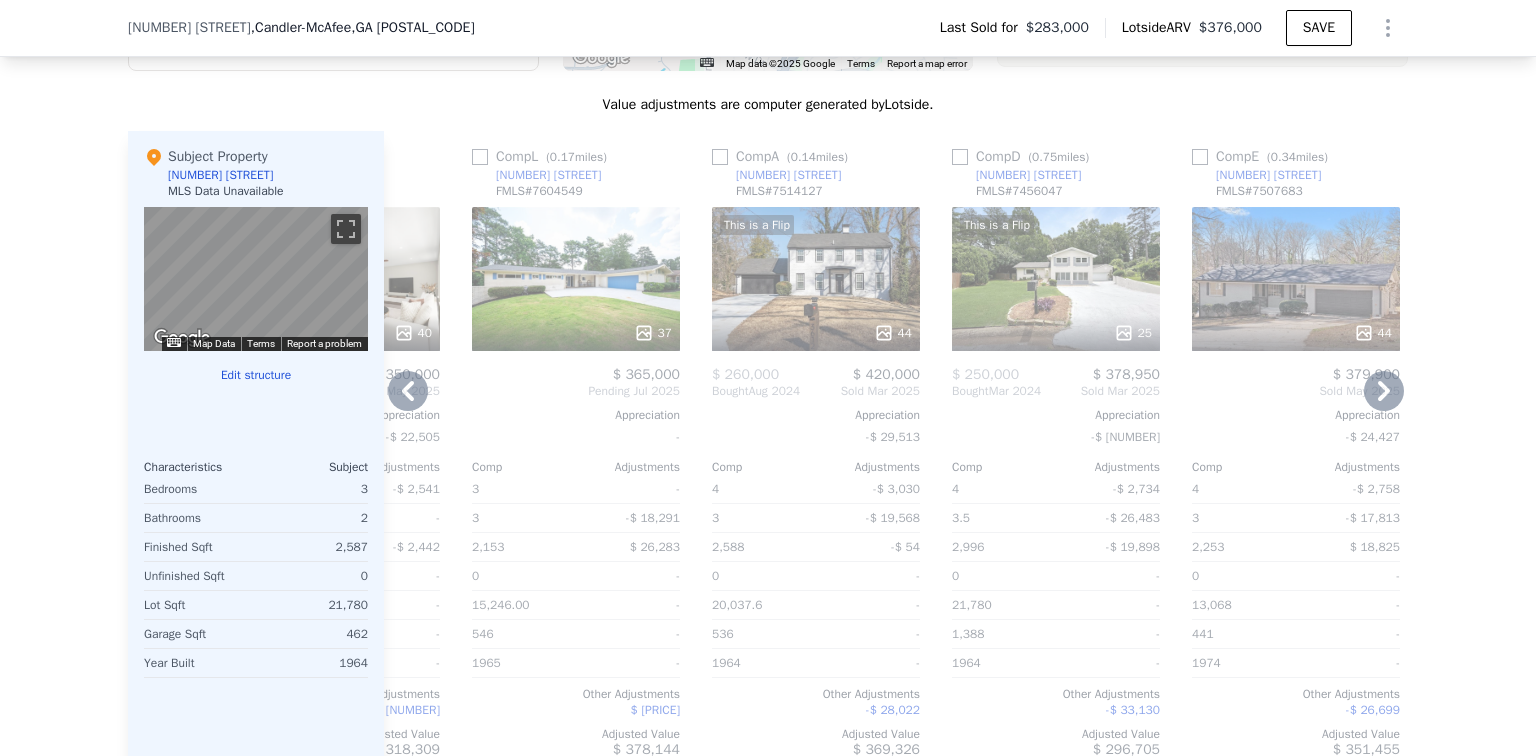 click 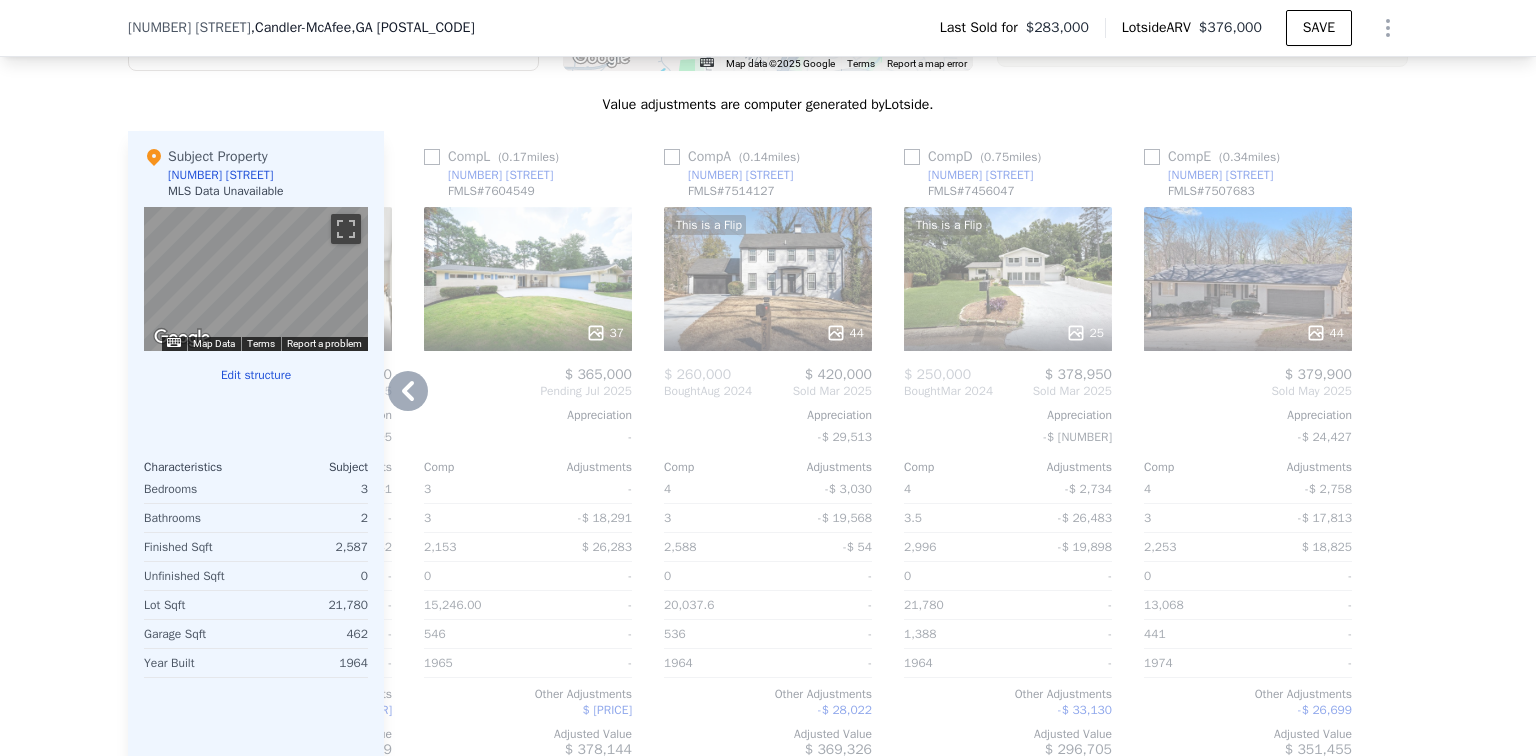 click 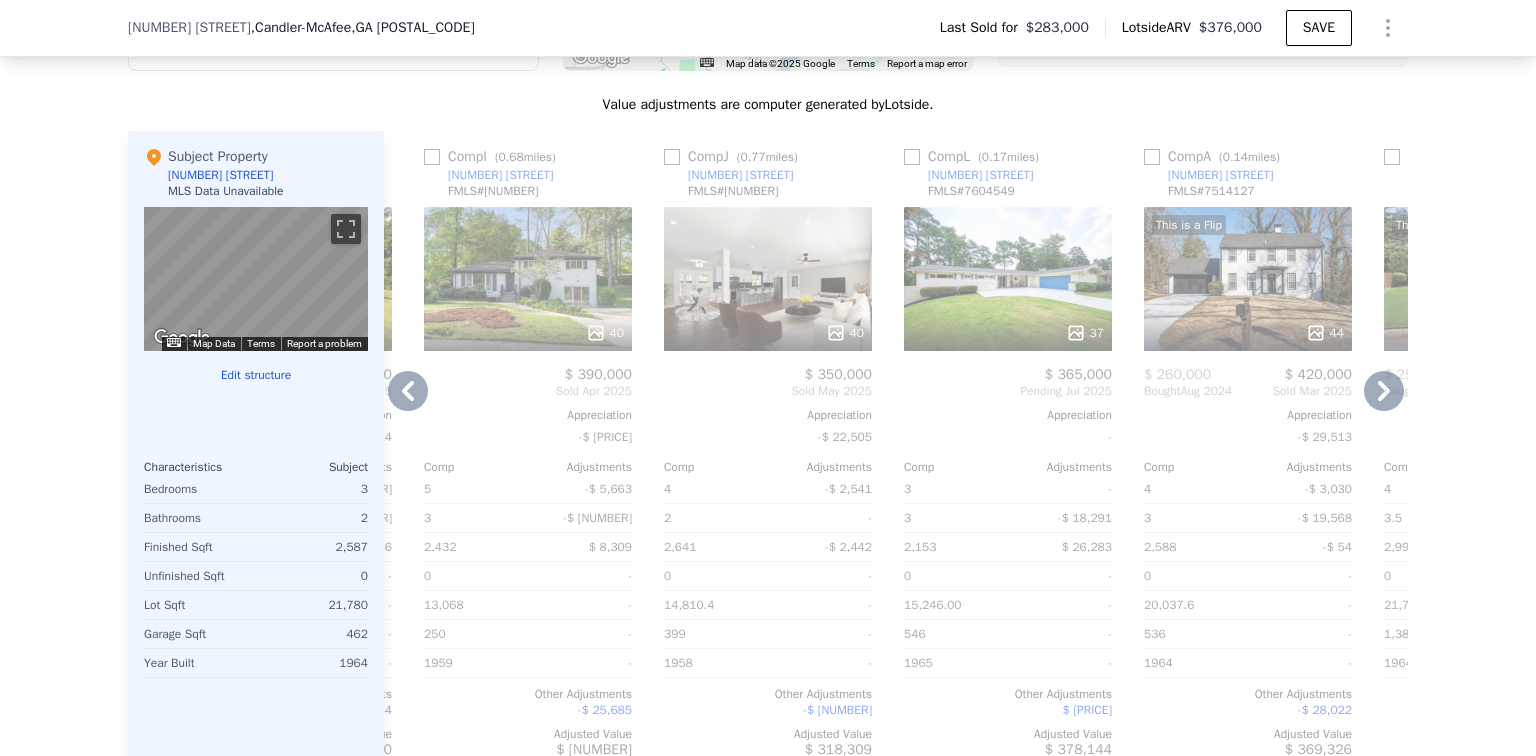 click 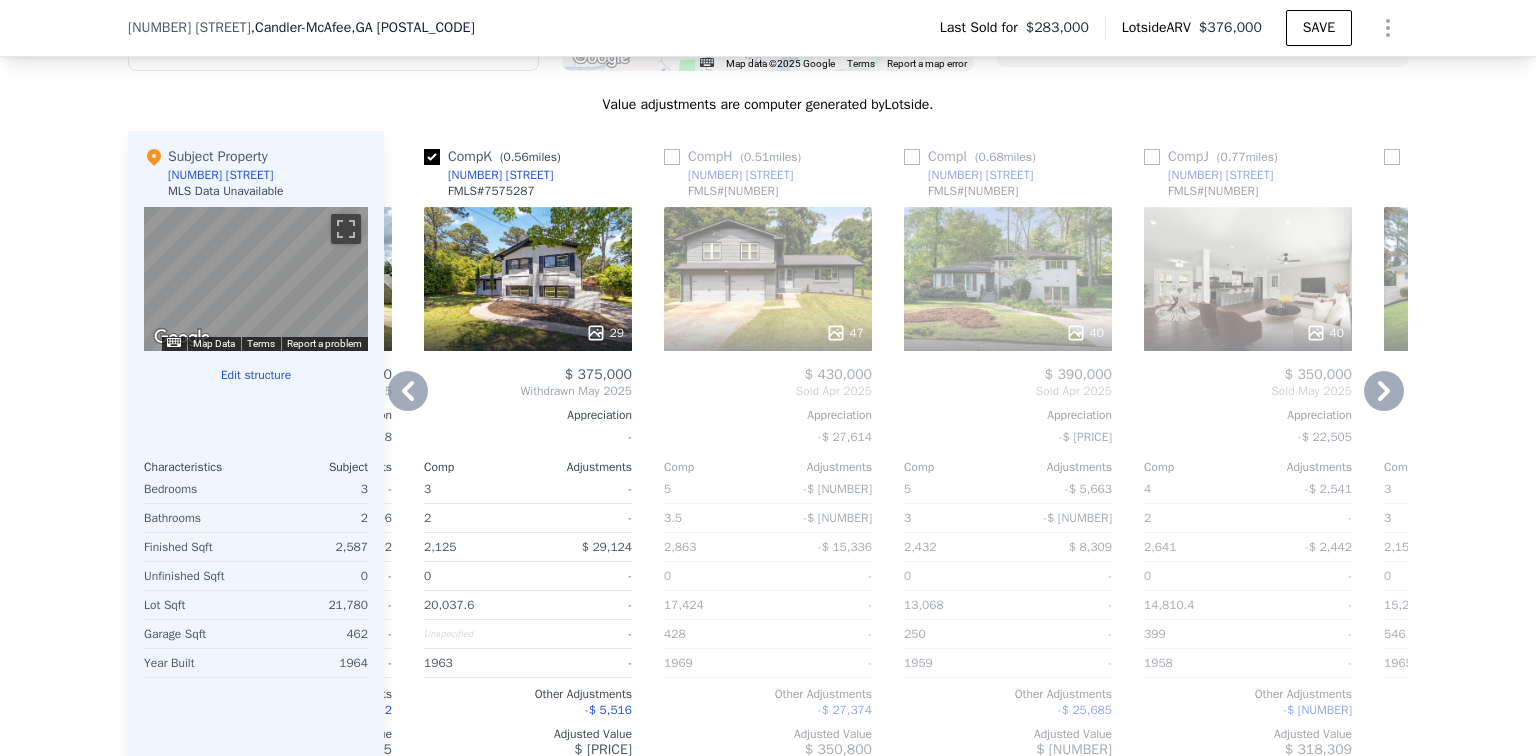 click 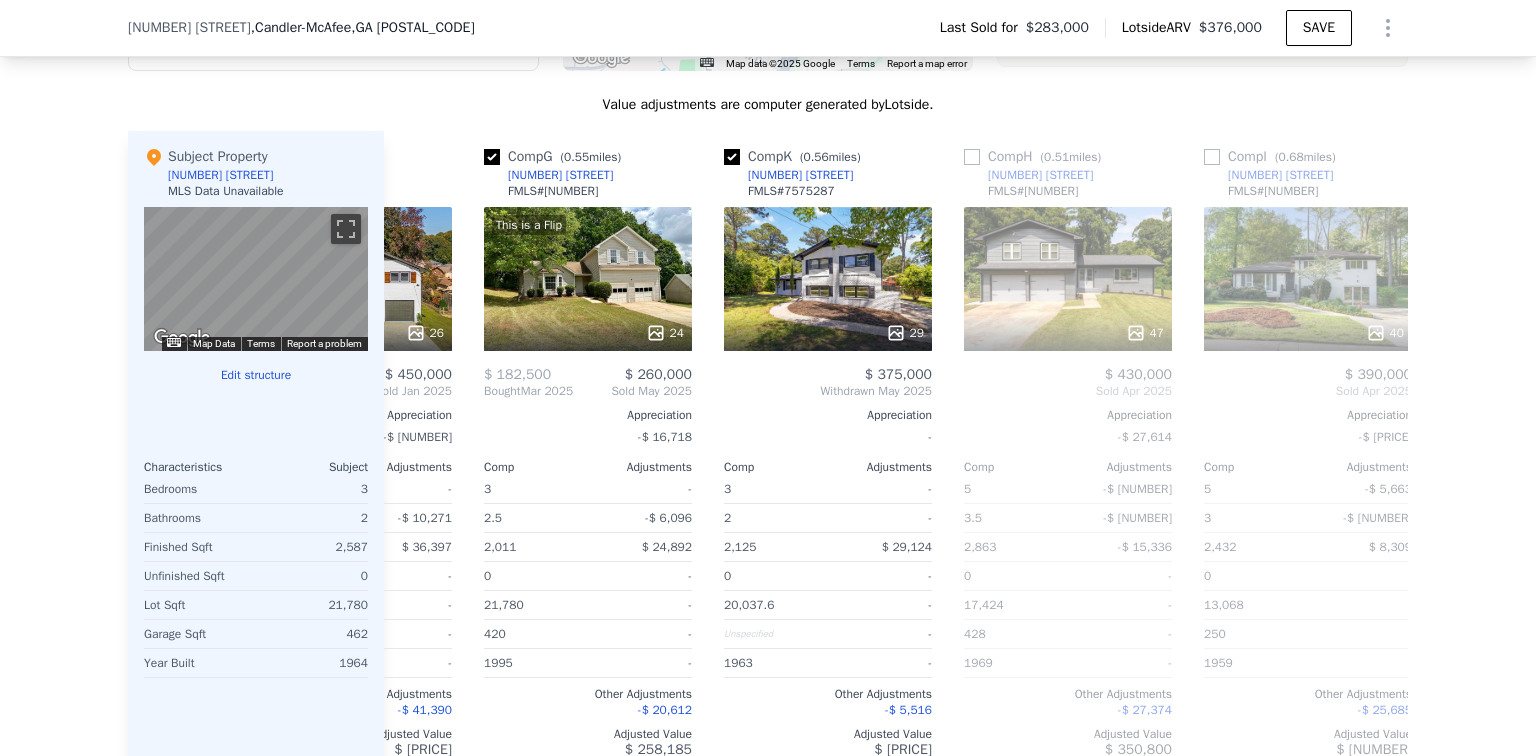 scroll, scrollTop: 0, scrollLeft: 464, axis: horizontal 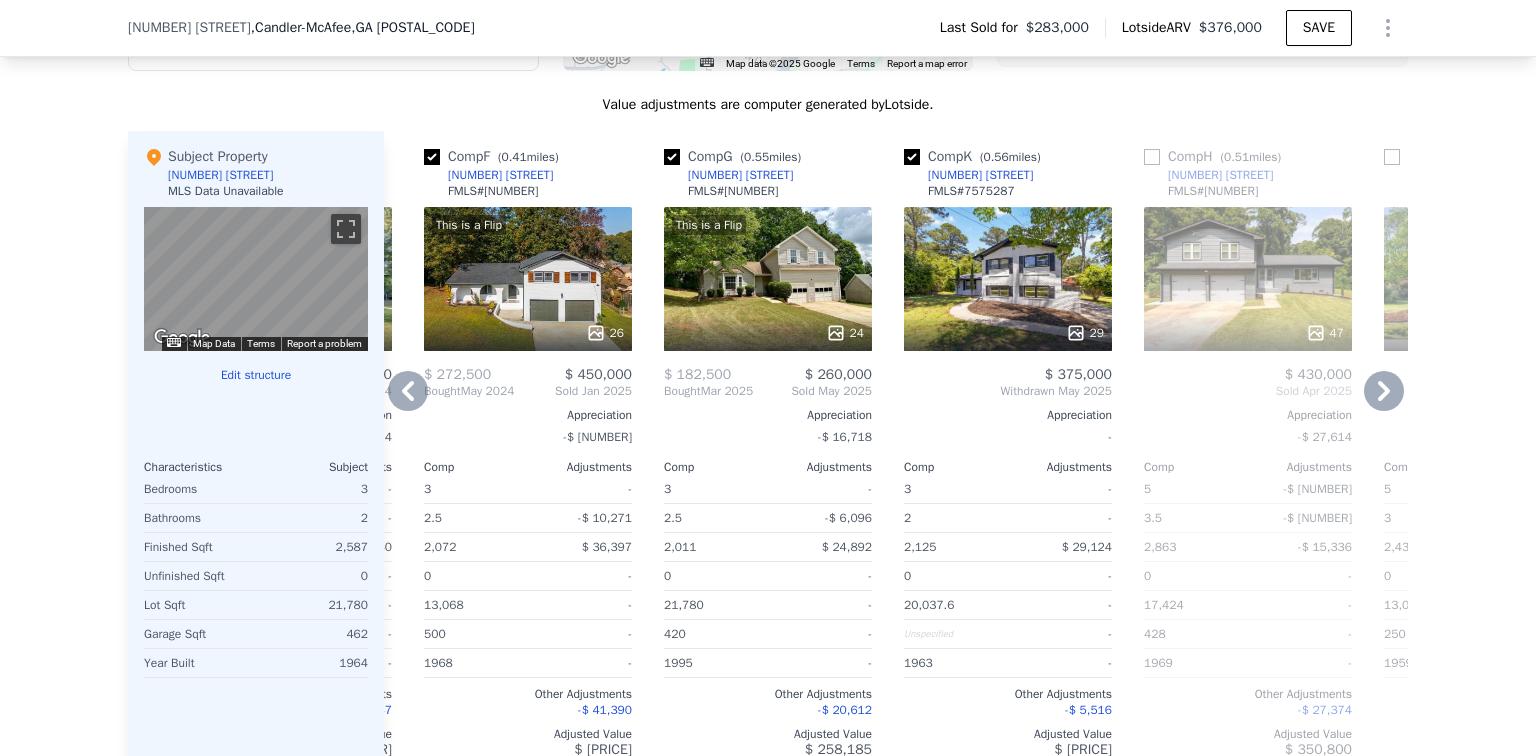 click 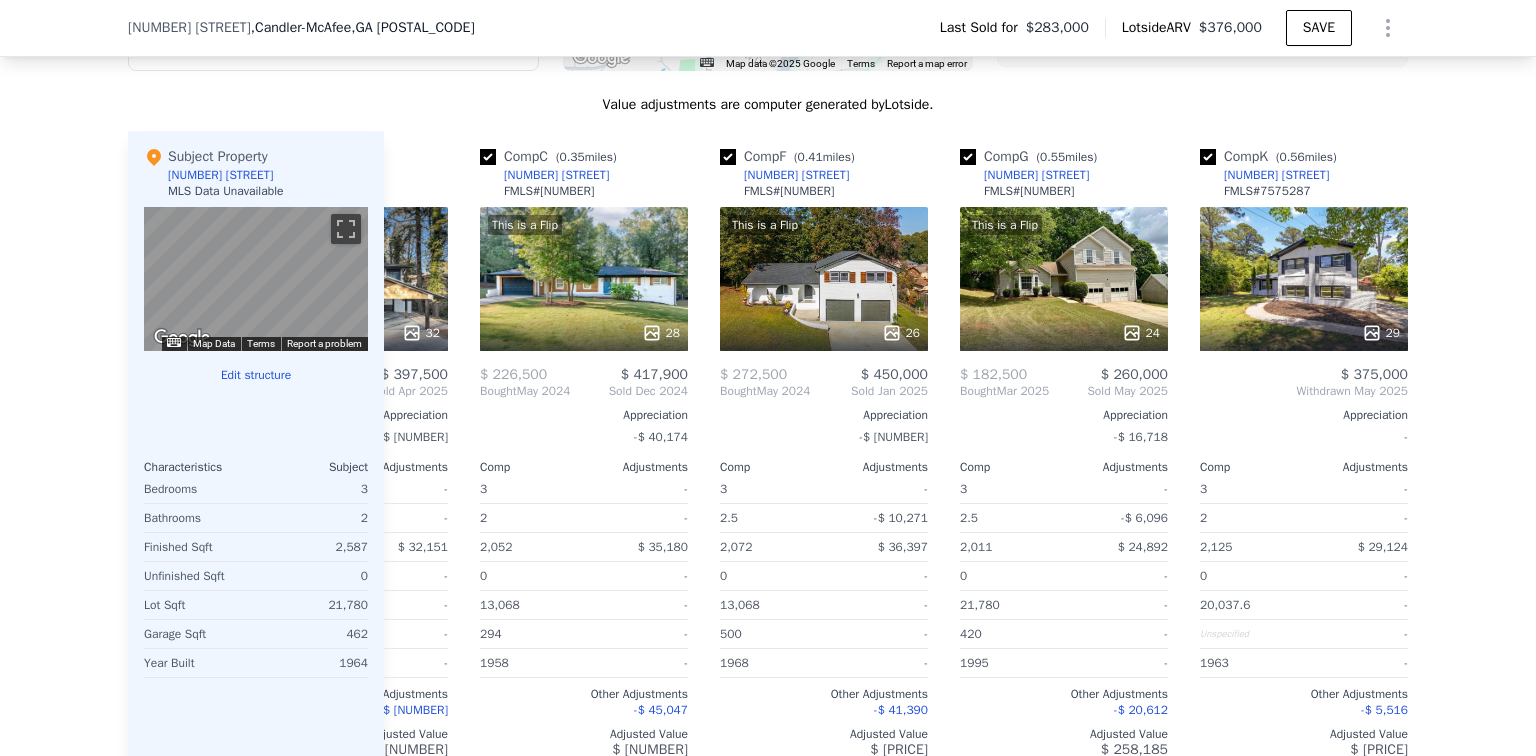 scroll, scrollTop: 0, scrollLeft: 0, axis: both 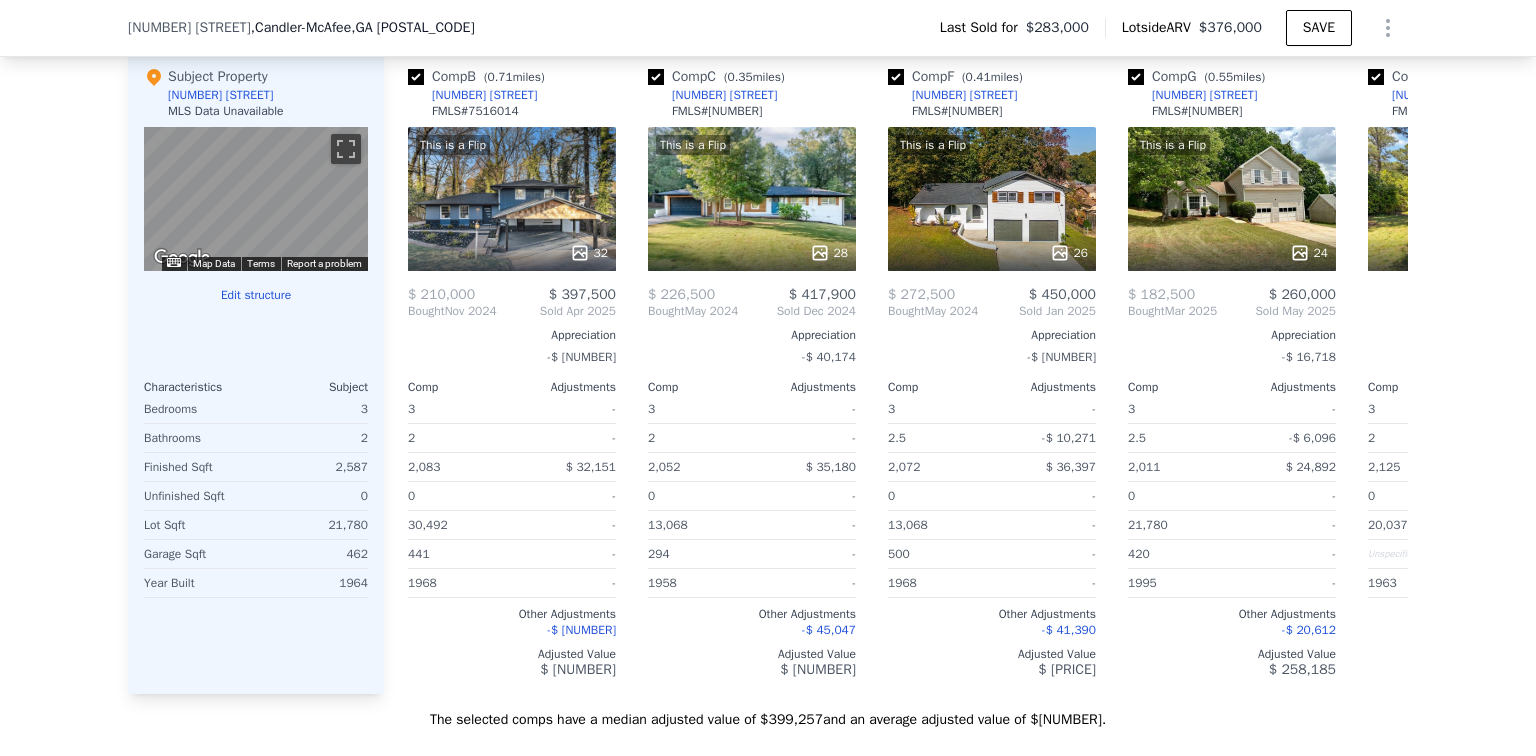 click on ", [SUBURB] , [STATE] [POSTAL_CODE]" at bounding box center (363, 28) 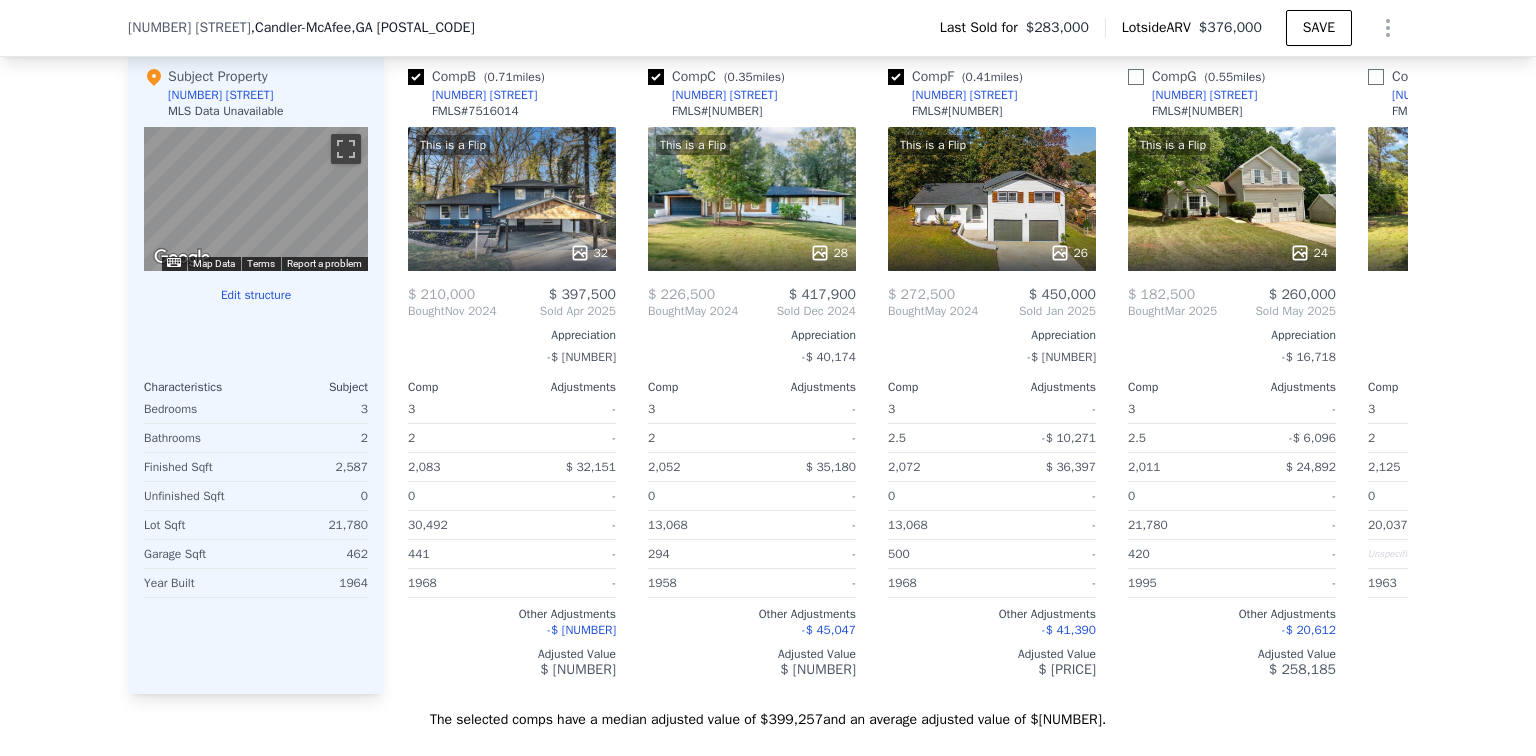 click on "[NUMBER] [STREET] , [SUBURB] , [STATE] [POSTAL_CODE] Last Sold for $[PRICE] Lotside ARV $[PRICE] SAVE" at bounding box center (768, 28) 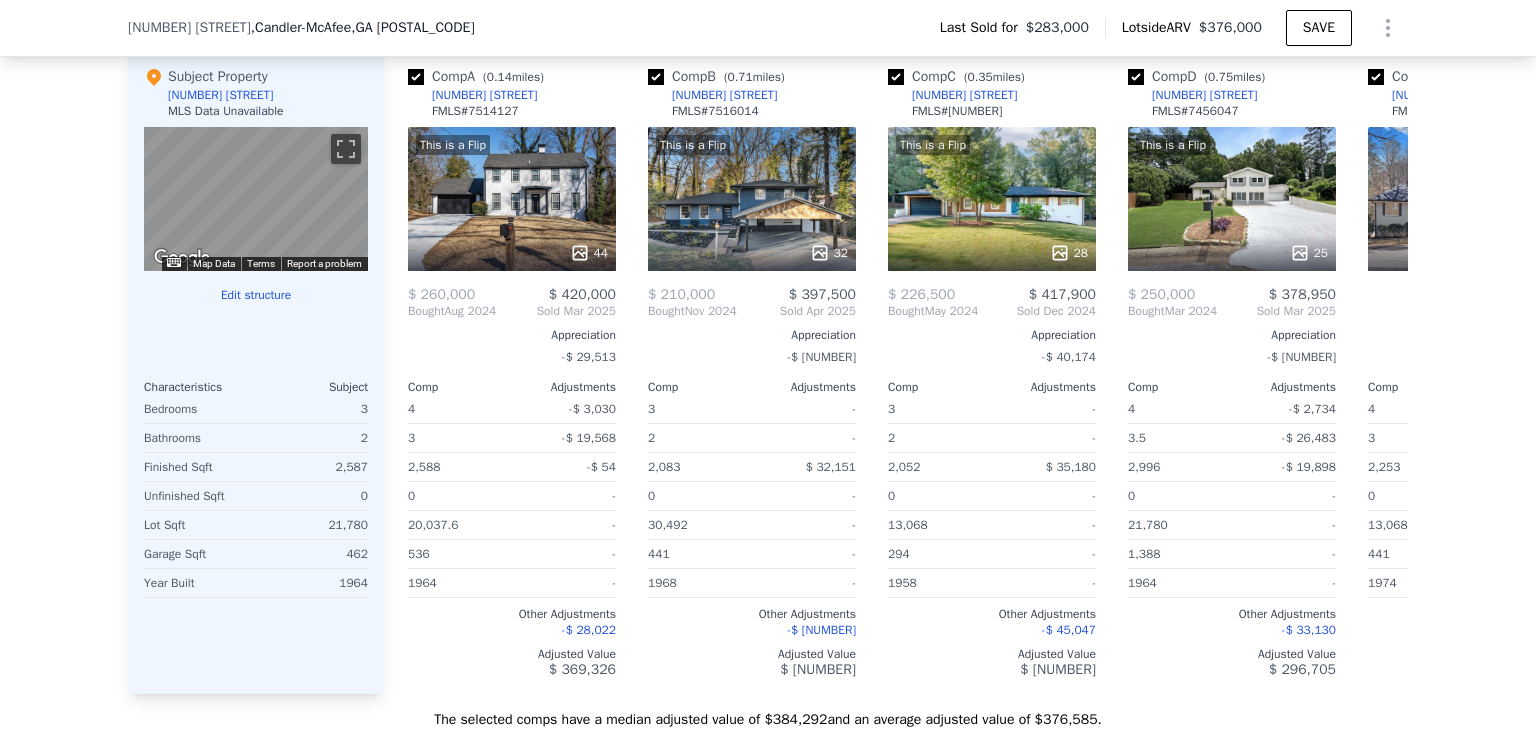 checkbox on "true" 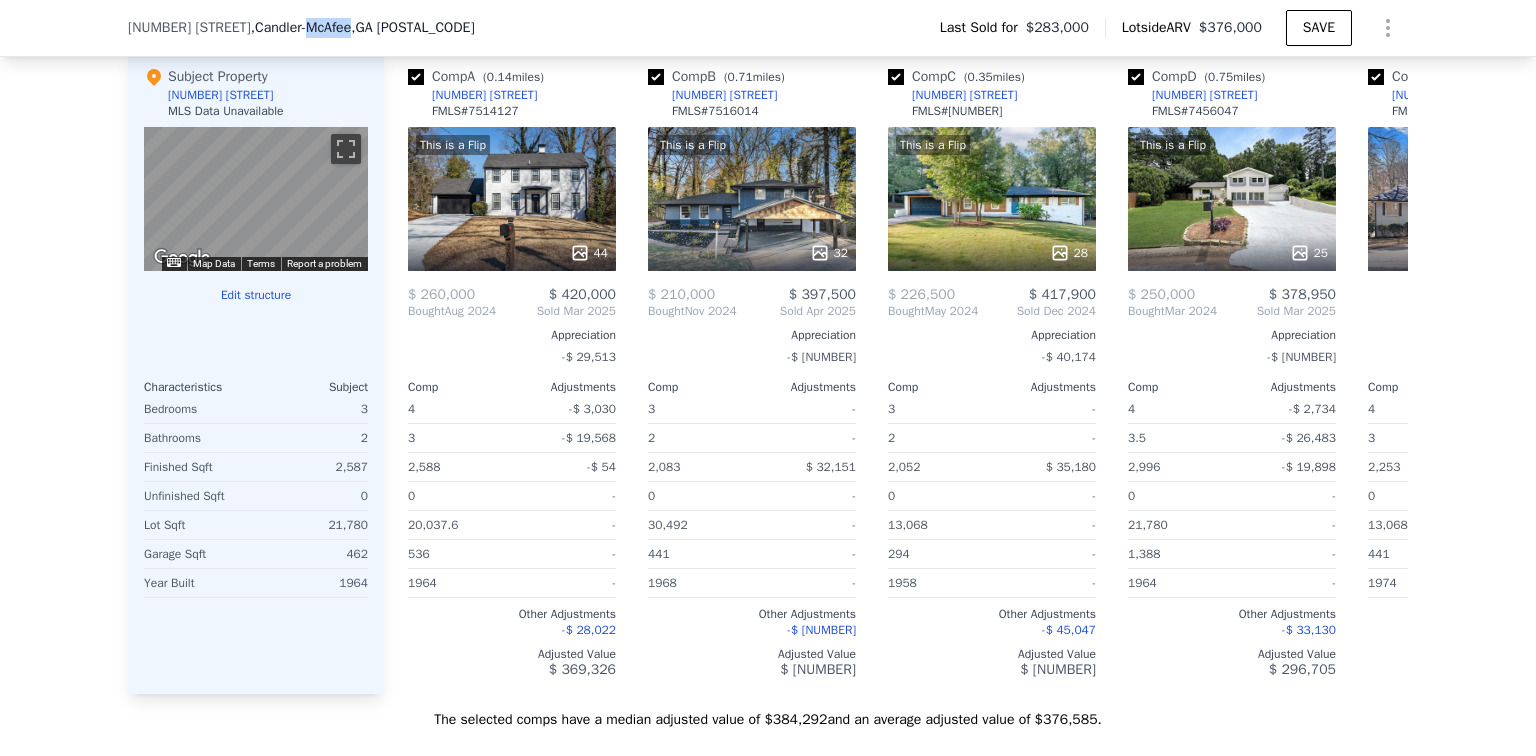 click on ", [SUBURB] , [STATE] [POSTAL_CODE]" at bounding box center [363, 28] 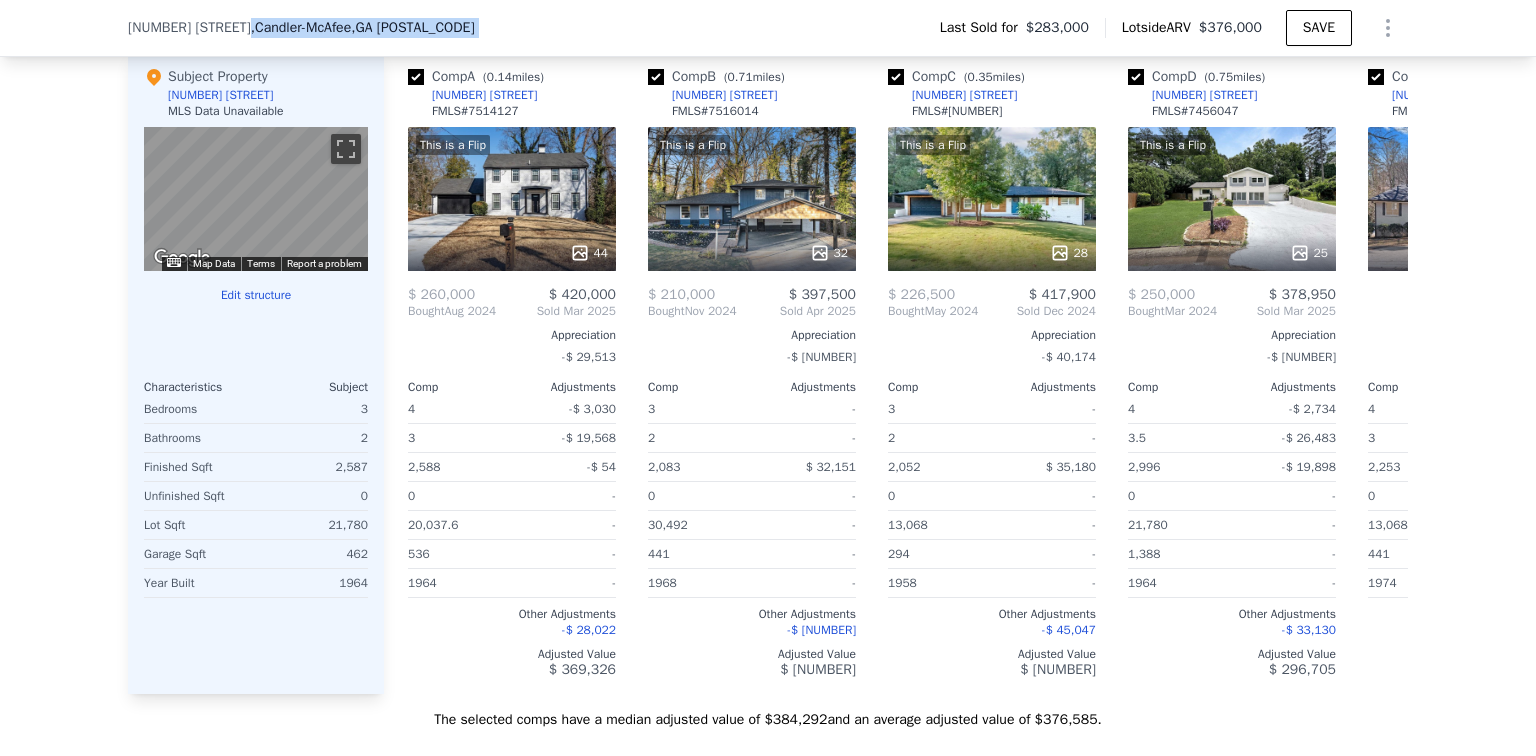 click on ", [SUBURB] , [STATE] [POSTAL_CODE]" at bounding box center [363, 28] 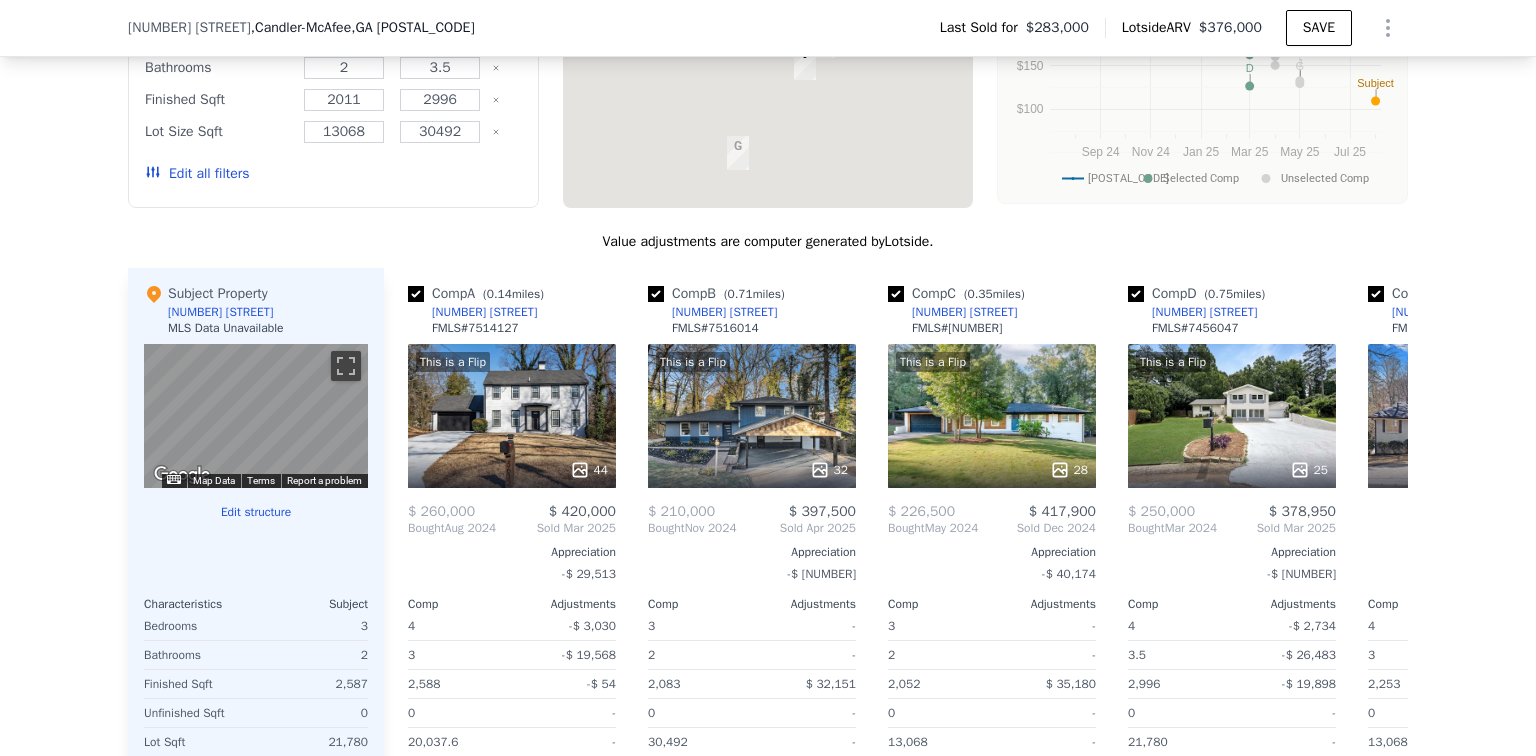 scroll, scrollTop: 1520, scrollLeft: 0, axis: vertical 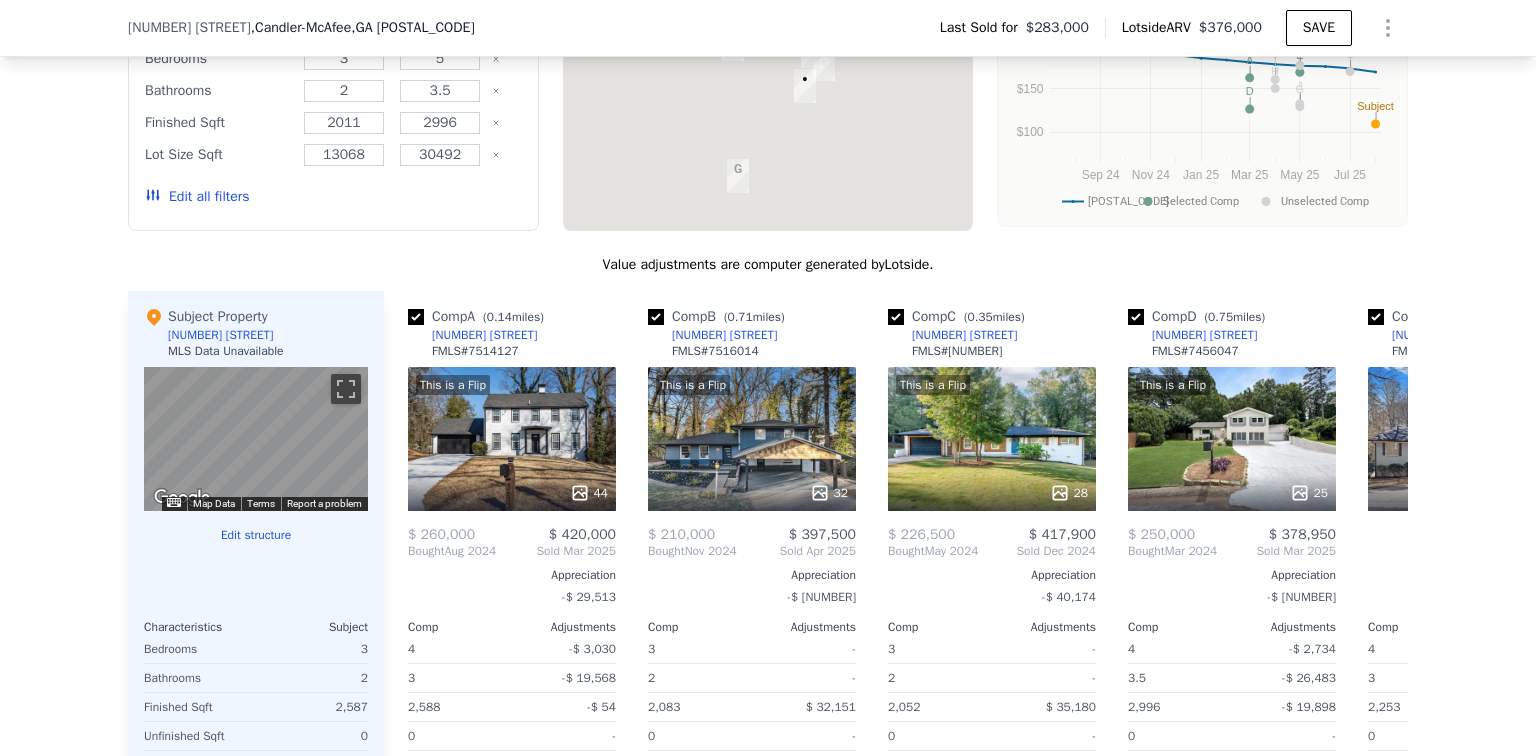 click on ",  [STATE] [POSTAL_CODE]" at bounding box center [412, 27] 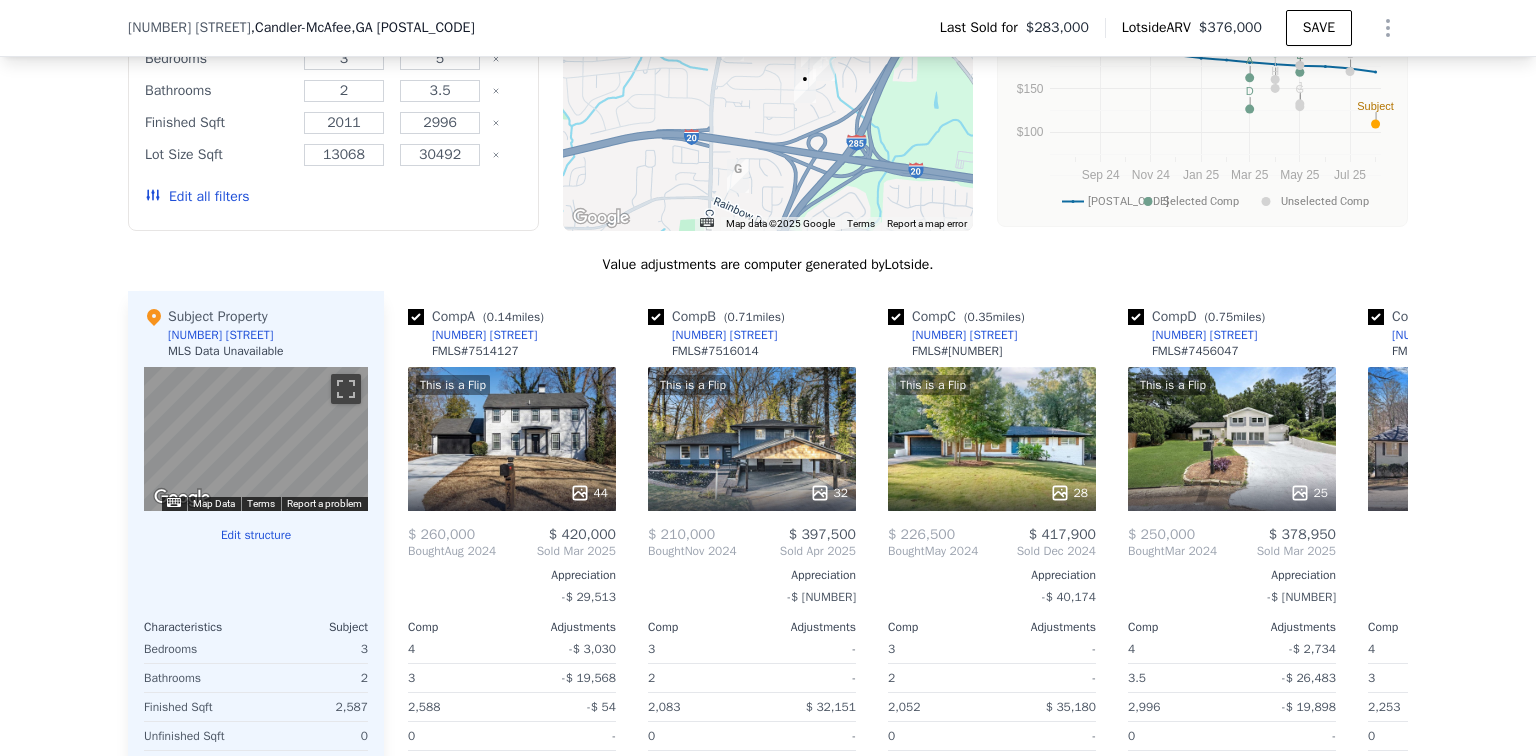 click on ",  [STATE] [POSTAL_CODE]" at bounding box center (412, 27) 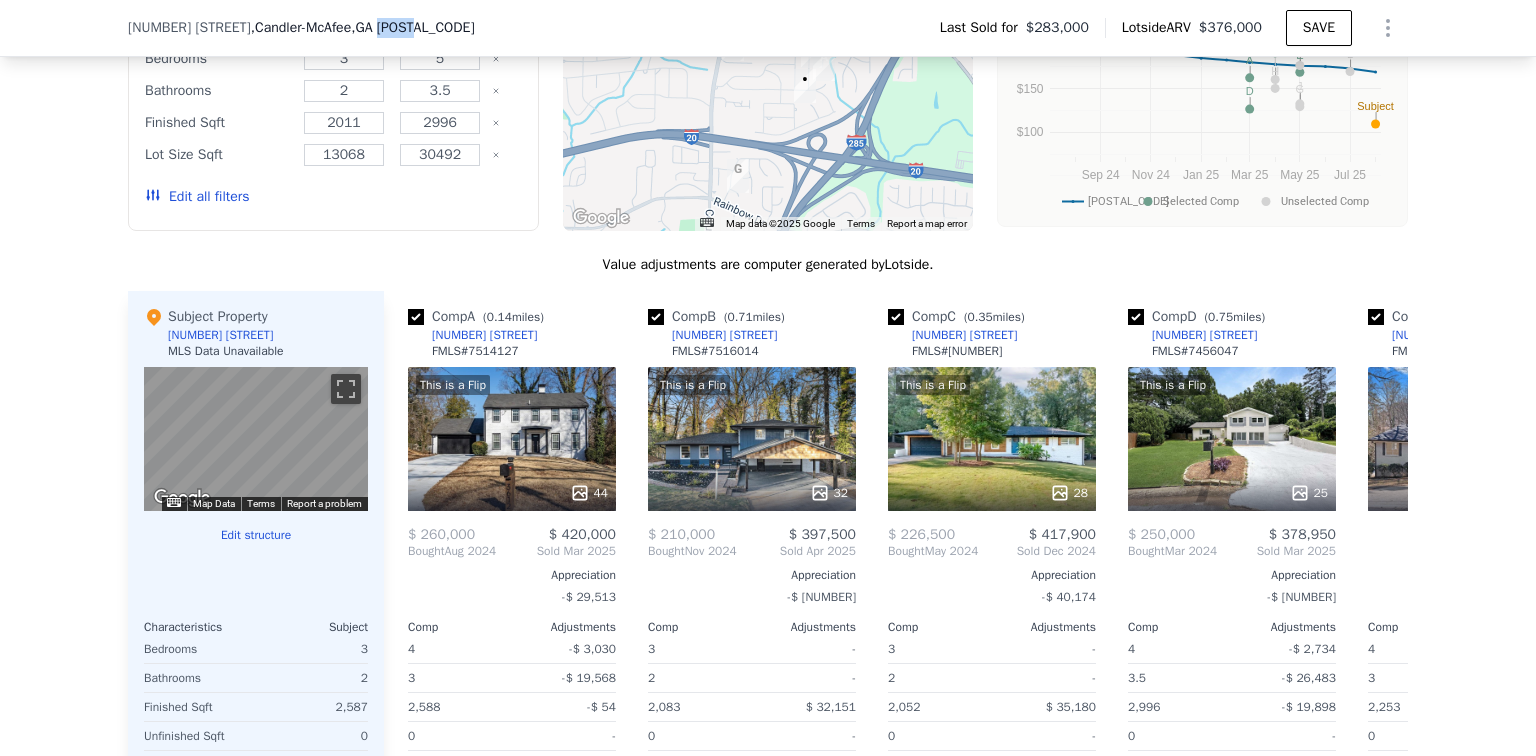 click on ",  [STATE] [POSTAL_CODE]" at bounding box center (412, 27) 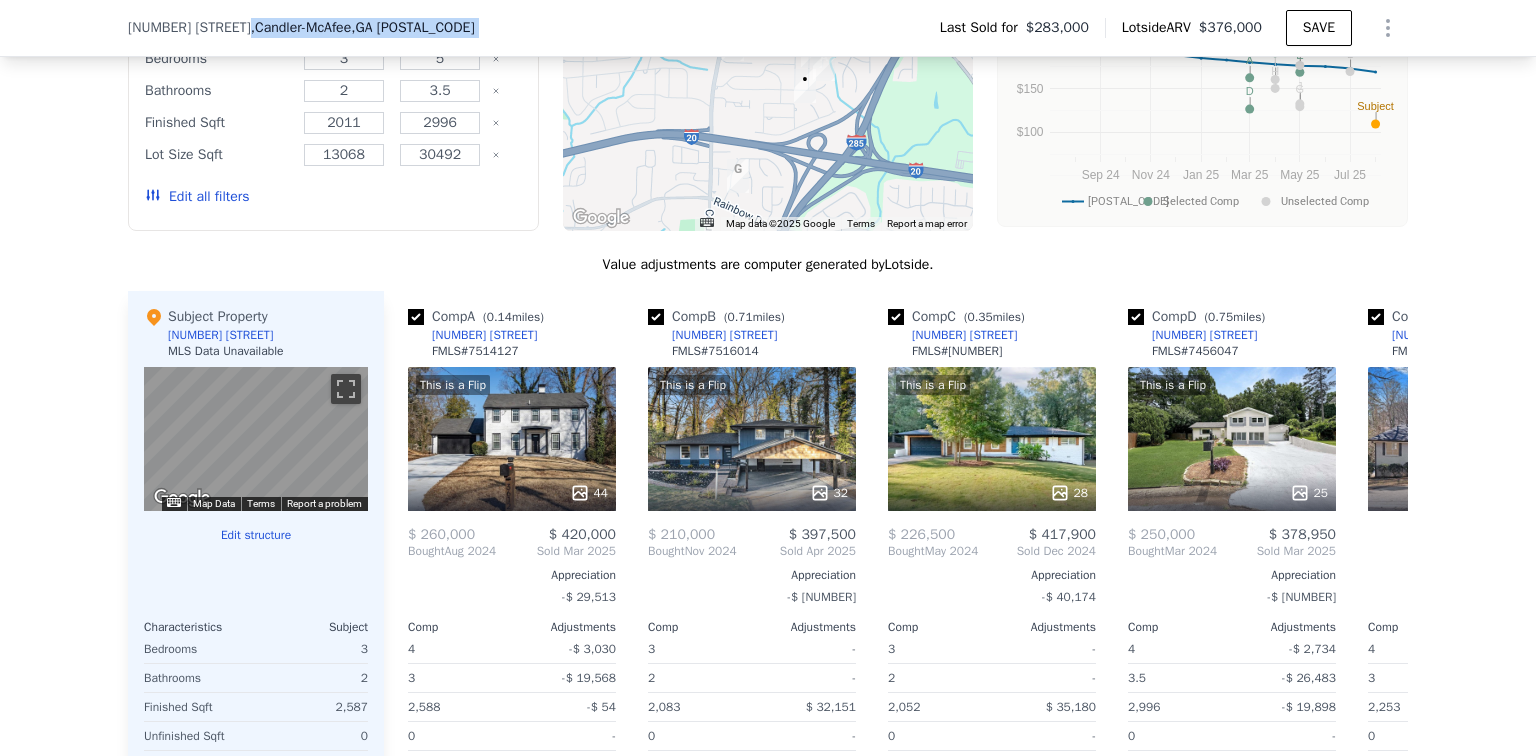 click on ",  [STATE] [POSTAL_CODE]" at bounding box center [412, 27] 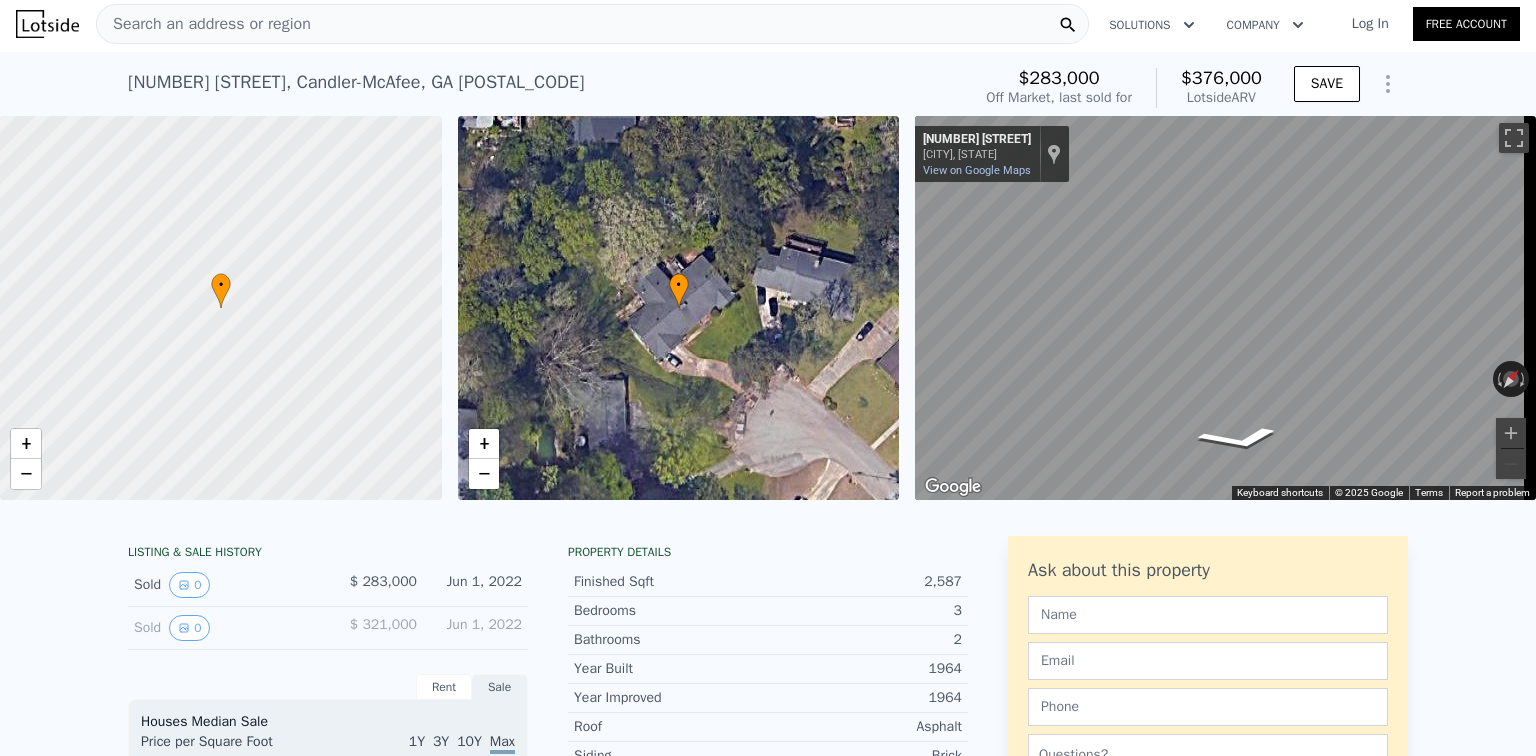 scroll, scrollTop: 0, scrollLeft: 0, axis: both 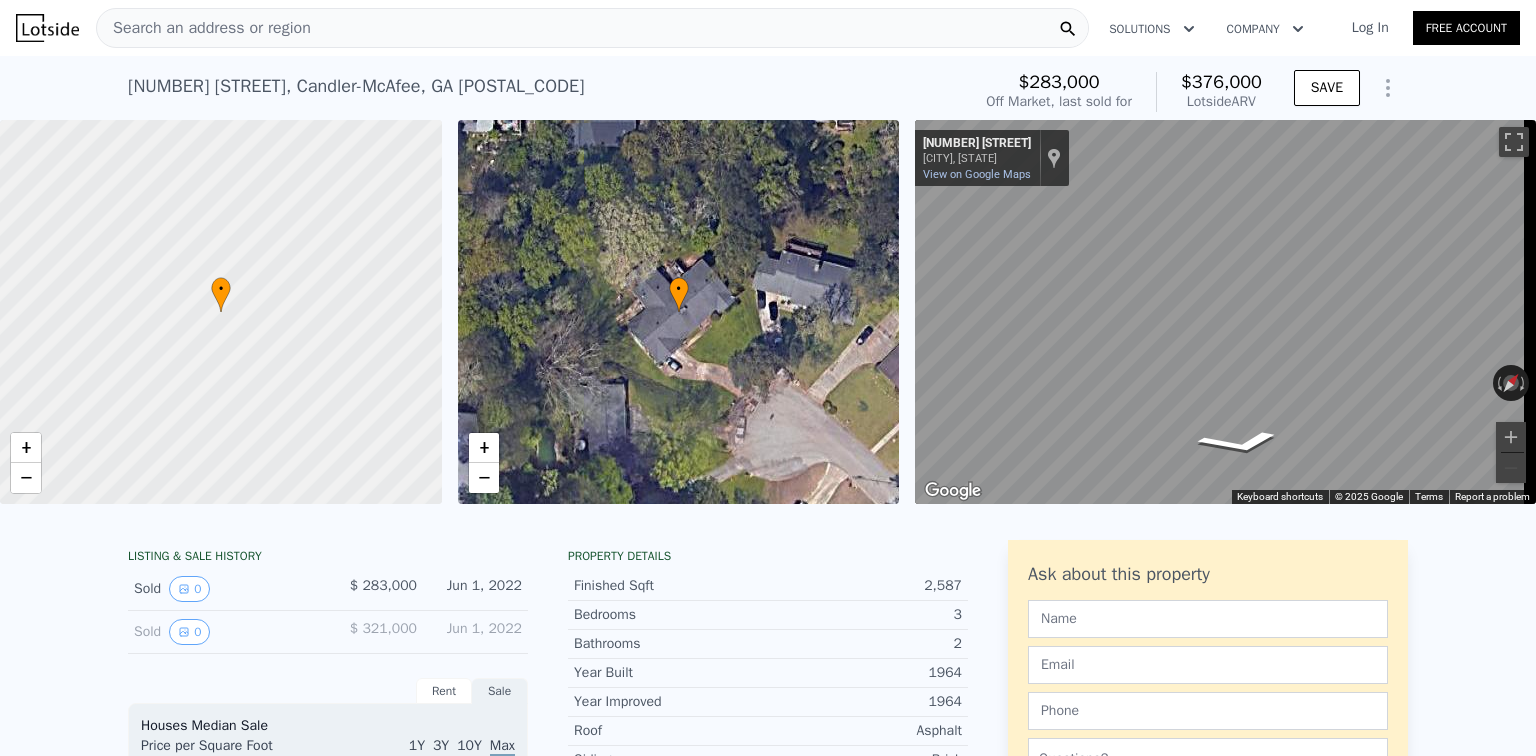 click on "Search an address or region" at bounding box center (592, 28) 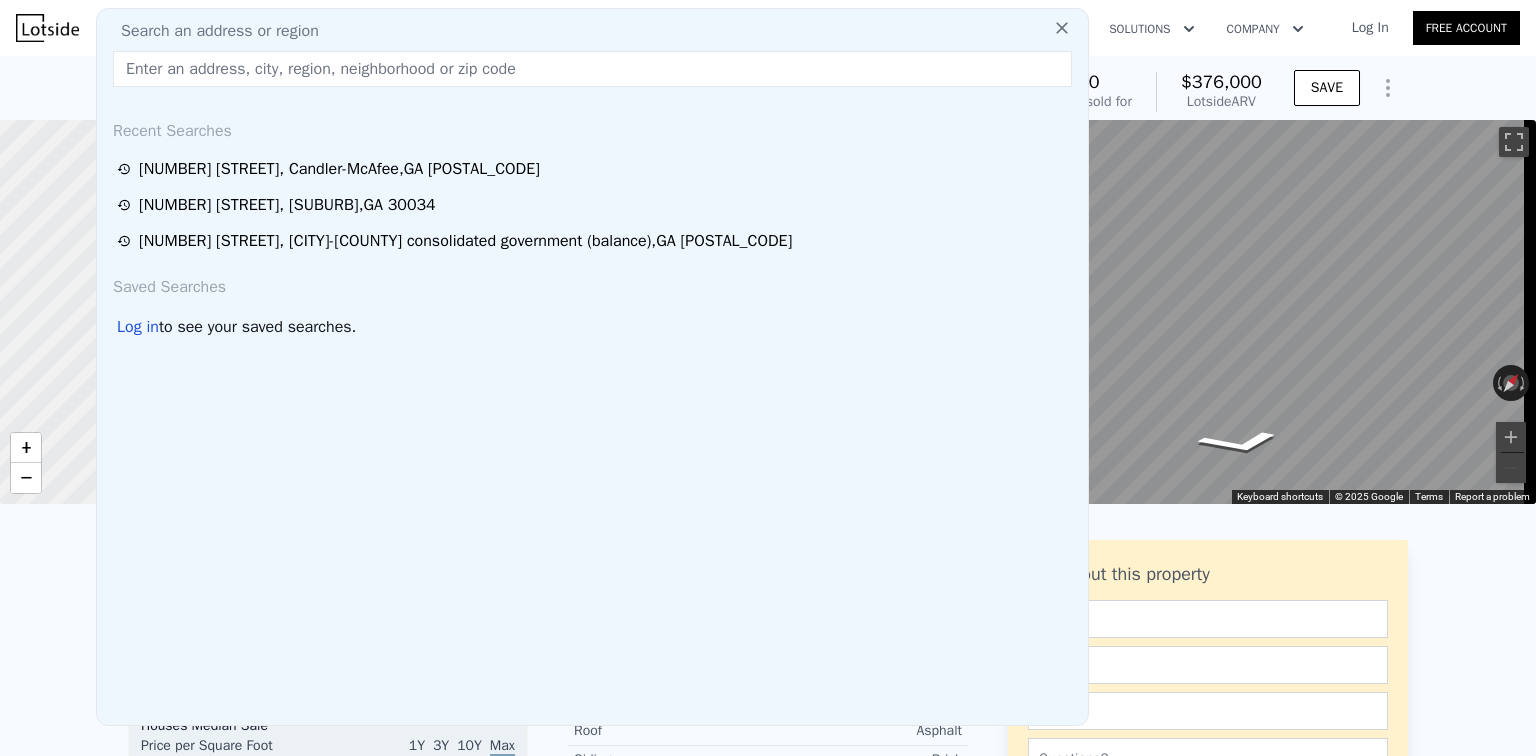 paste on "[NUMBER] [STREET] [CITY] [STATE] [POSTAL_CODE]" 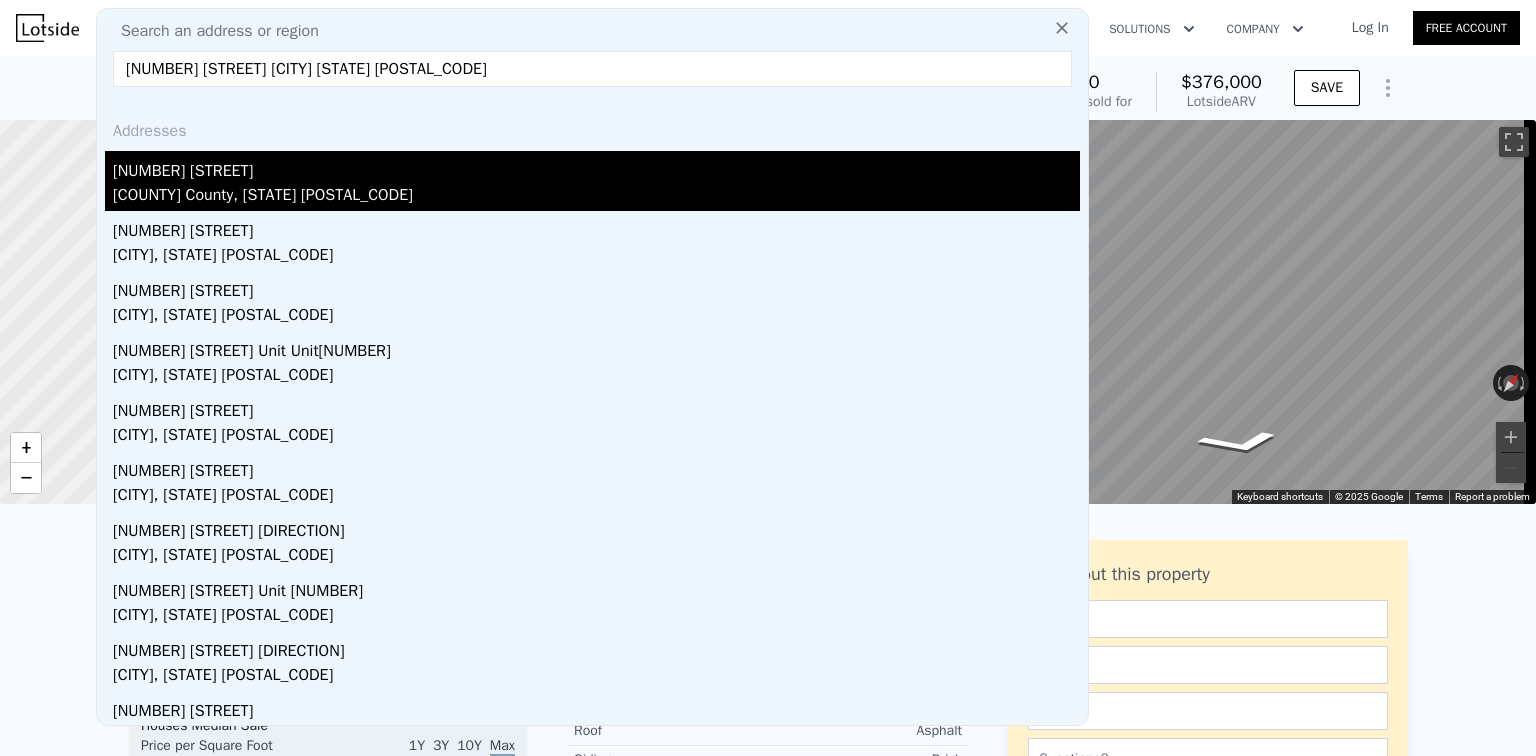 type on "[NUMBER] [STREET] [CITY] [STATE] [POSTAL_CODE]" 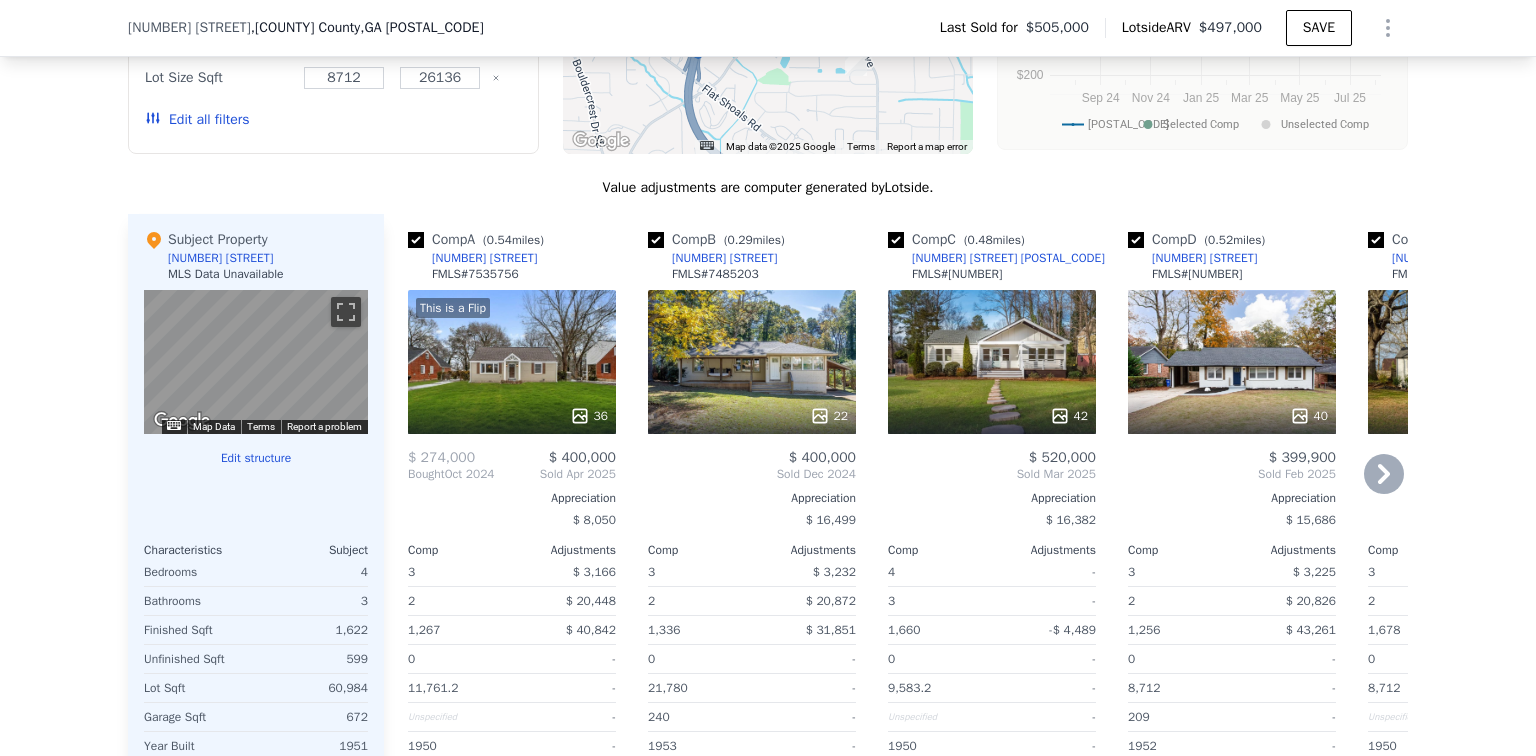 scroll, scrollTop: 1992, scrollLeft: 0, axis: vertical 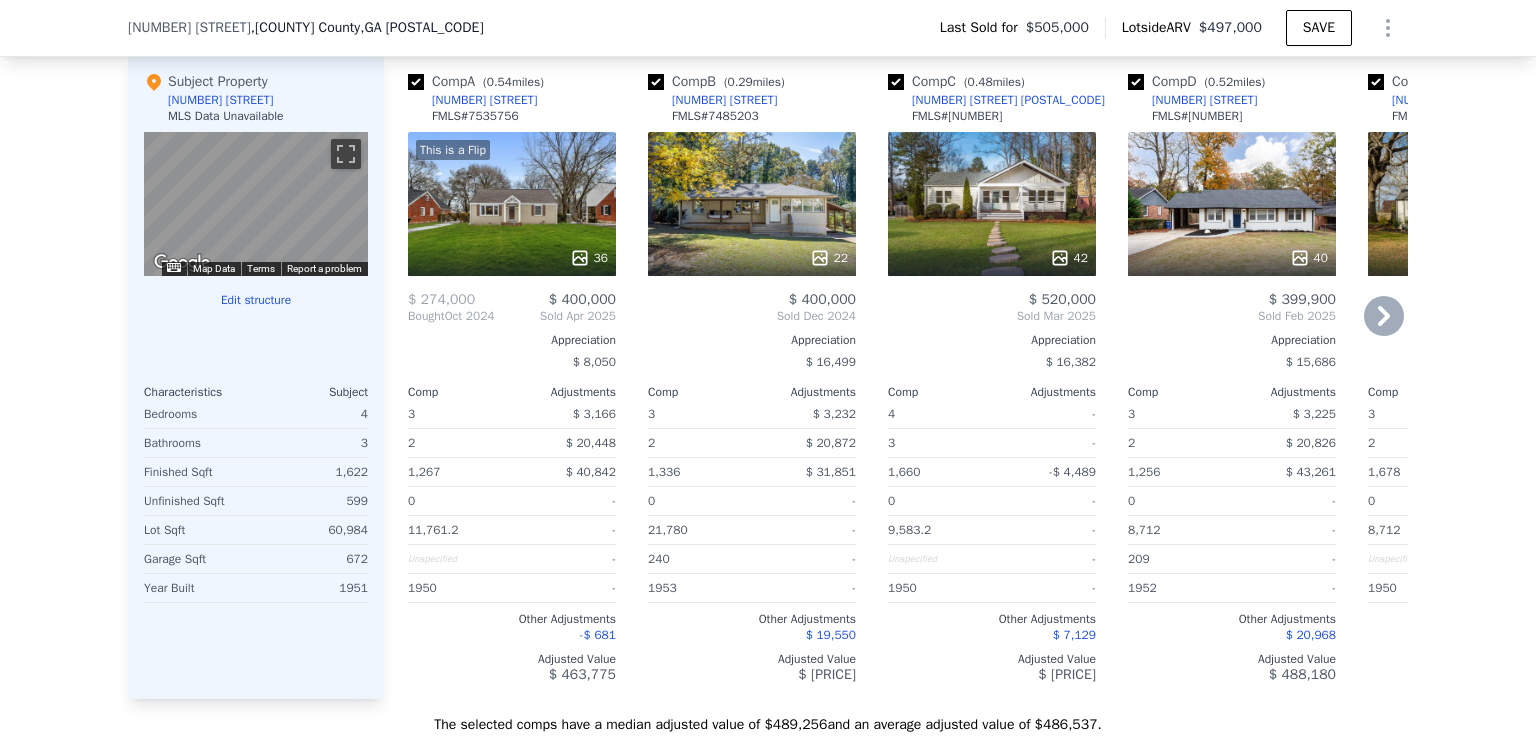 click at bounding box center (416, 82) 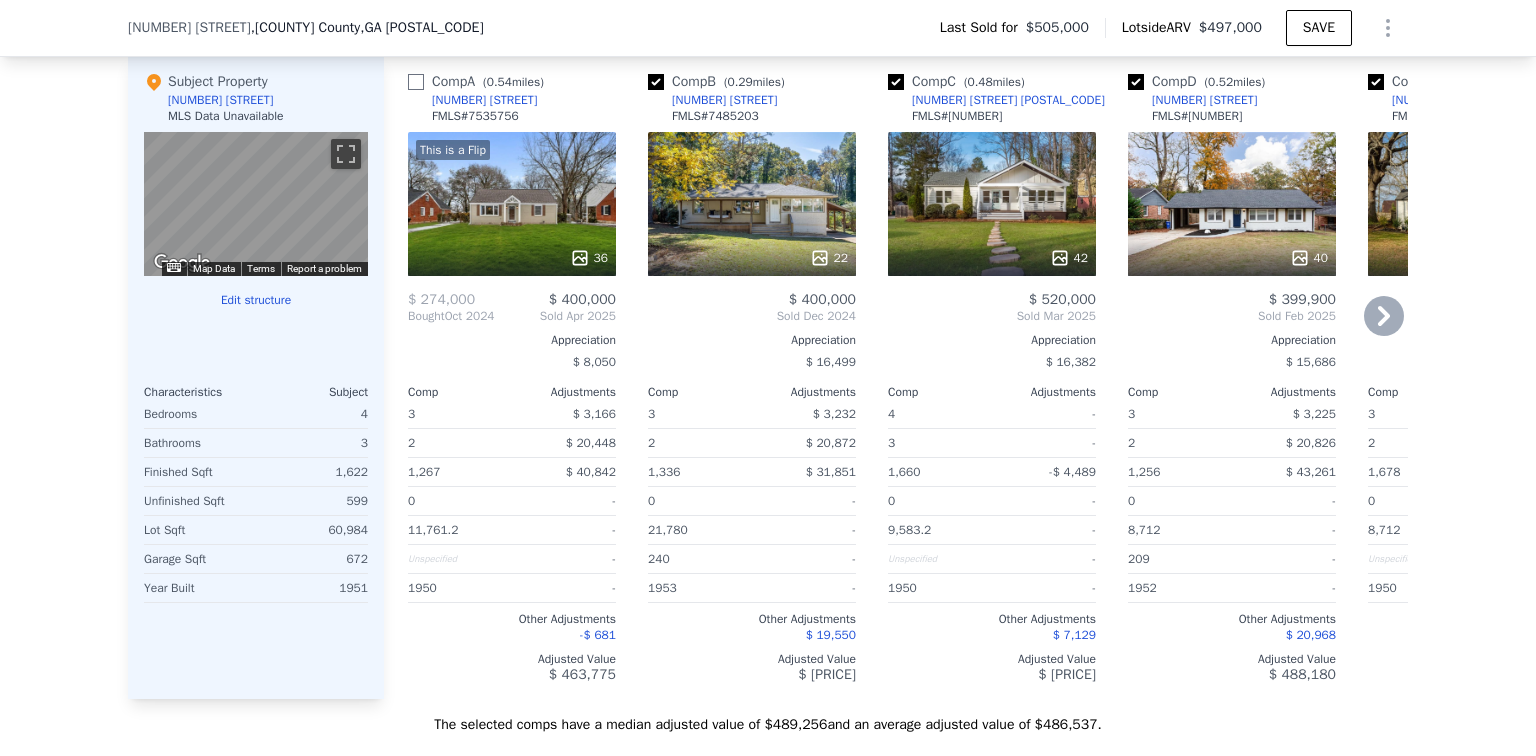 checkbox on "false" 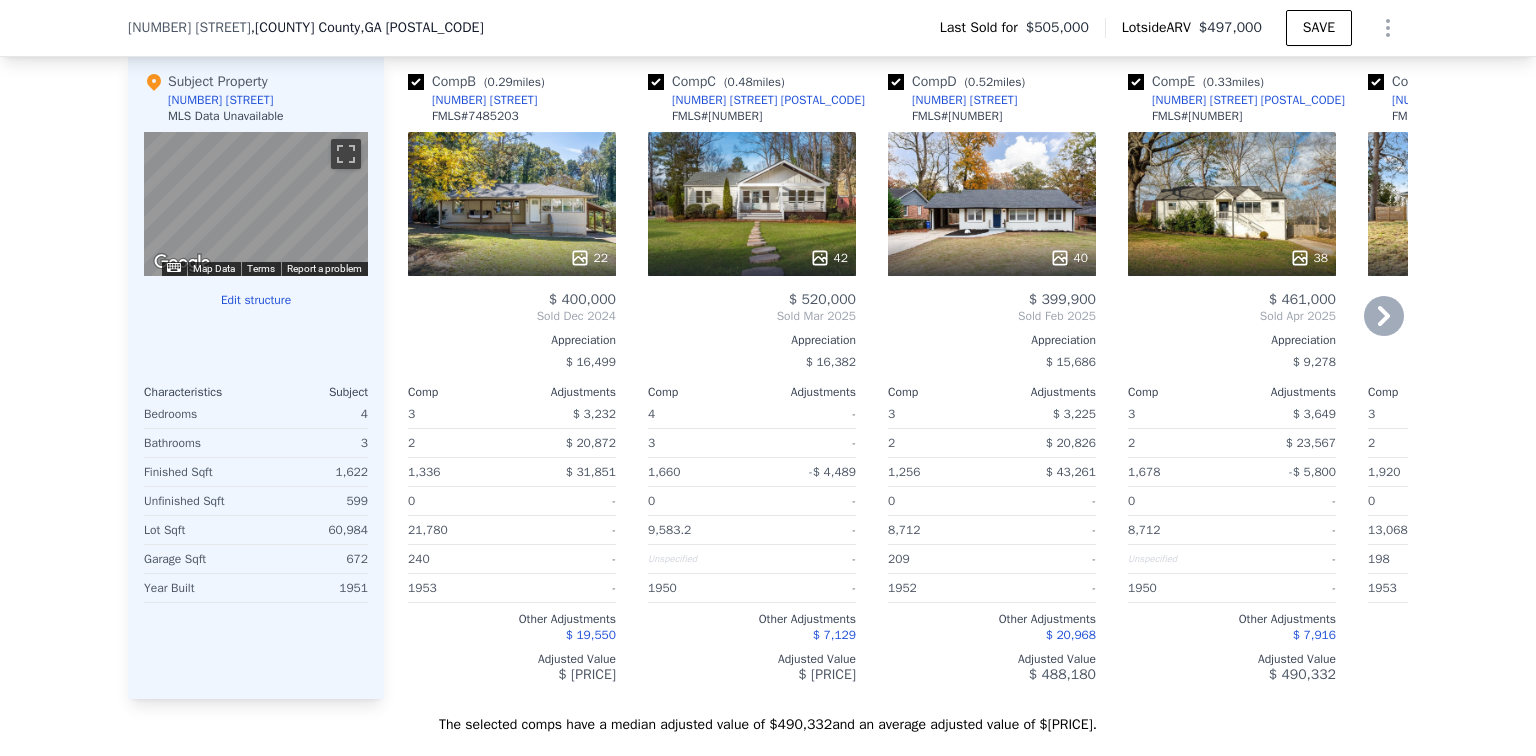 click at bounding box center (416, 82) 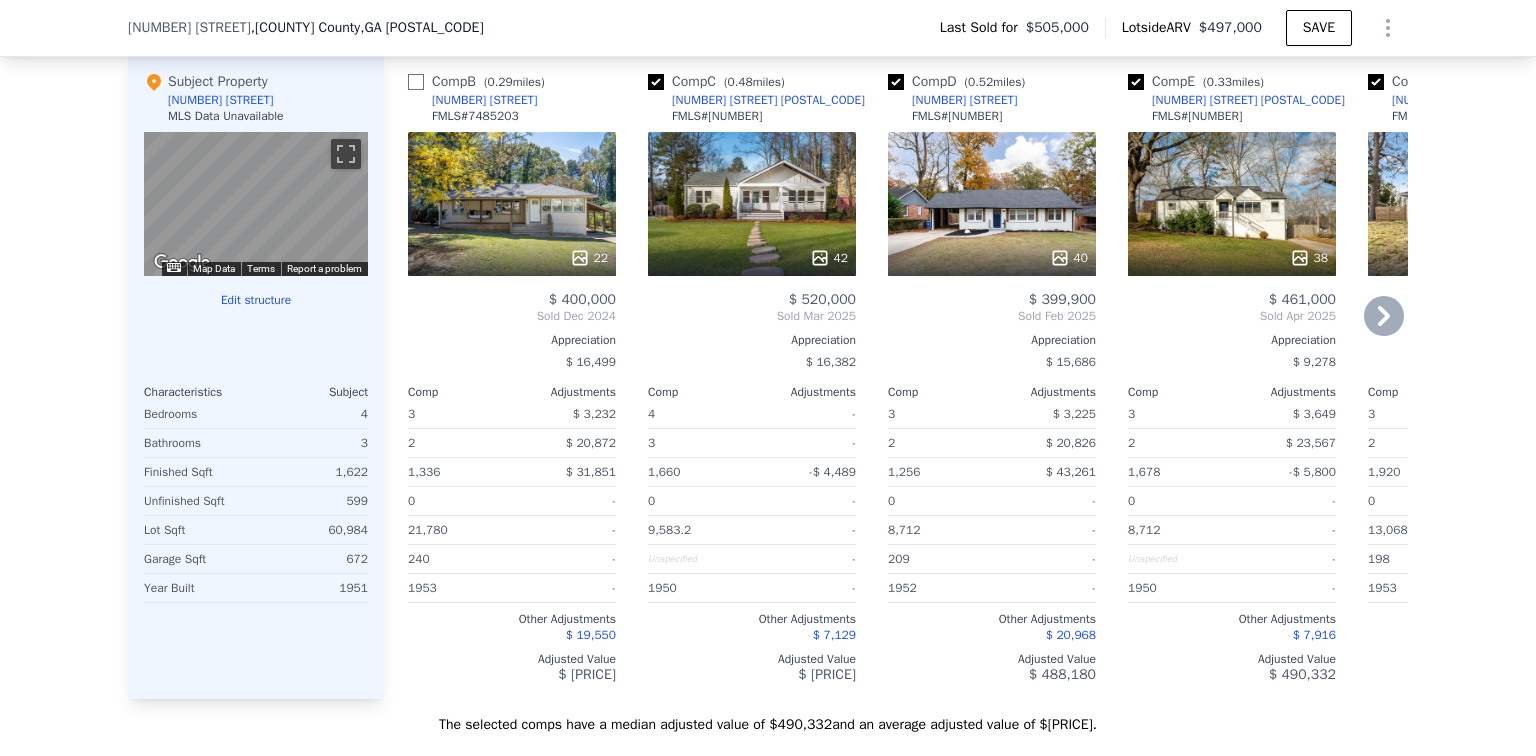 checkbox on "false" 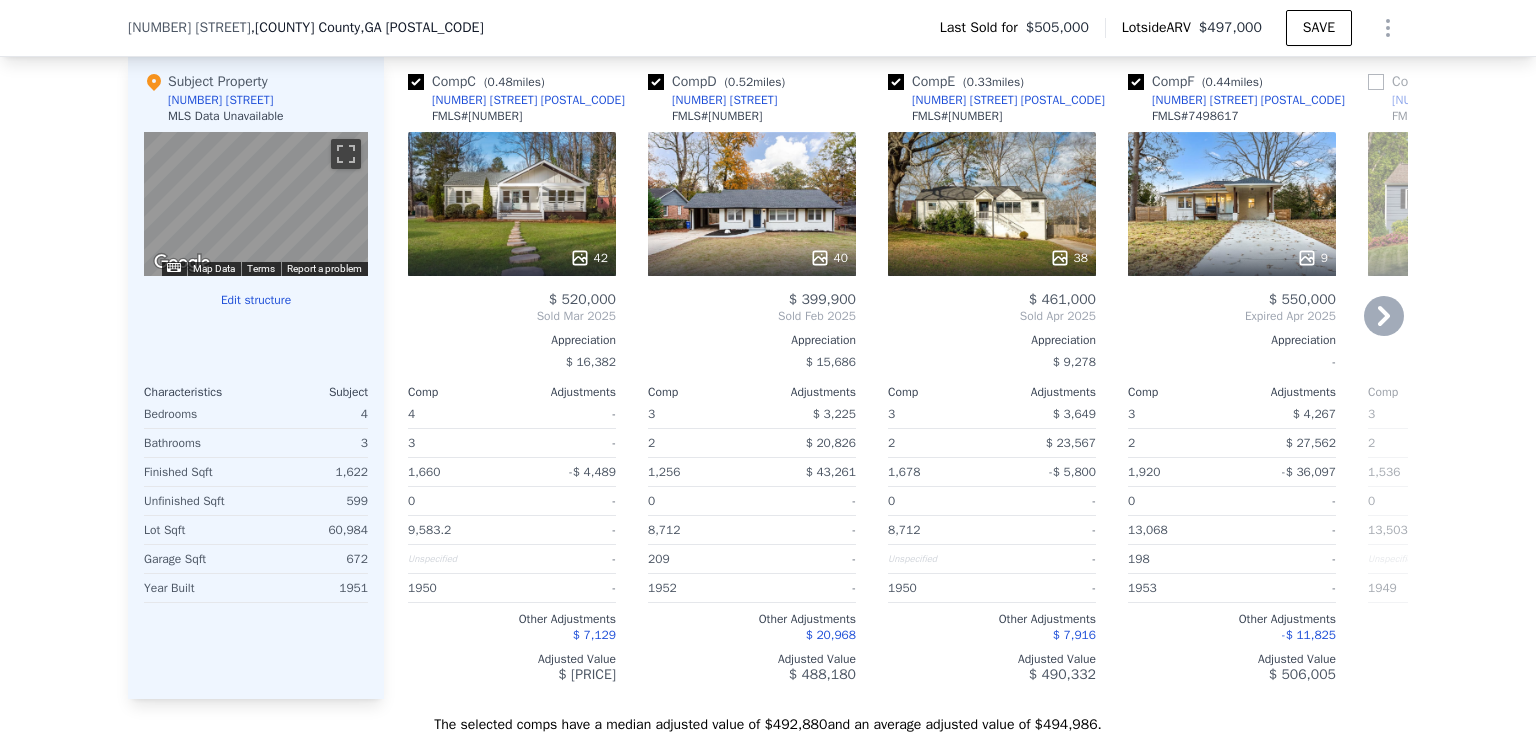 click at bounding box center (656, 82) 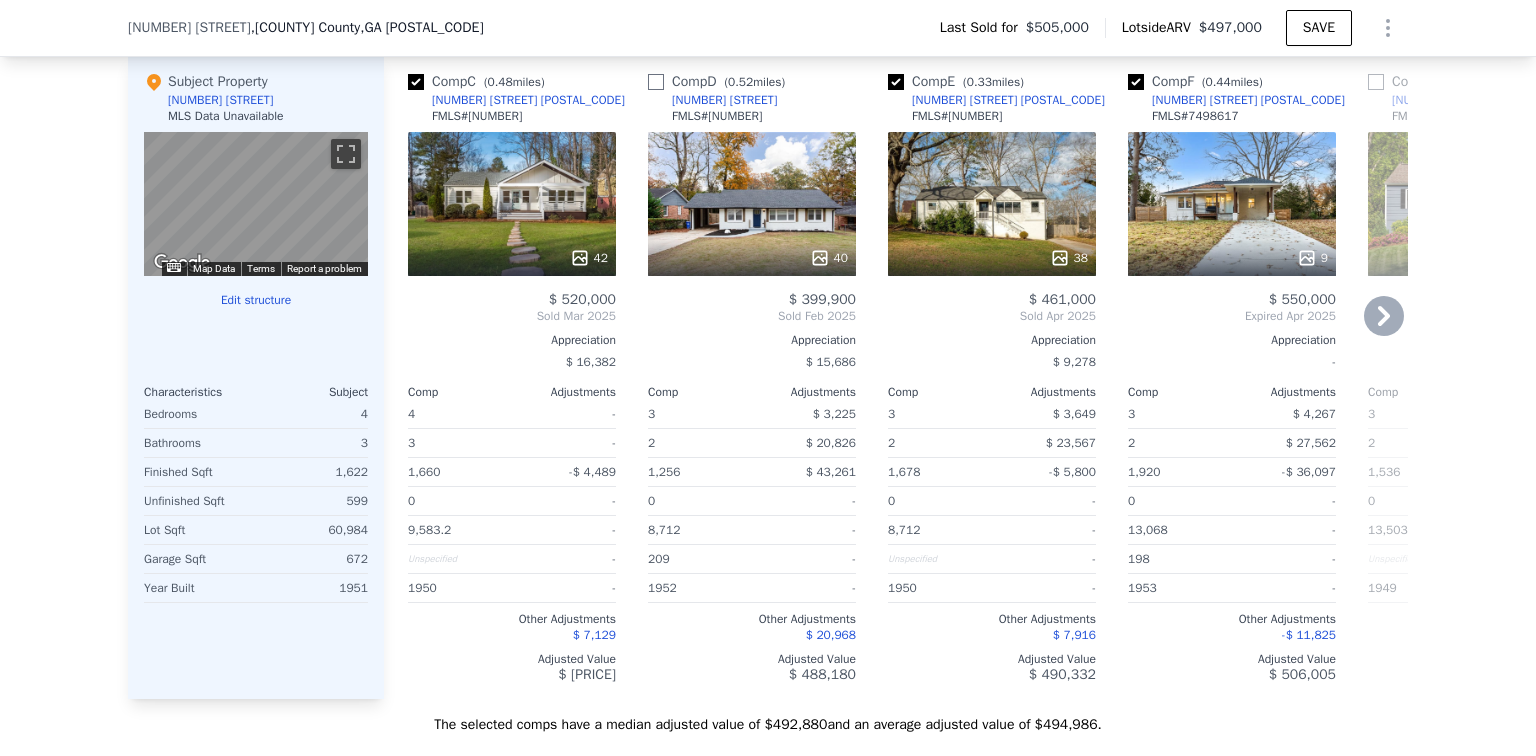 checkbox on "false" 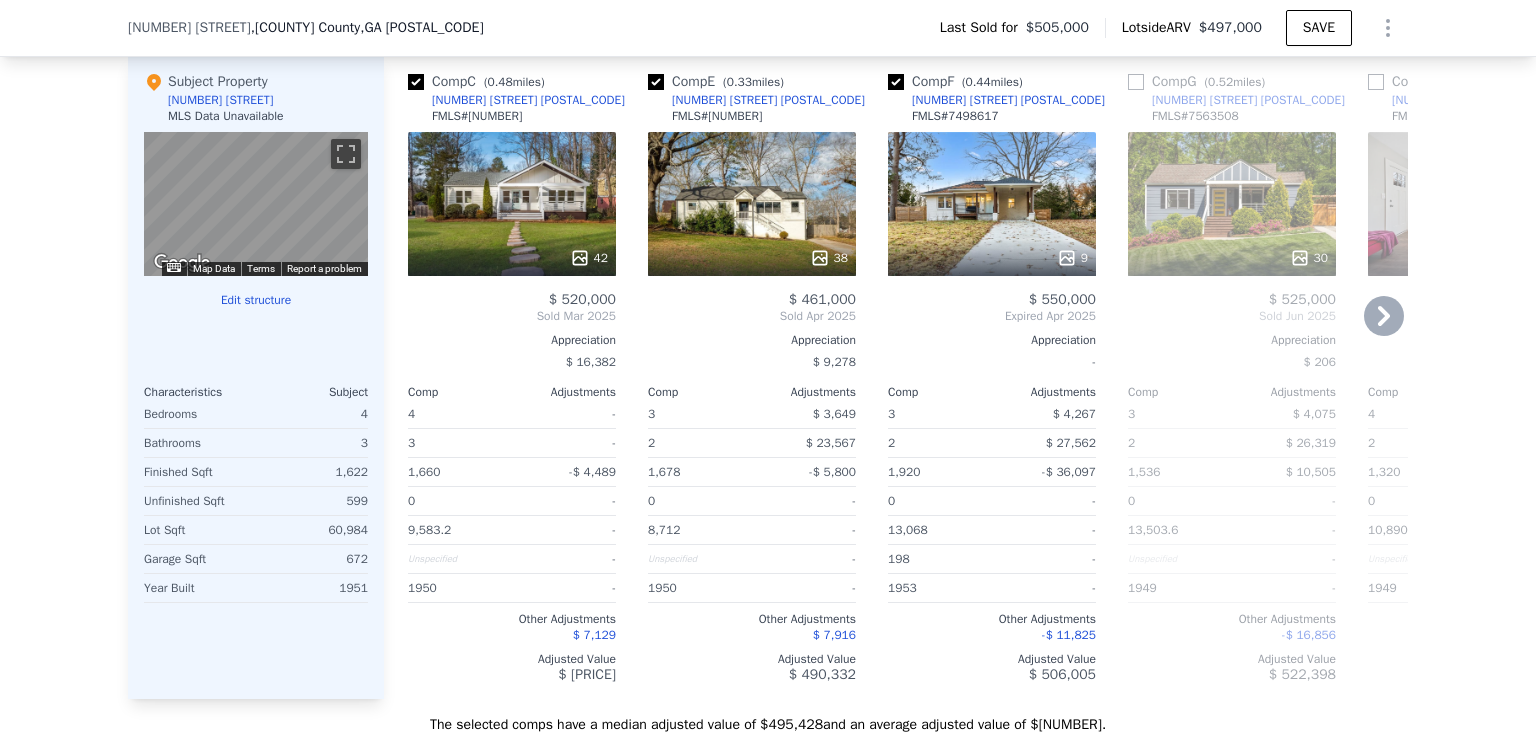click at bounding box center (656, 82) 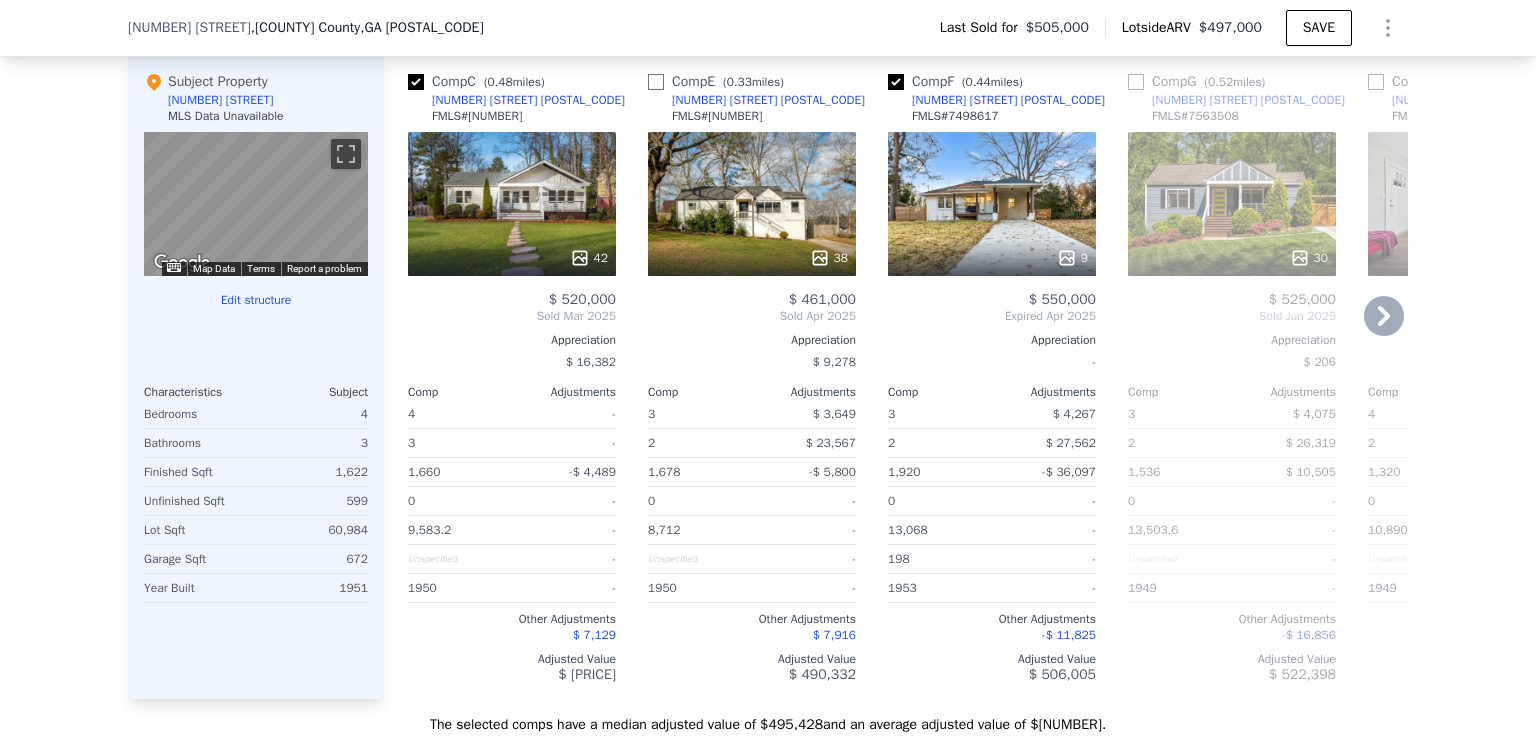 checkbox on "false" 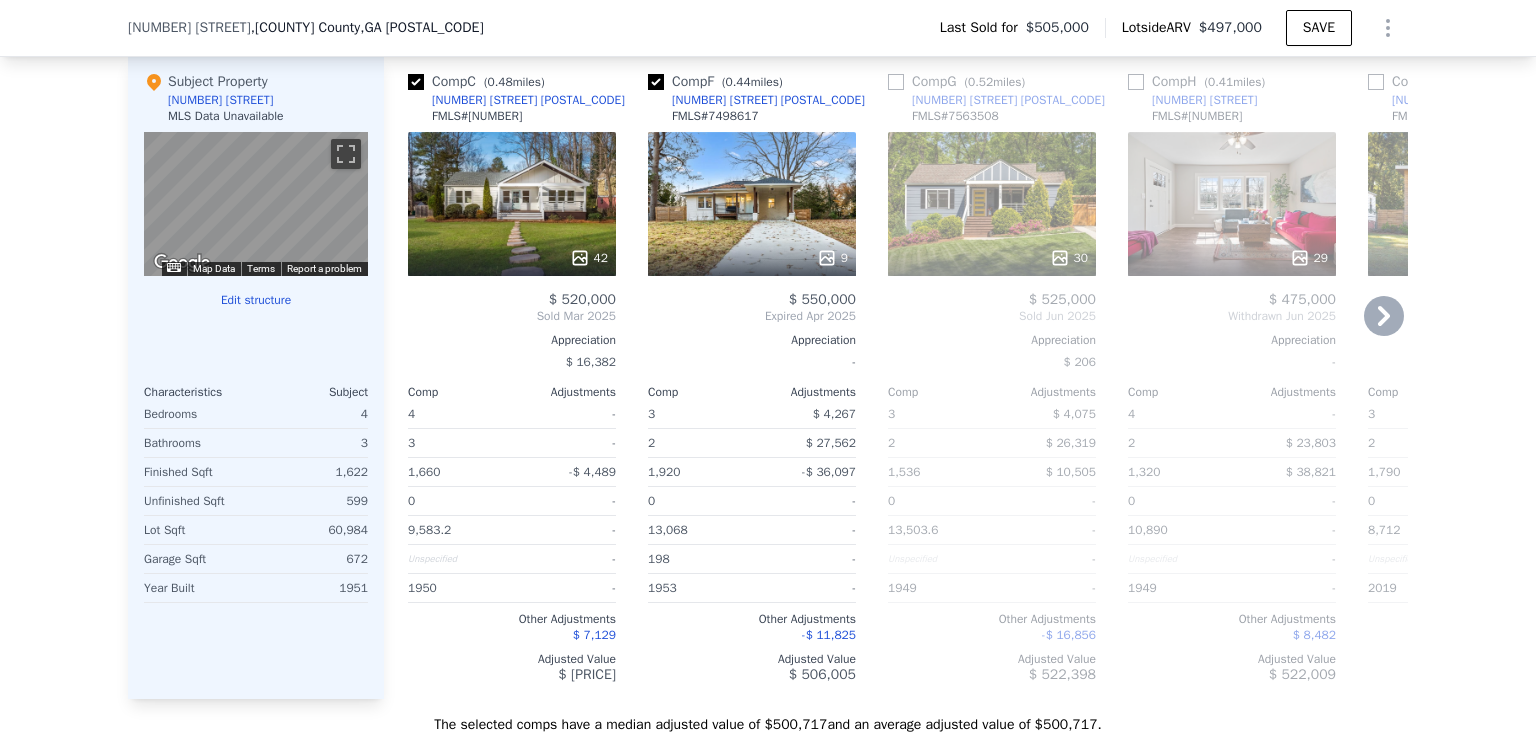 click at bounding box center [656, 82] 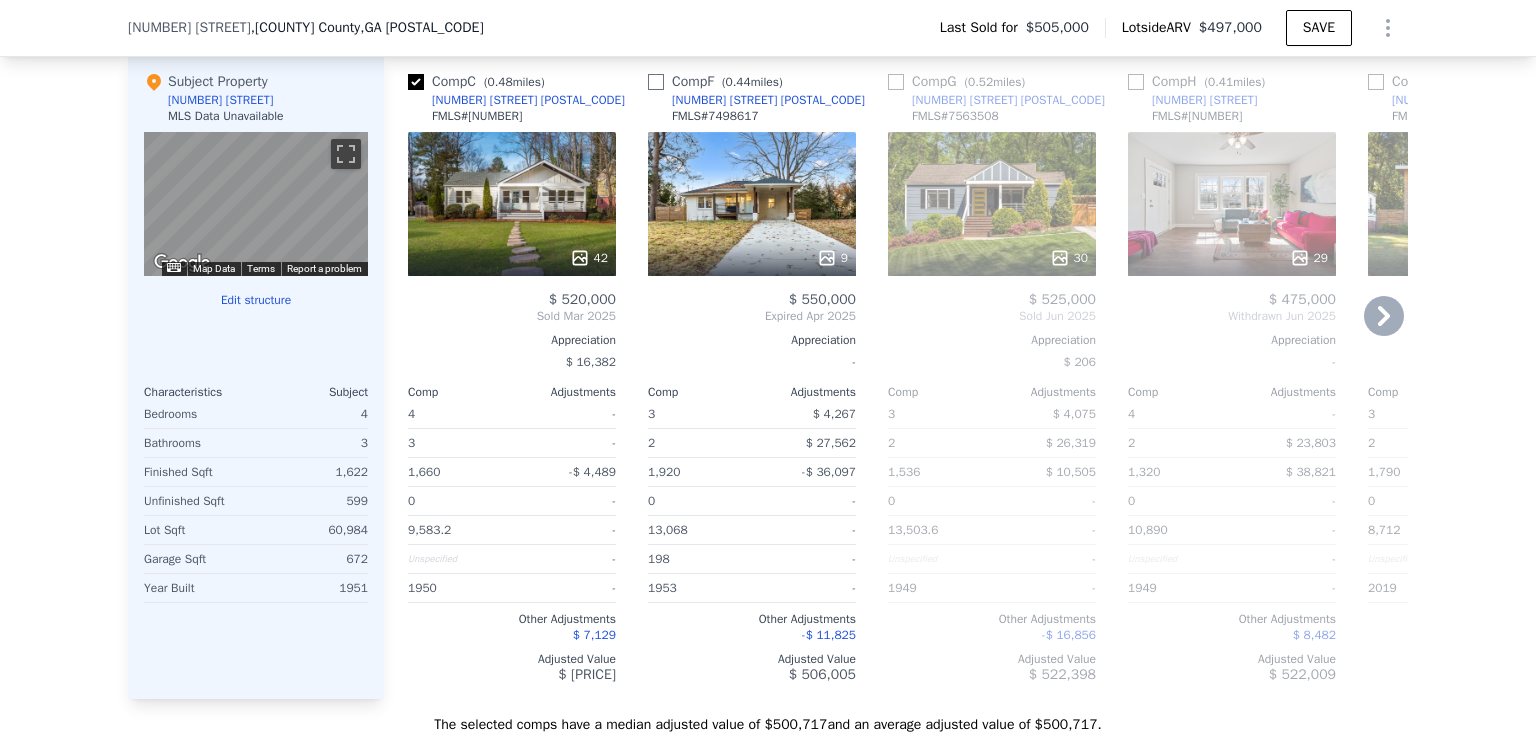 checkbox on "false" 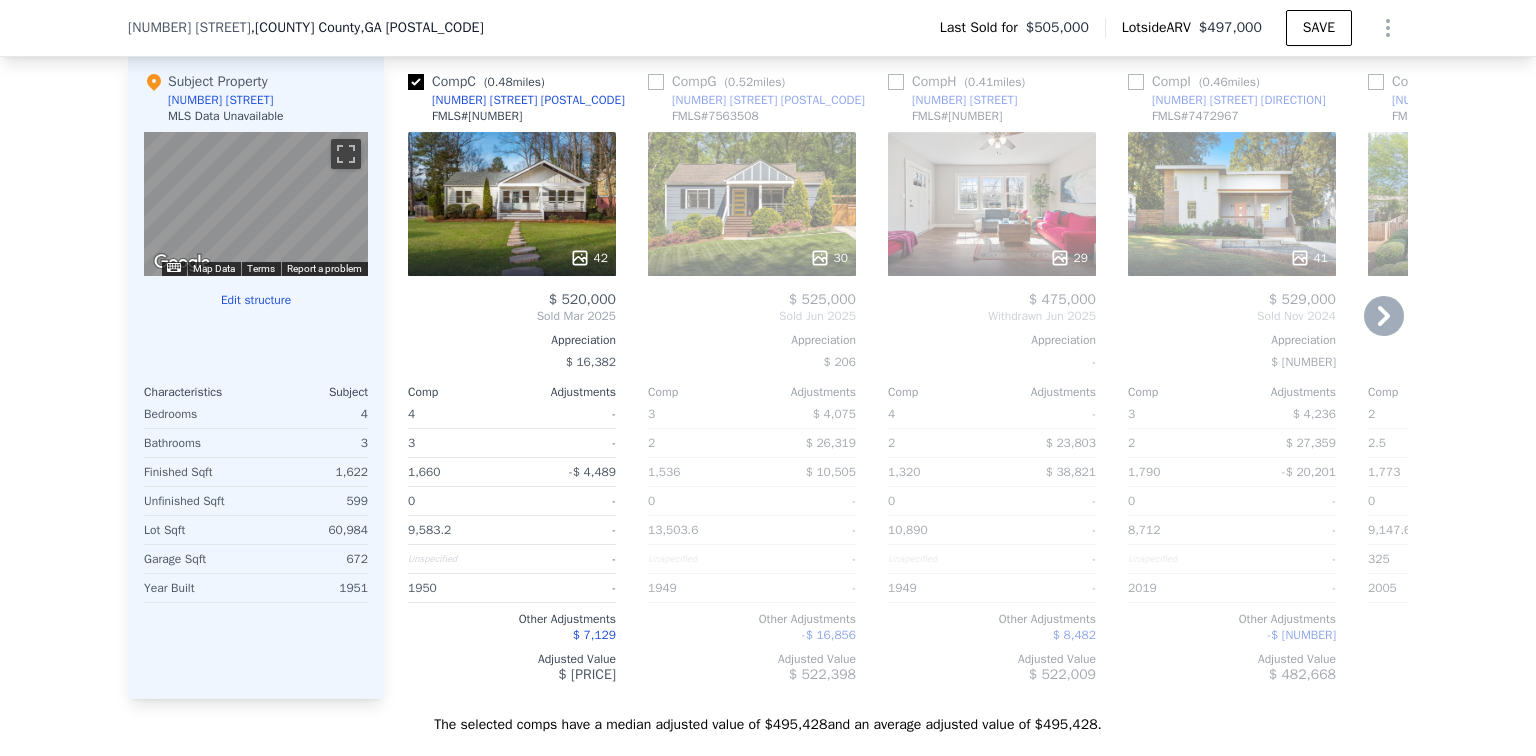 click at bounding box center [896, 82] 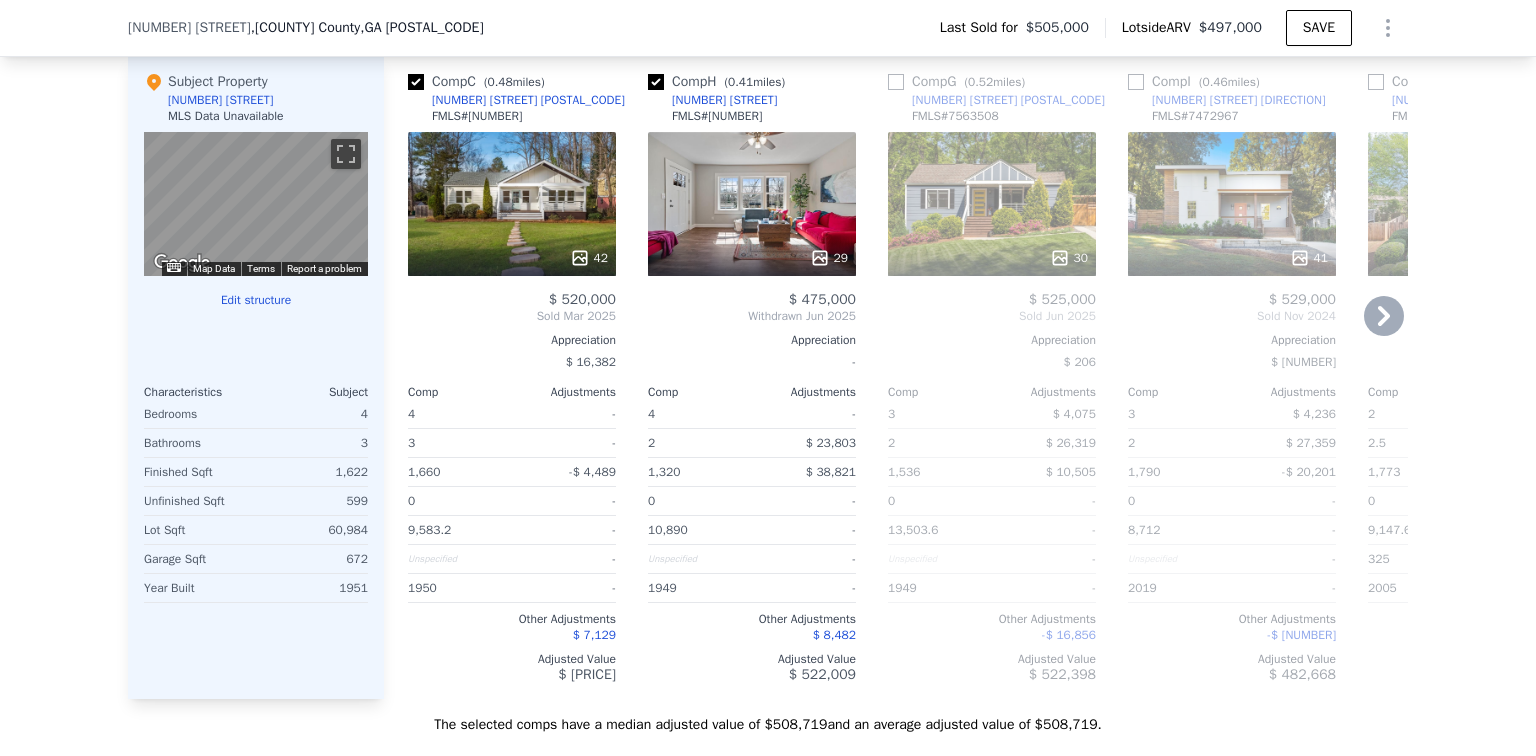 click 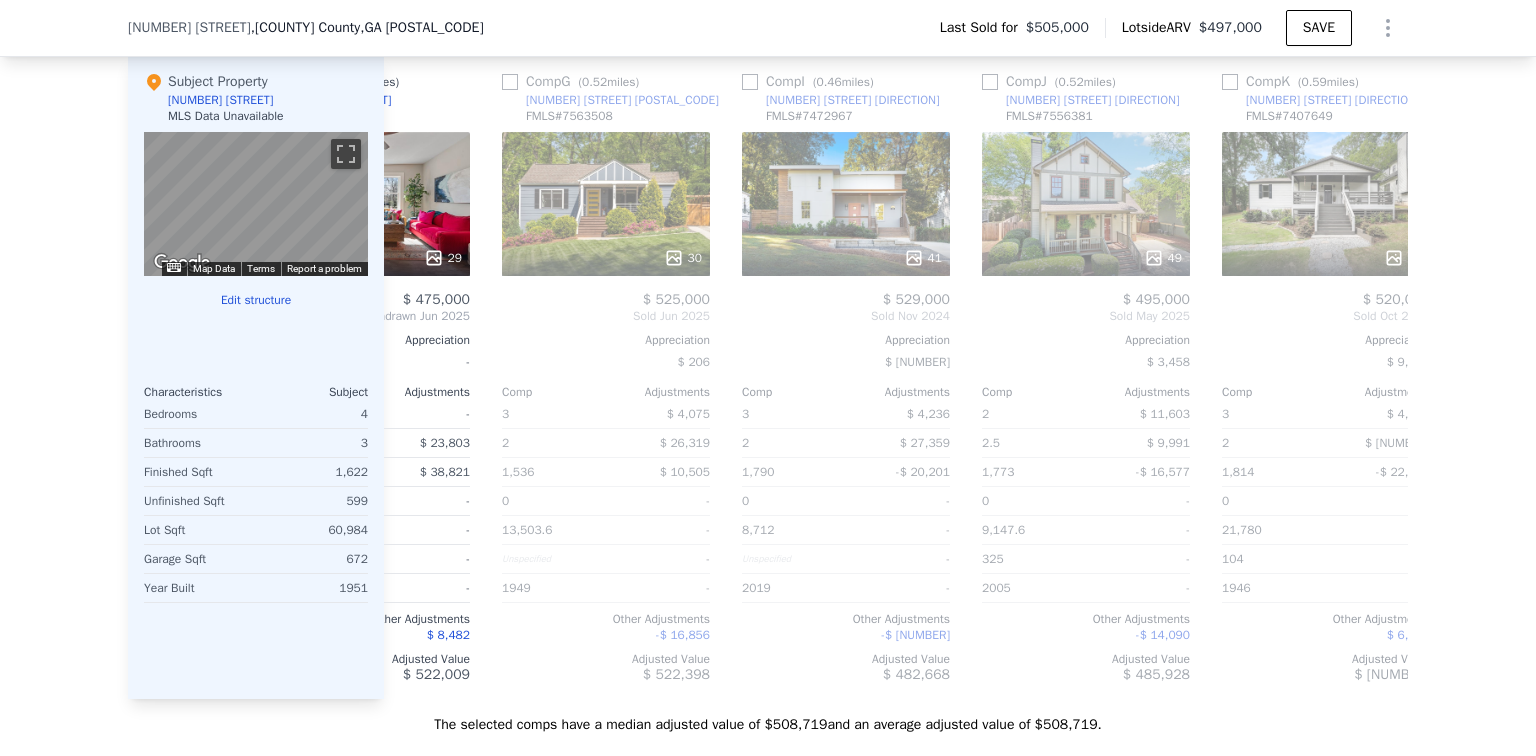 scroll, scrollTop: 0, scrollLeft: 480, axis: horizontal 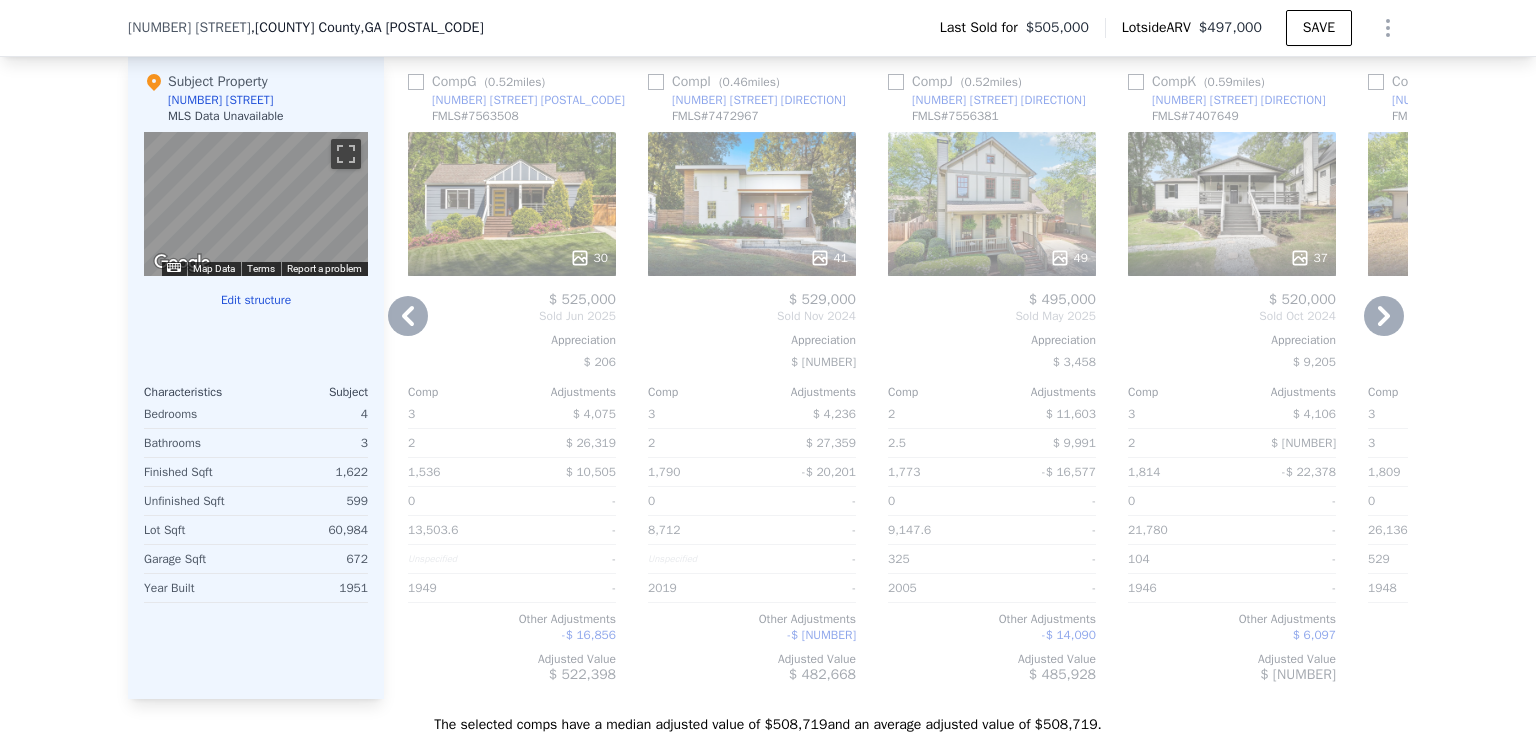 click 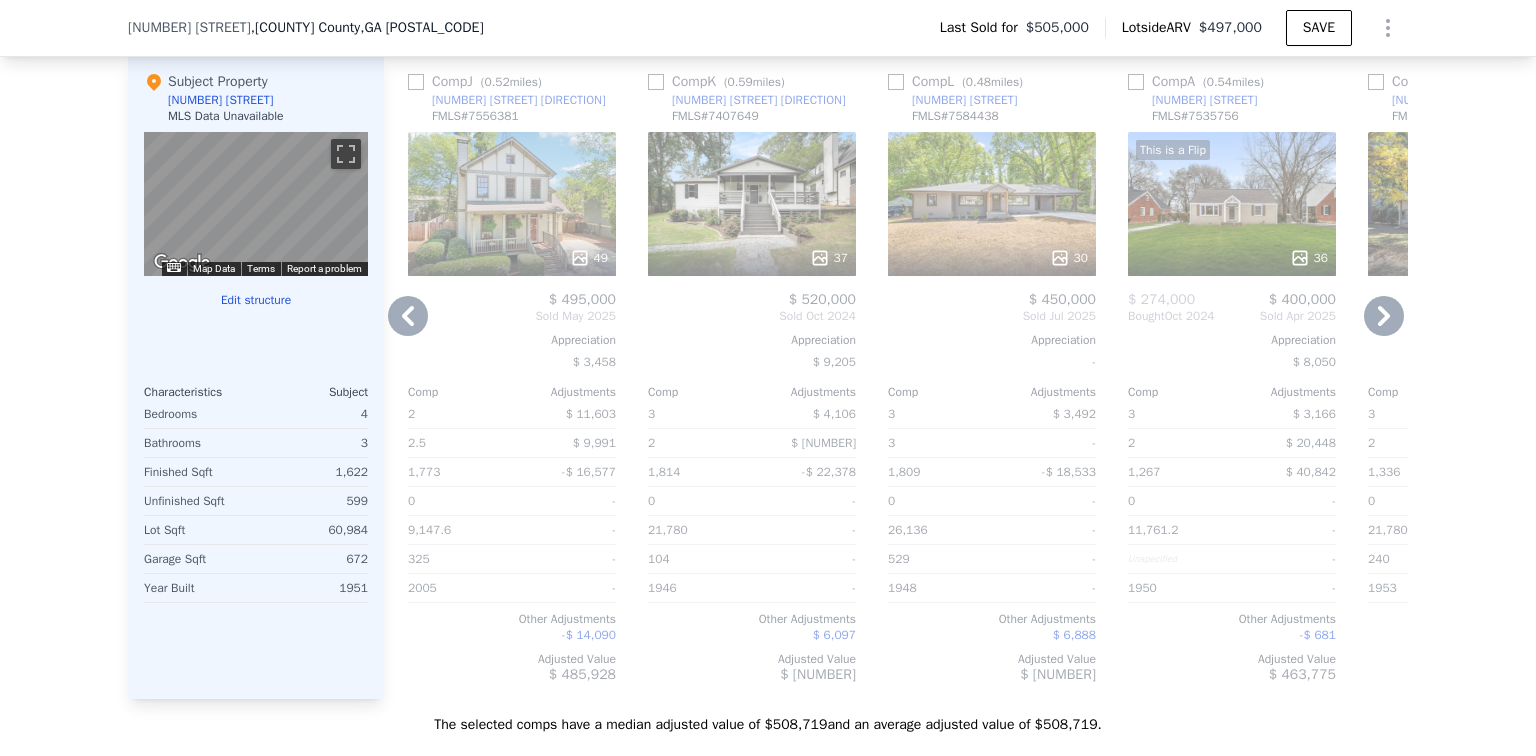 click 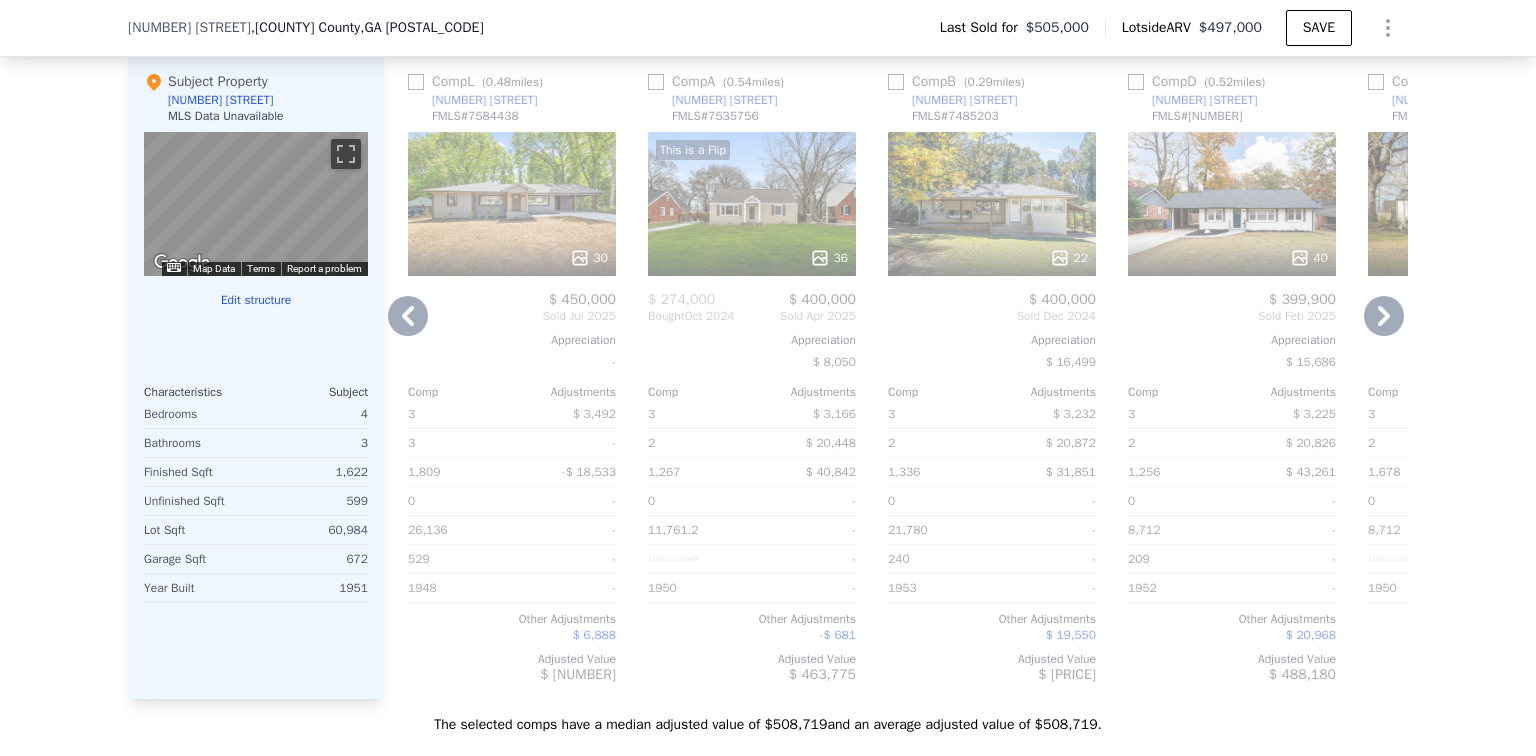 click 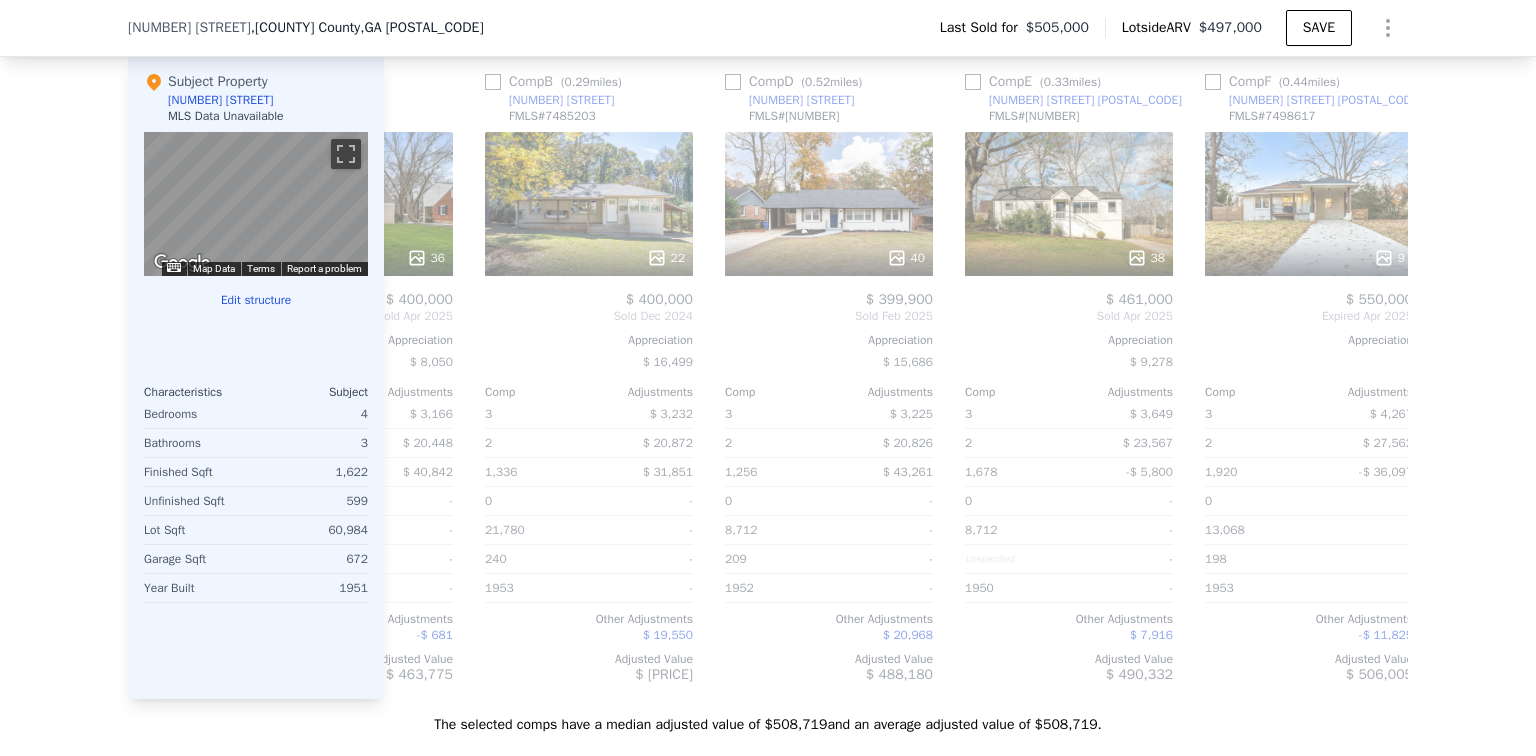 scroll, scrollTop: 0, scrollLeft: 1904, axis: horizontal 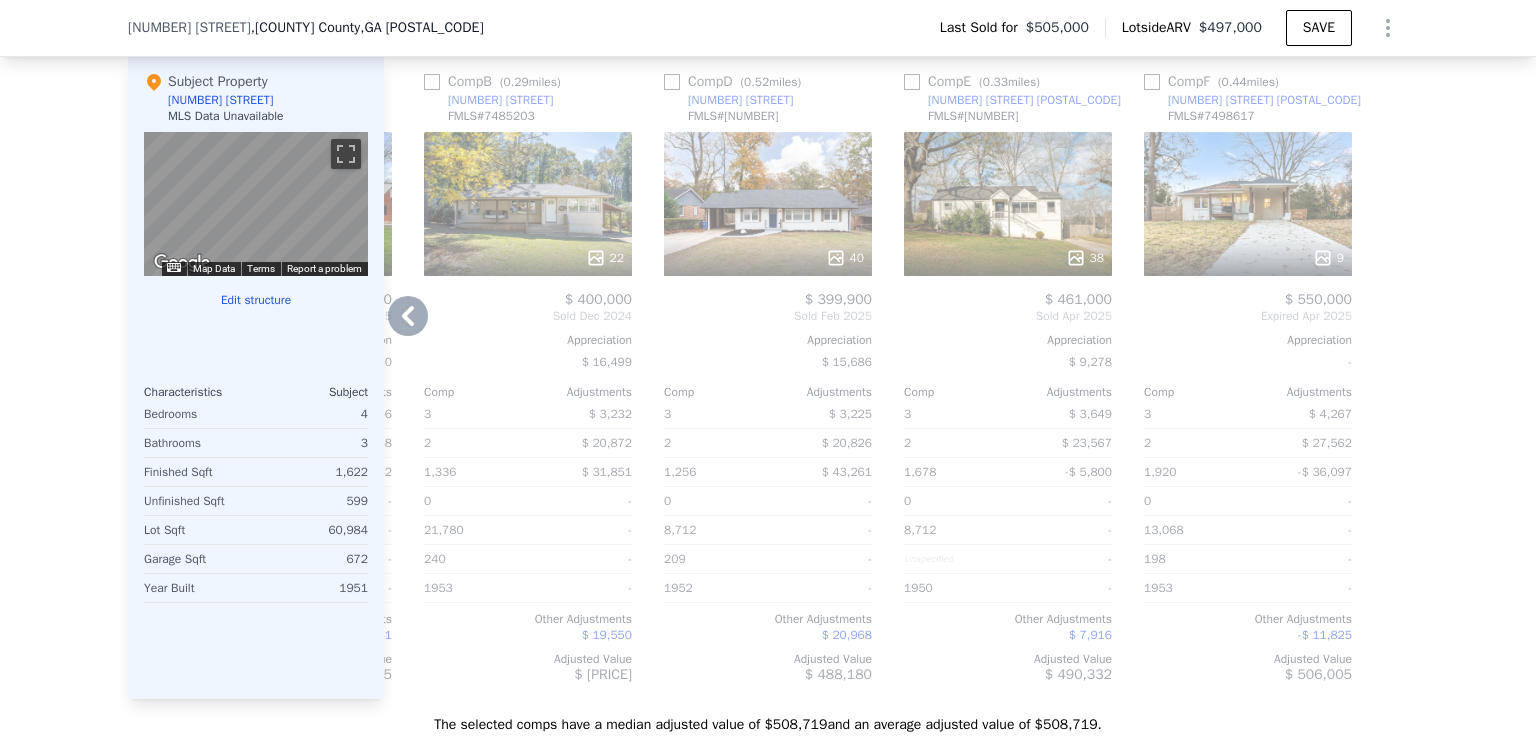 click at bounding box center [1392, 377] 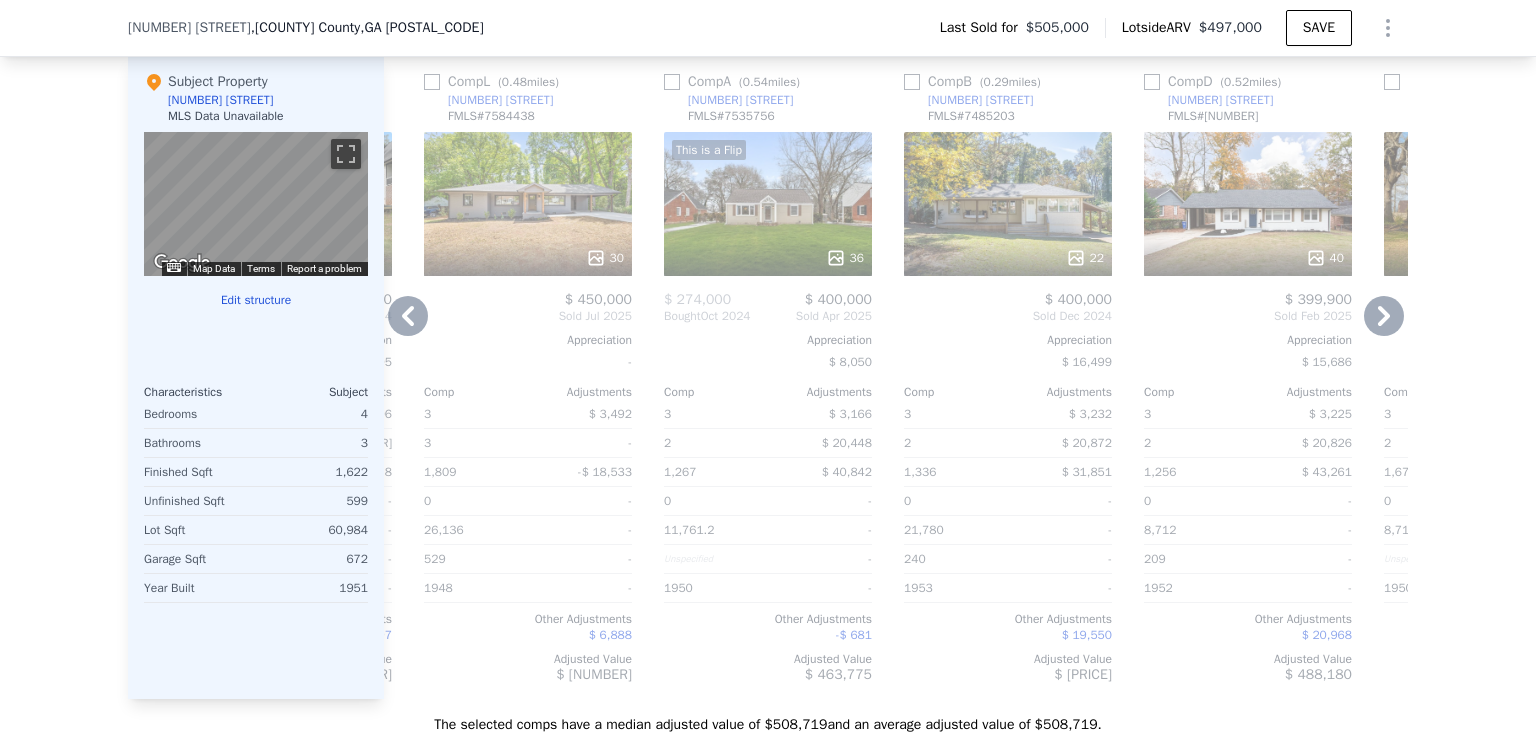 click 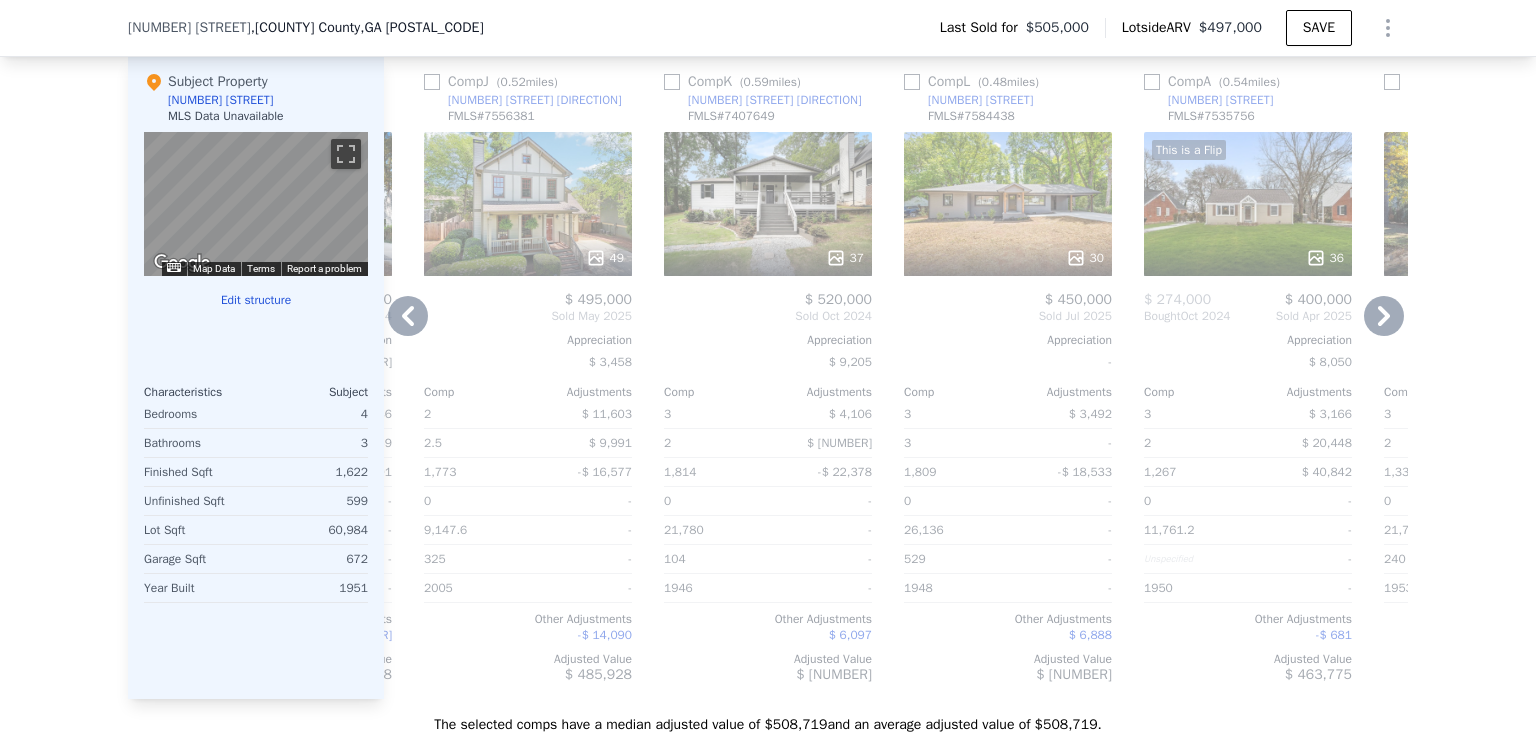 click 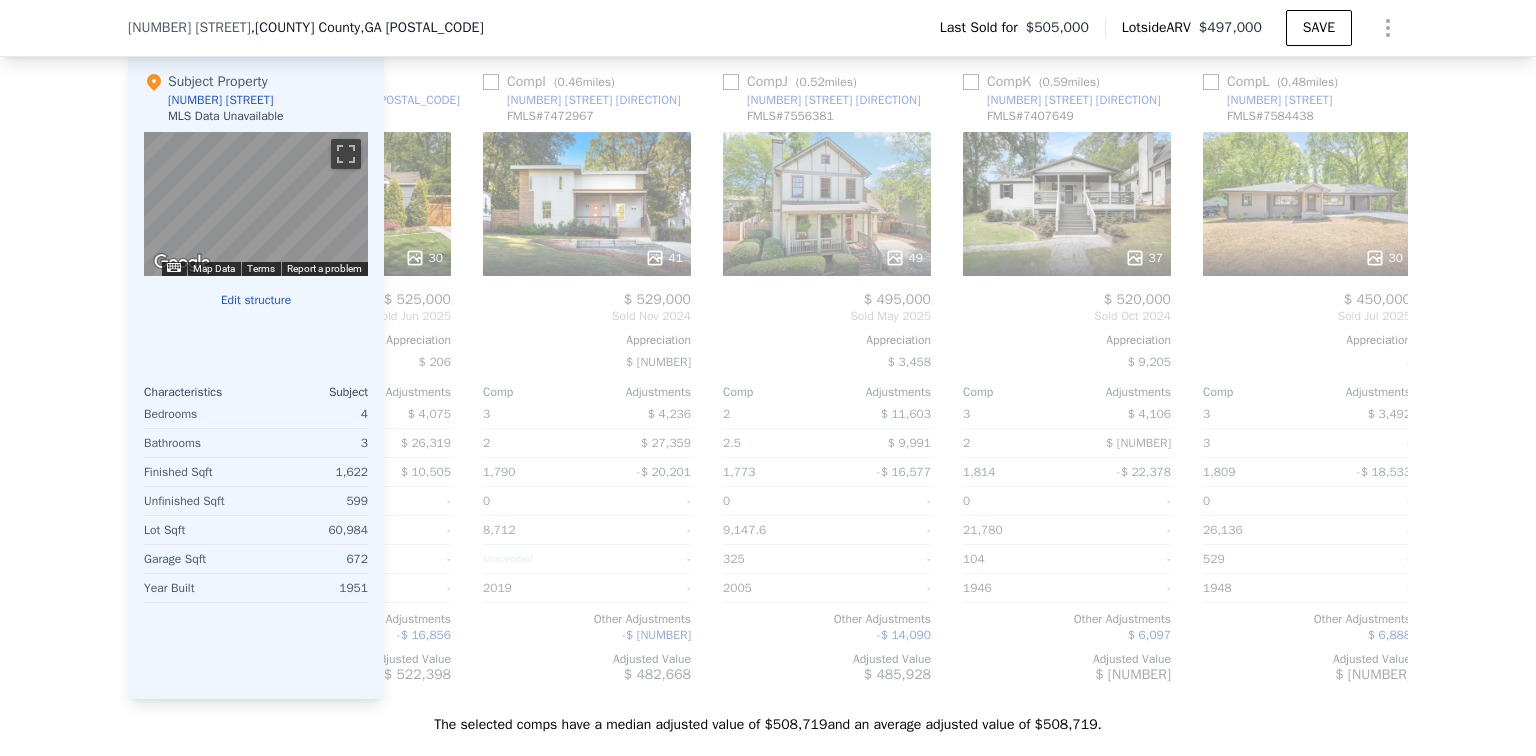 scroll, scrollTop: 0, scrollLeft: 464, axis: horizontal 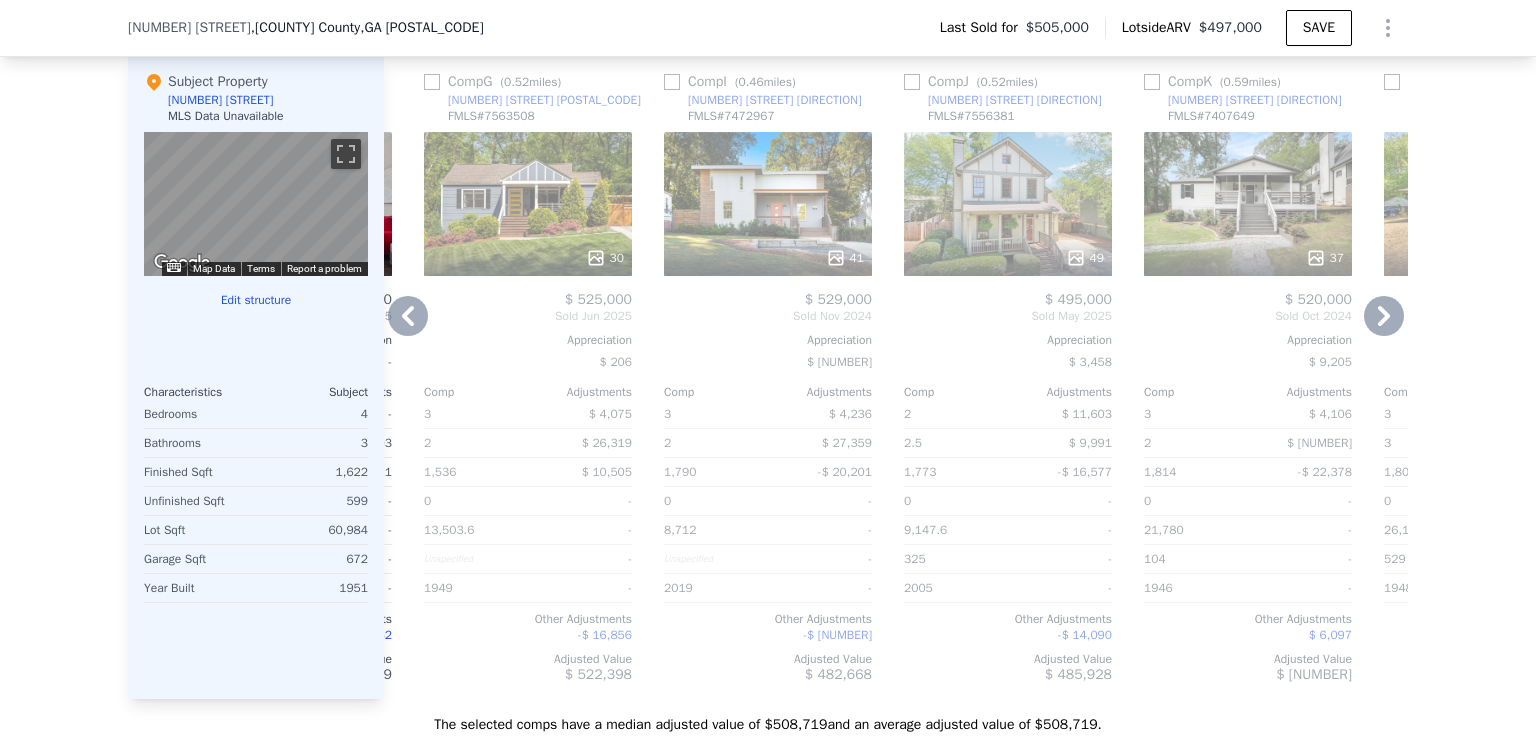 click 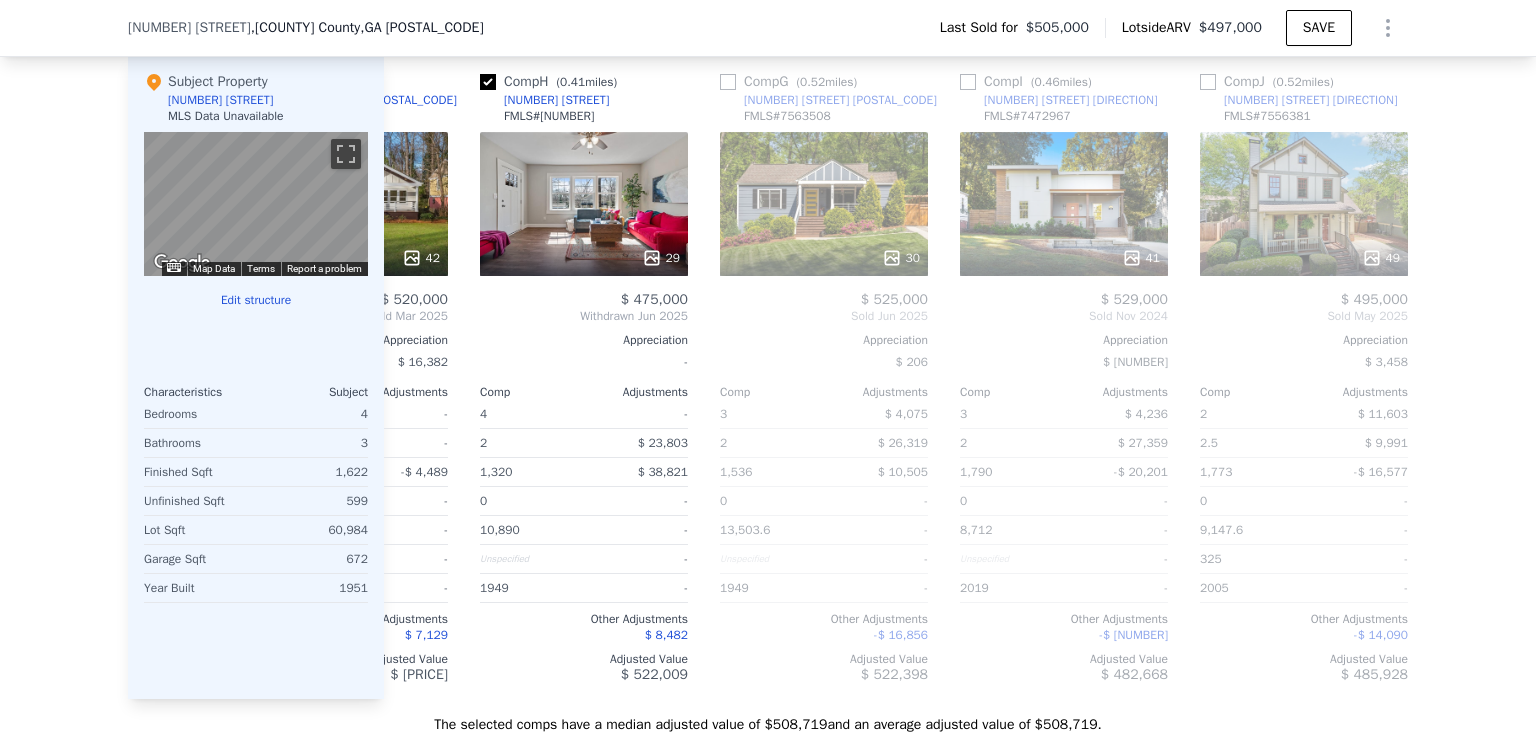 scroll, scrollTop: 0, scrollLeft: 0, axis: both 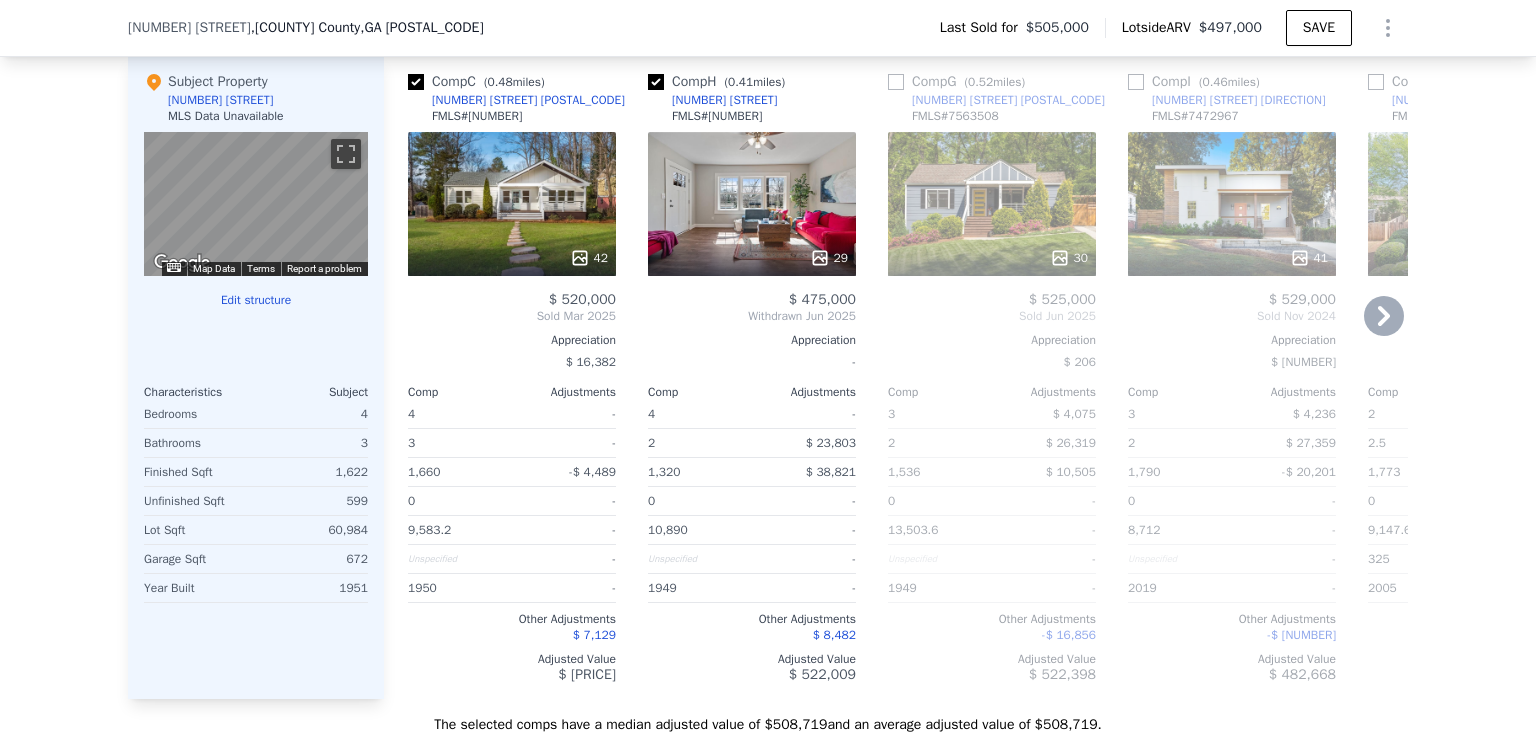 click on "Sold   Mar 2025" at bounding box center [512, 316] 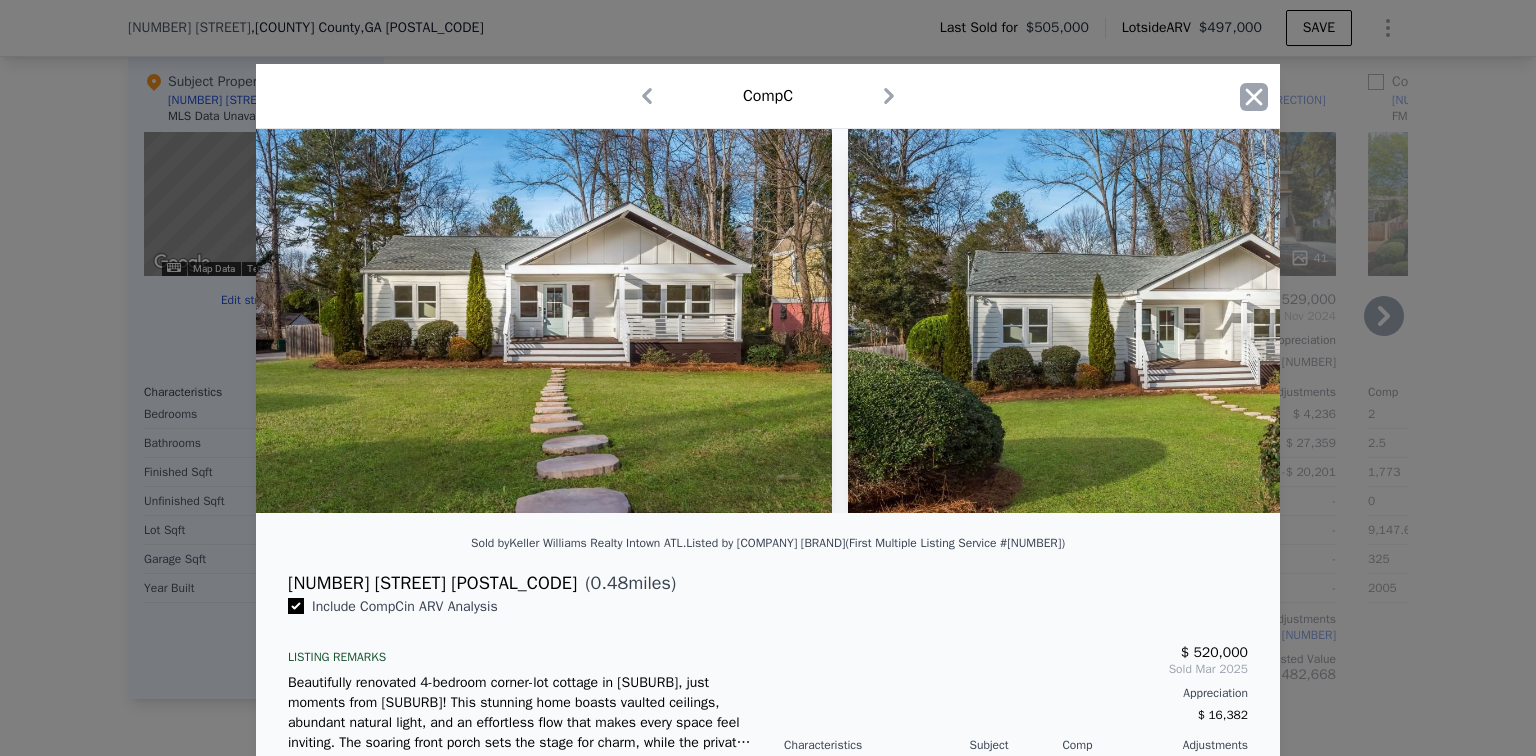 click 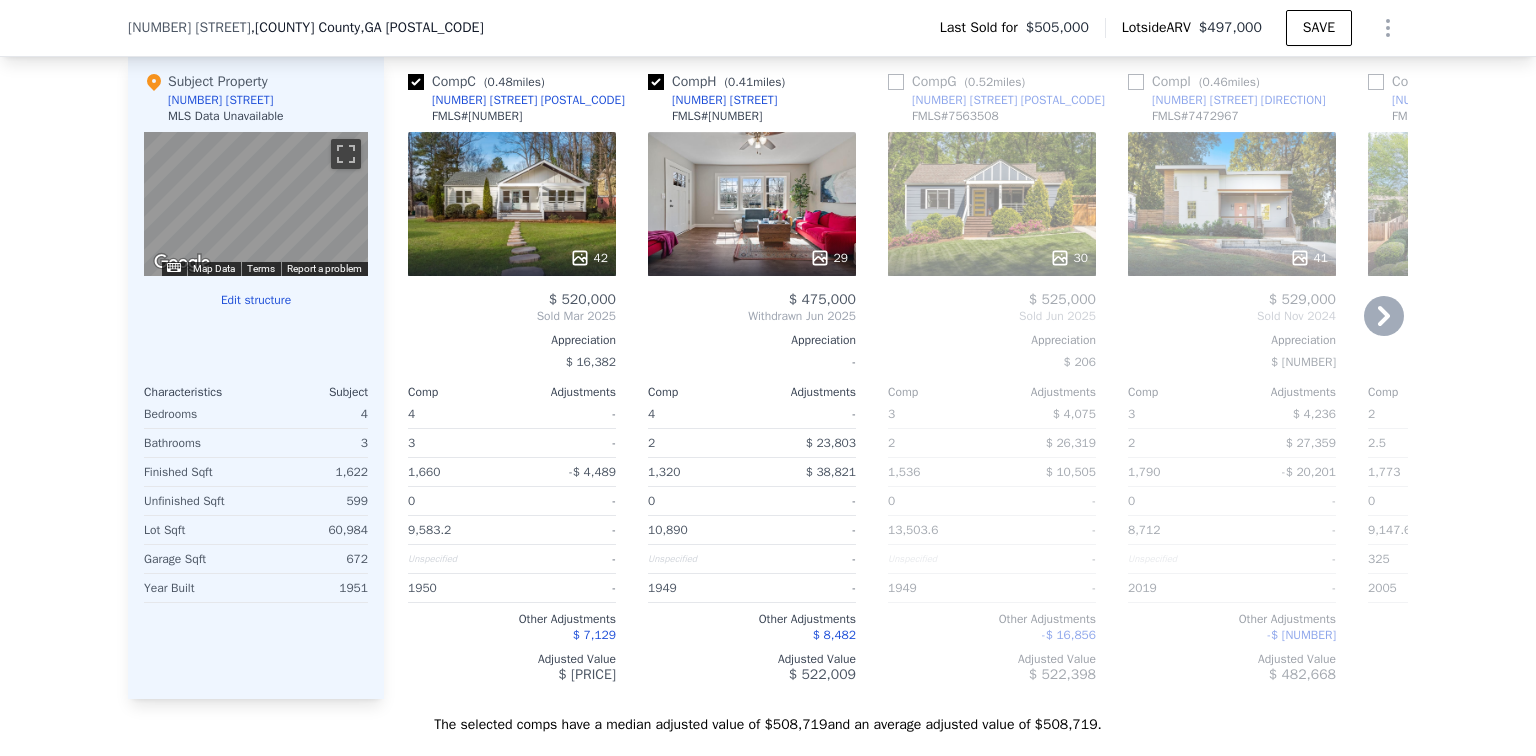 click on "[NUMBER] [STREET] ,  [COUNTY] County ,  [STATE]   [POSTAL_CODE] Last Sold for $[PRICE] Lotside  ARV $[PRICE] SAVE" at bounding box center [768, 28] 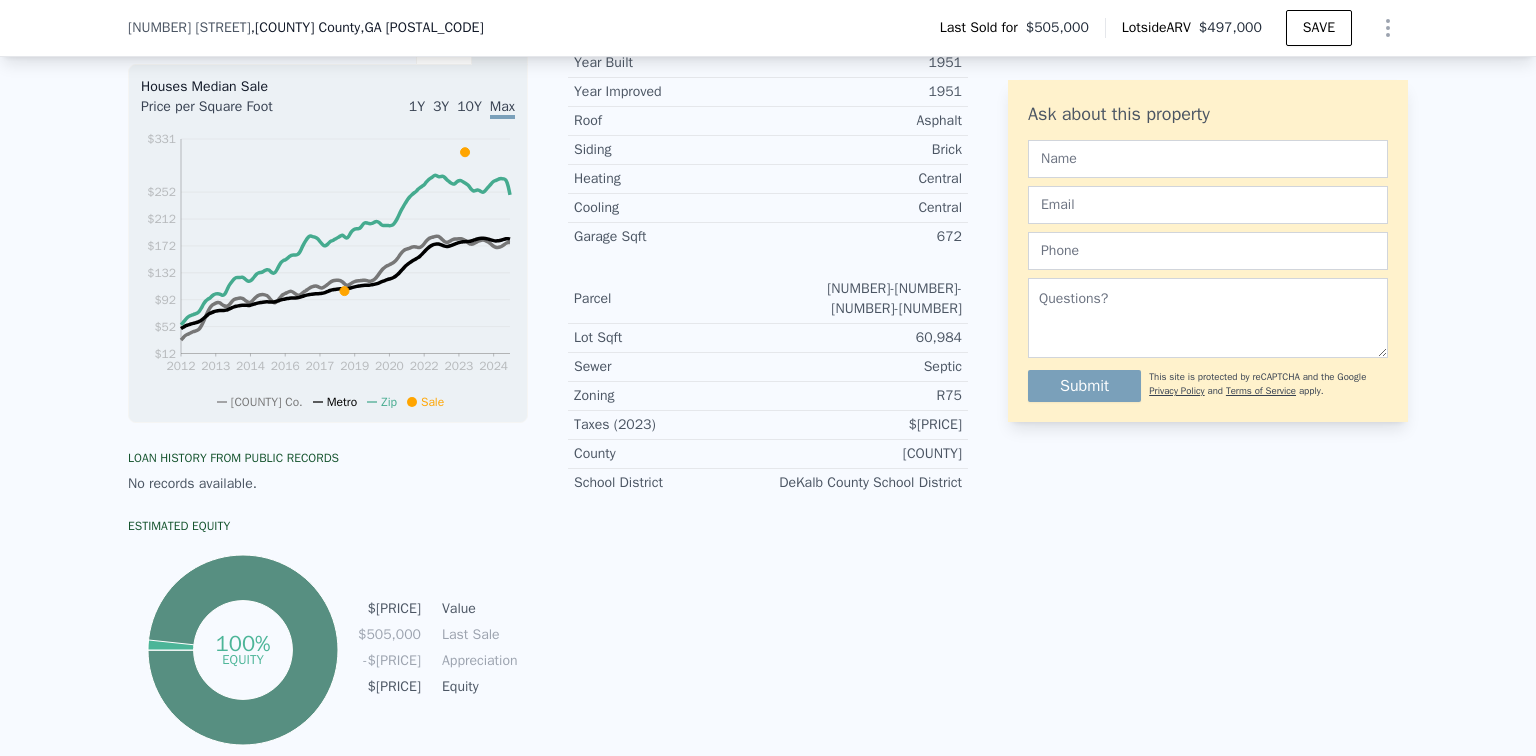 checkbox on "false" 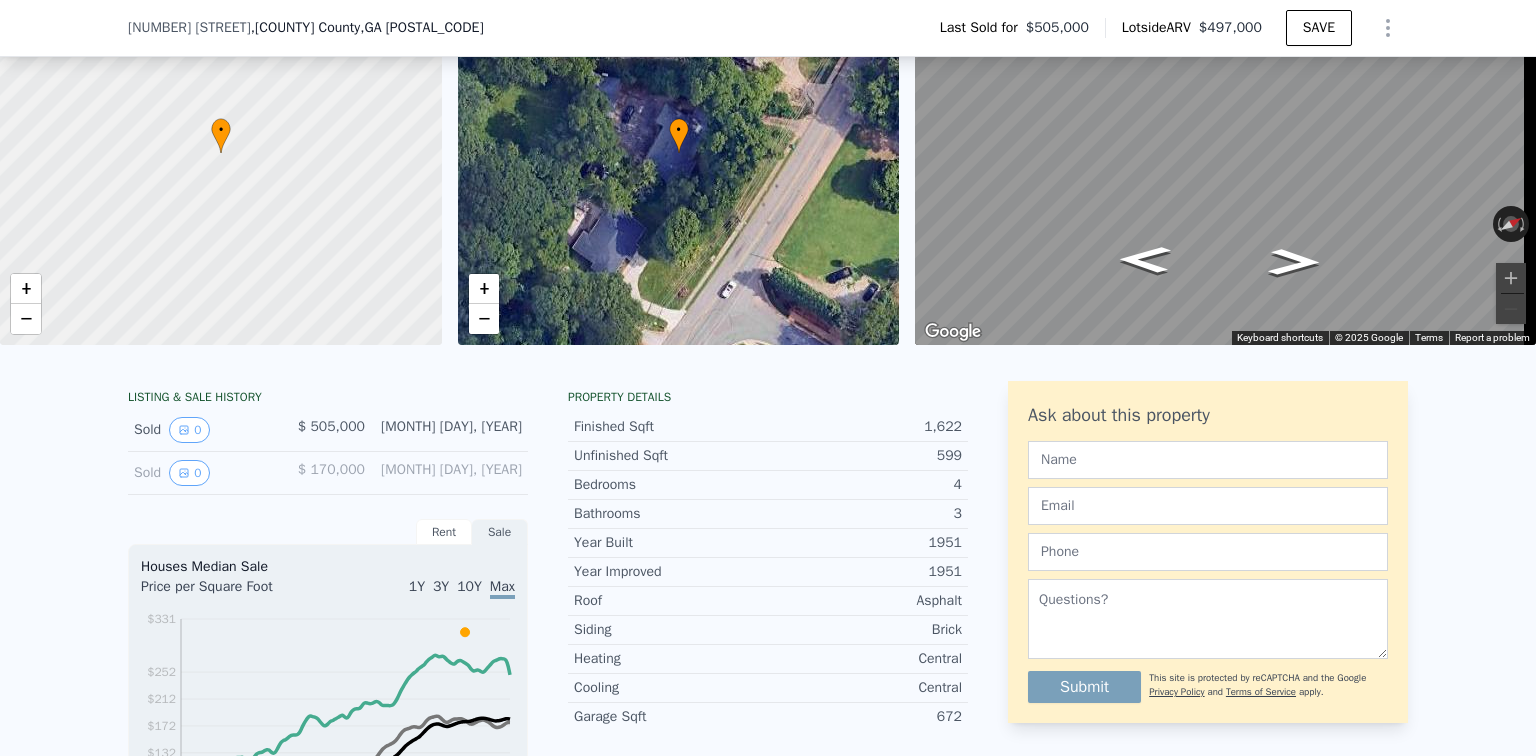 click on ",  [STATE]   [POSTAL_CODE]" at bounding box center [421, 27] 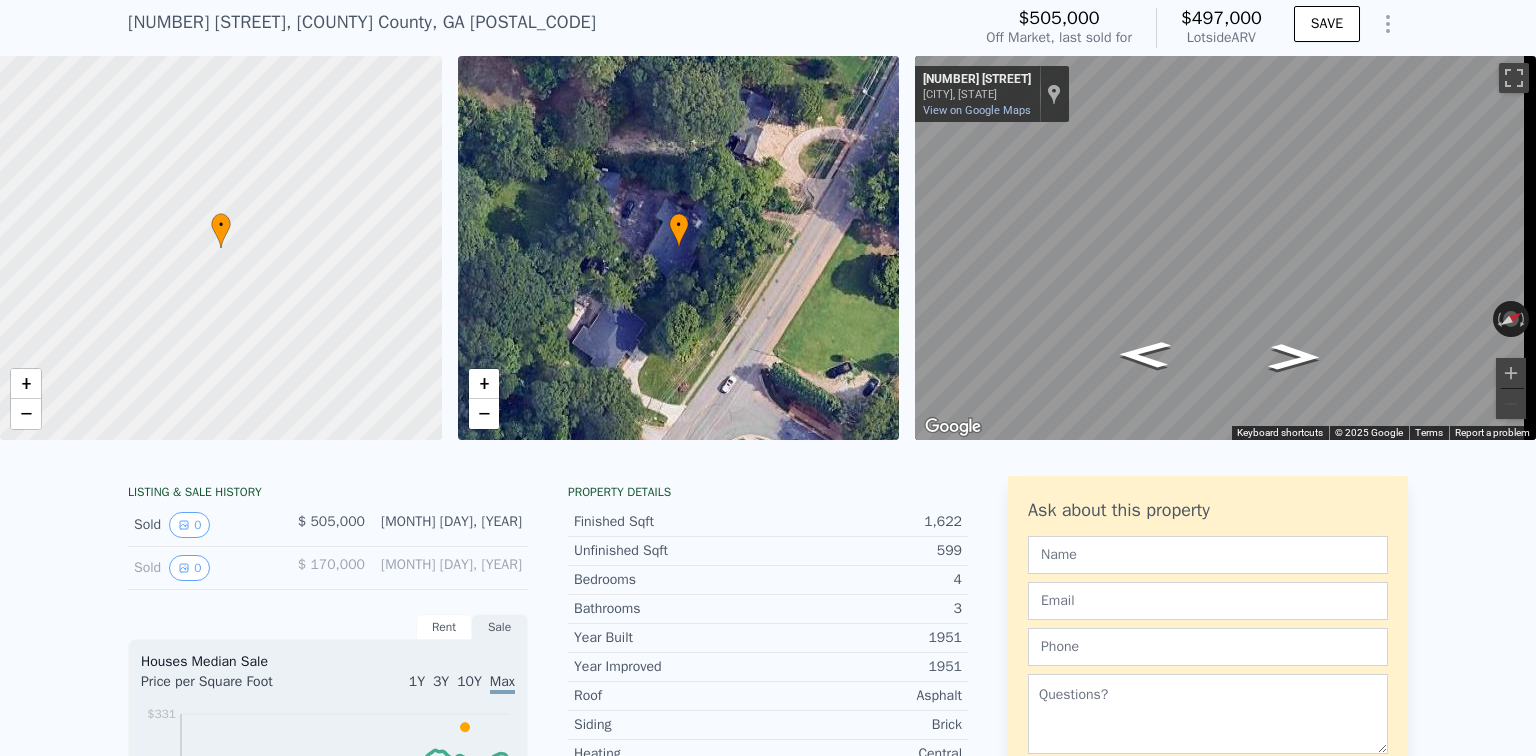 scroll, scrollTop: 7, scrollLeft: 0, axis: vertical 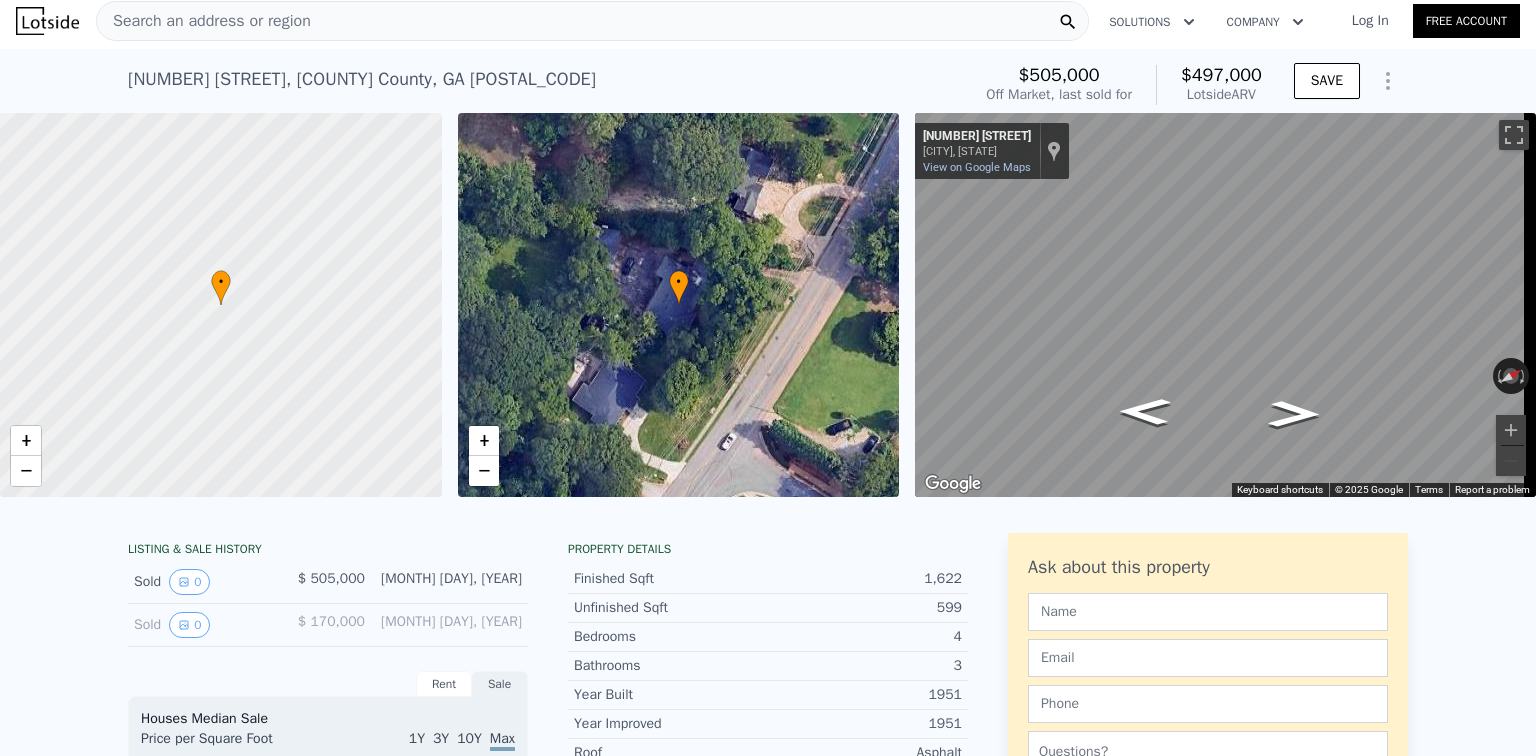 click on "Search an address or region" at bounding box center [592, 21] 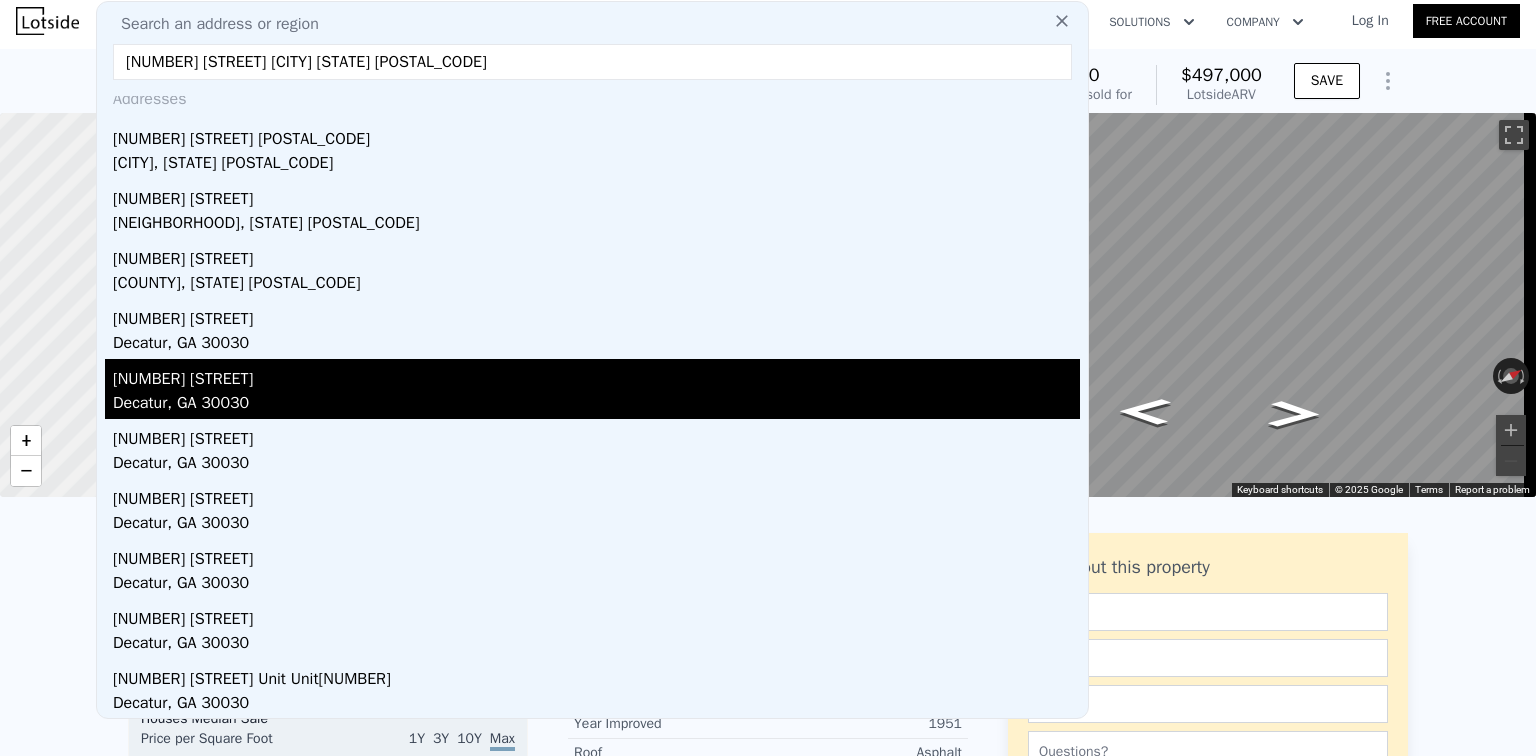 scroll, scrollTop: 0, scrollLeft: 0, axis: both 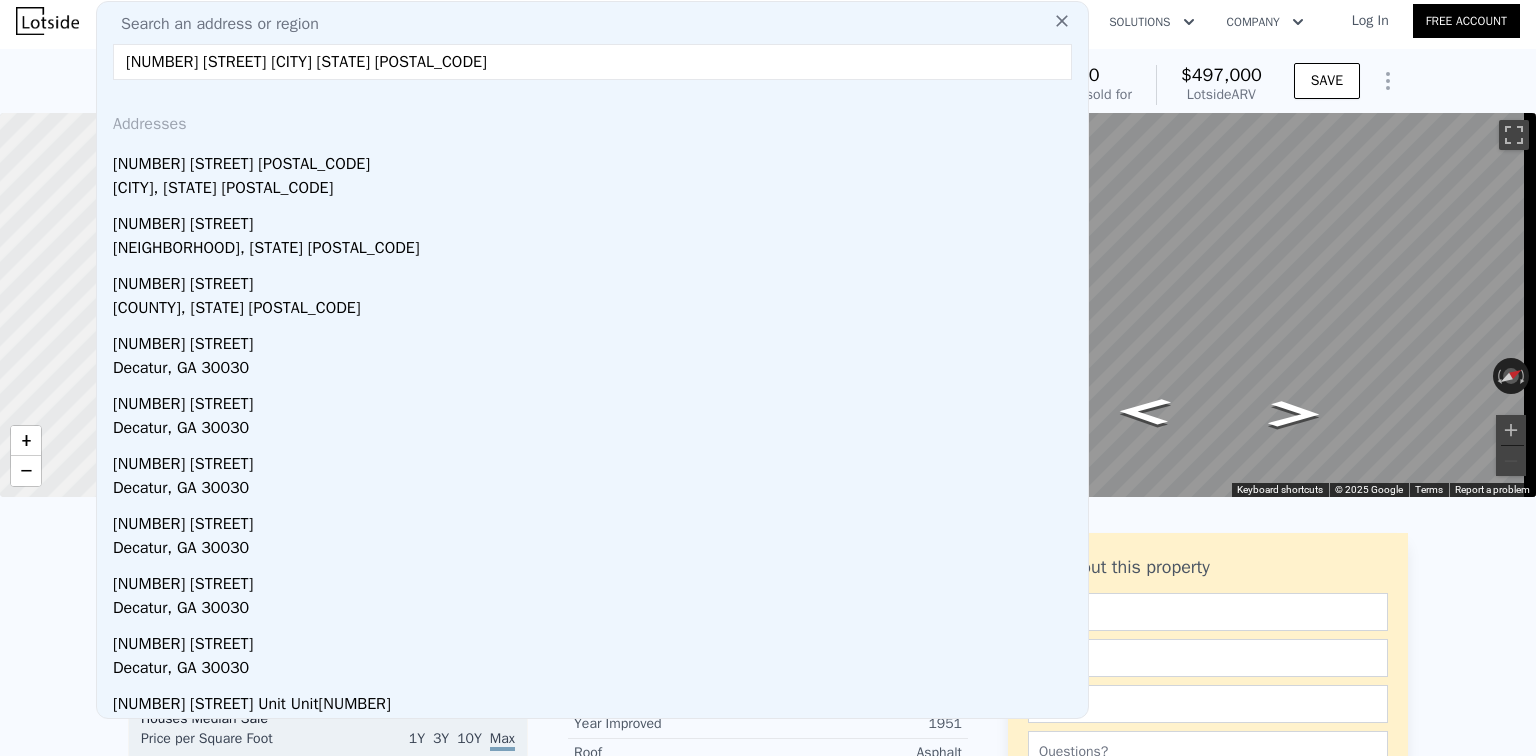 click on "[NUMBER] [STREET] [CITY] [STATE] [POSTAL_CODE]" at bounding box center (592, 62) 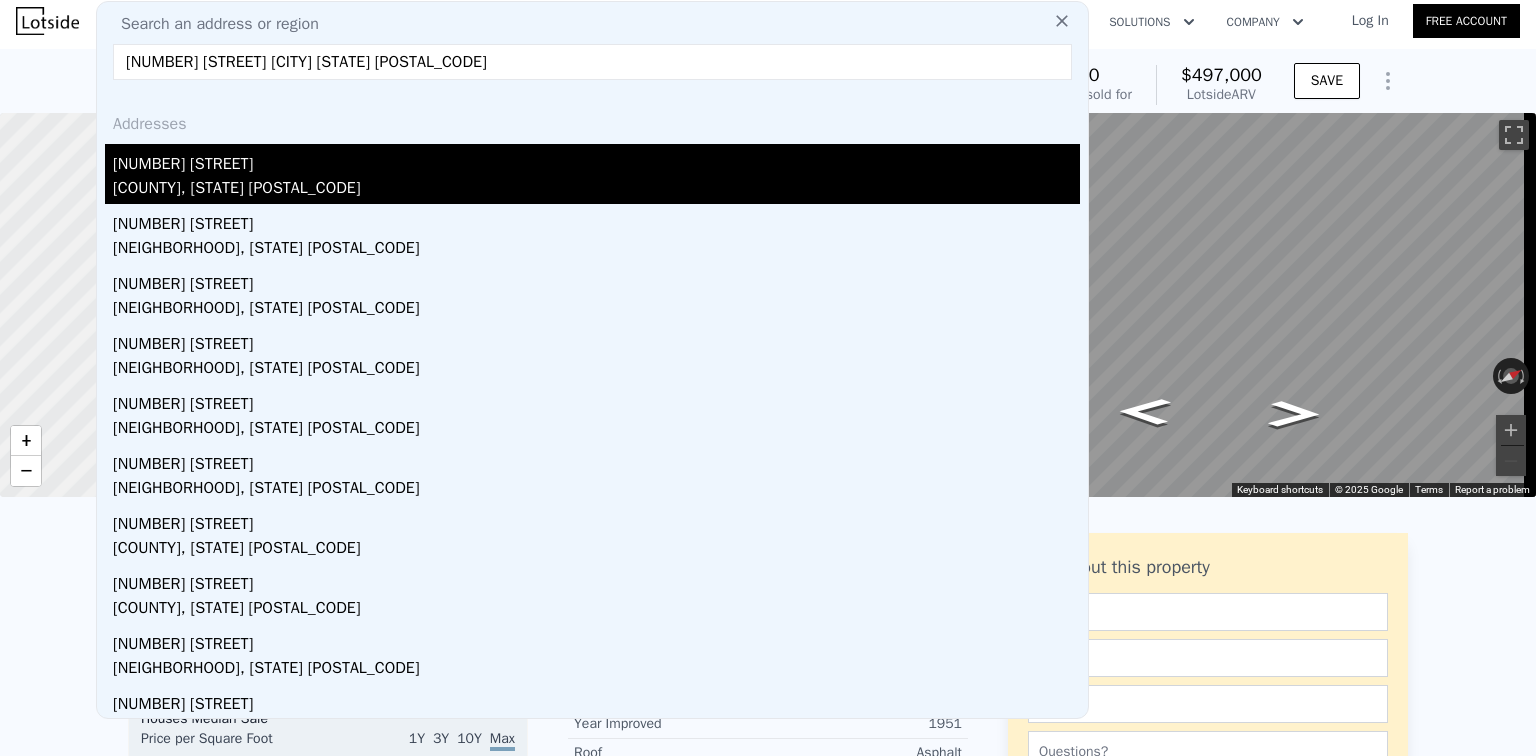 type on "[NUMBER] [STREET] [CITY] [STATE] [POSTAL_CODE]" 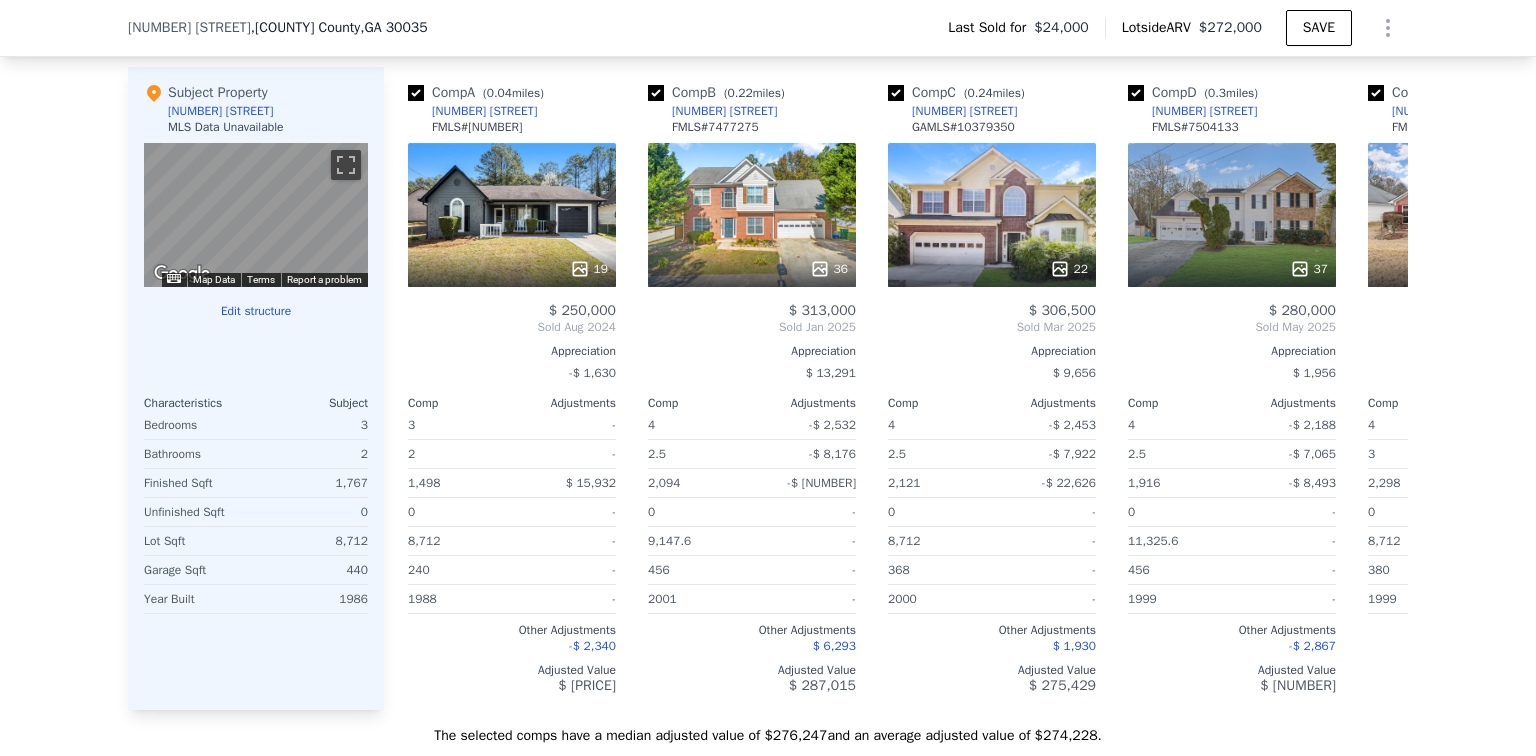 scroll, scrollTop: 2000, scrollLeft: 0, axis: vertical 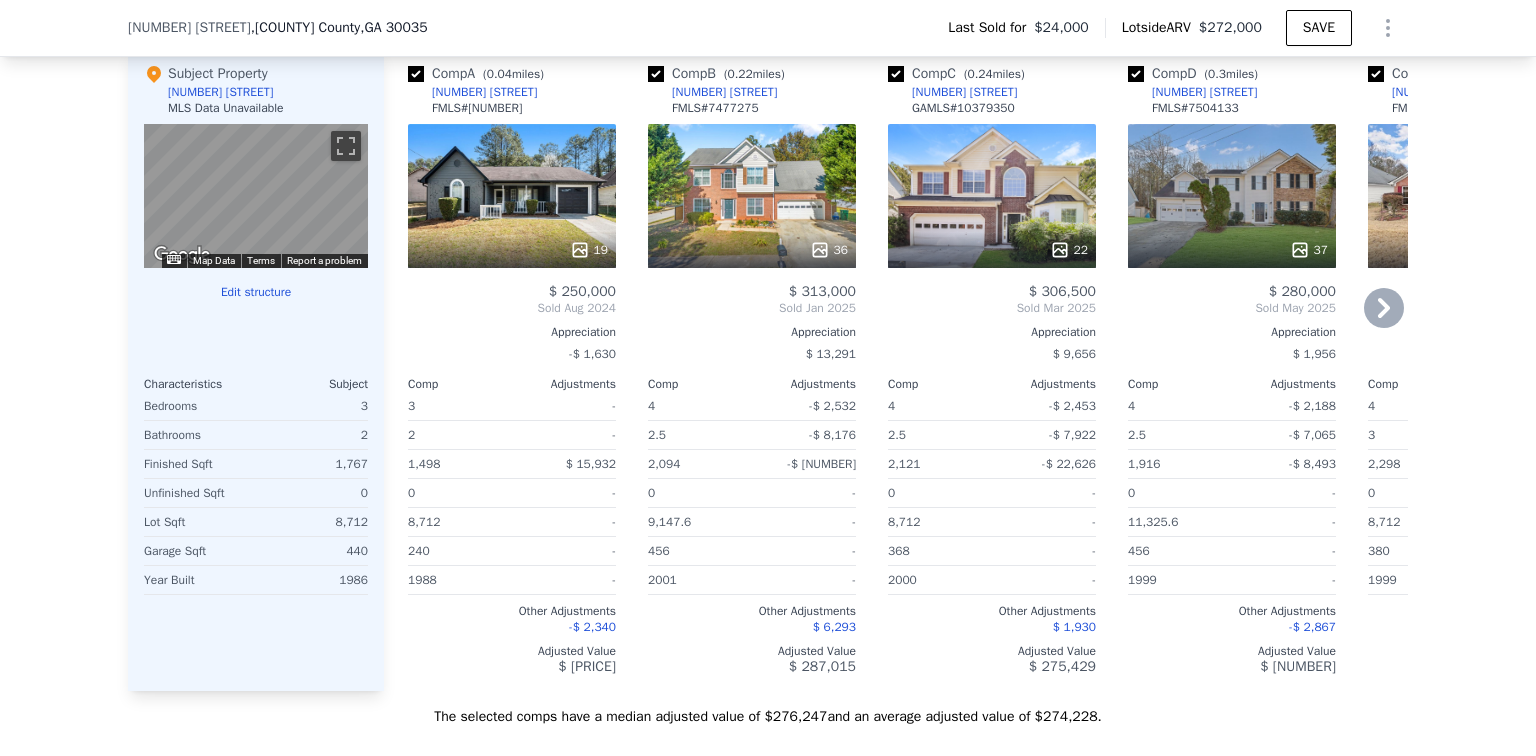 click at bounding box center (656, 74) 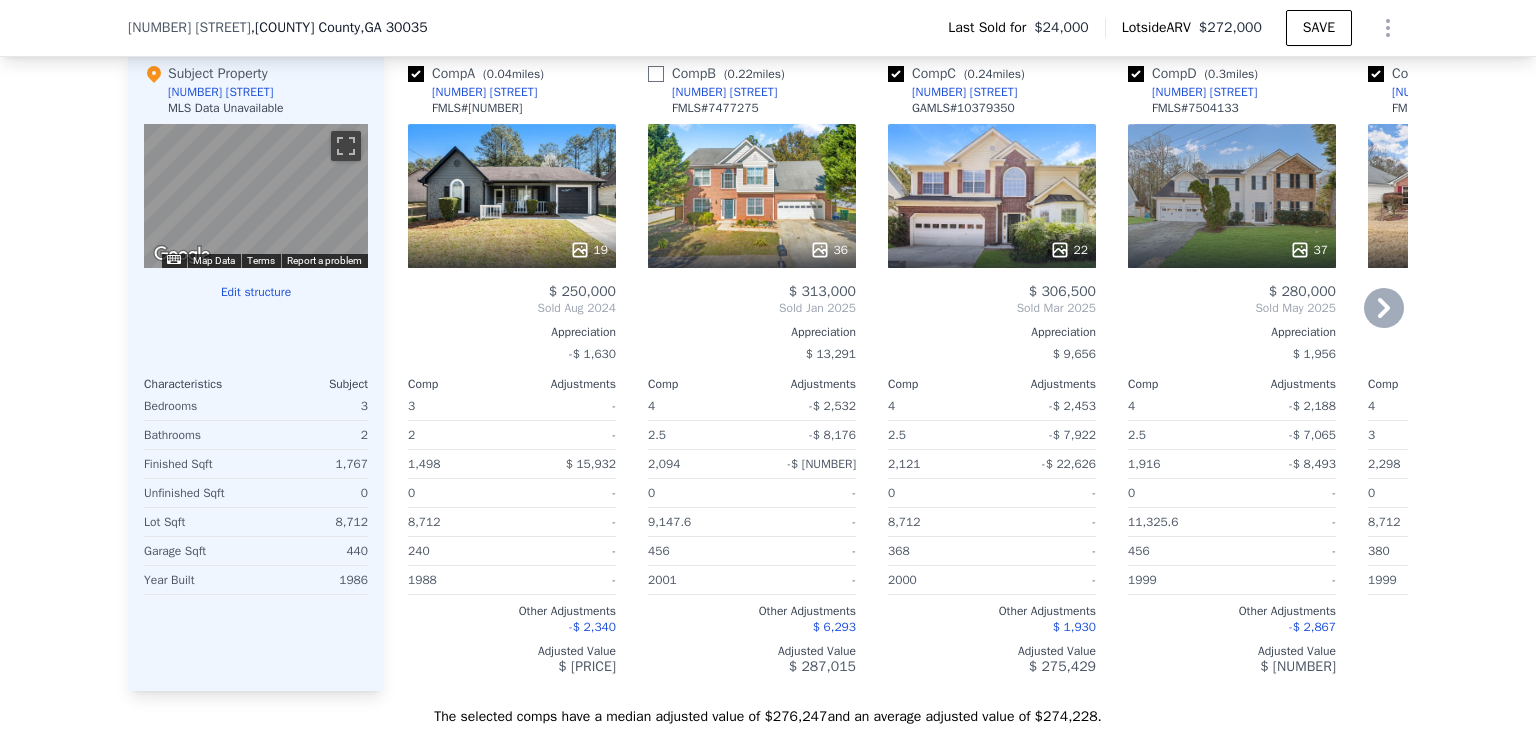 checkbox on "false" 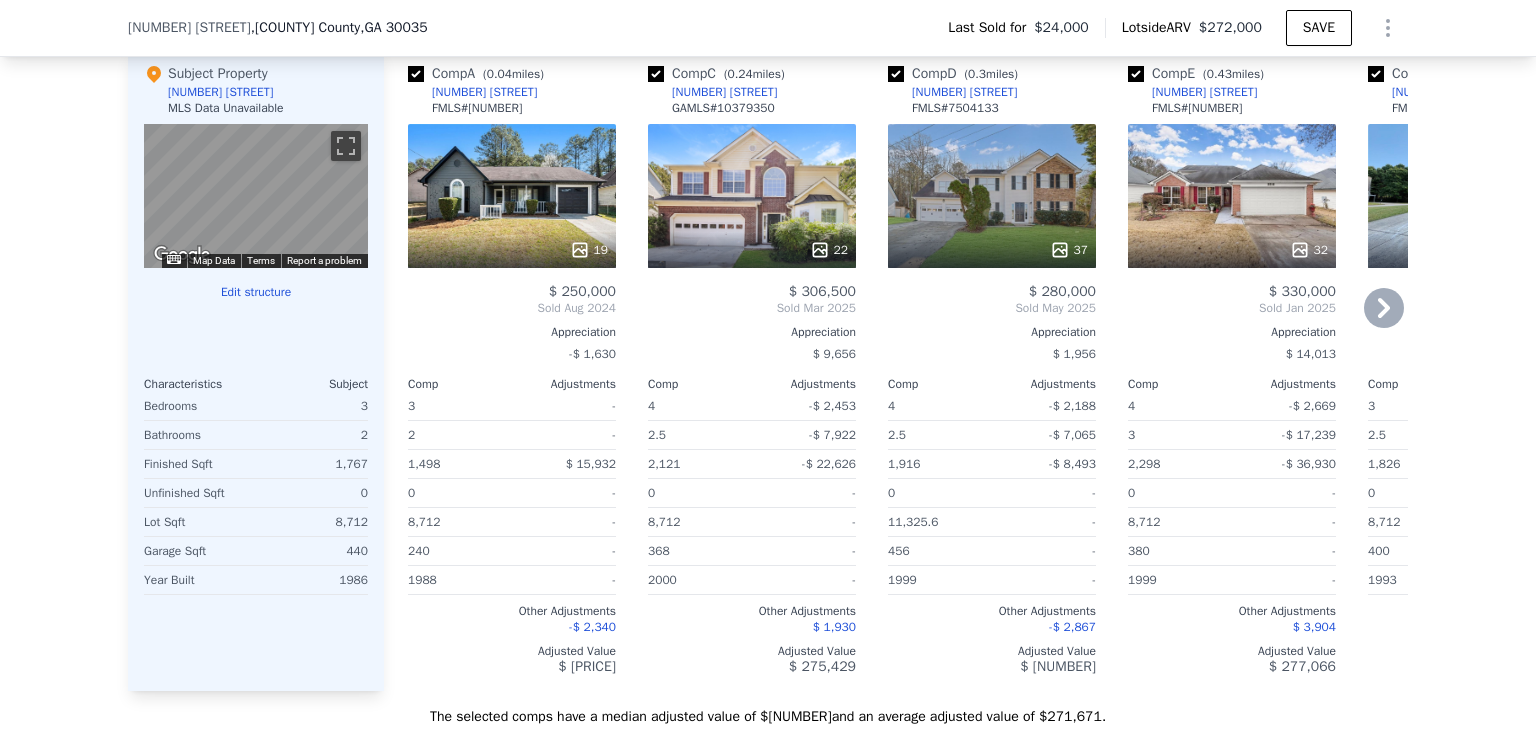 click at bounding box center (656, 74) 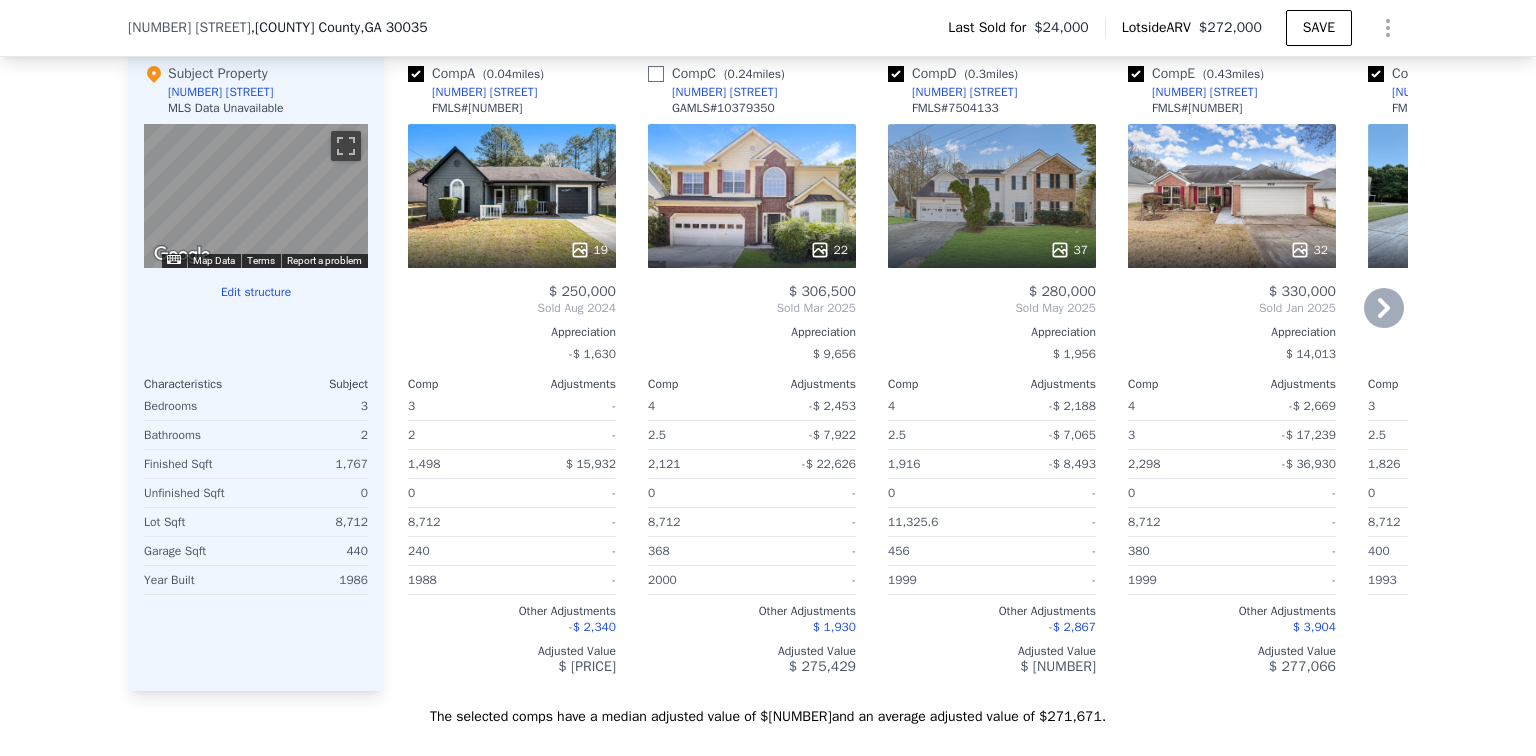 checkbox on "false" 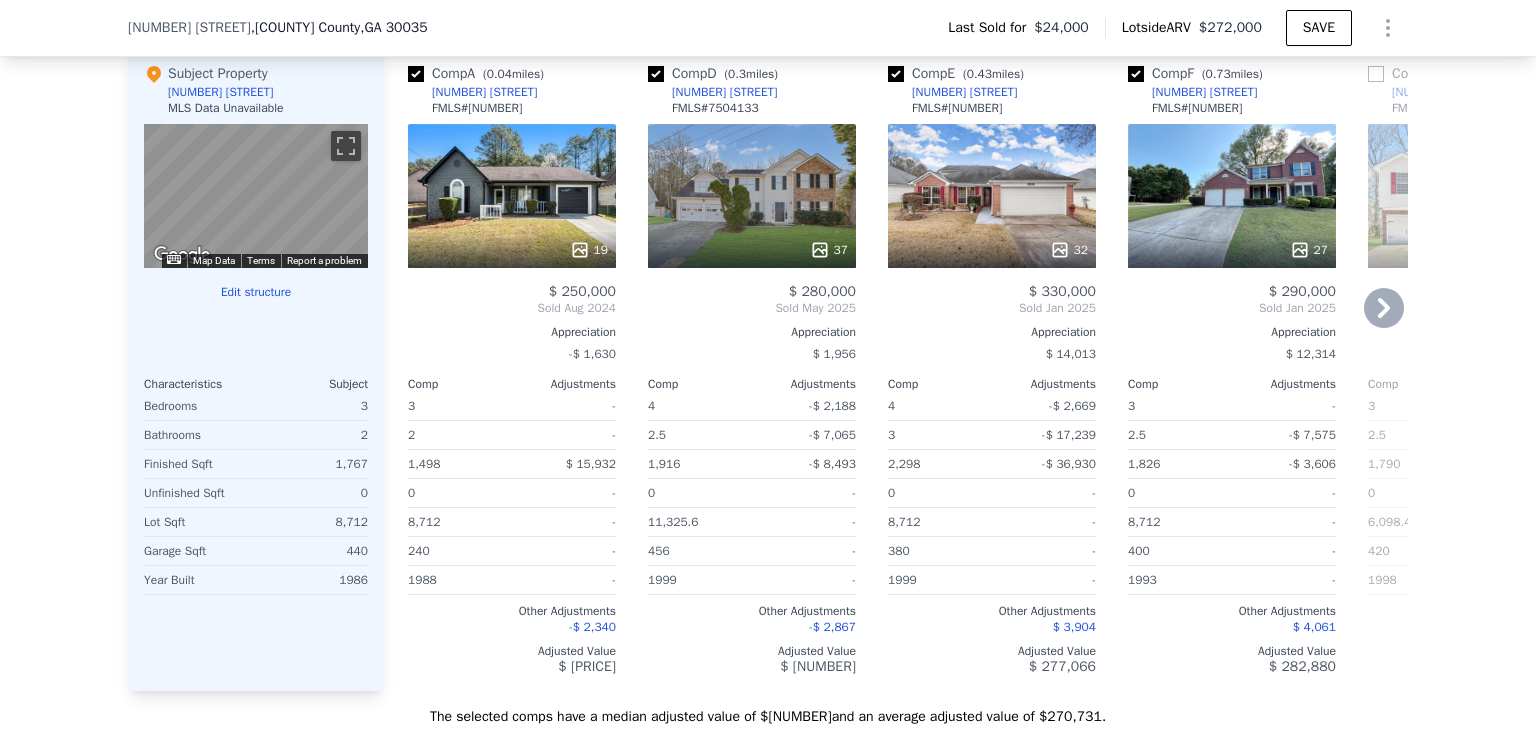 click at bounding box center (656, 74) 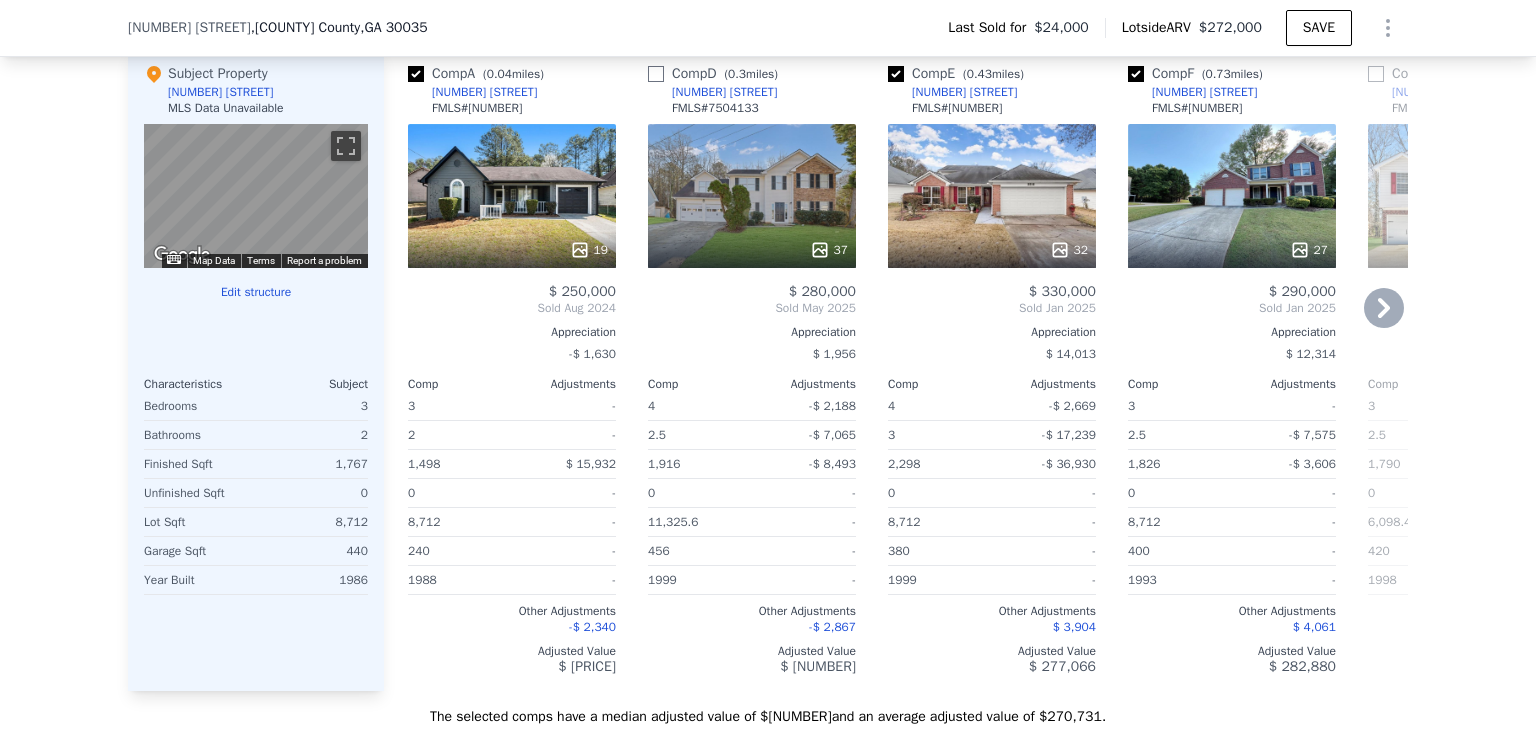 checkbox on "false" 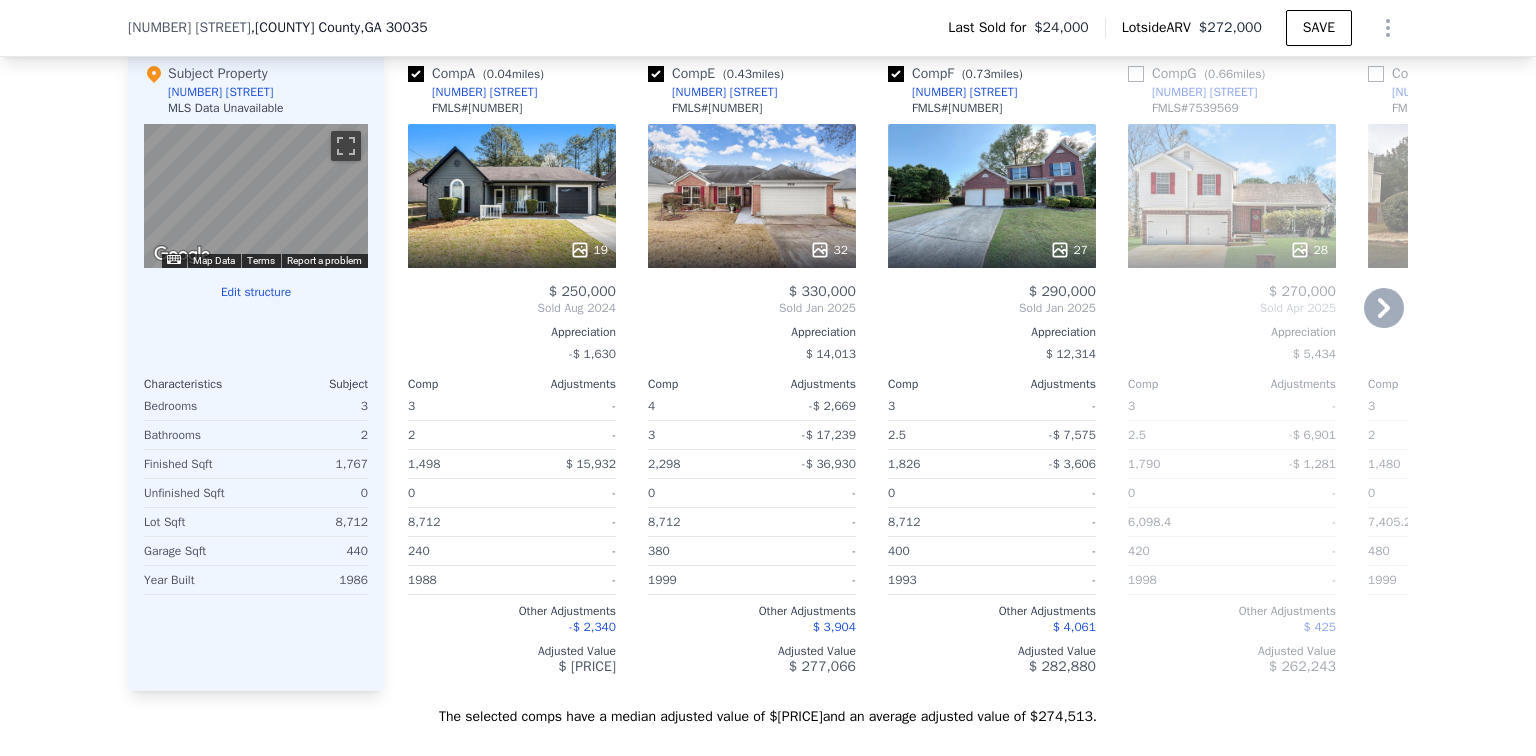 click at bounding box center [656, 74] 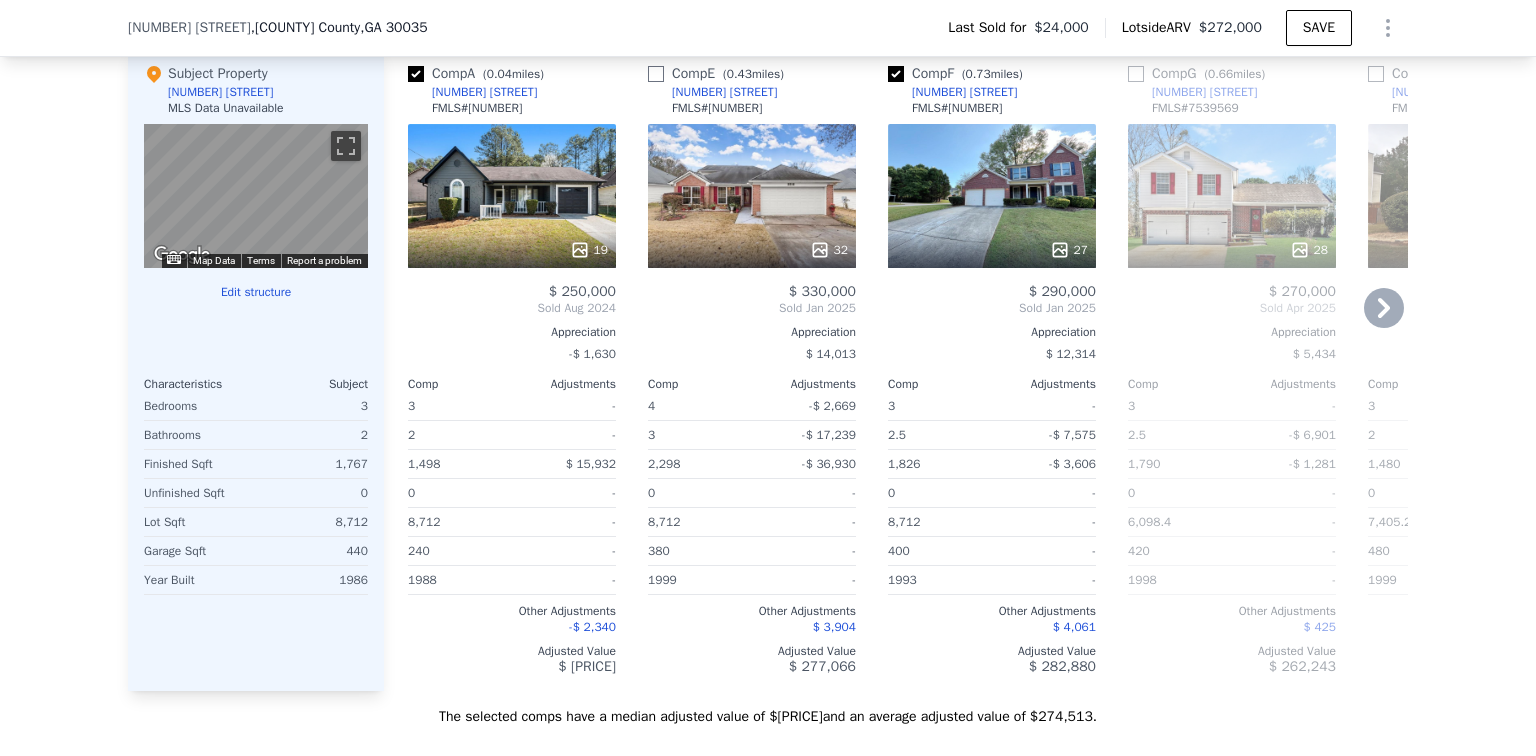 checkbox on "false" 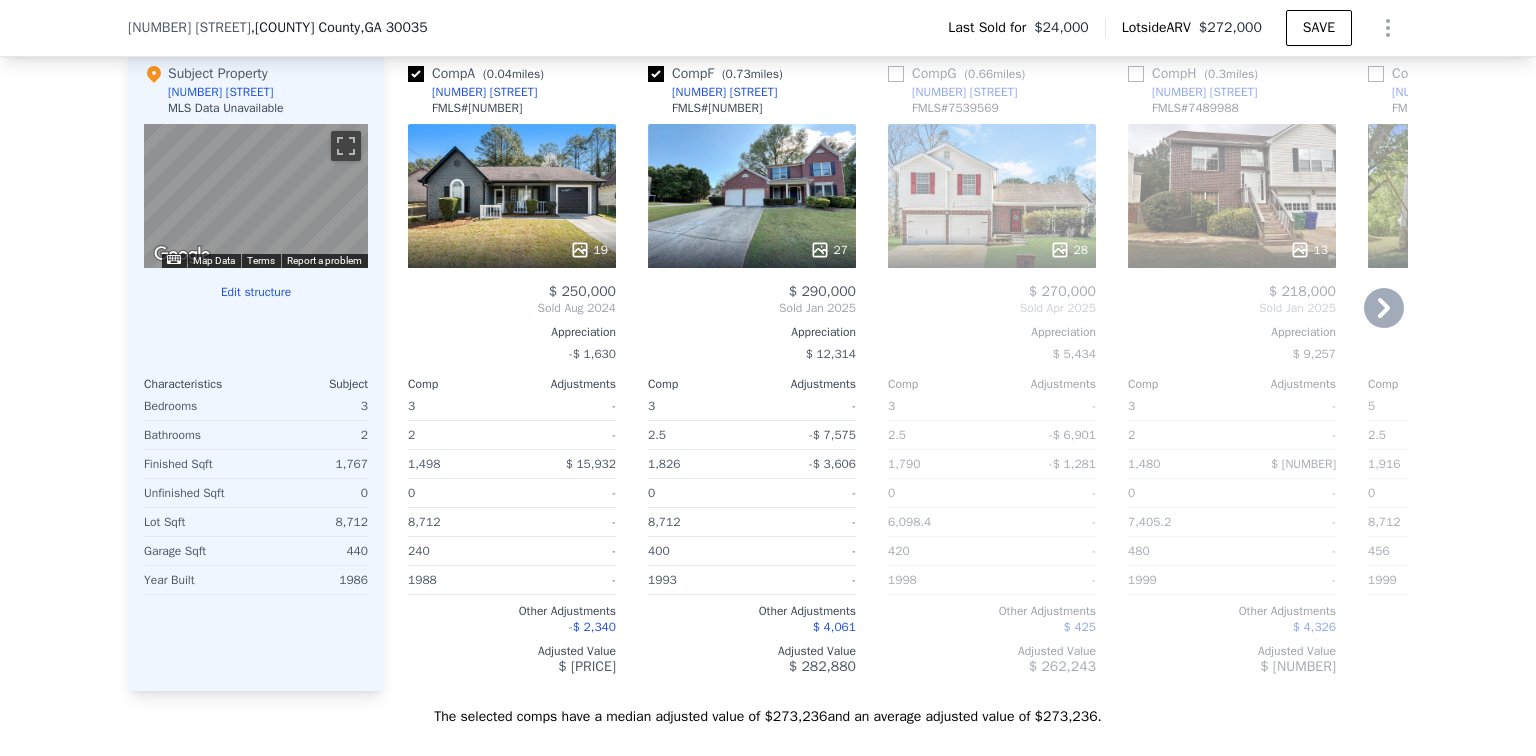 click at bounding box center (896, 74) 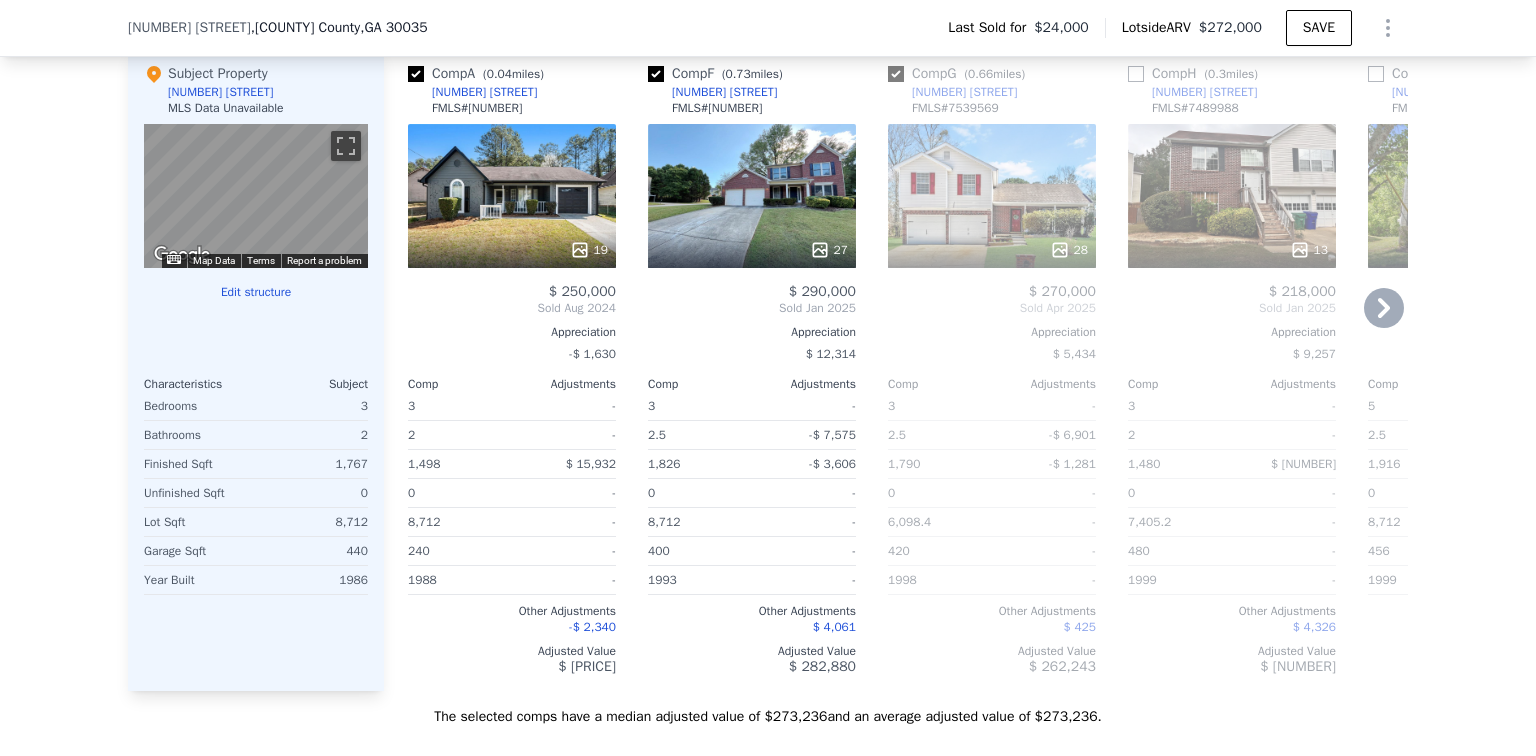 checkbox on "true" 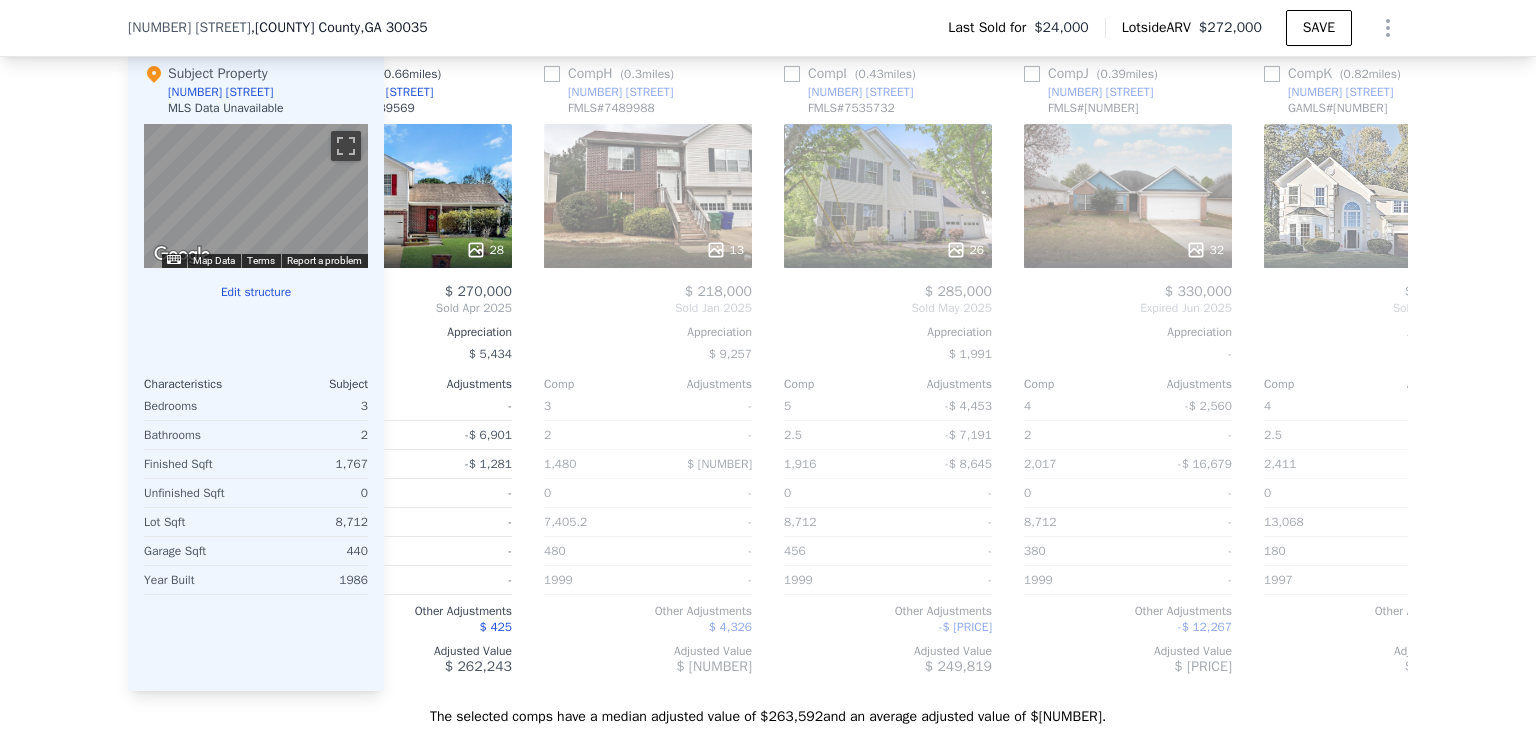 scroll, scrollTop: 0, scrollLeft: 621, axis: horizontal 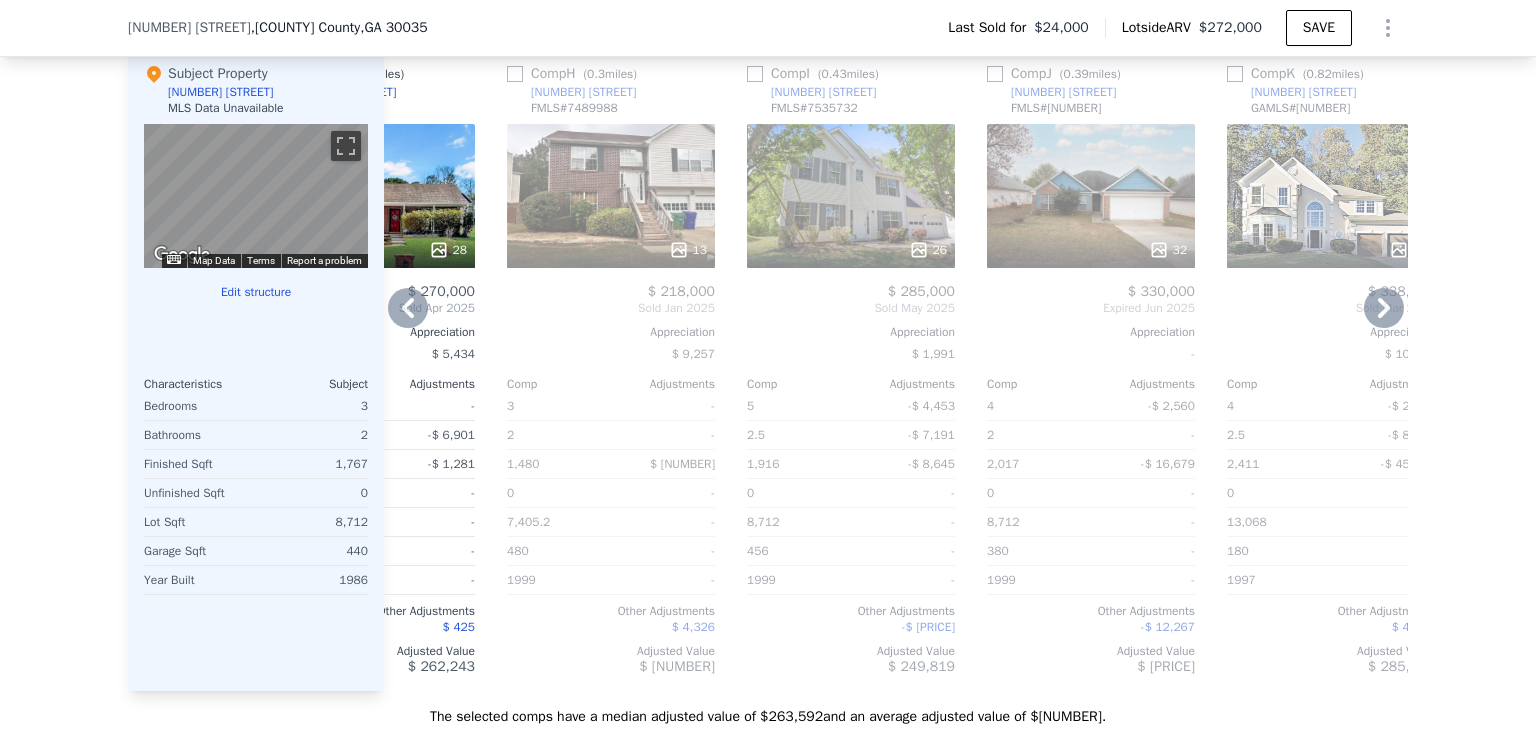 click at bounding box center (515, 74) 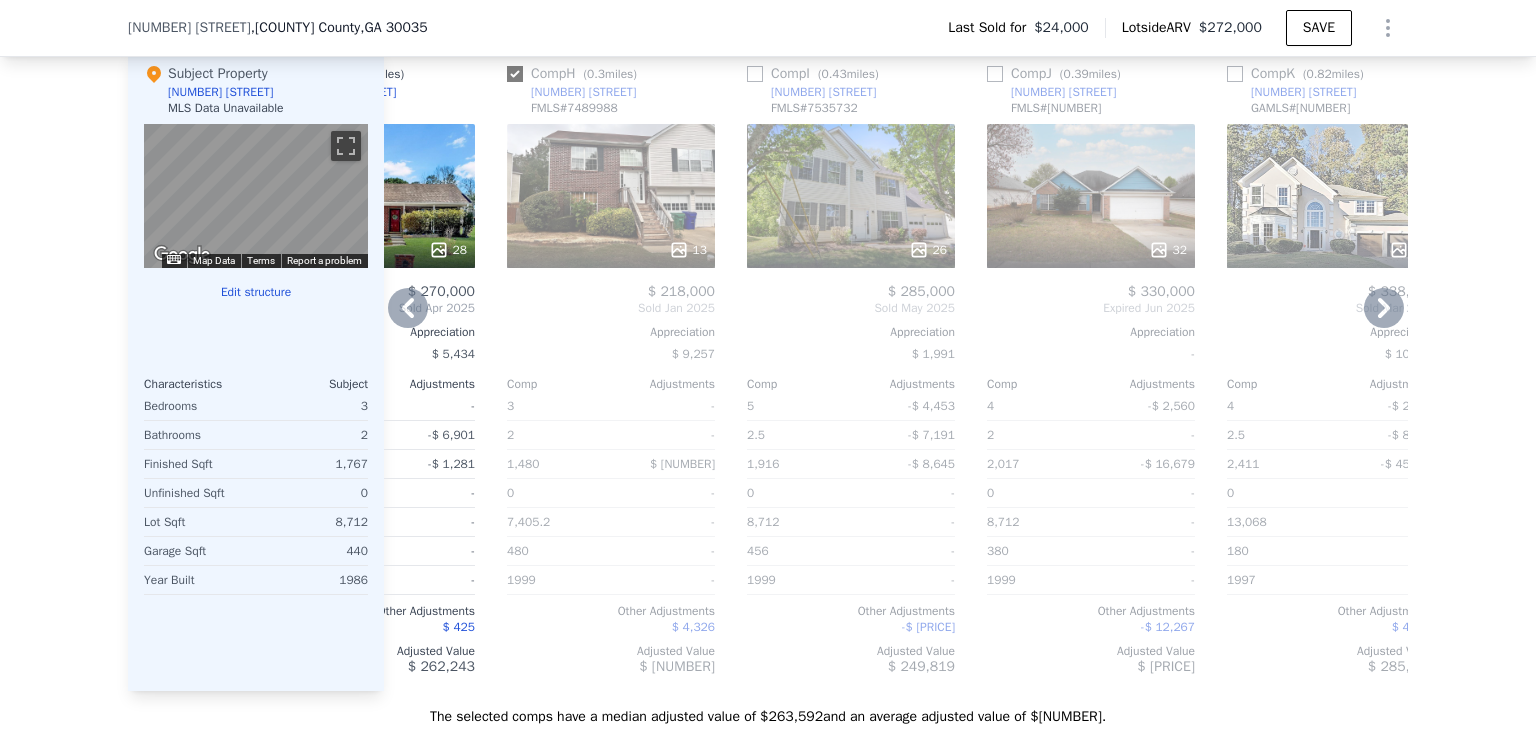 checkbox on "true" 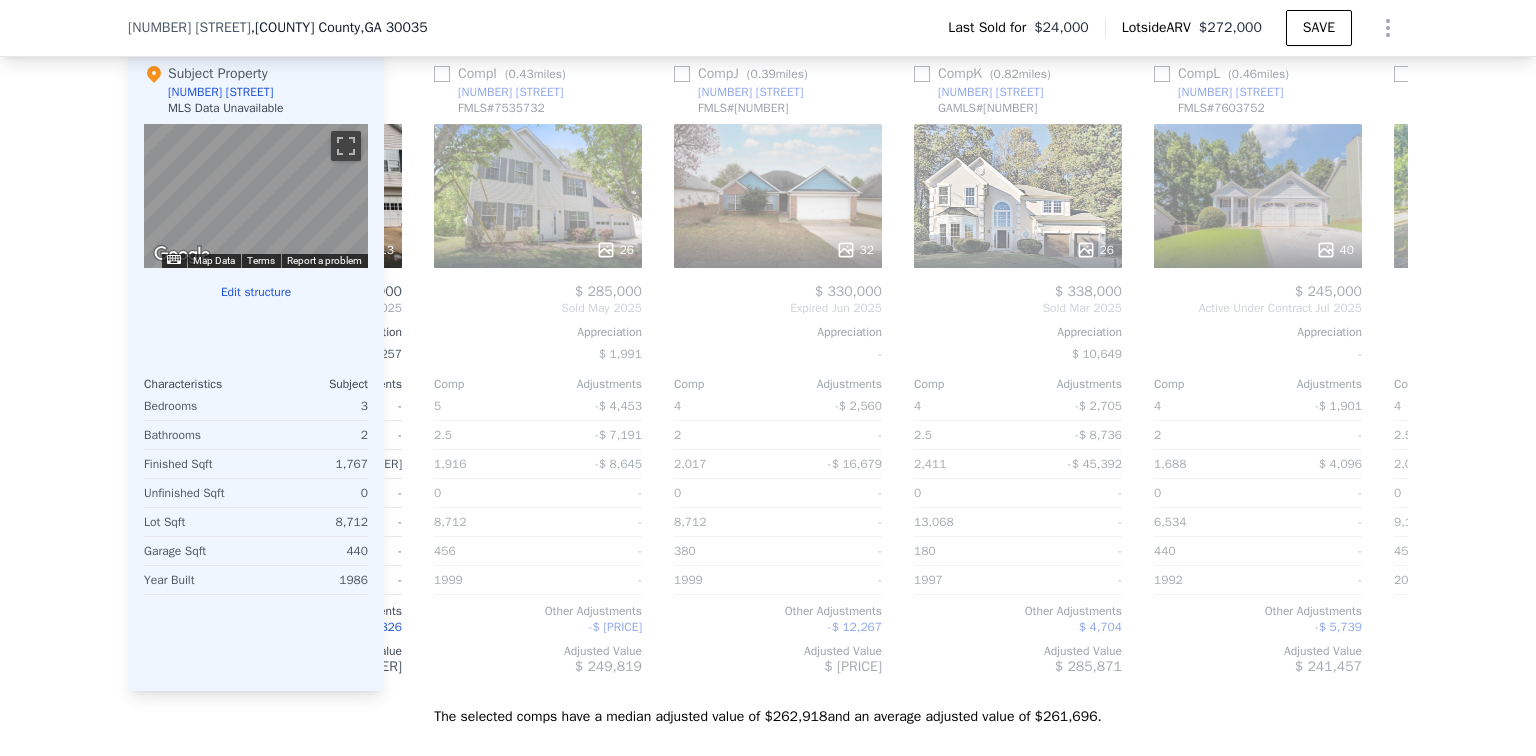 scroll, scrollTop: 0, scrollLeft: 0, axis: both 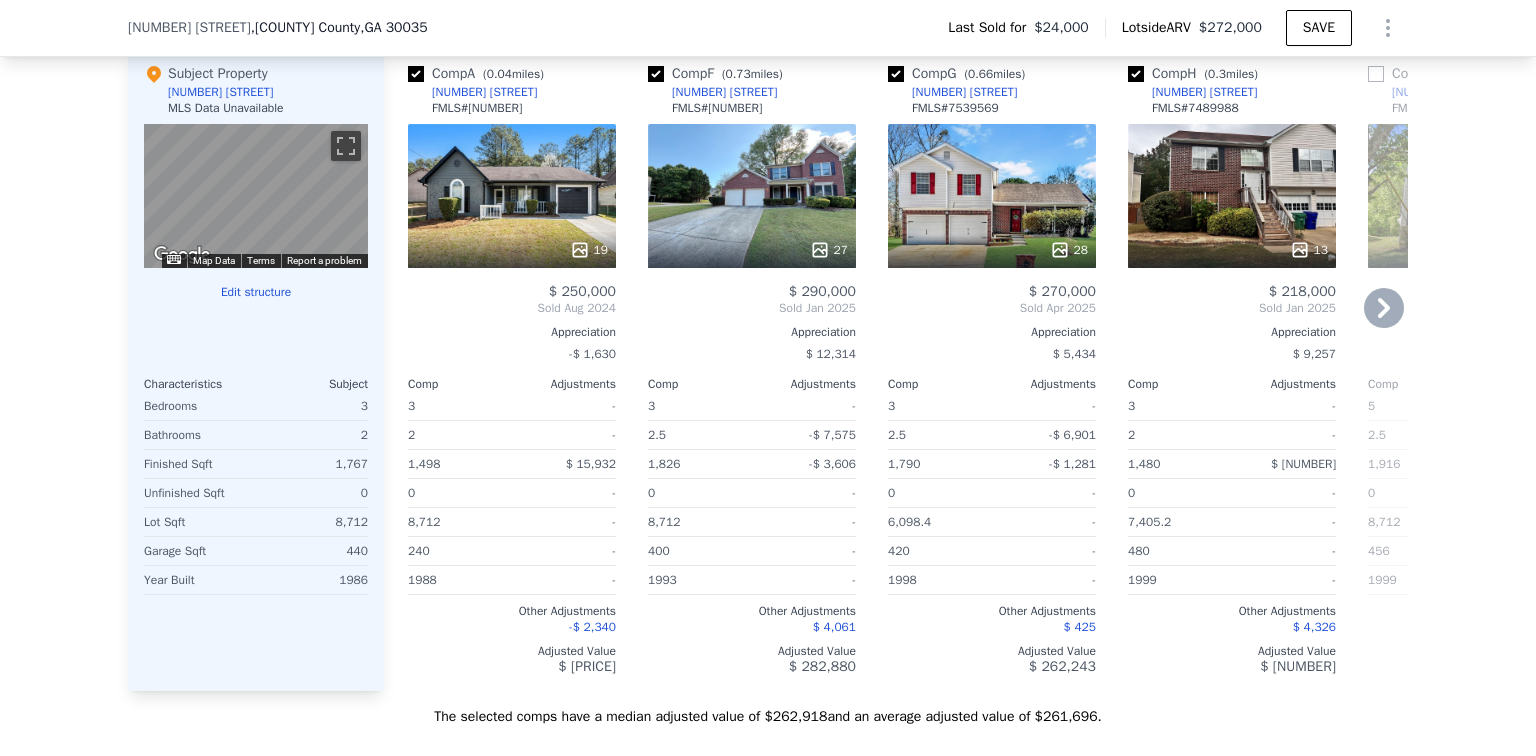 click at bounding box center [416, 74] 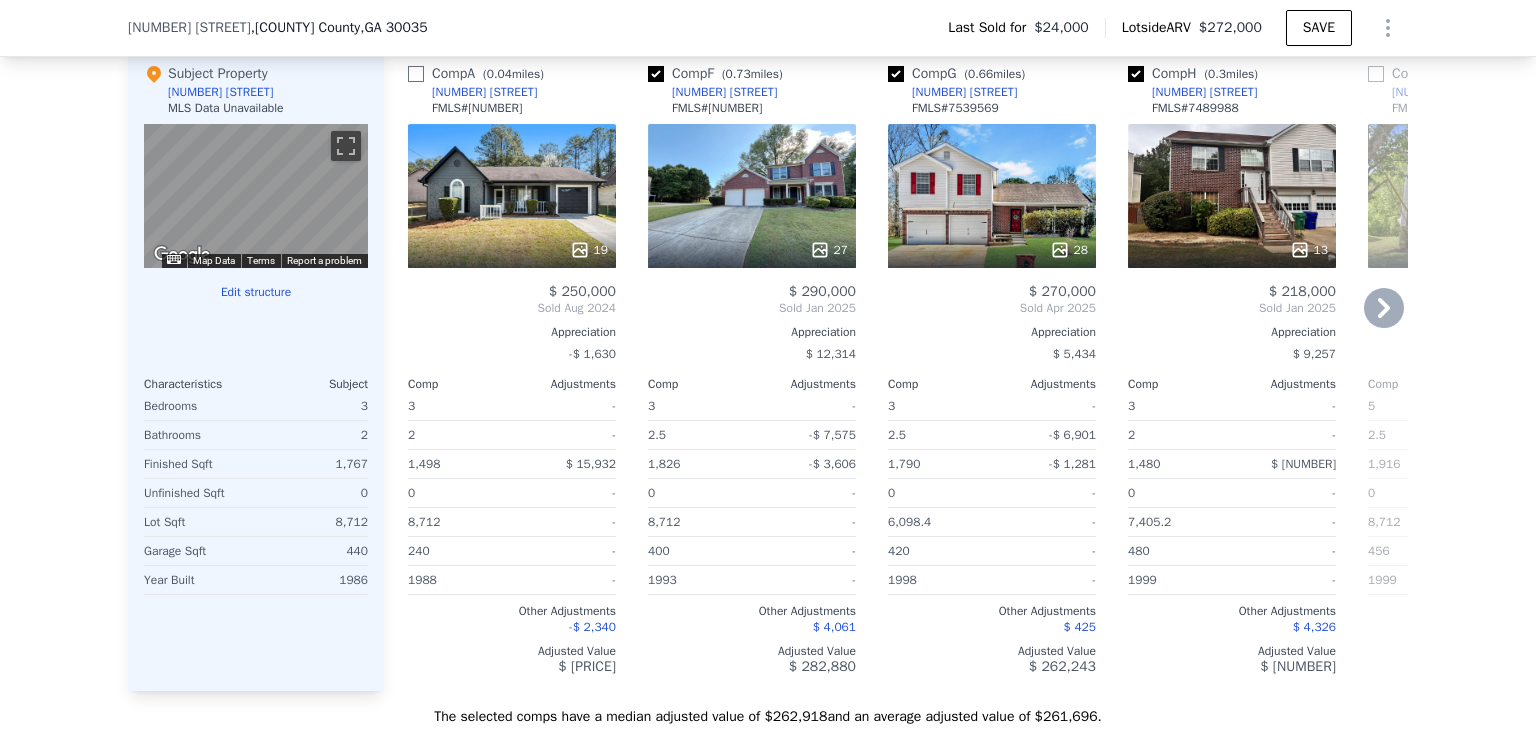 checkbox on "false" 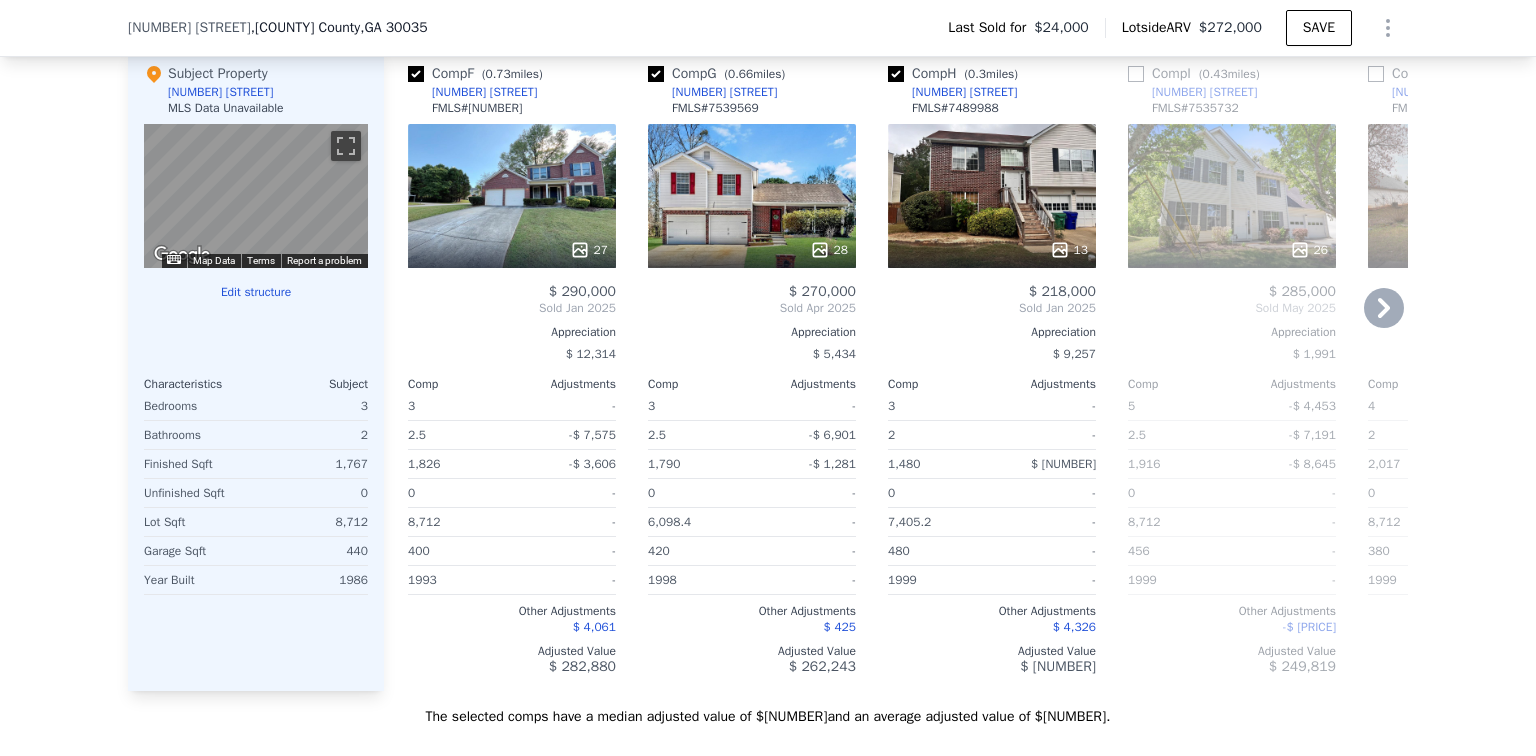 scroll, scrollTop: 2080, scrollLeft: 0, axis: vertical 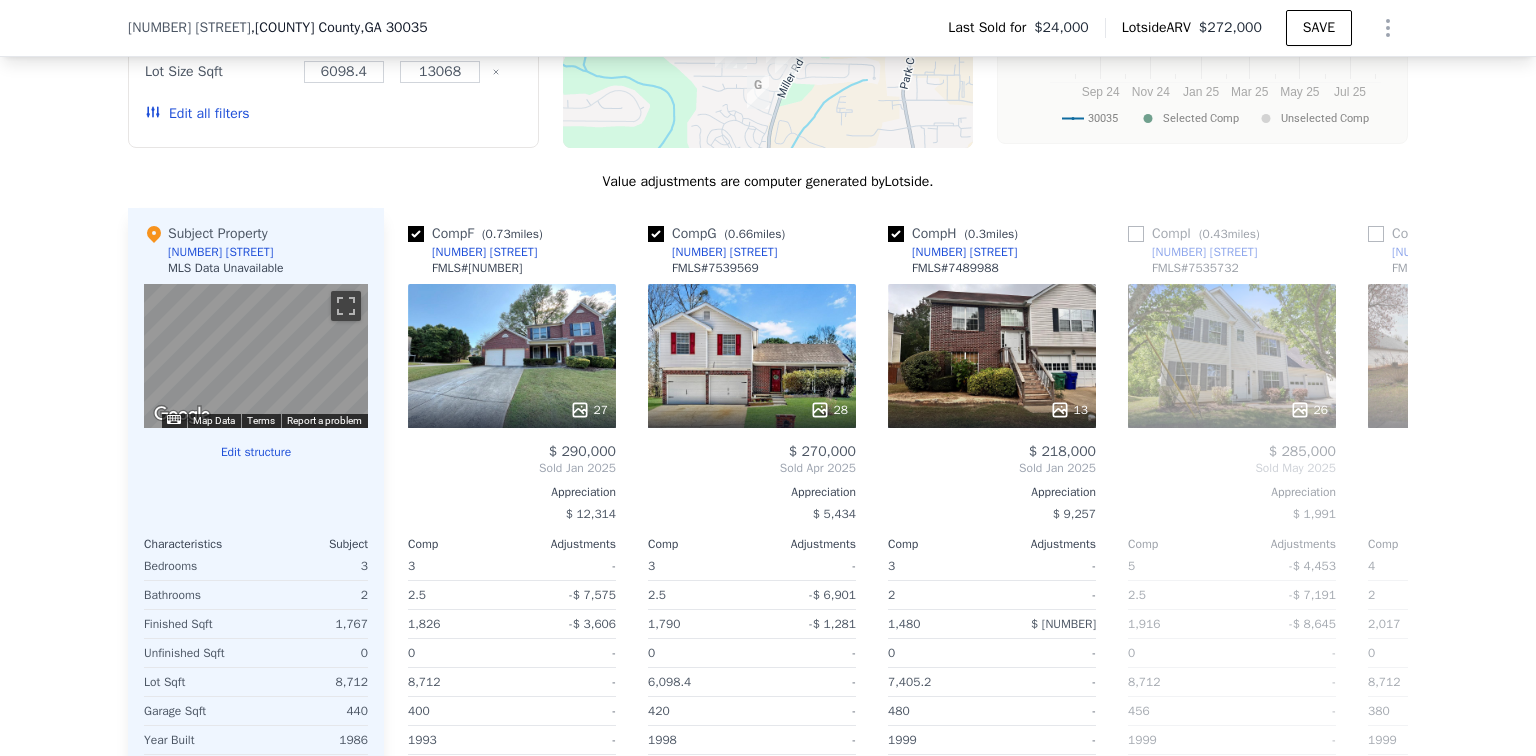 click on ", [COUNTY] County , [STATE] [POSTAL_CODE]" at bounding box center [339, 28] 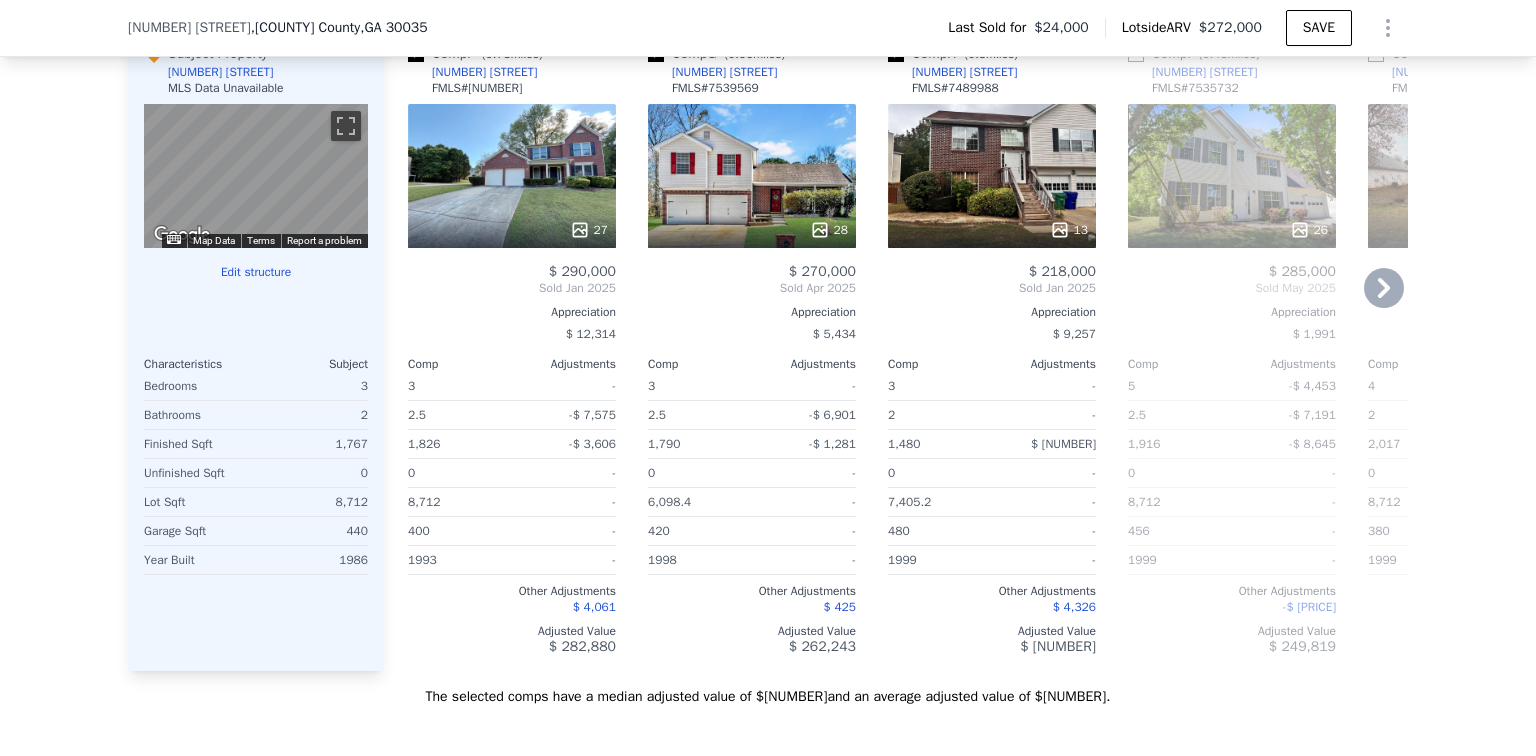 scroll, scrollTop: 1992, scrollLeft: 0, axis: vertical 